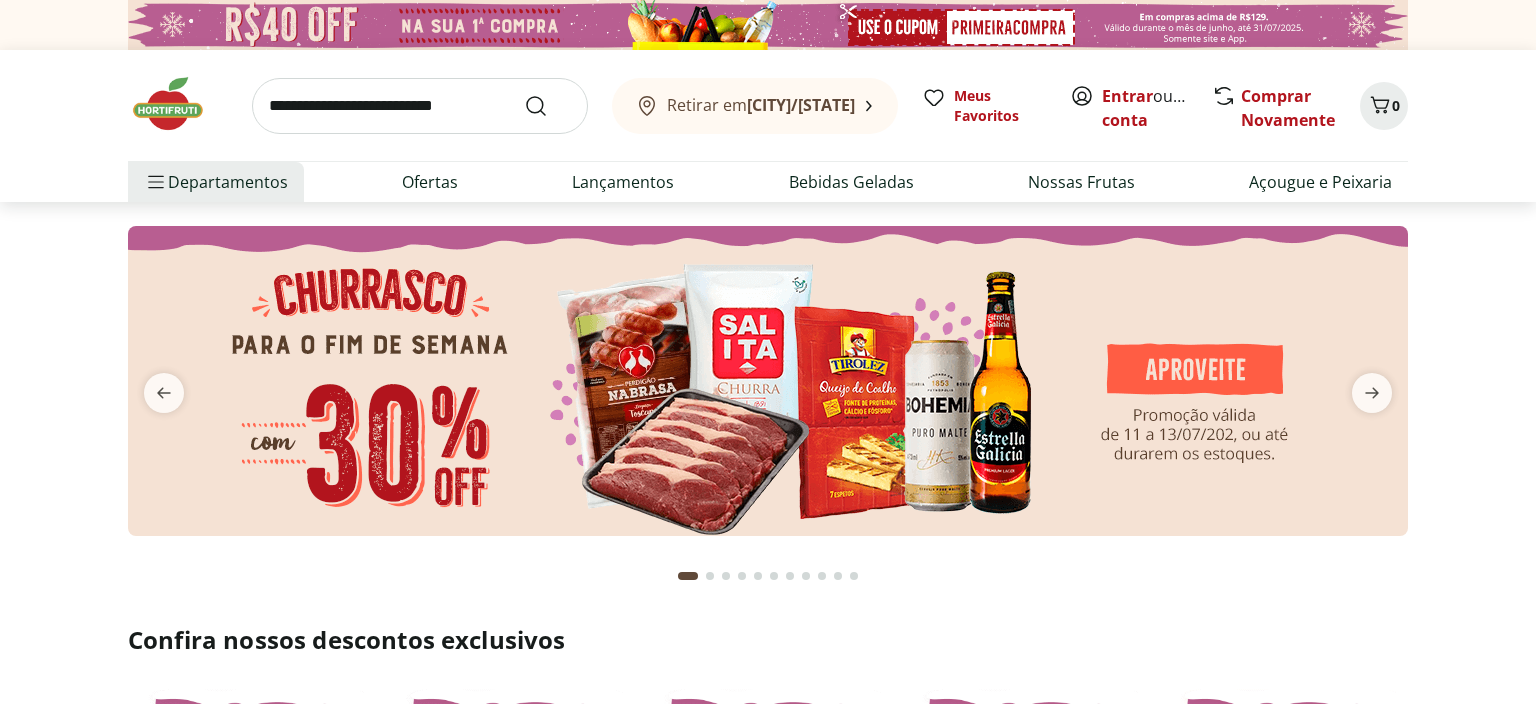 scroll, scrollTop: 0, scrollLeft: 0, axis: both 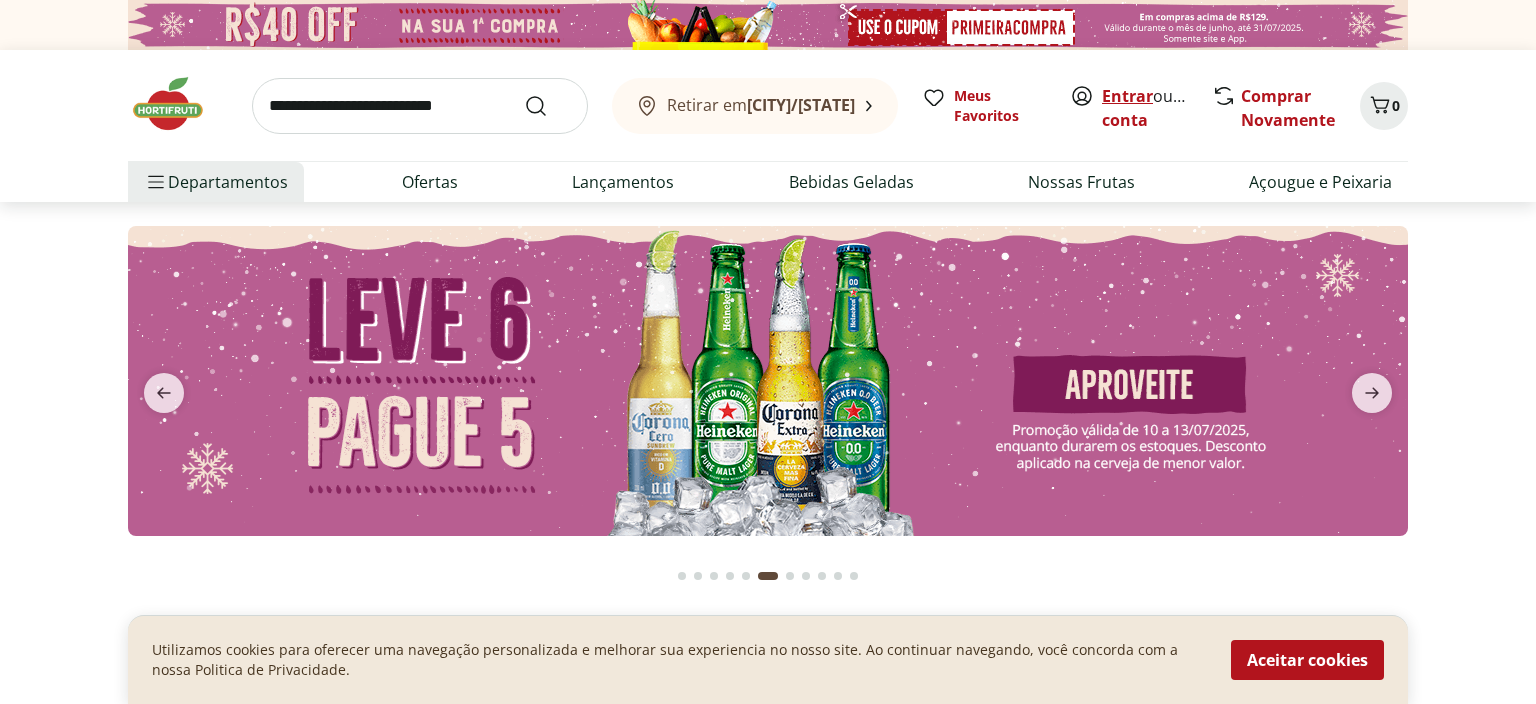 click on "Entrar" at bounding box center [1127, 96] 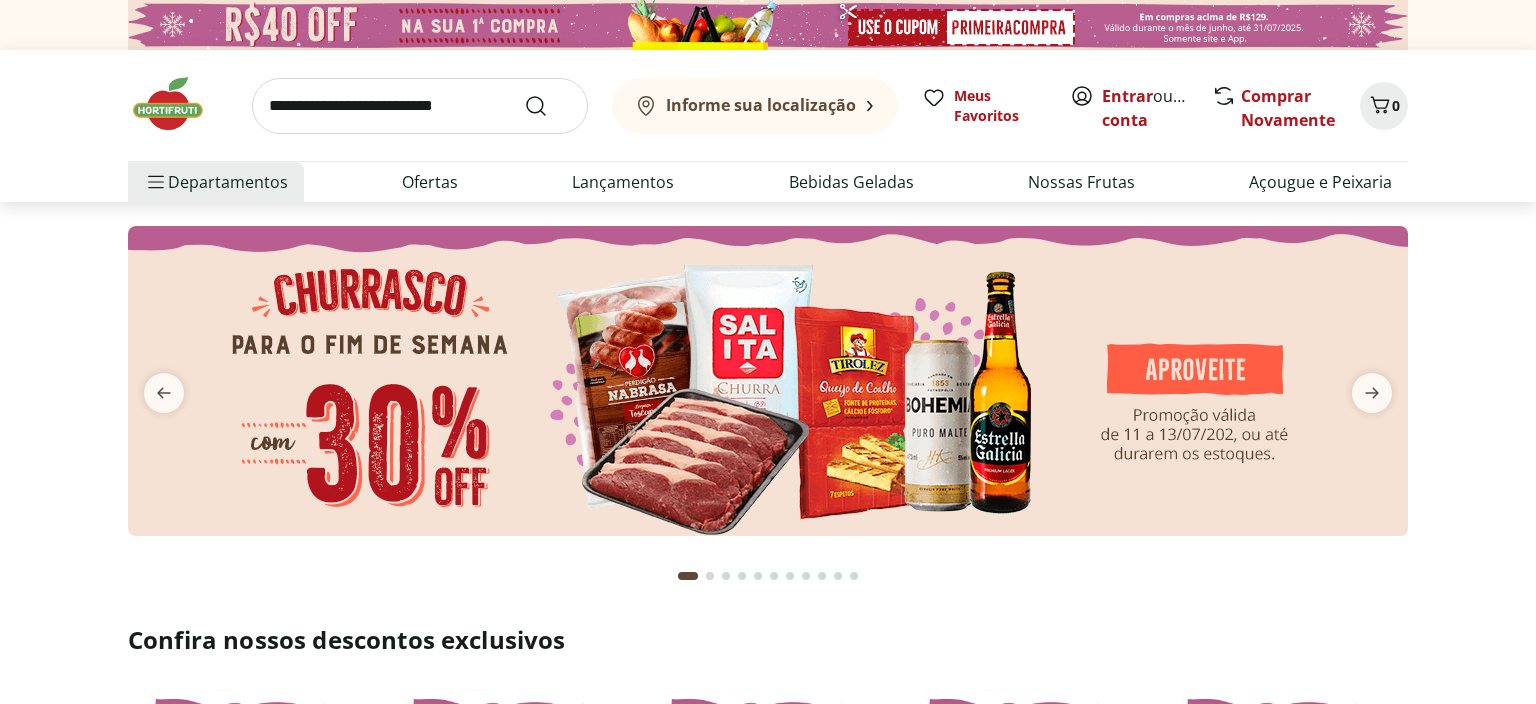 scroll, scrollTop: 0, scrollLeft: 0, axis: both 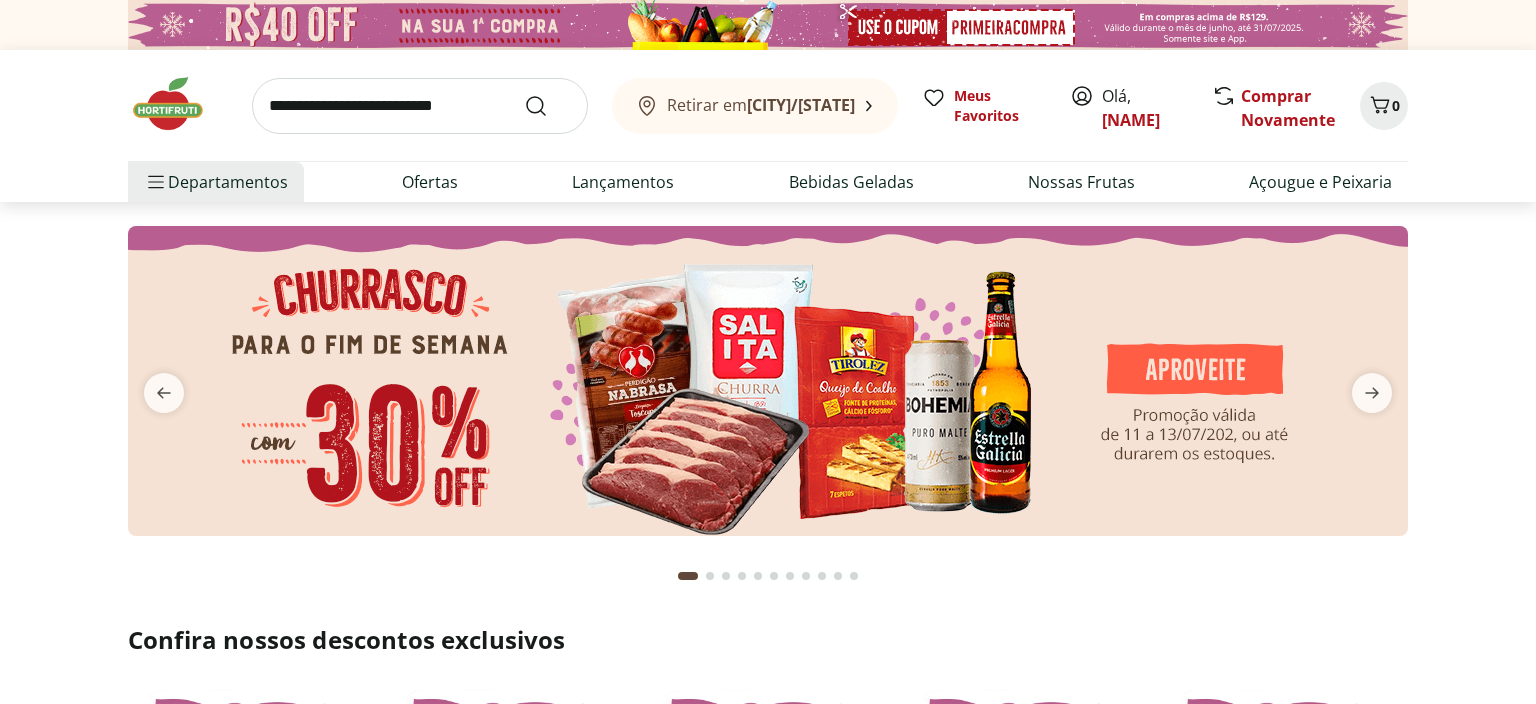 click at bounding box center [768, 381] 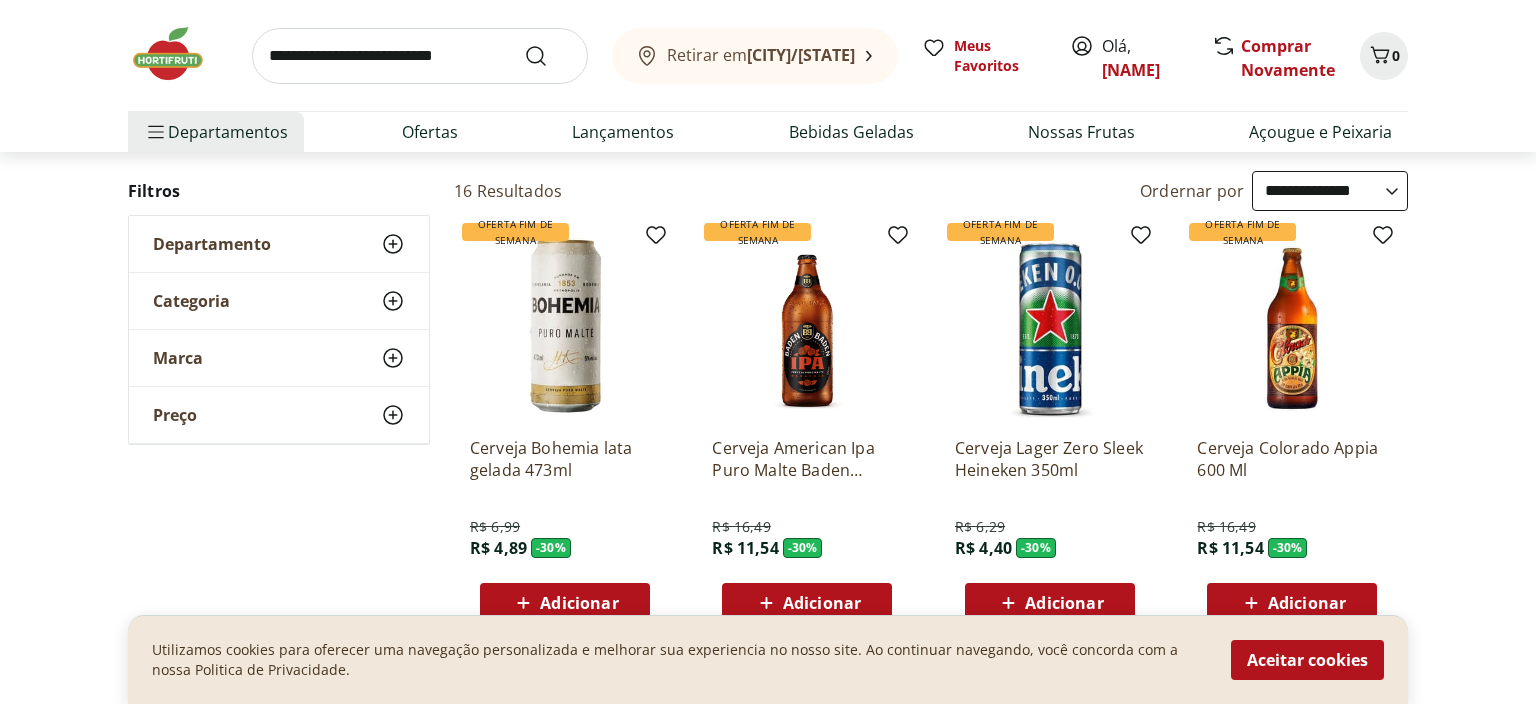 scroll, scrollTop: 211, scrollLeft: 0, axis: vertical 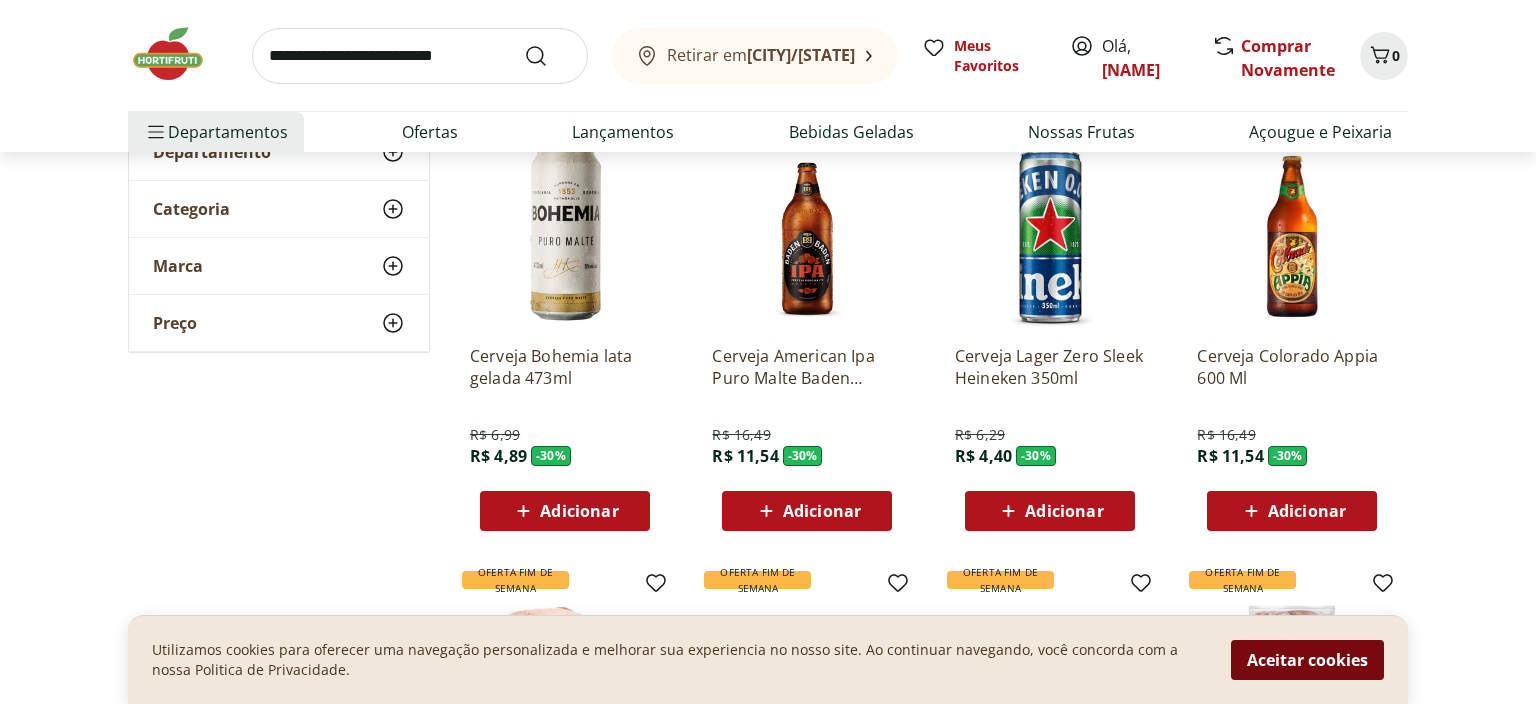 click on "Aceitar cookies" at bounding box center [1307, 660] 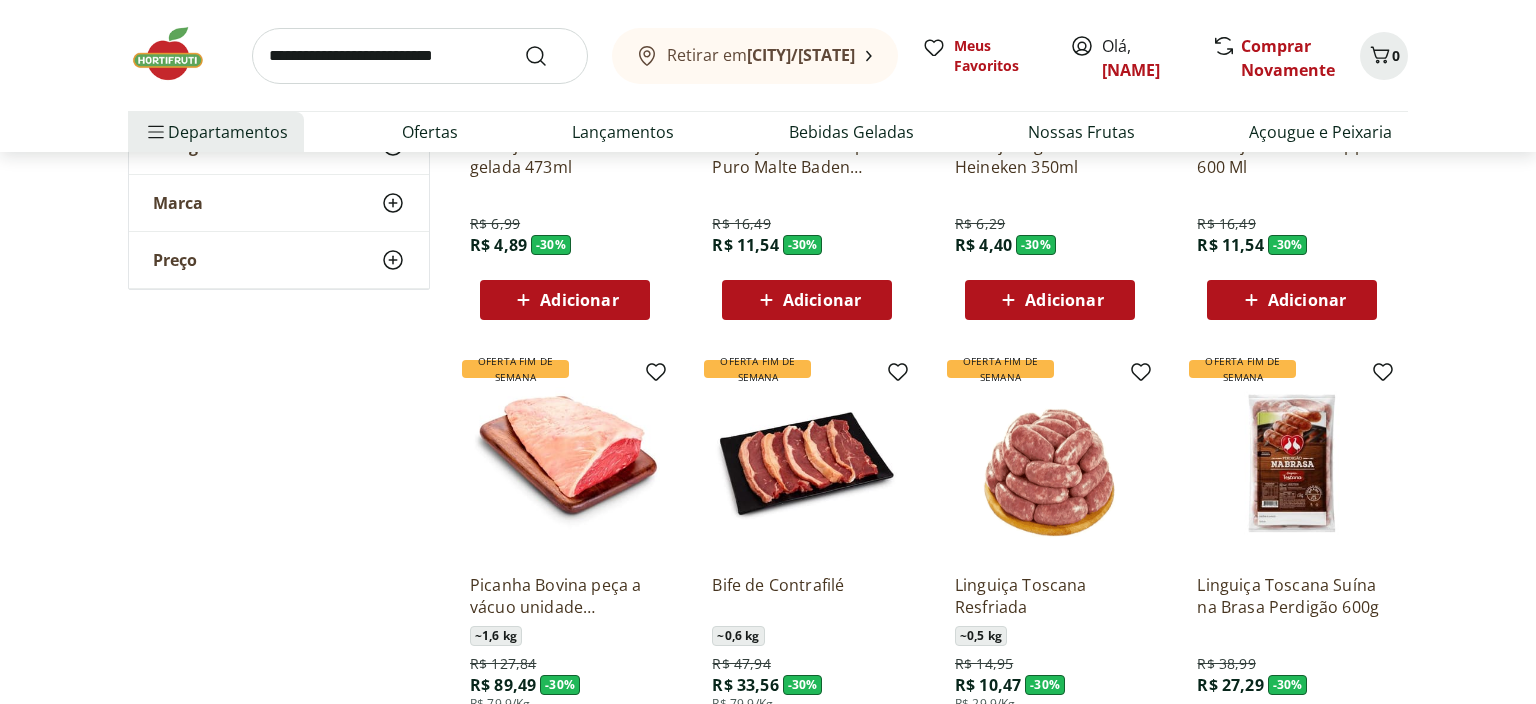 scroll, scrollTop: 0, scrollLeft: 0, axis: both 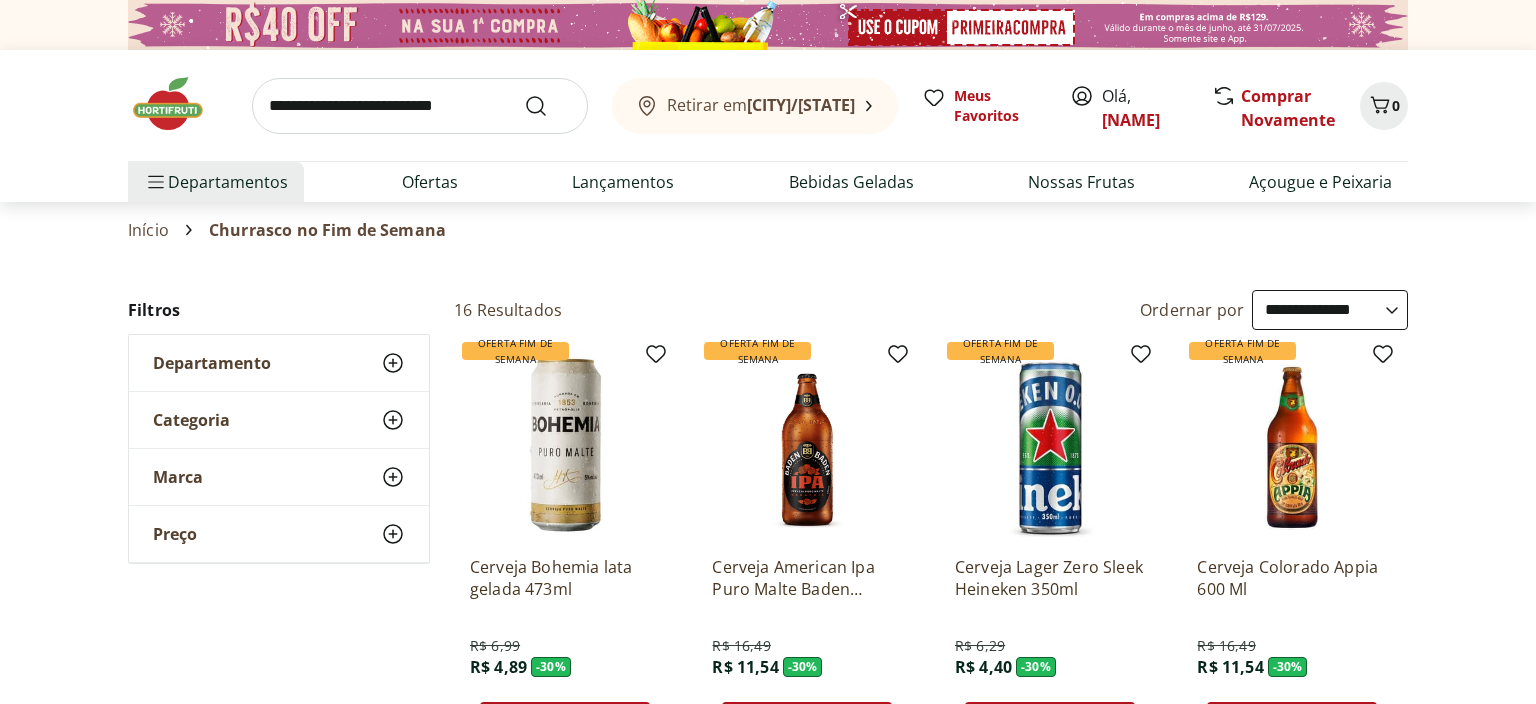 click at bounding box center [178, 104] 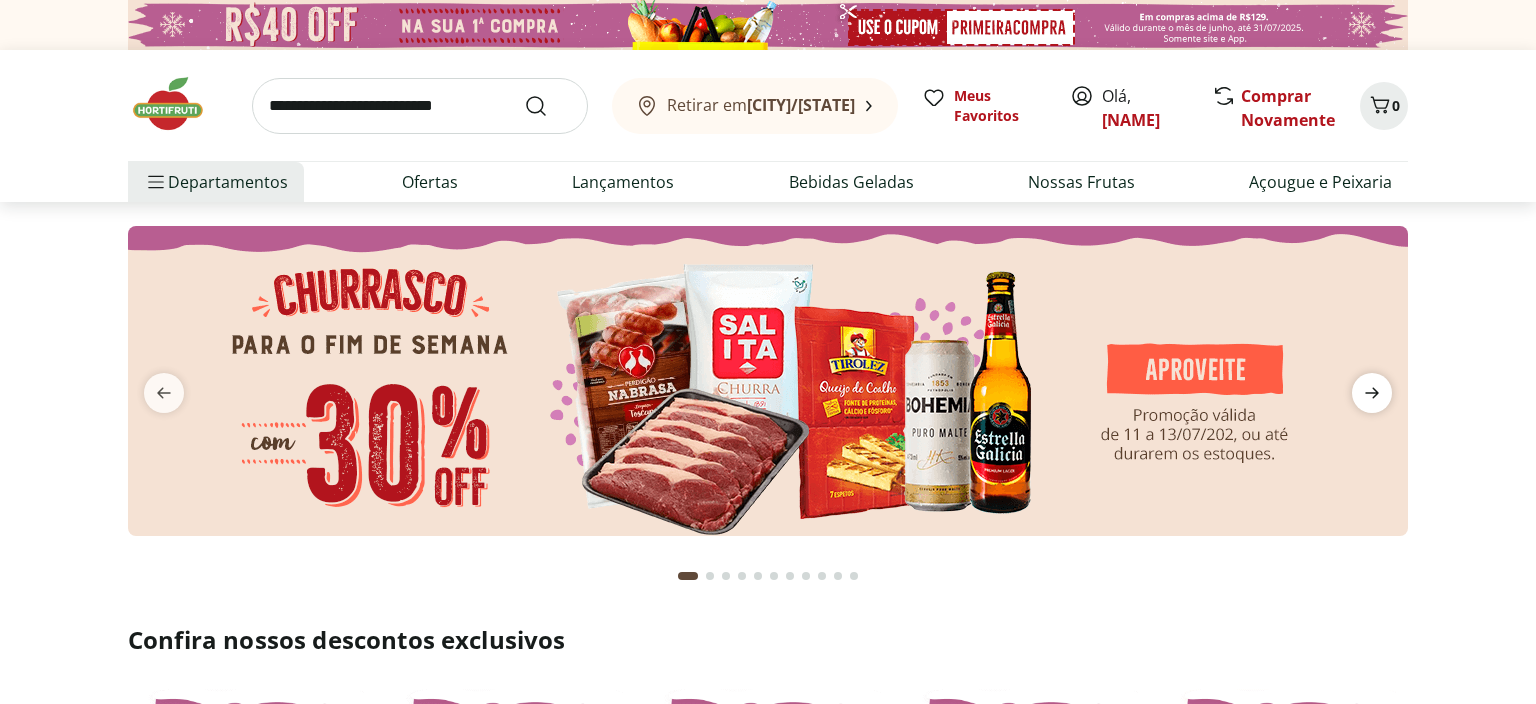 click 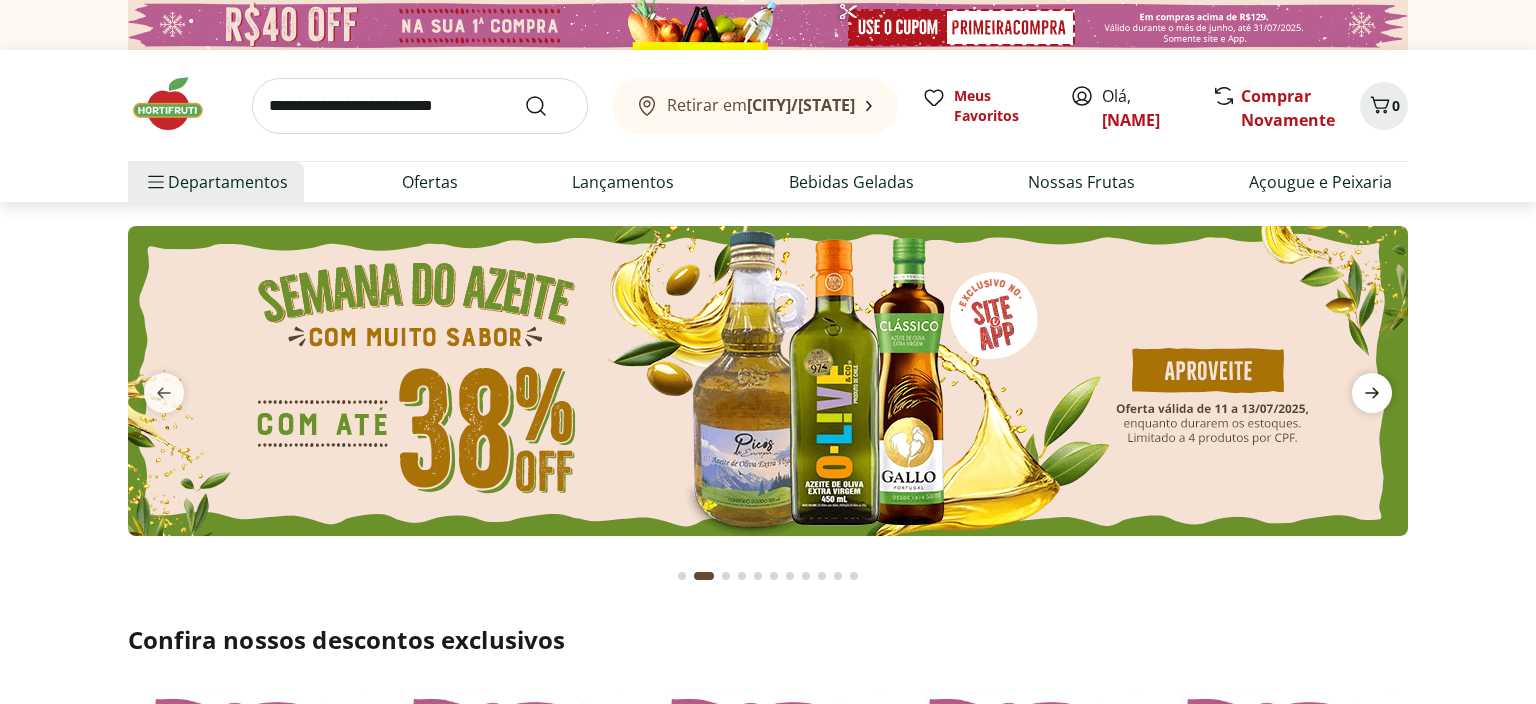 click 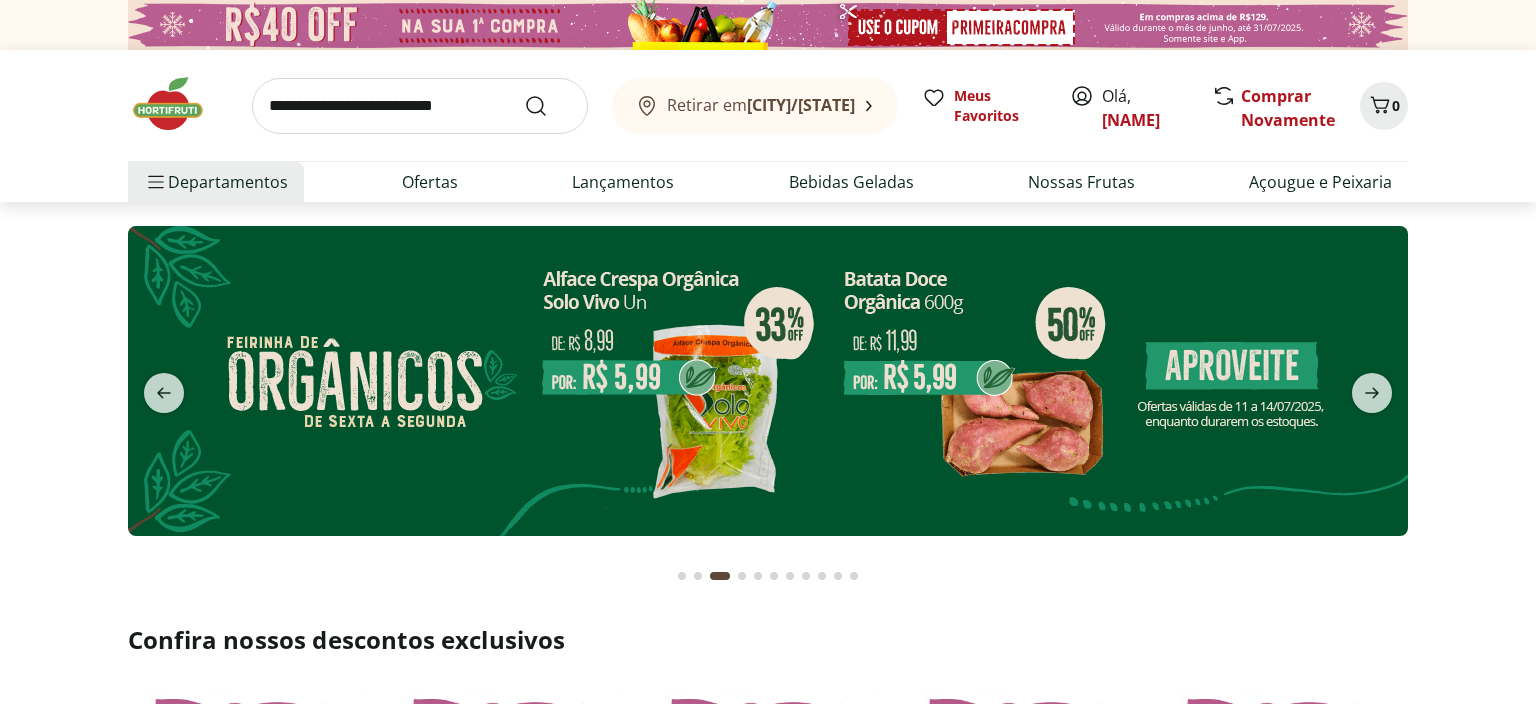 click at bounding box center (768, 381) 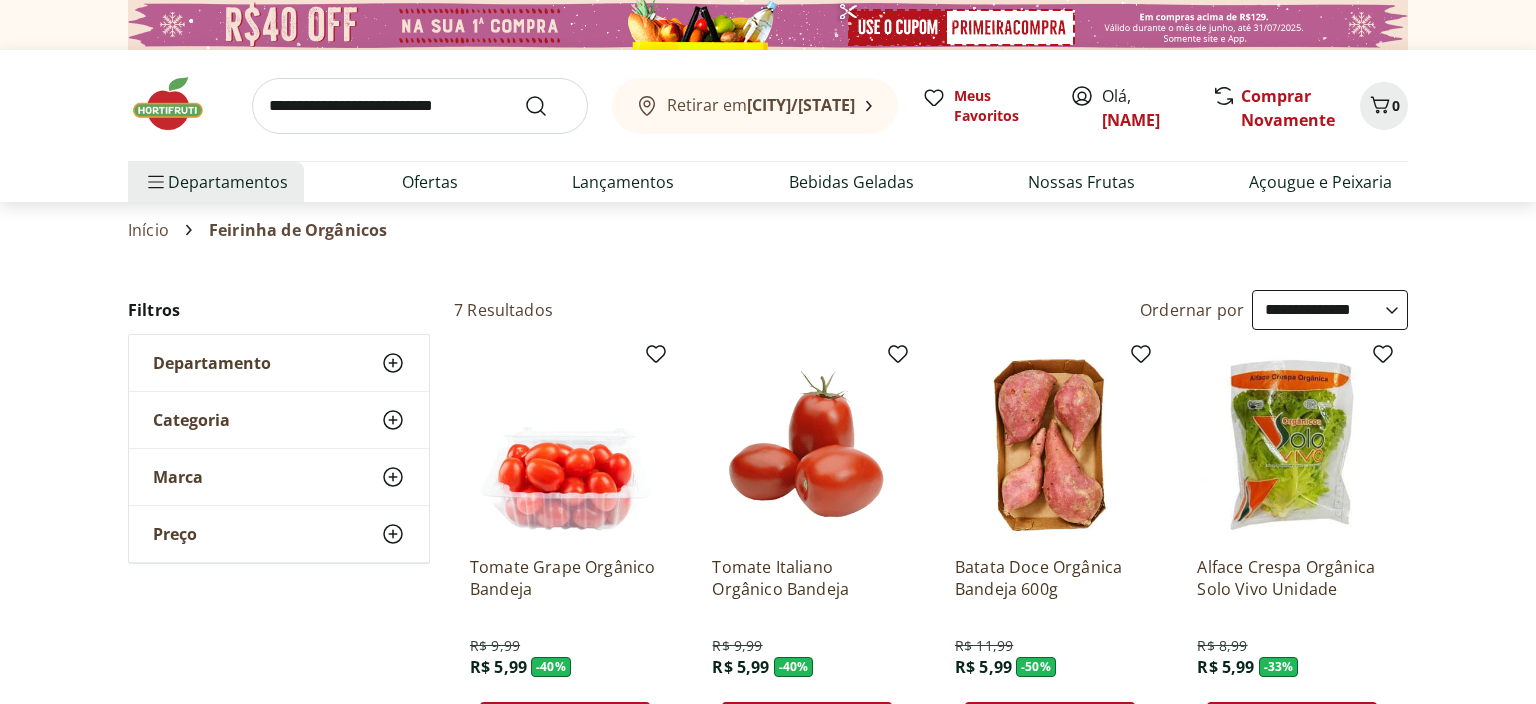 click at bounding box center (178, 104) 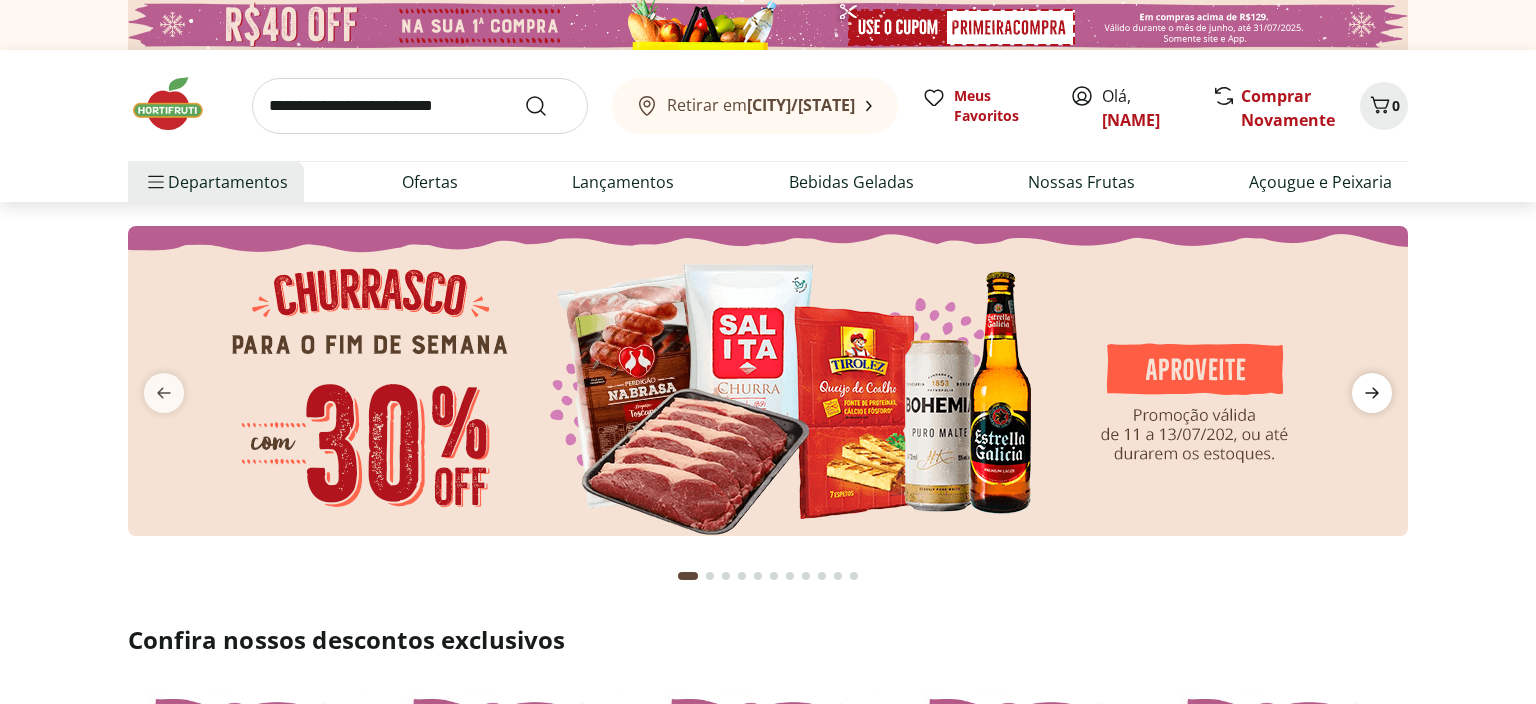 click at bounding box center (1372, 393) 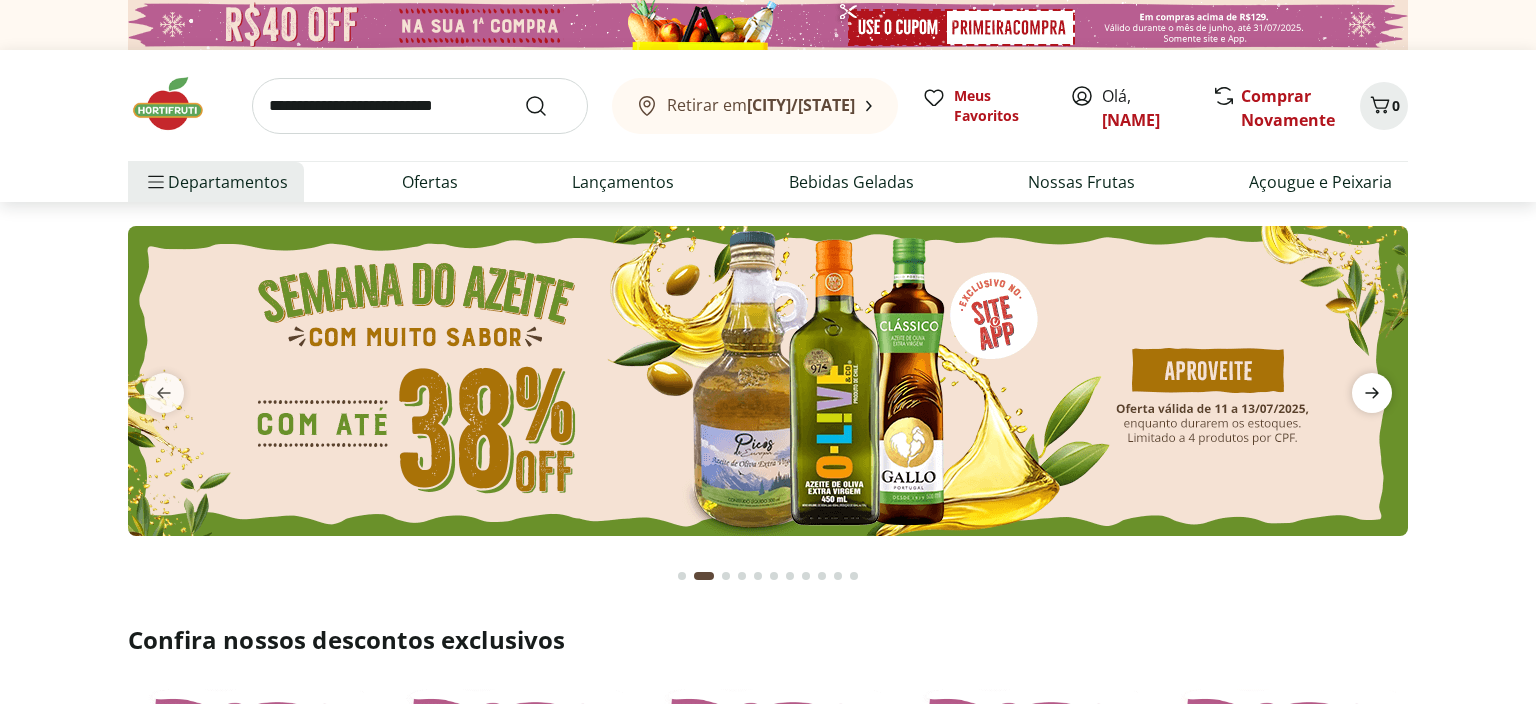 click at bounding box center (1372, 393) 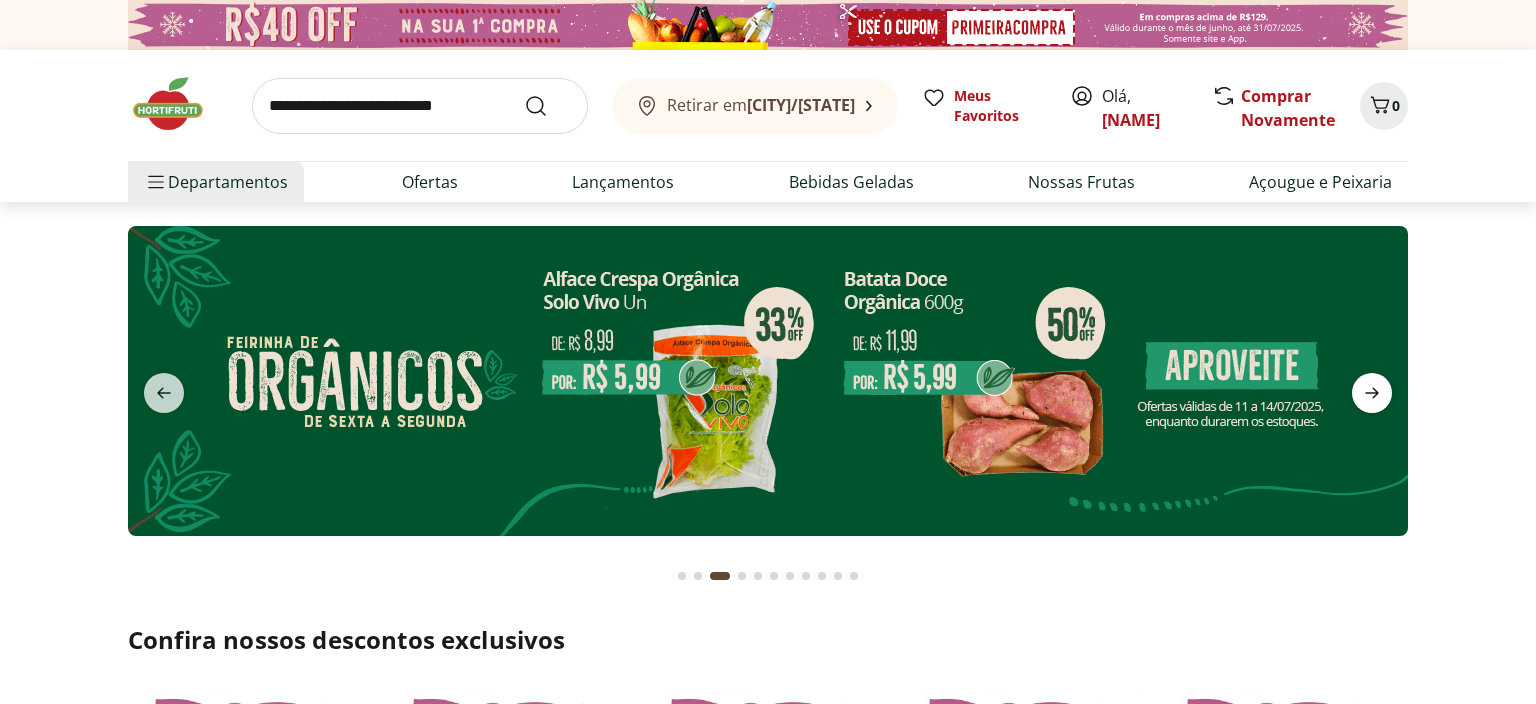 click at bounding box center [1372, 393] 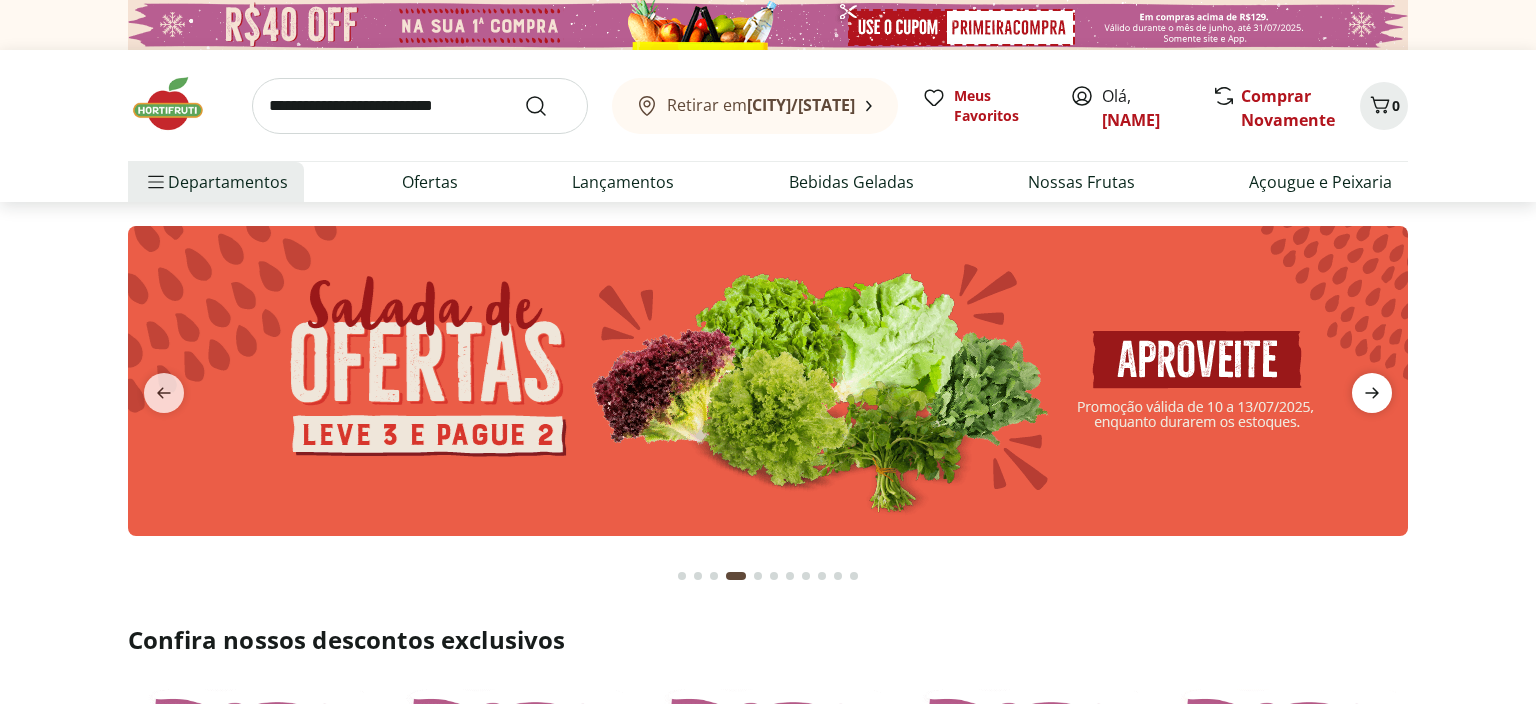 click at bounding box center (1372, 393) 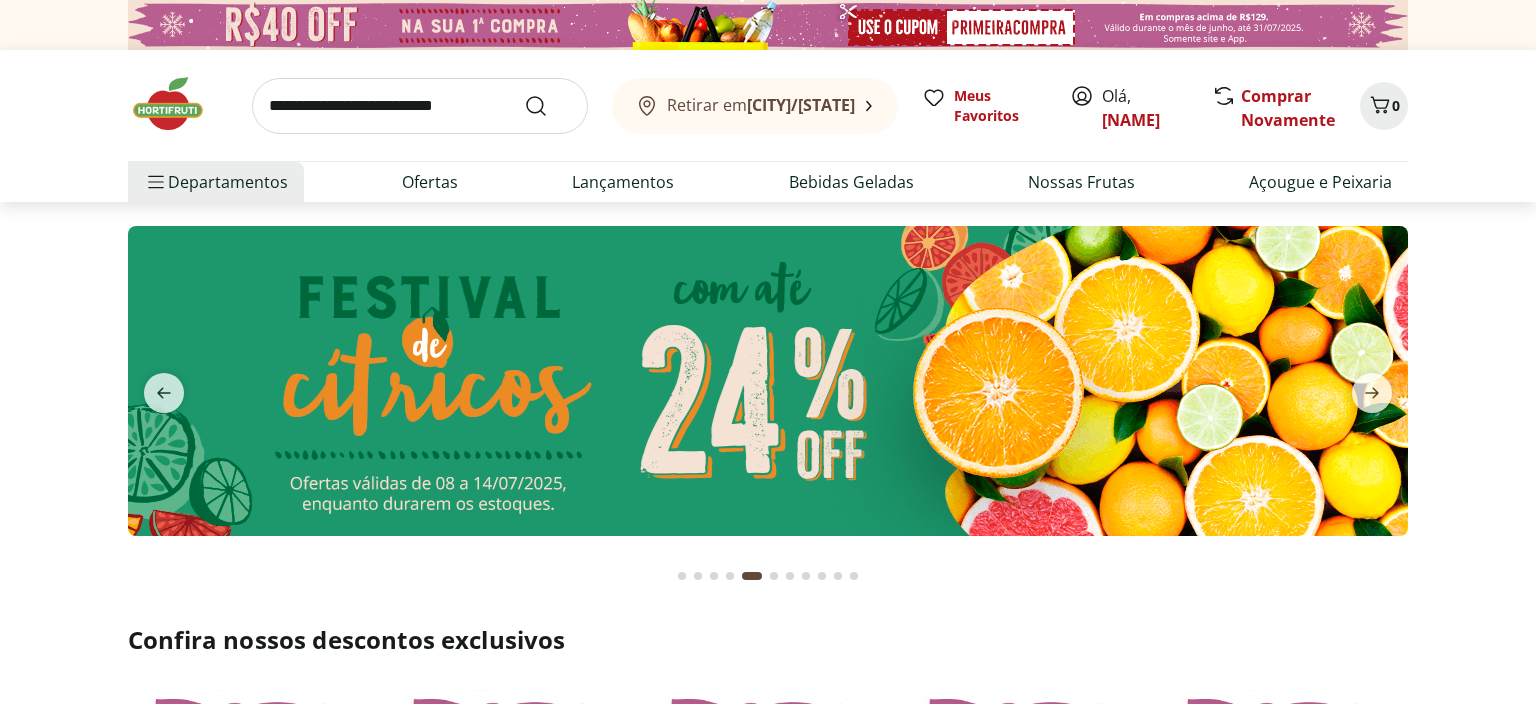 click at bounding box center (768, 381) 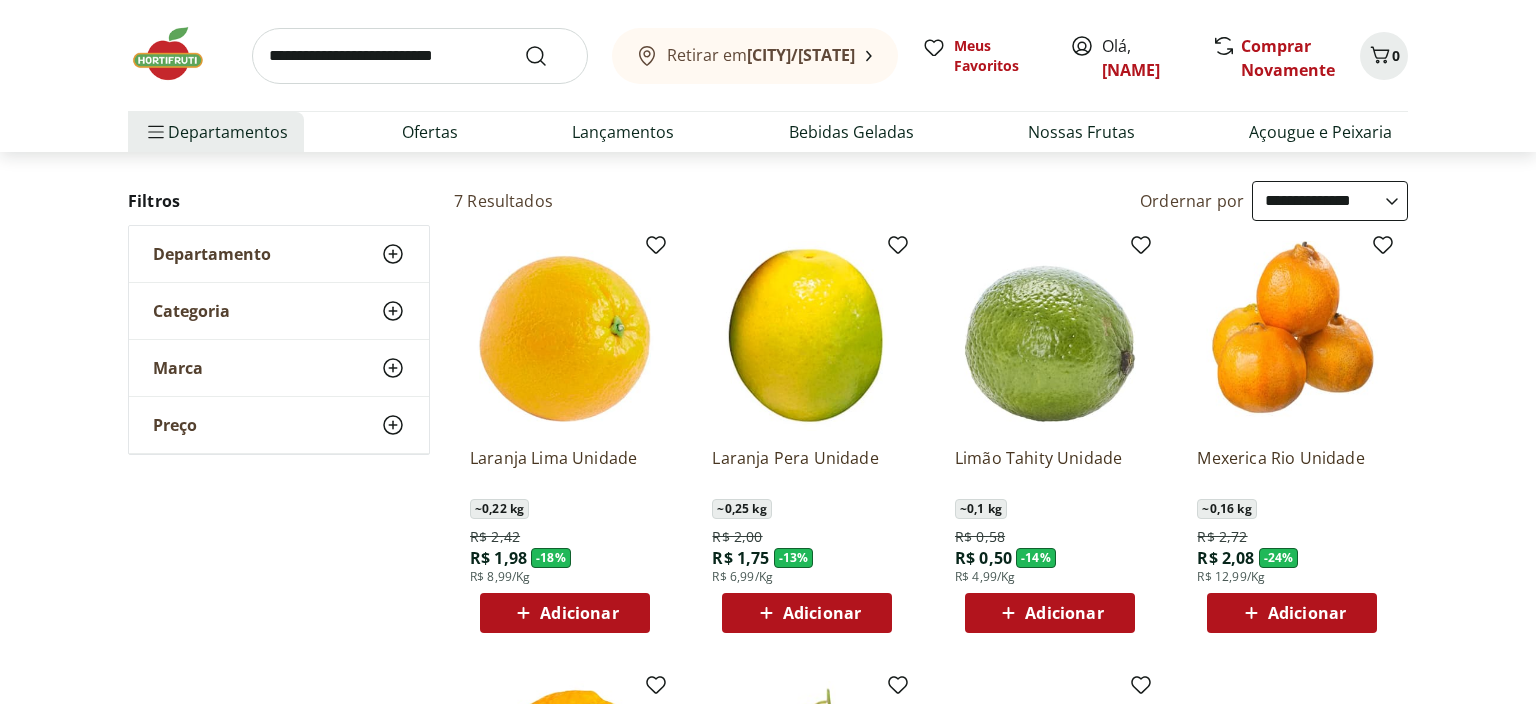 scroll, scrollTop: 211, scrollLeft: 0, axis: vertical 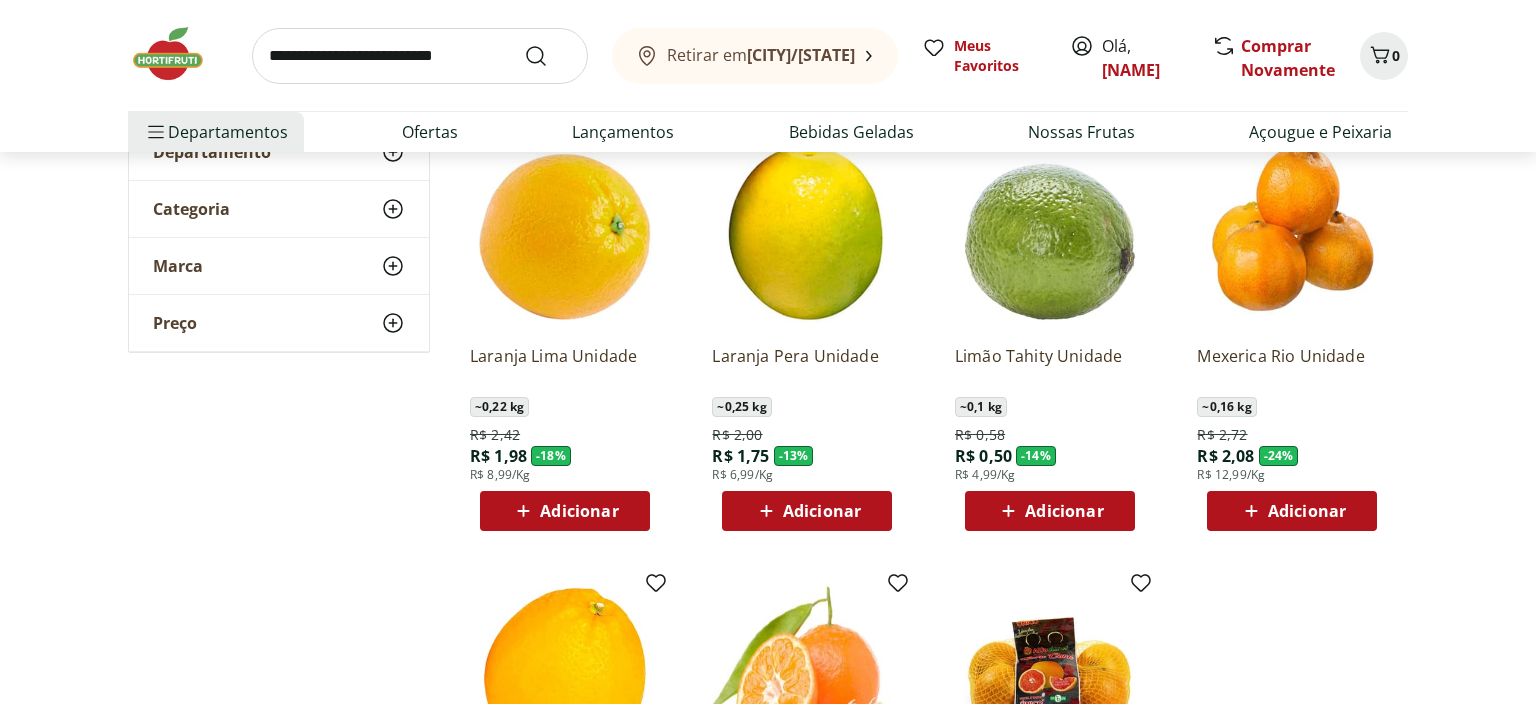 click on "Adicionar" at bounding box center (579, 511) 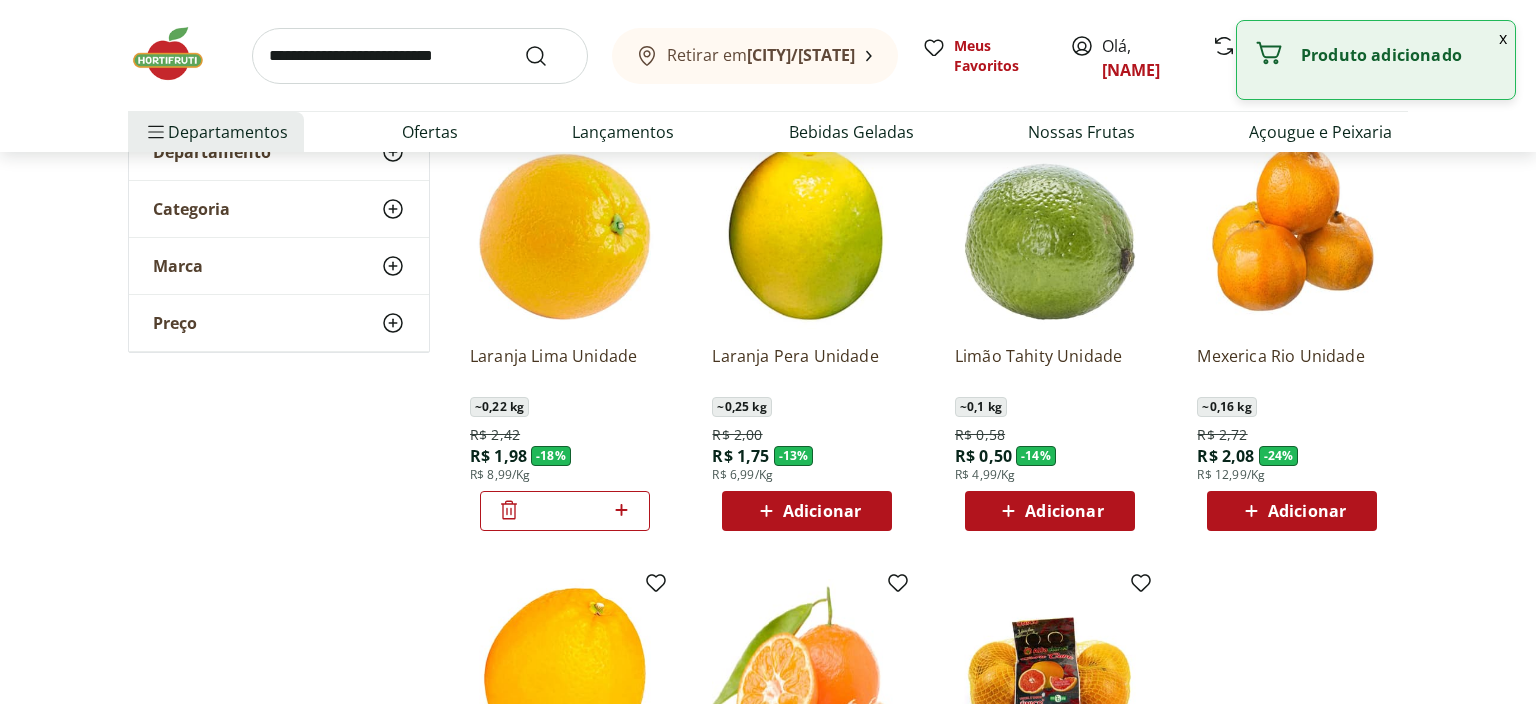 click on "*" at bounding box center (565, 511) 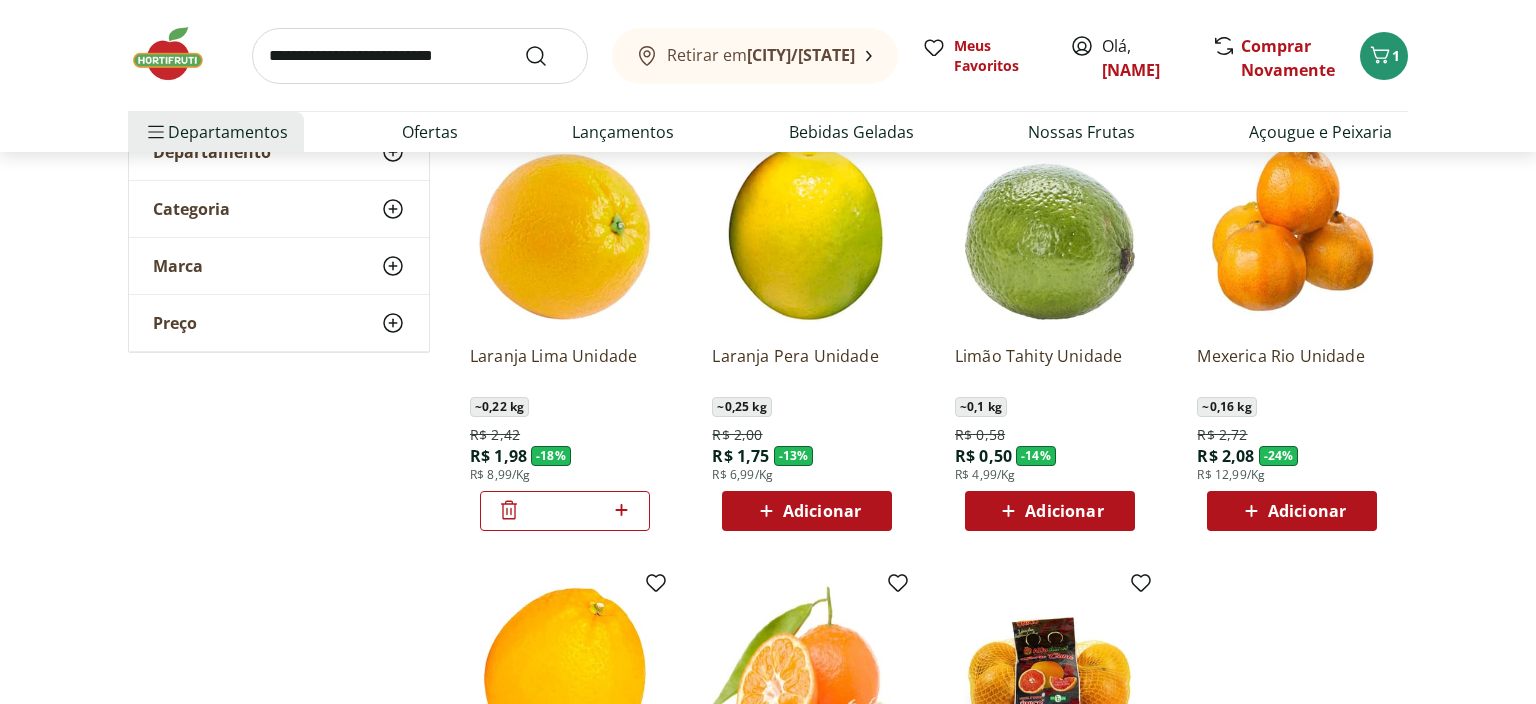 drag, startPoint x: 583, startPoint y: 507, endPoint x: 490, endPoint y: 514, distance: 93.26307 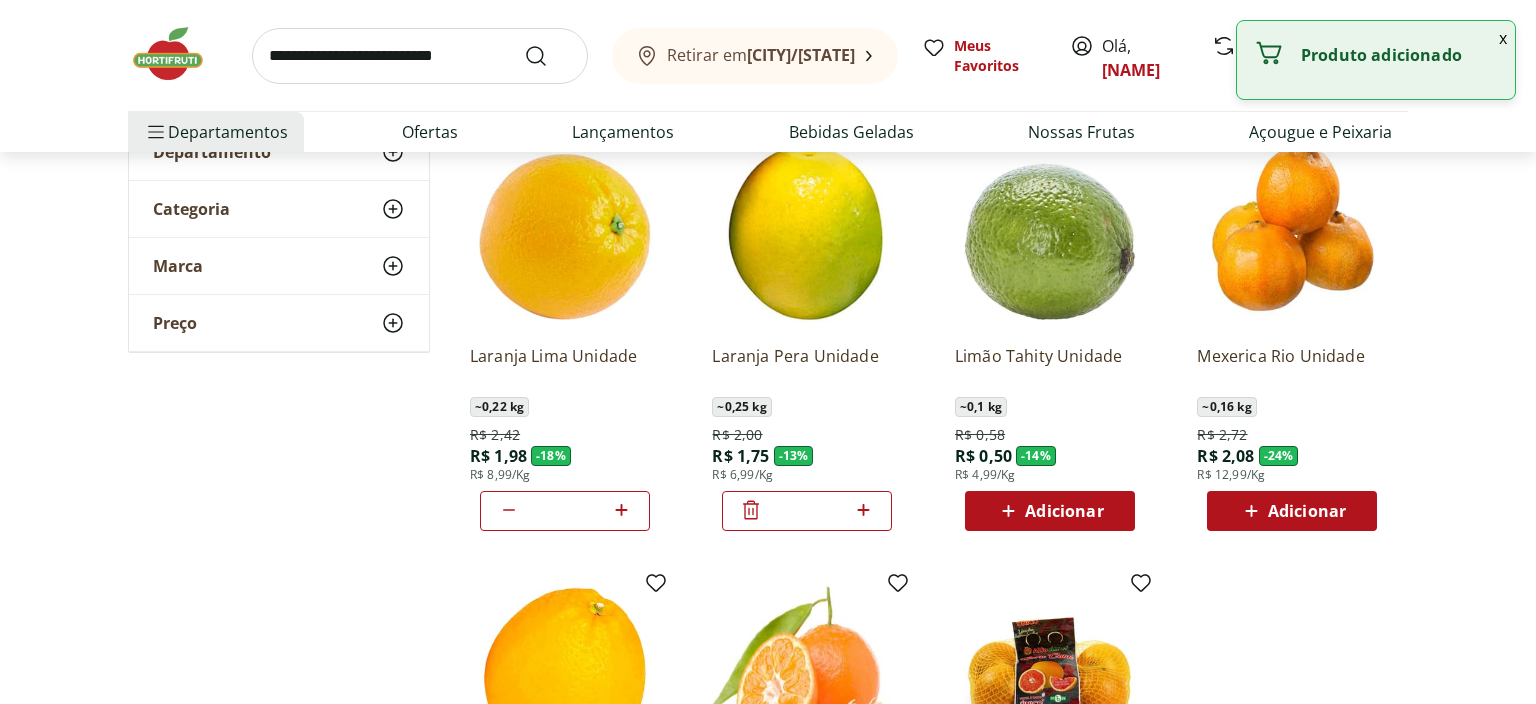 drag, startPoint x: 820, startPoint y: 518, endPoint x: 750, endPoint y: 515, distance: 70.064255 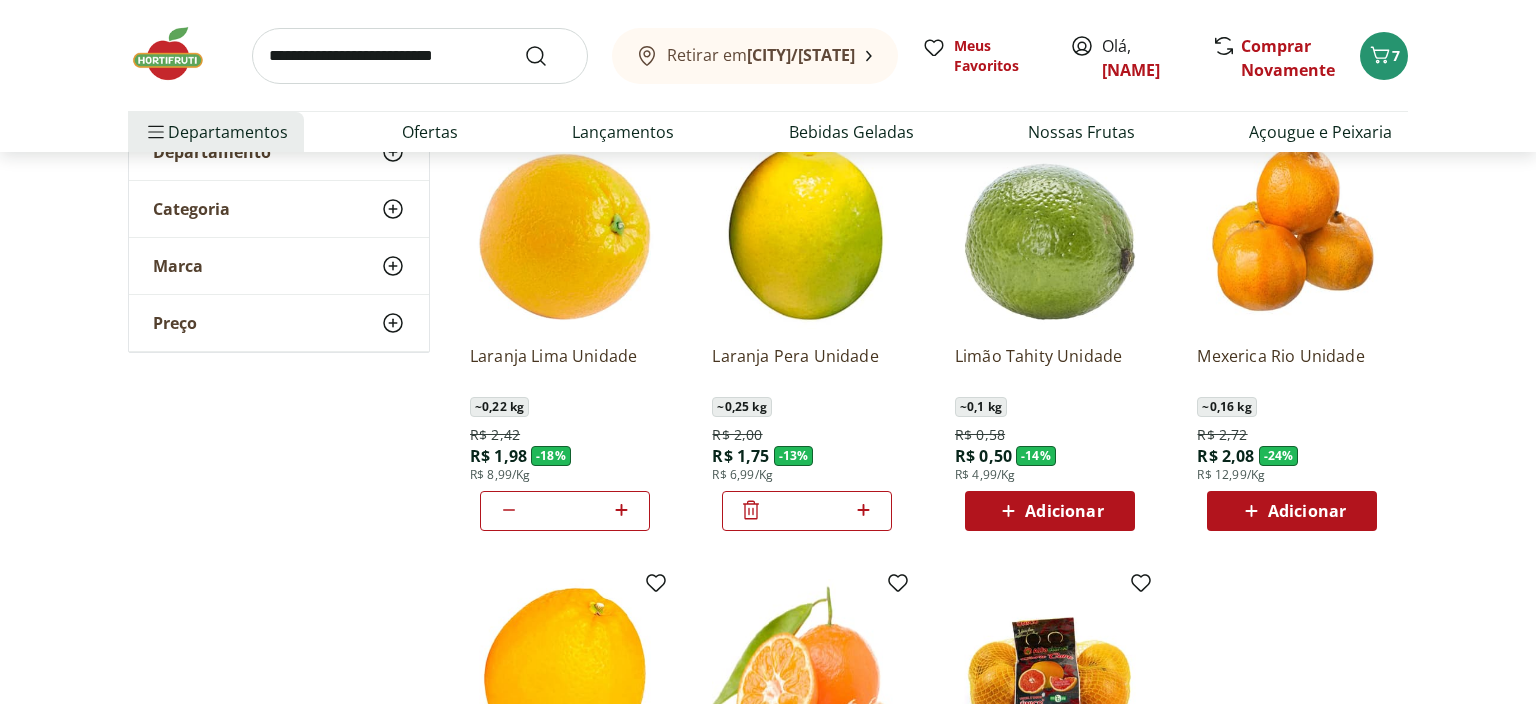 type on "**" 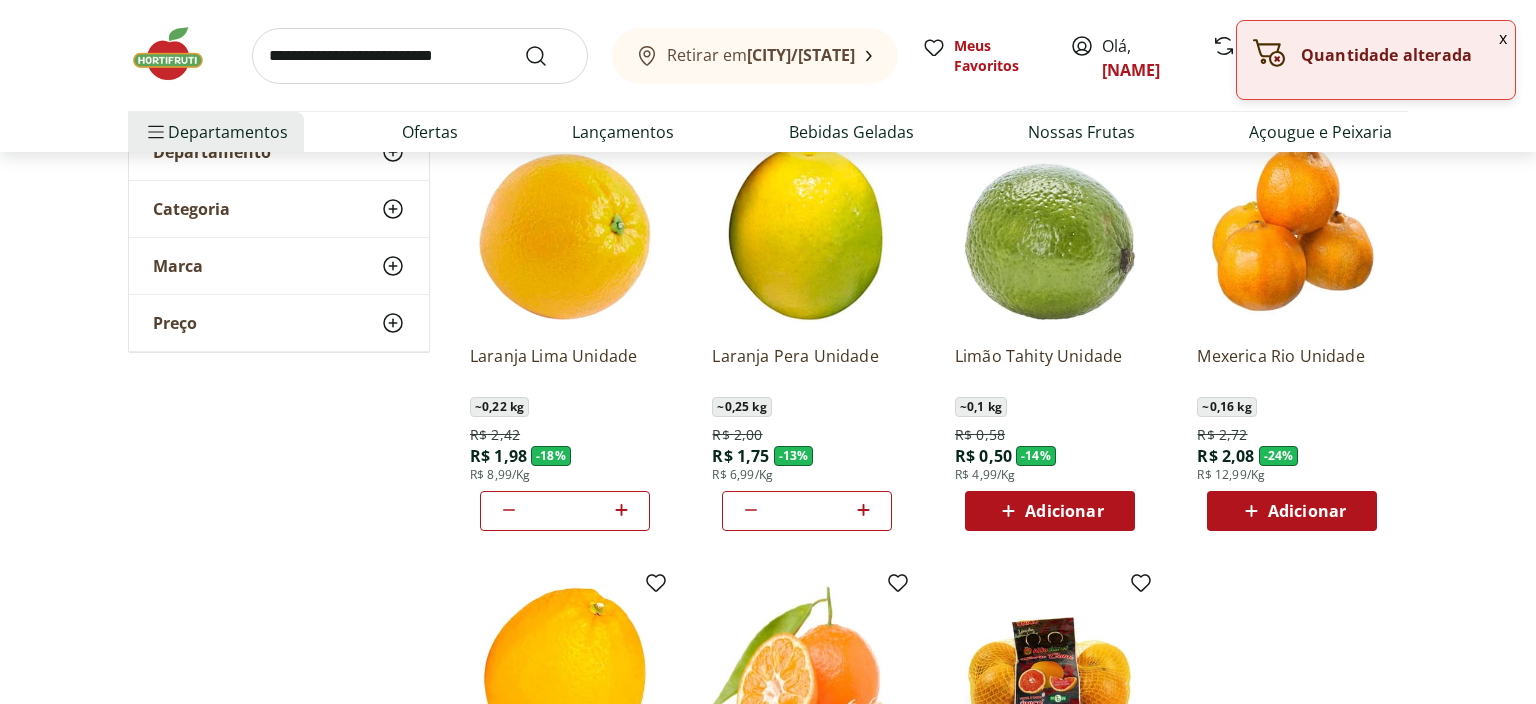 type 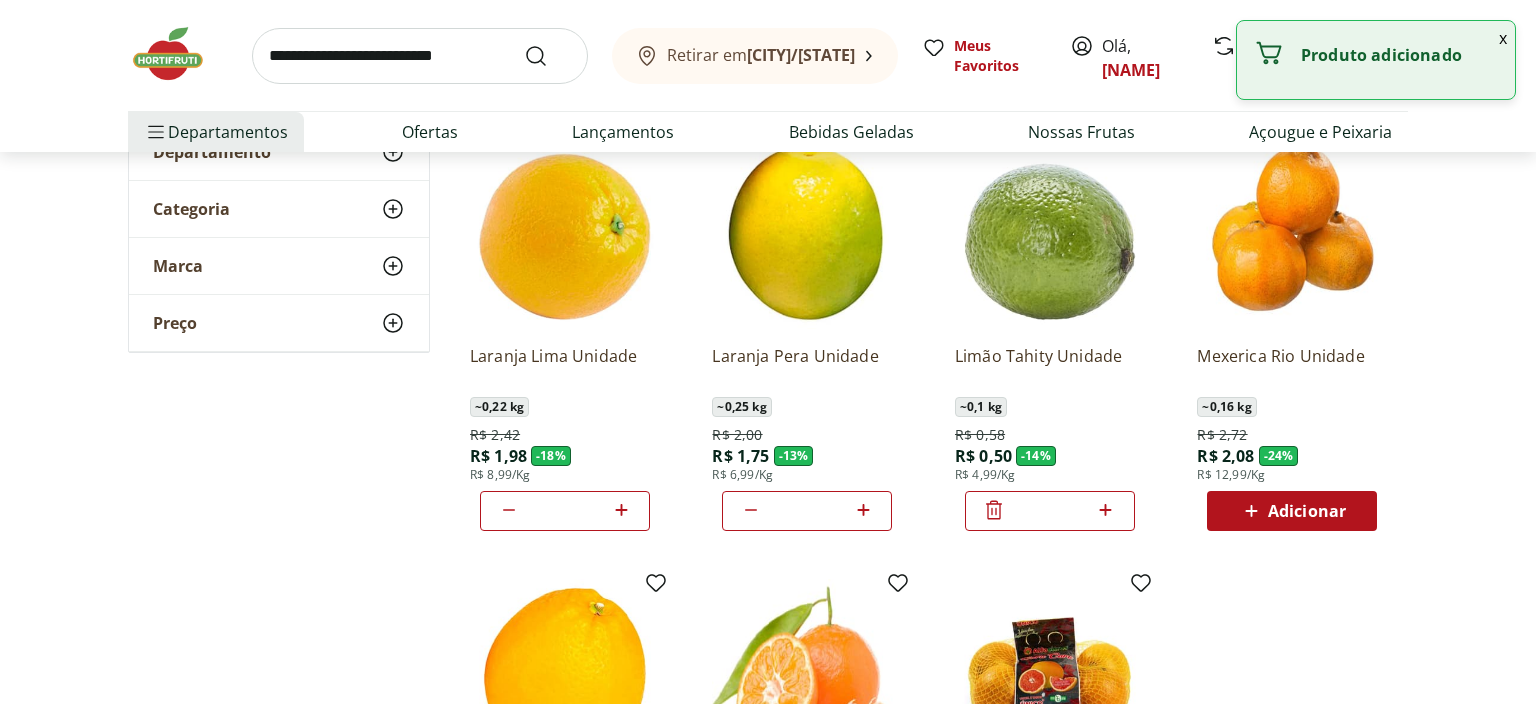 drag, startPoint x: 1059, startPoint y: 506, endPoint x: 1026, endPoint y: 512, distance: 33.54102 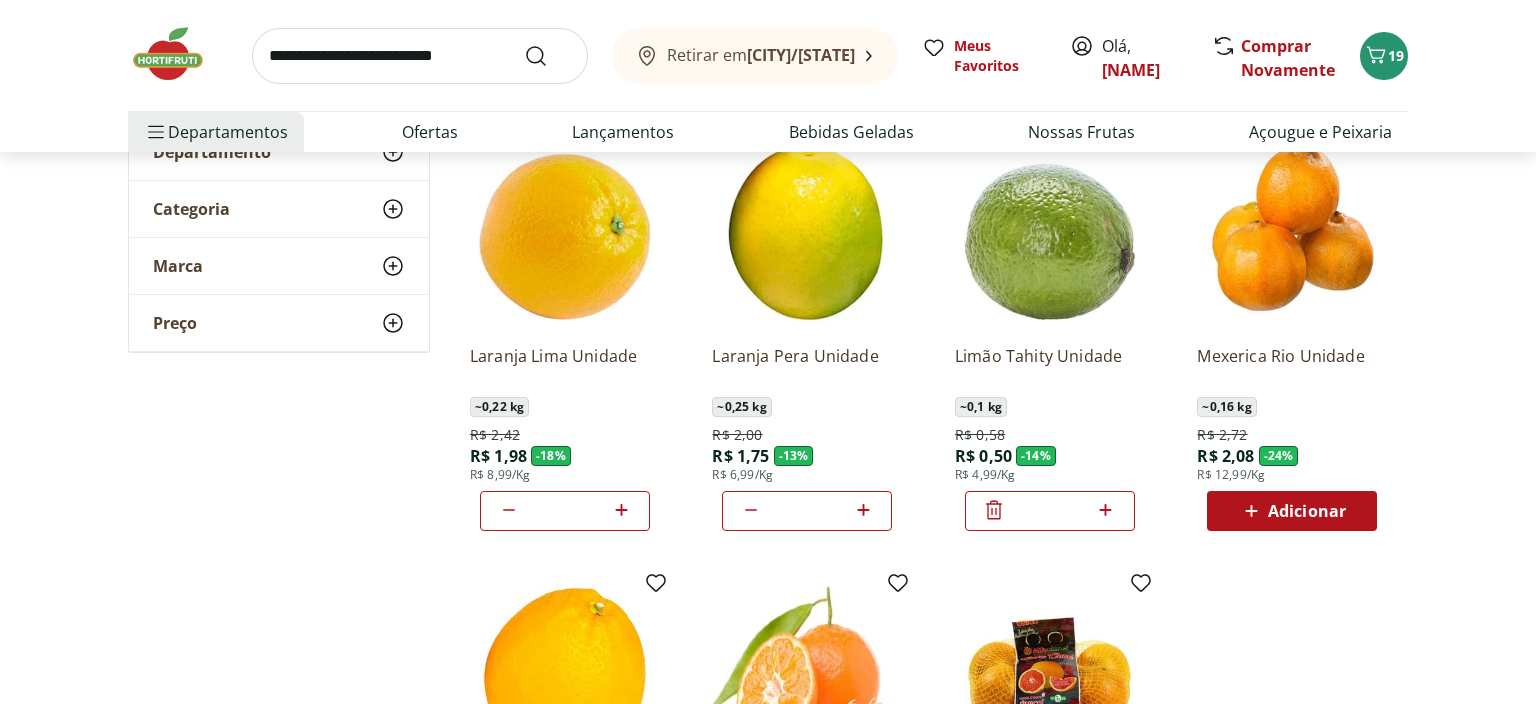 type on "*" 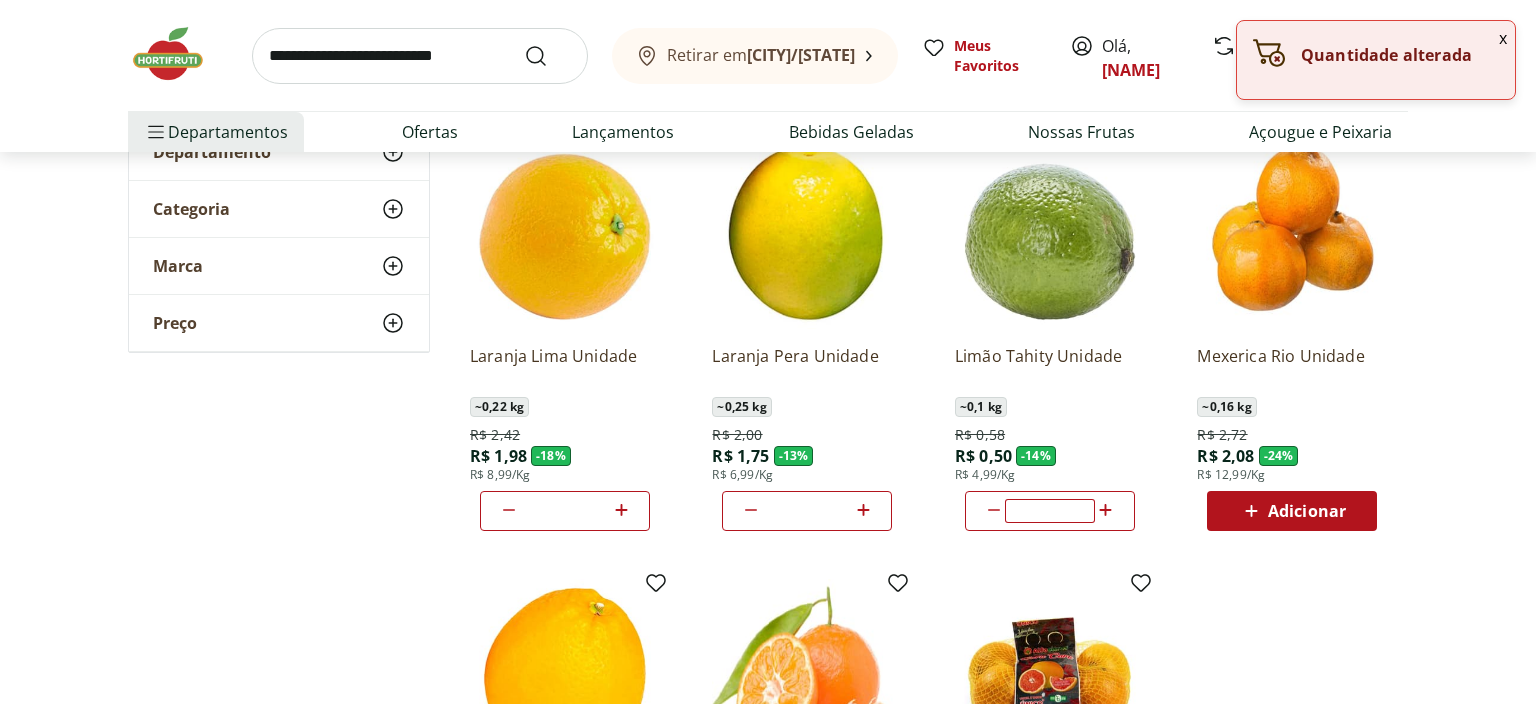 type 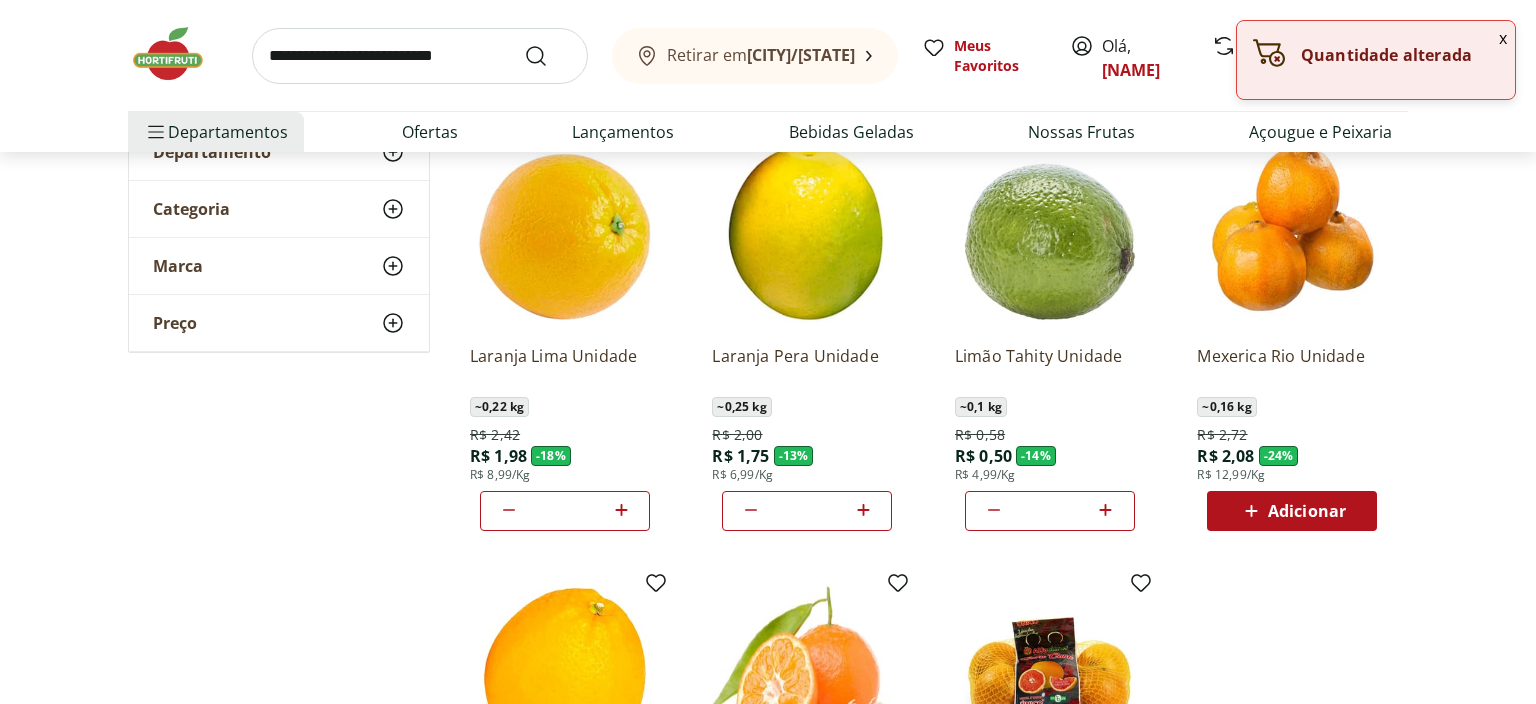 click on "Adicionar" at bounding box center (1307, 511) 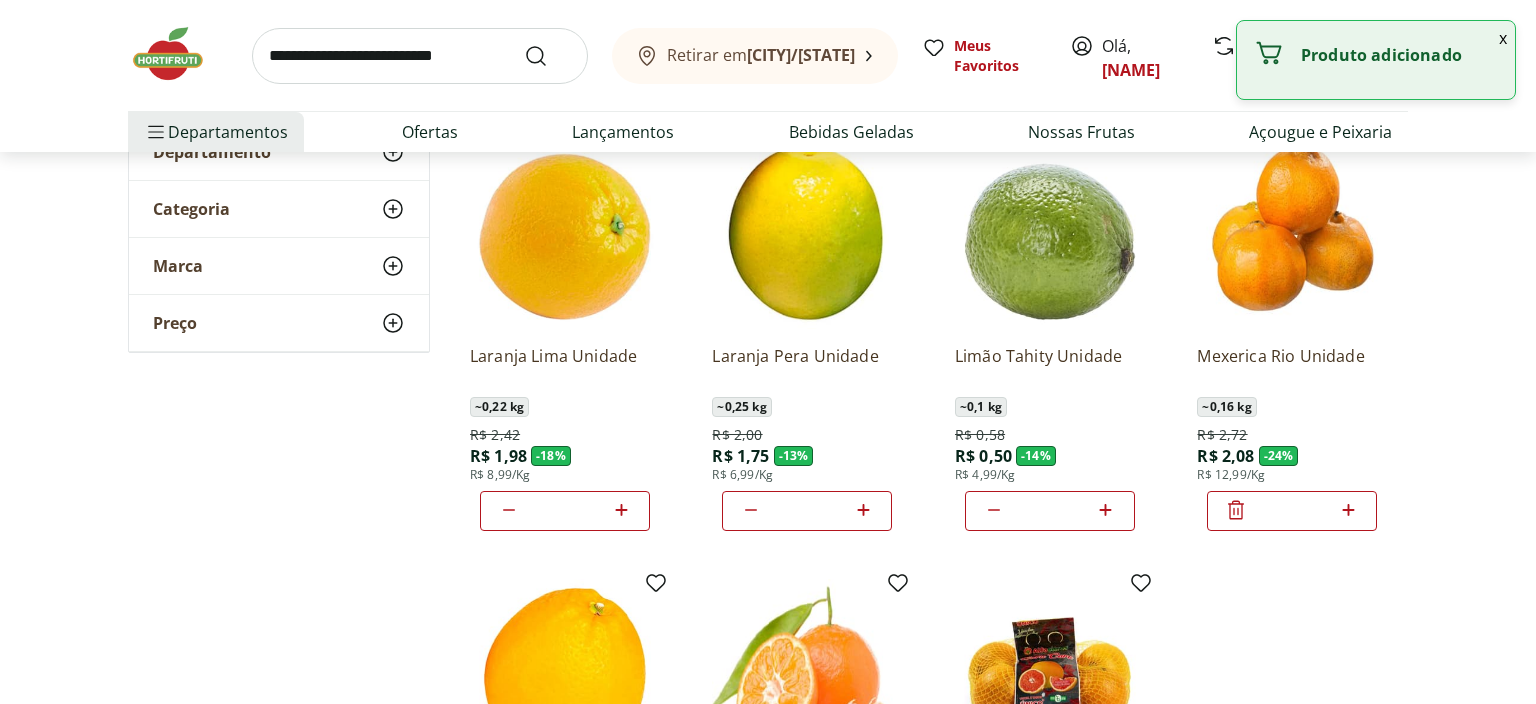 click on "*" at bounding box center (1292, 511) 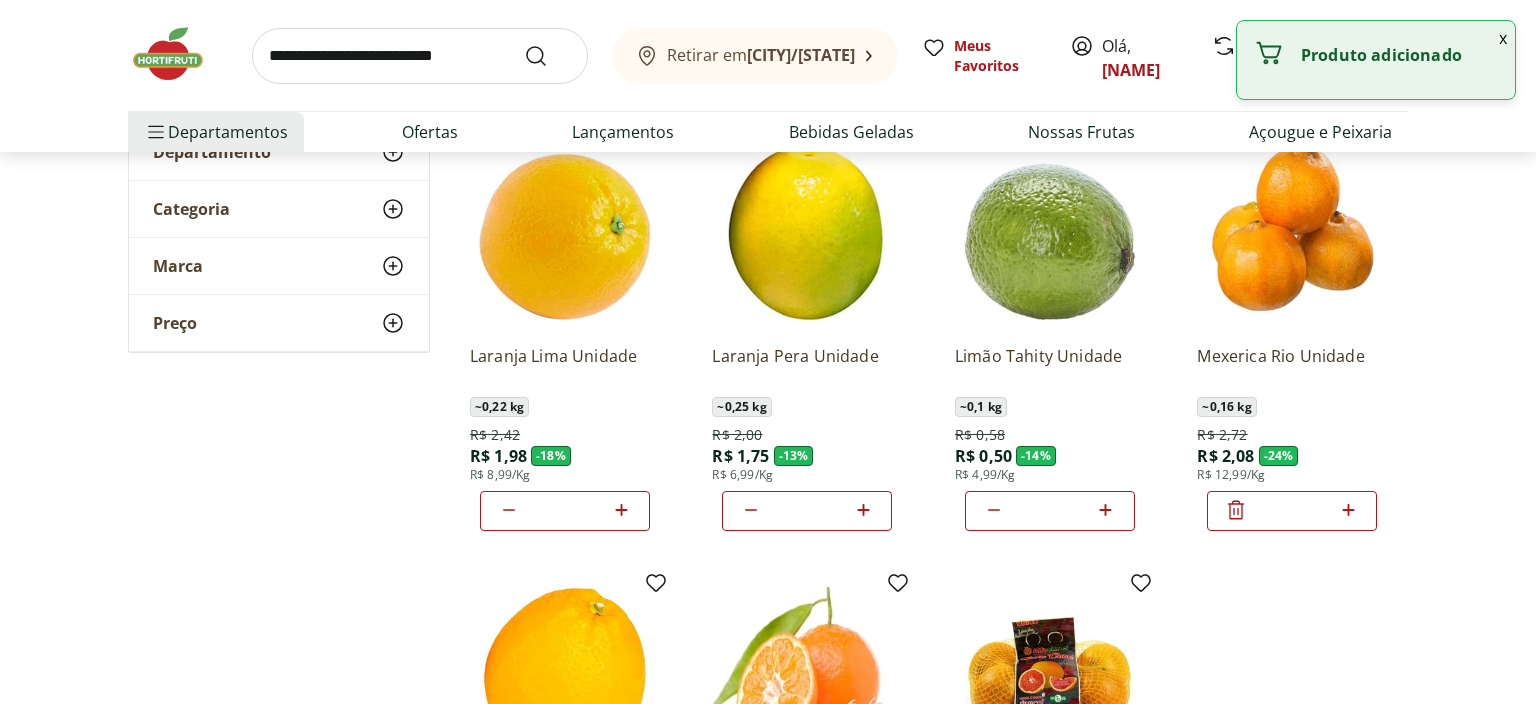 type on "**" 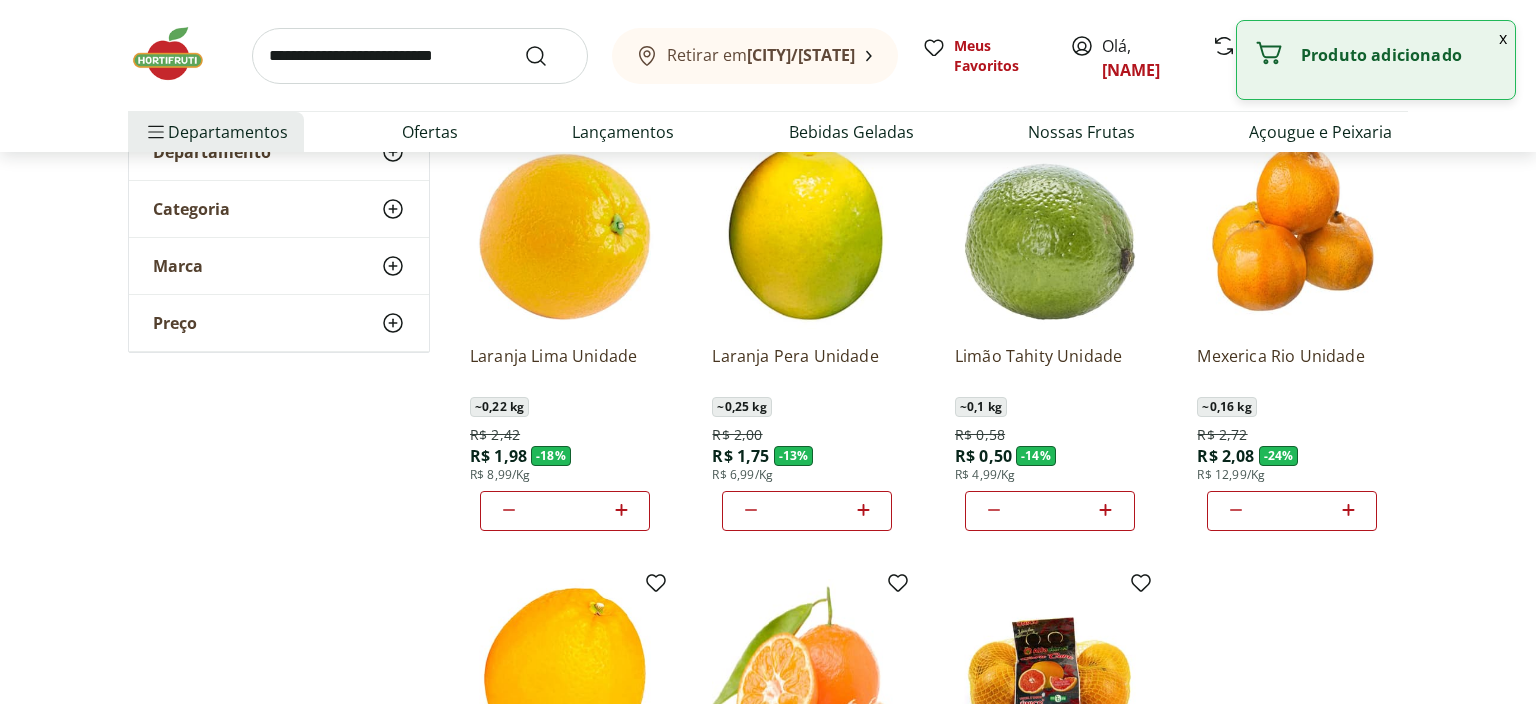 type 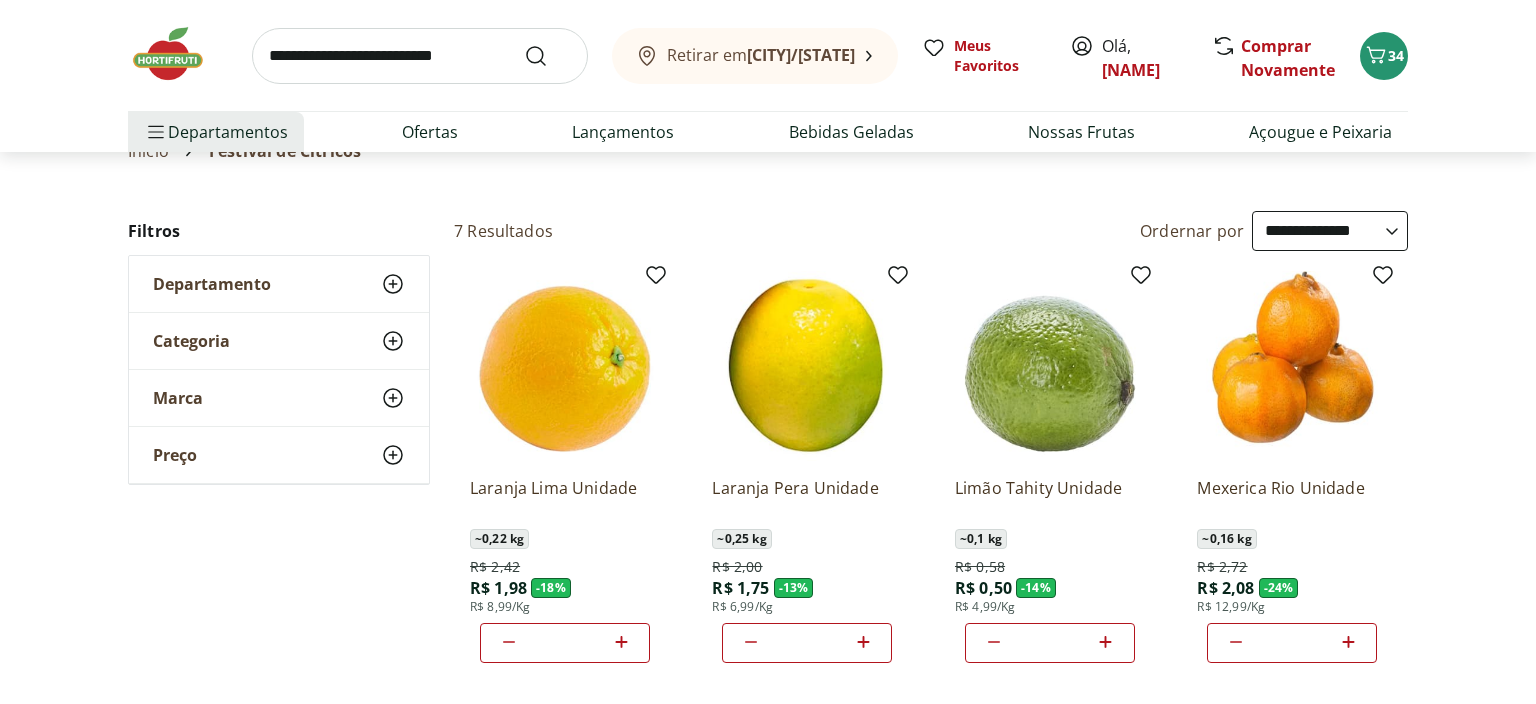 scroll, scrollTop: 0, scrollLeft: 0, axis: both 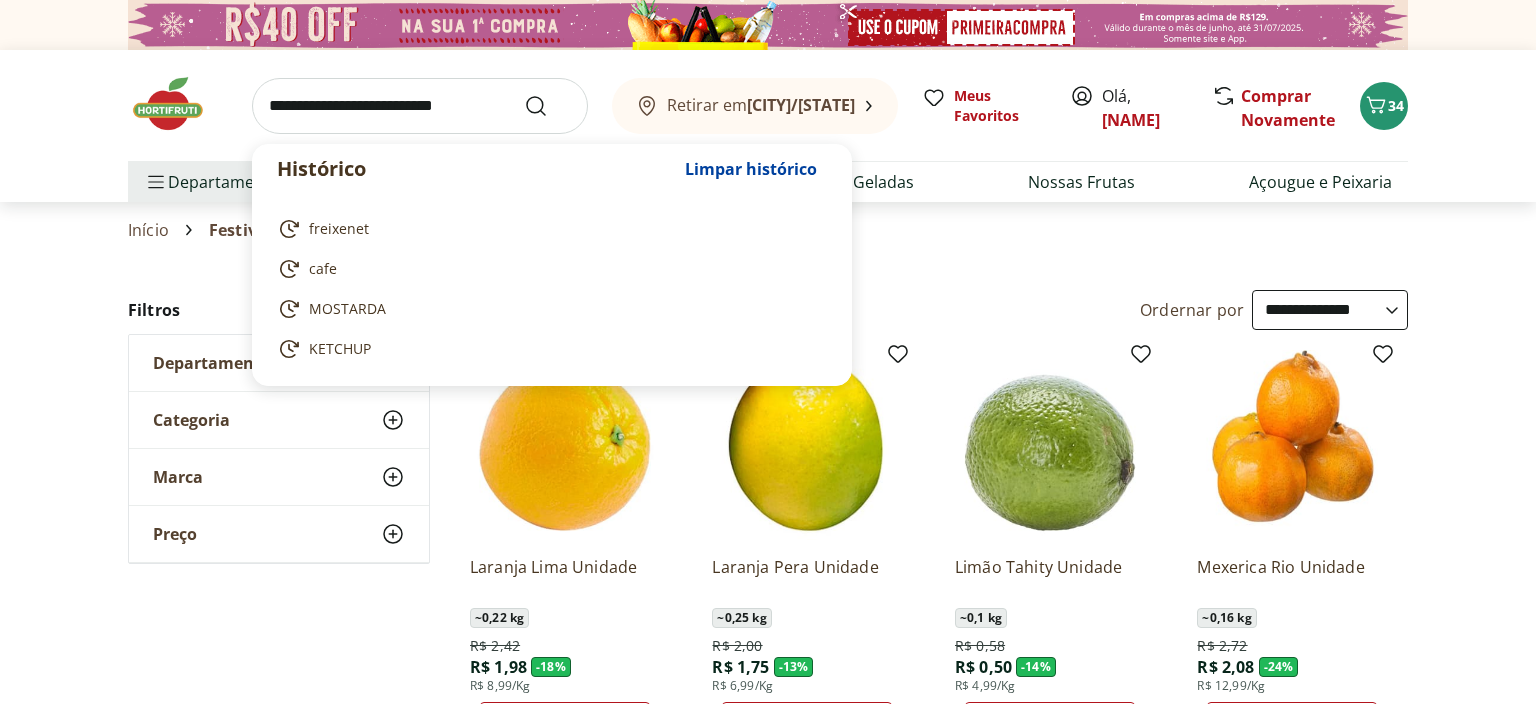 click at bounding box center [420, 106] 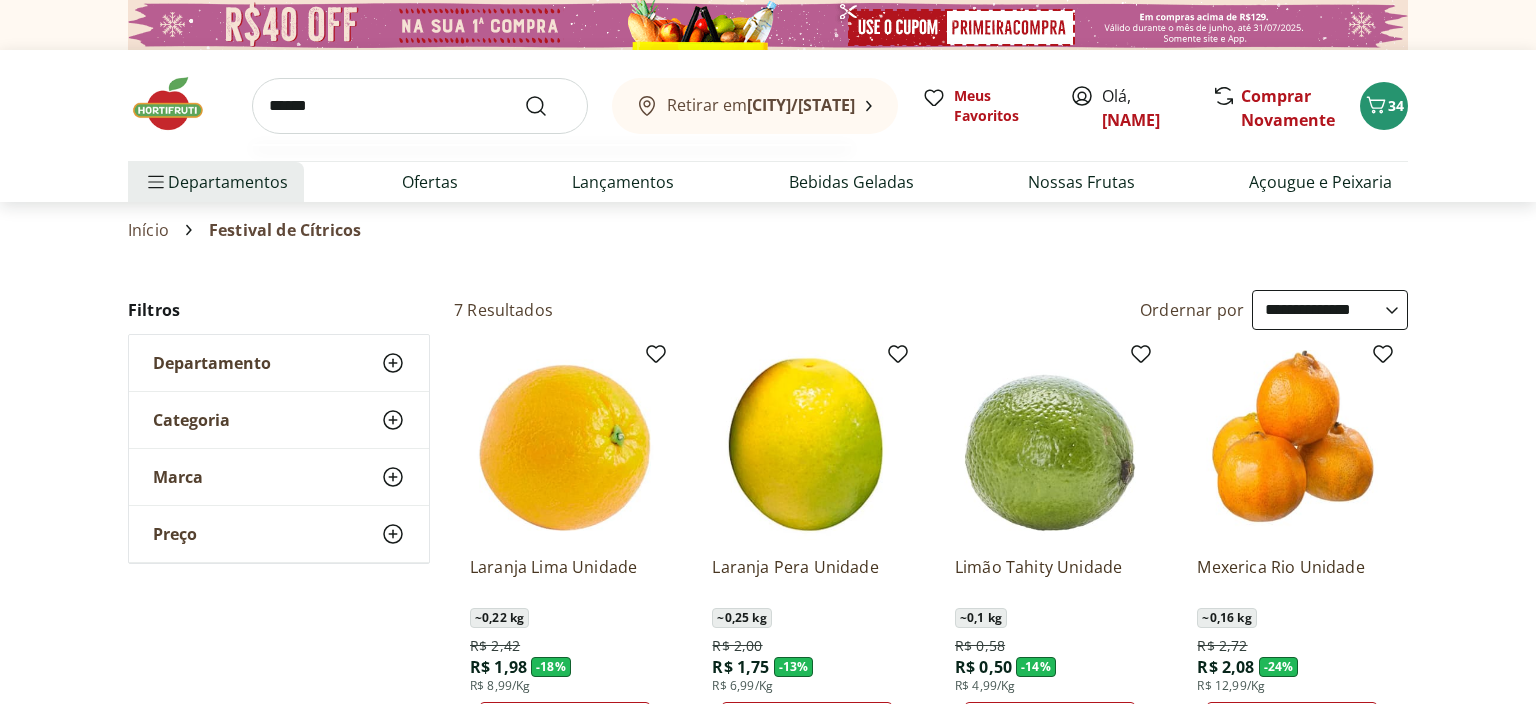 type on "******" 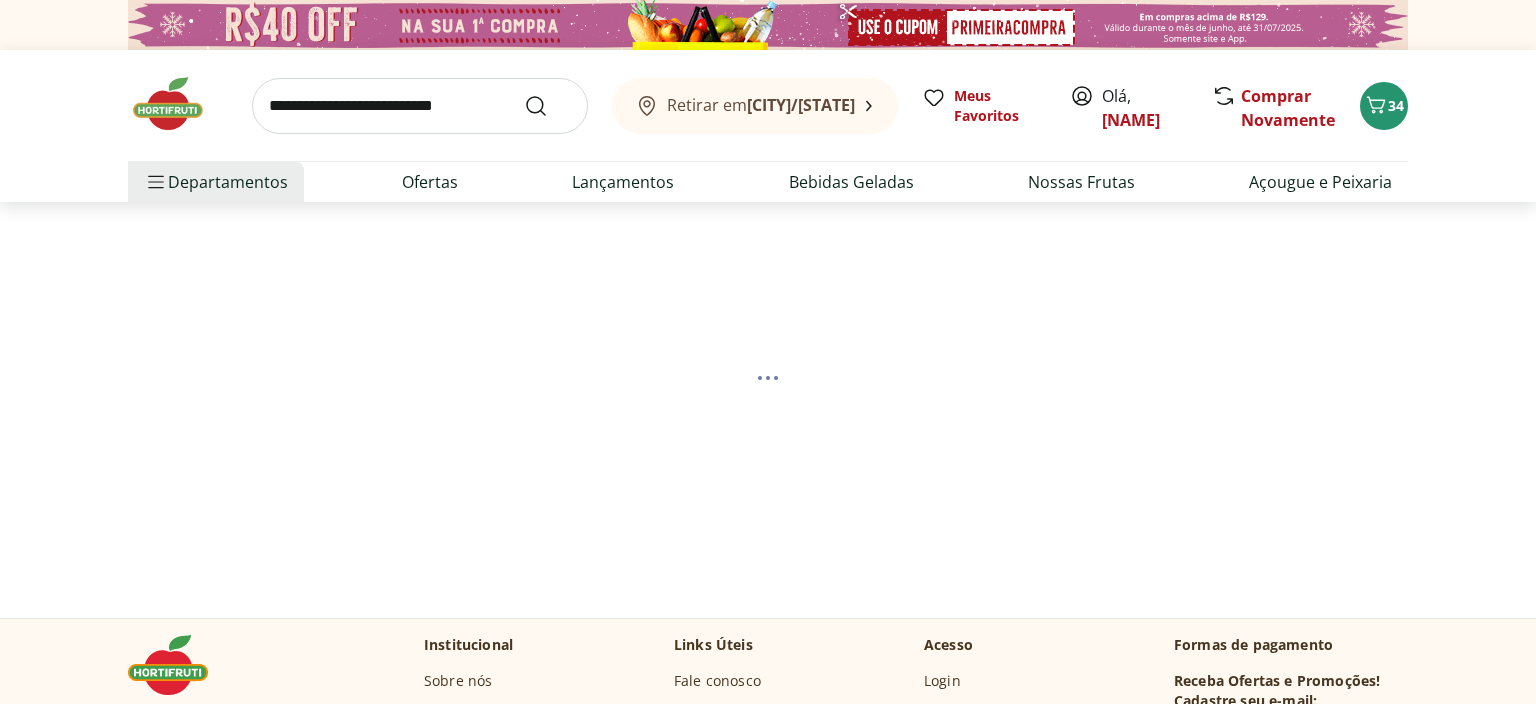 select on "**********" 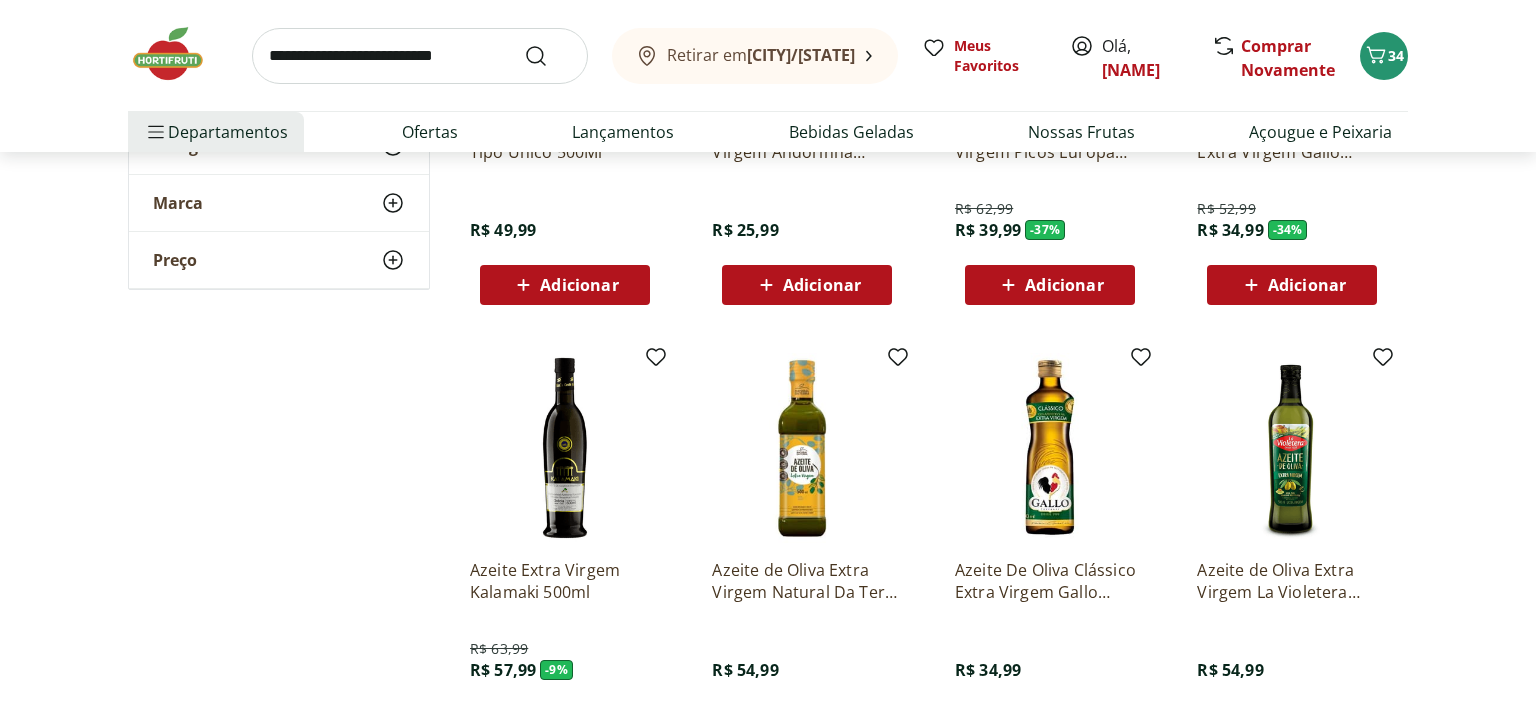 scroll, scrollTop: 1267, scrollLeft: 0, axis: vertical 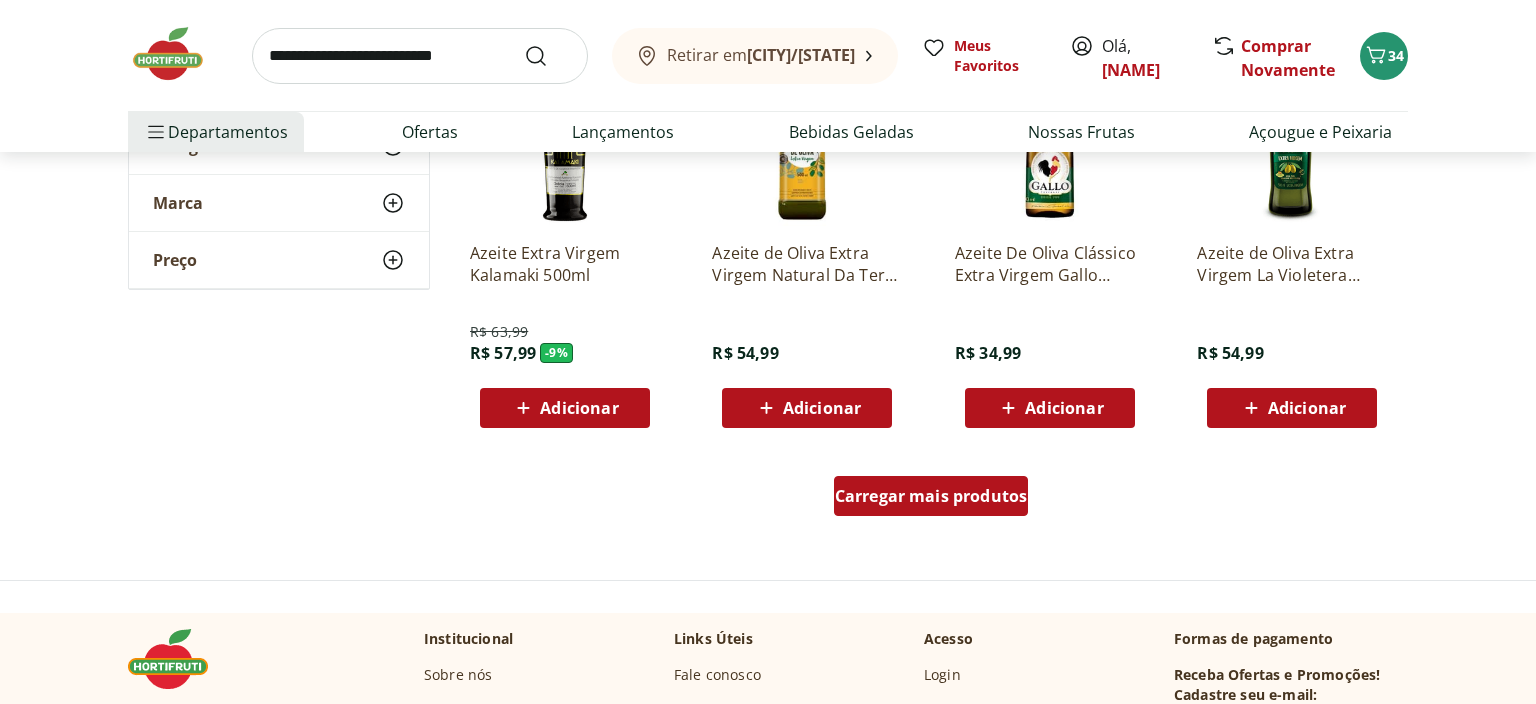 click on "Carregar mais produtos" at bounding box center (931, 496) 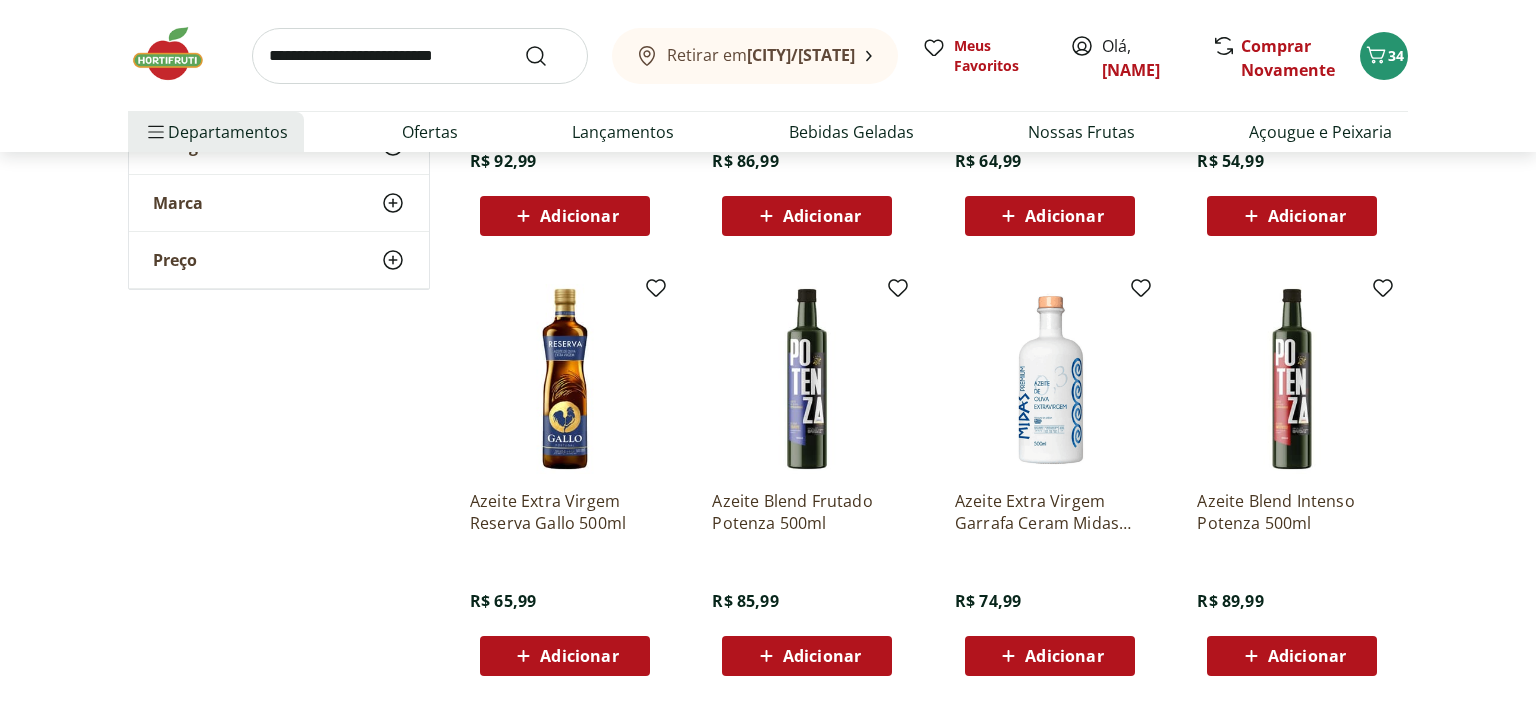 scroll, scrollTop: 2745, scrollLeft: 0, axis: vertical 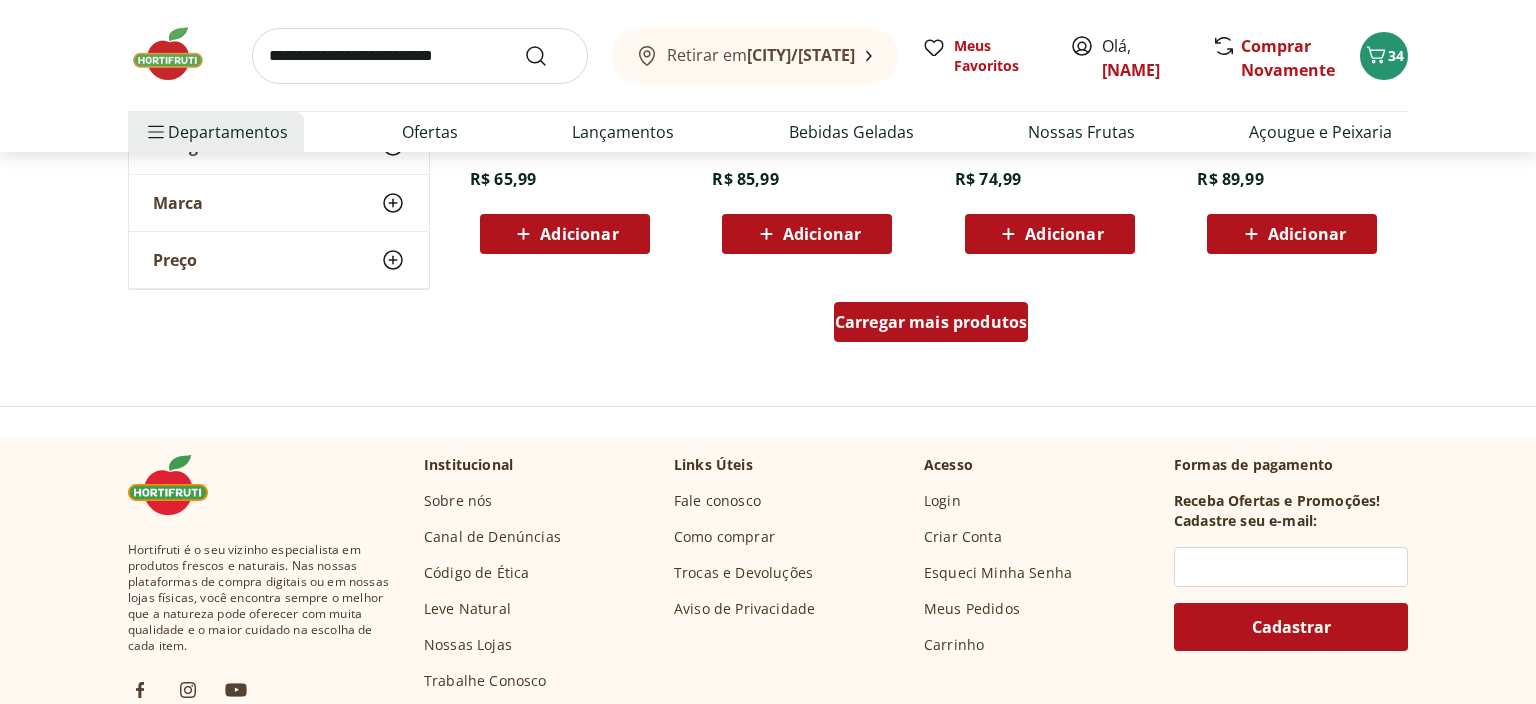 click on "Carregar mais produtos" at bounding box center [931, 322] 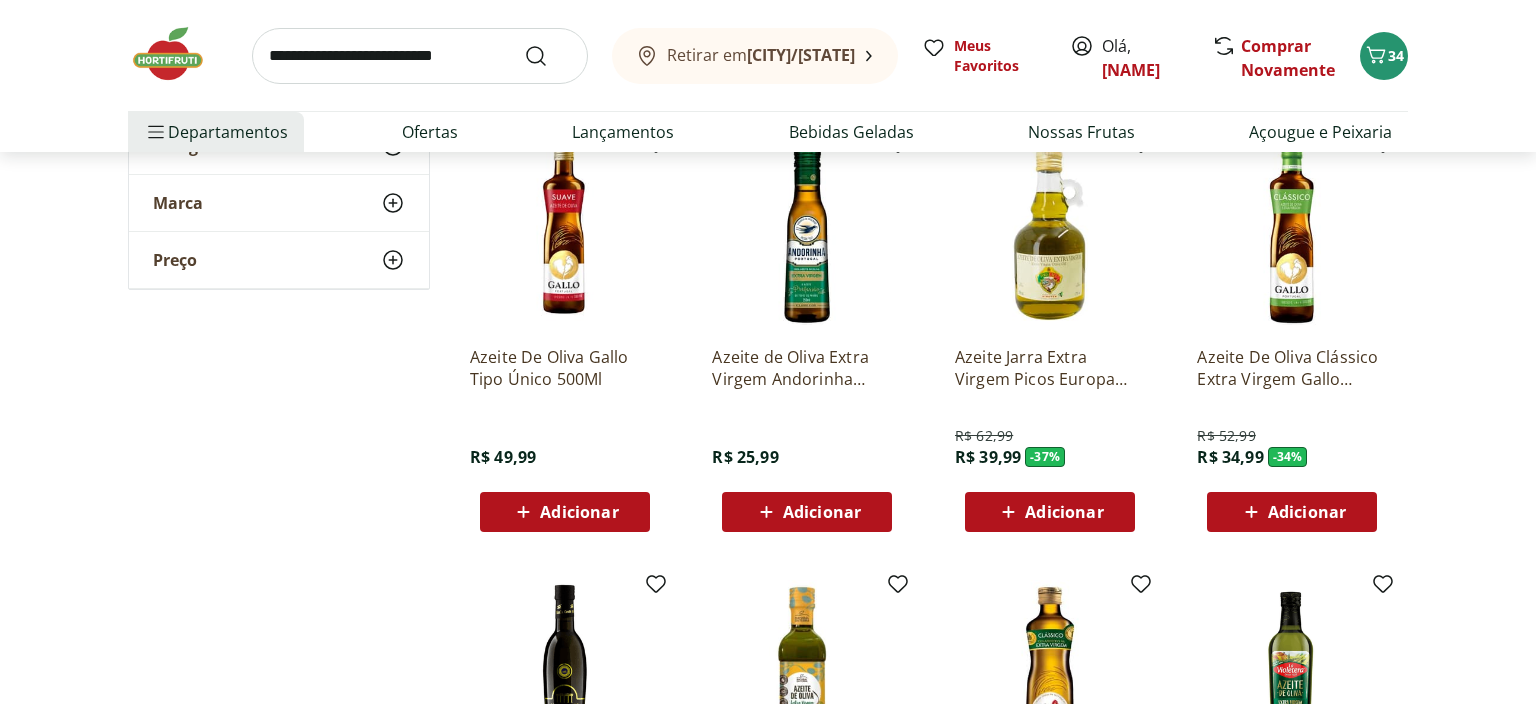scroll, scrollTop: 739, scrollLeft: 0, axis: vertical 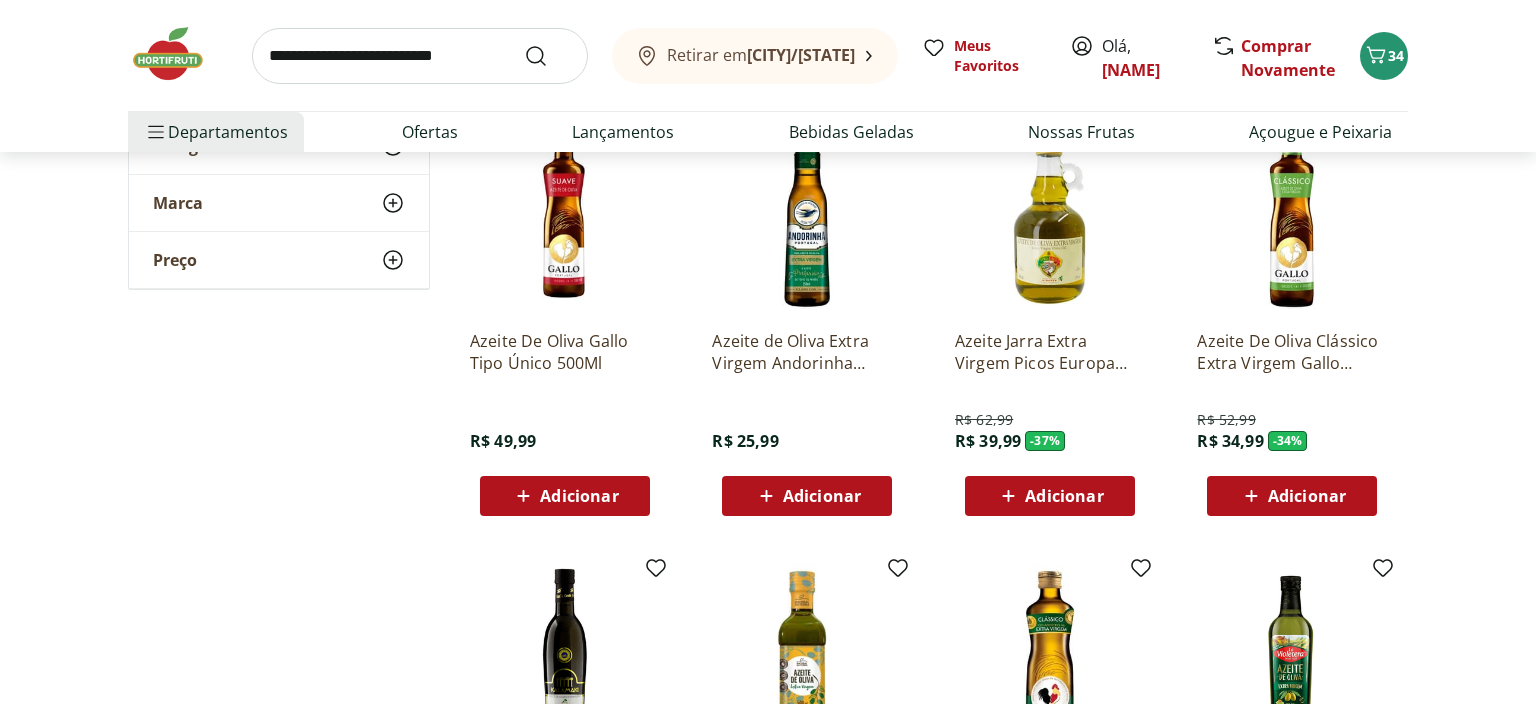 click at bounding box center [1050, 219] 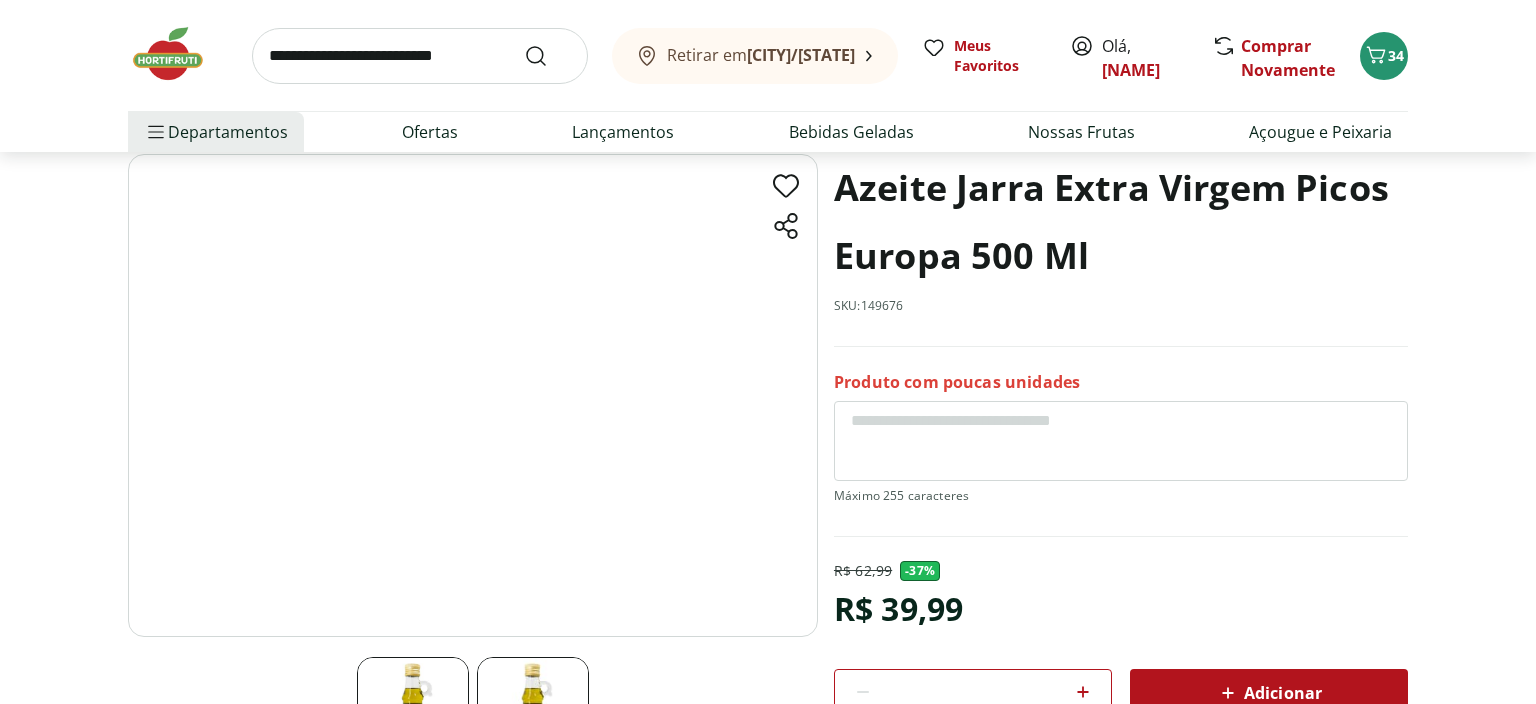 scroll, scrollTop: 105, scrollLeft: 0, axis: vertical 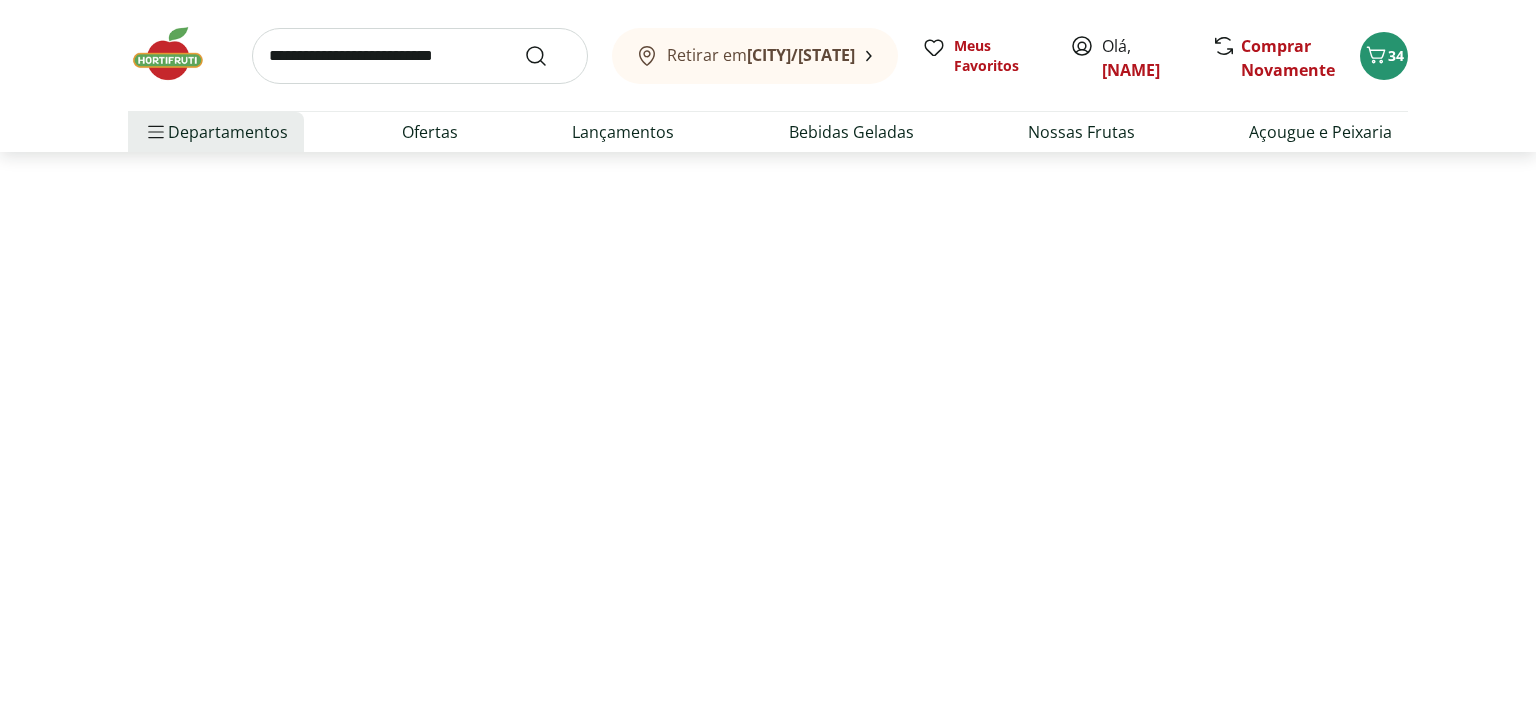 select on "**********" 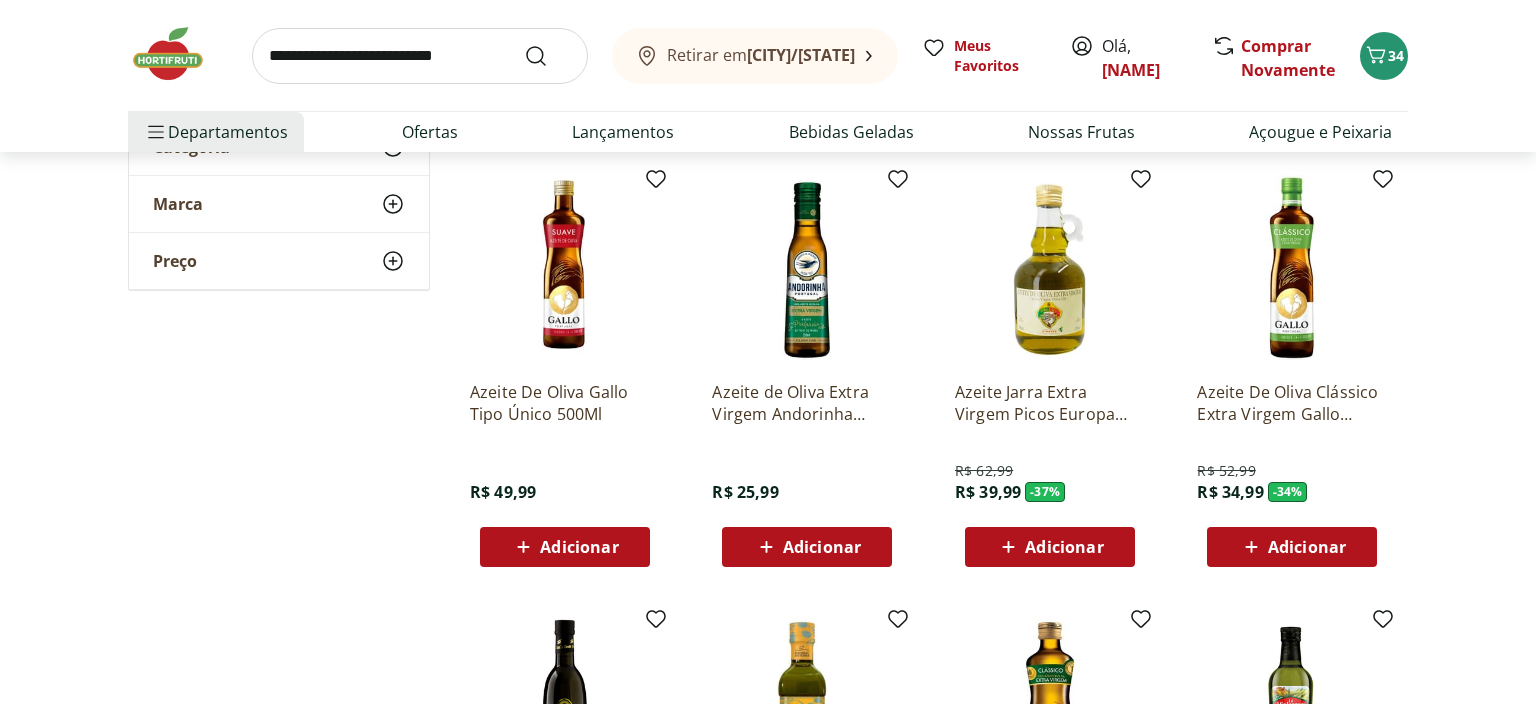 scroll, scrollTop: 739, scrollLeft: 0, axis: vertical 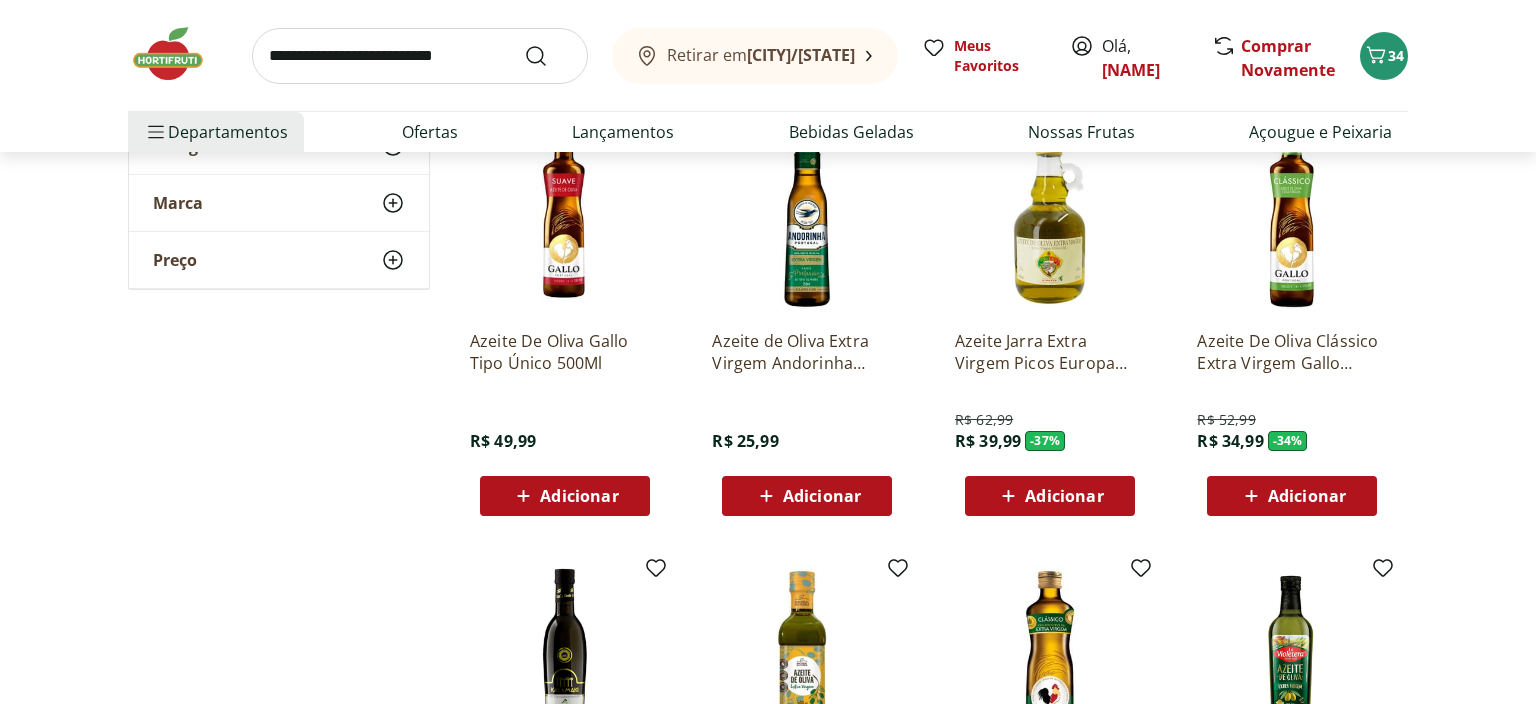 click on "Adicionar" at bounding box center (1307, 496) 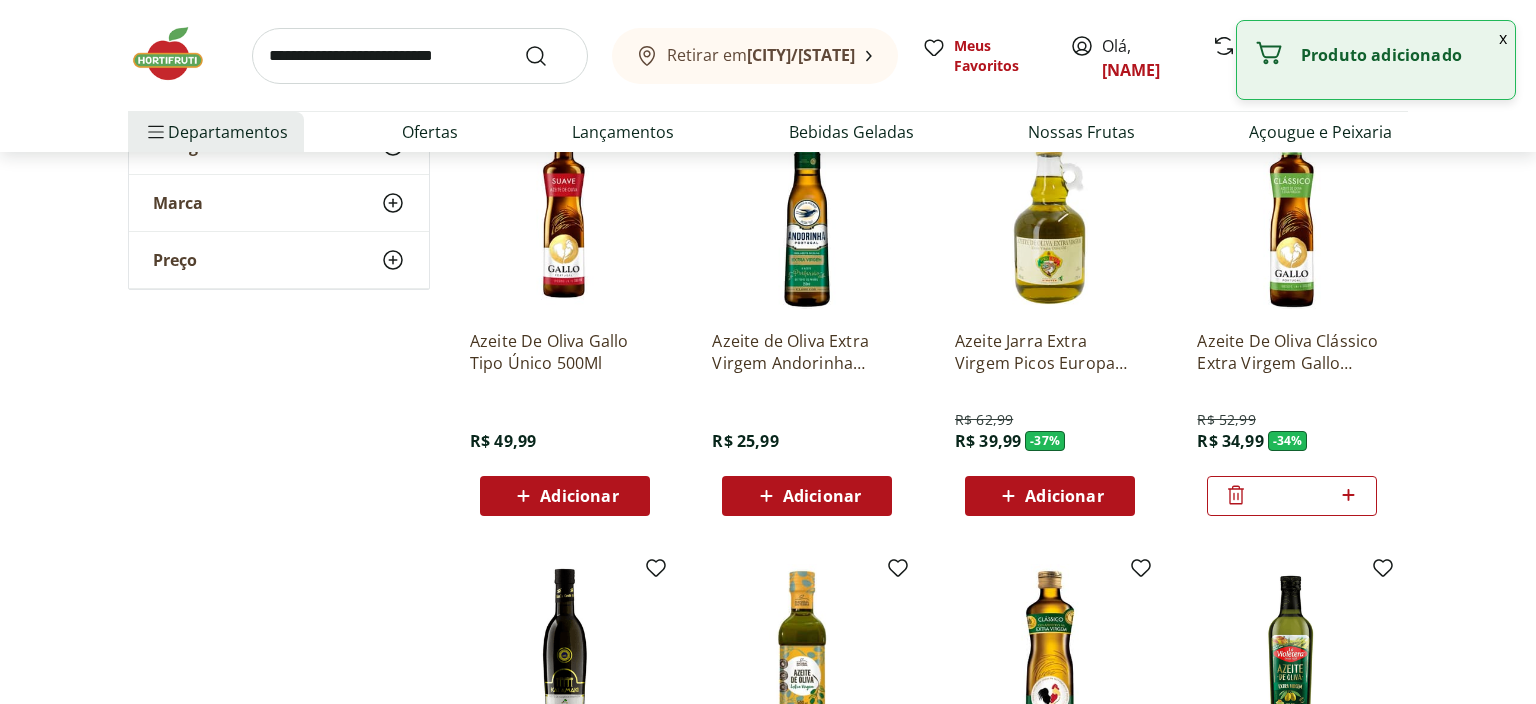 click 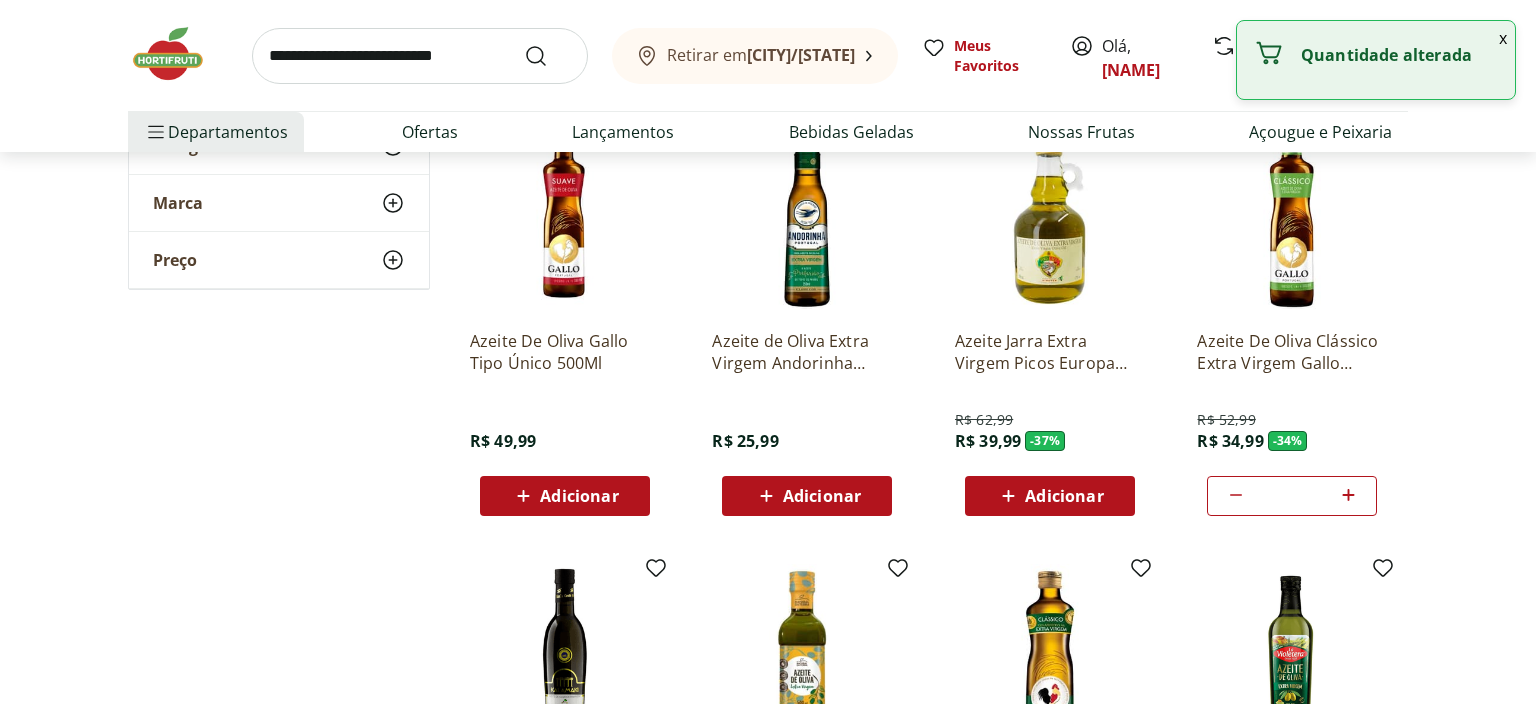 click 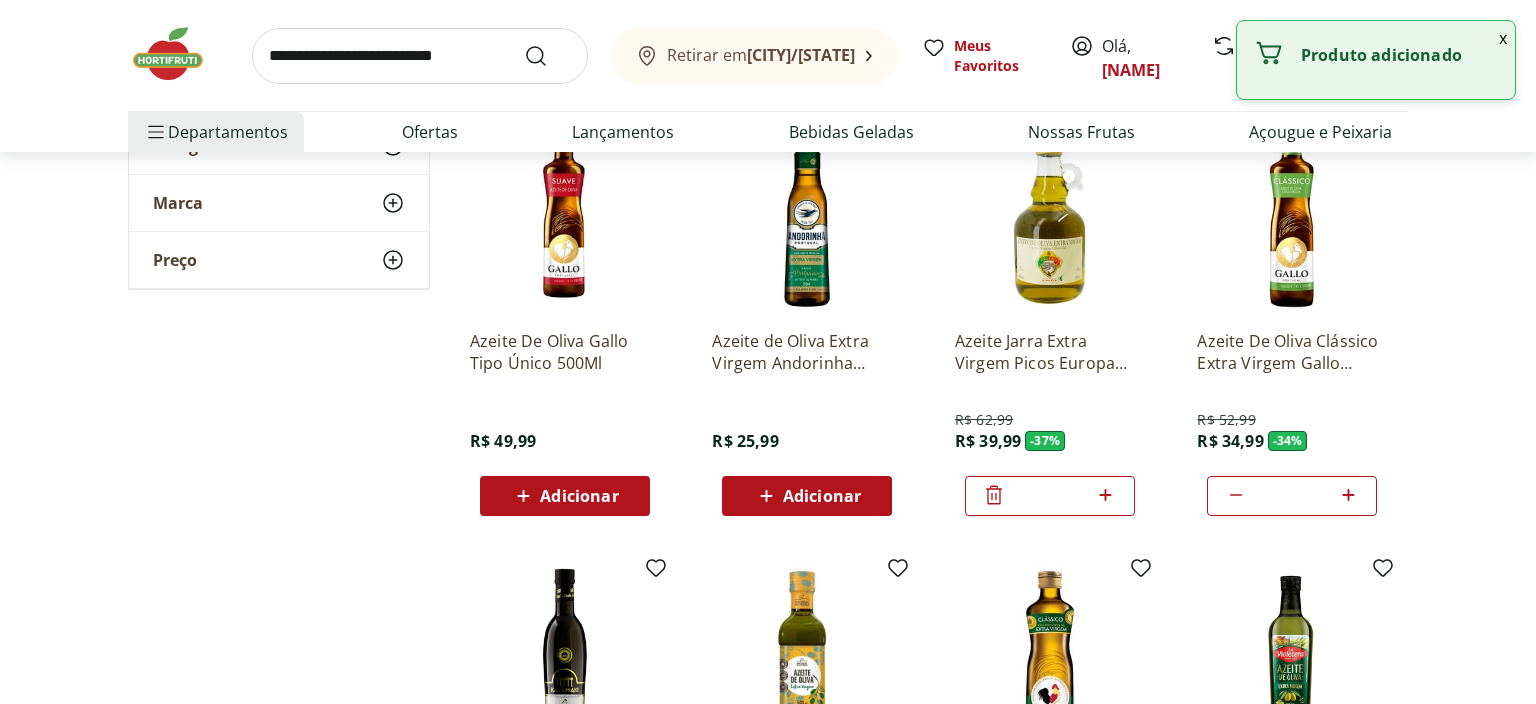 click 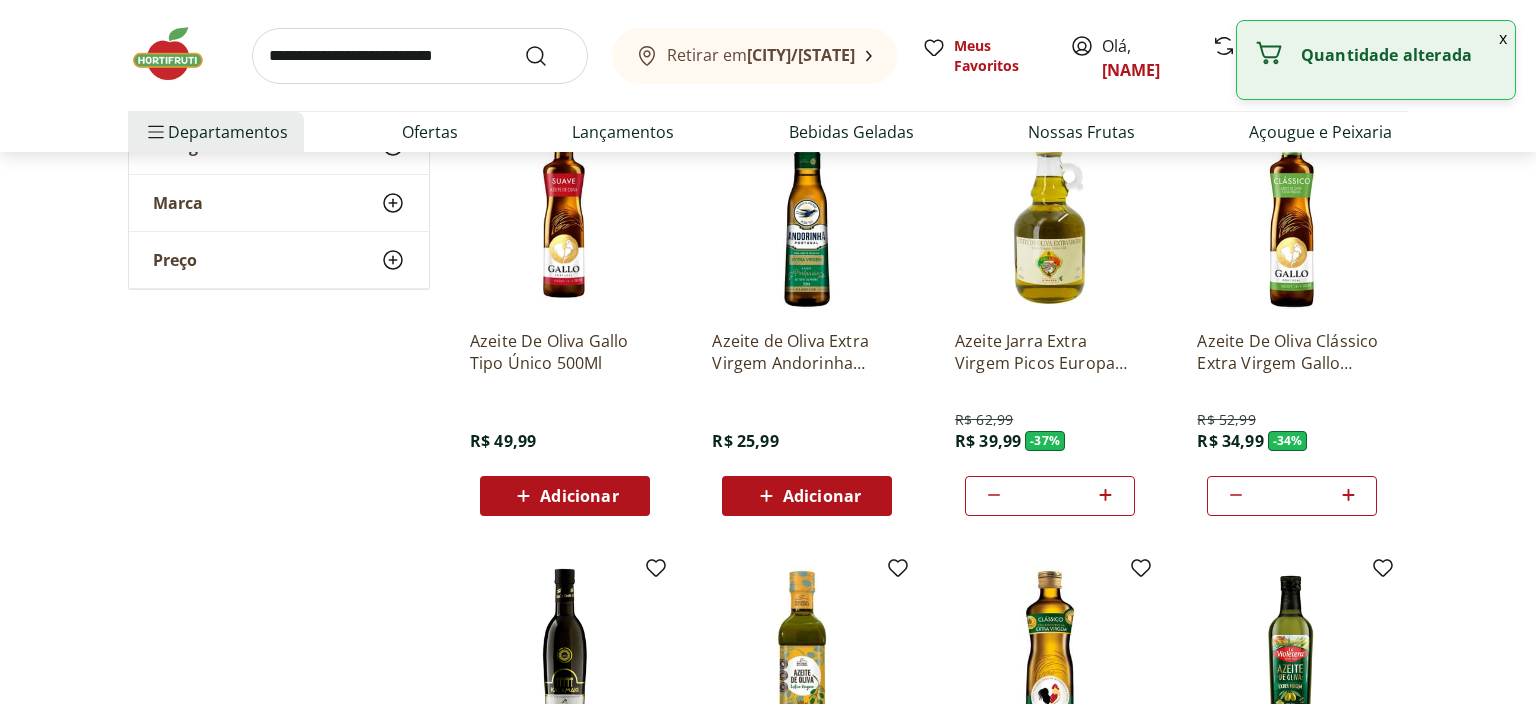 type on "*" 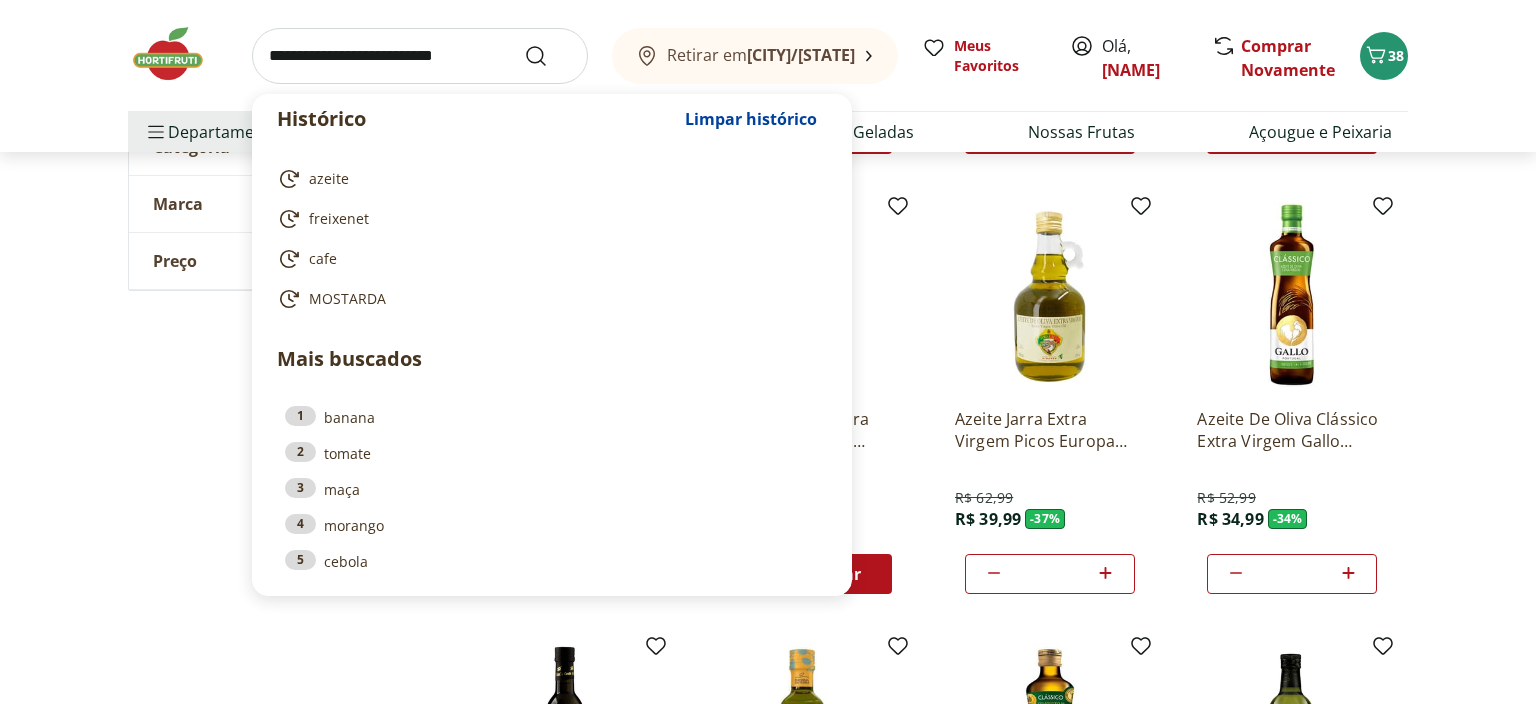 scroll, scrollTop: 633, scrollLeft: 0, axis: vertical 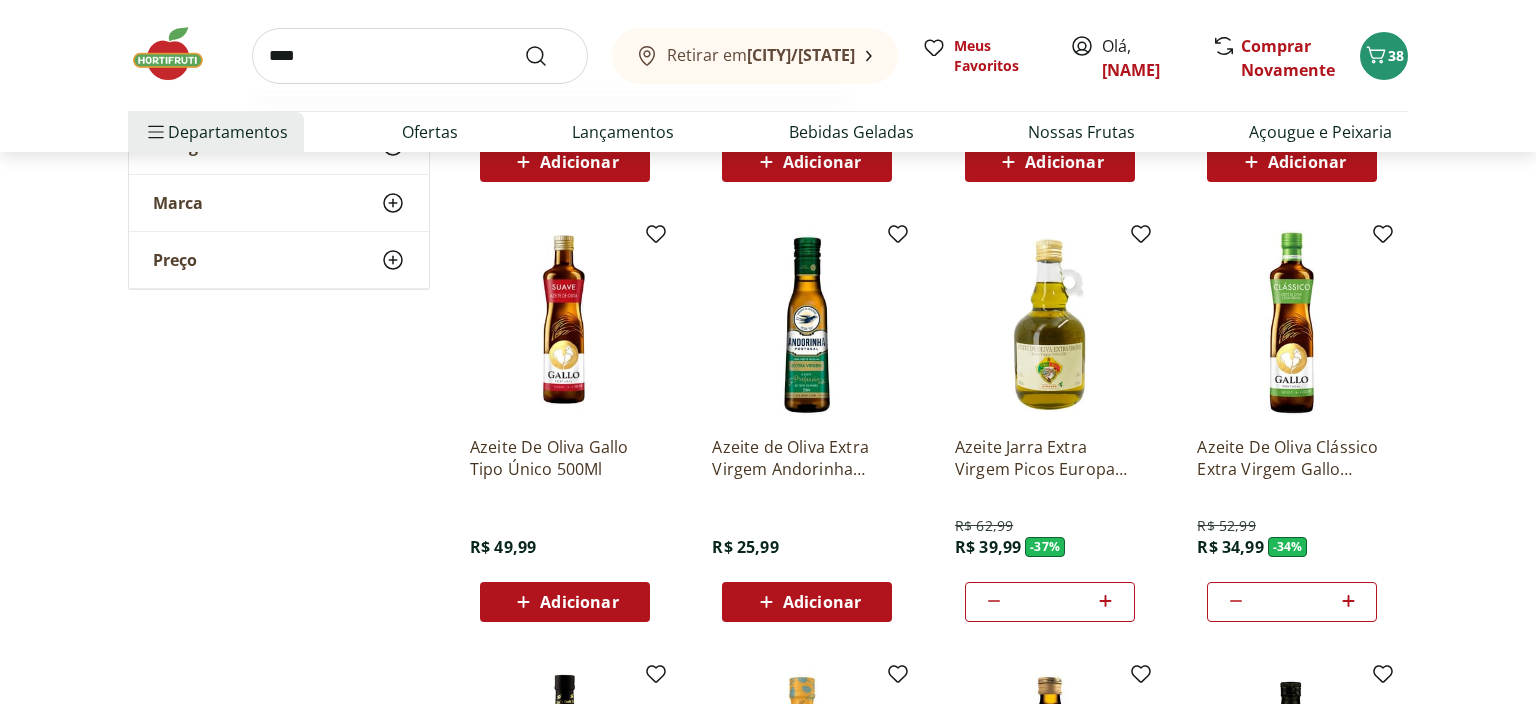 type on "*****" 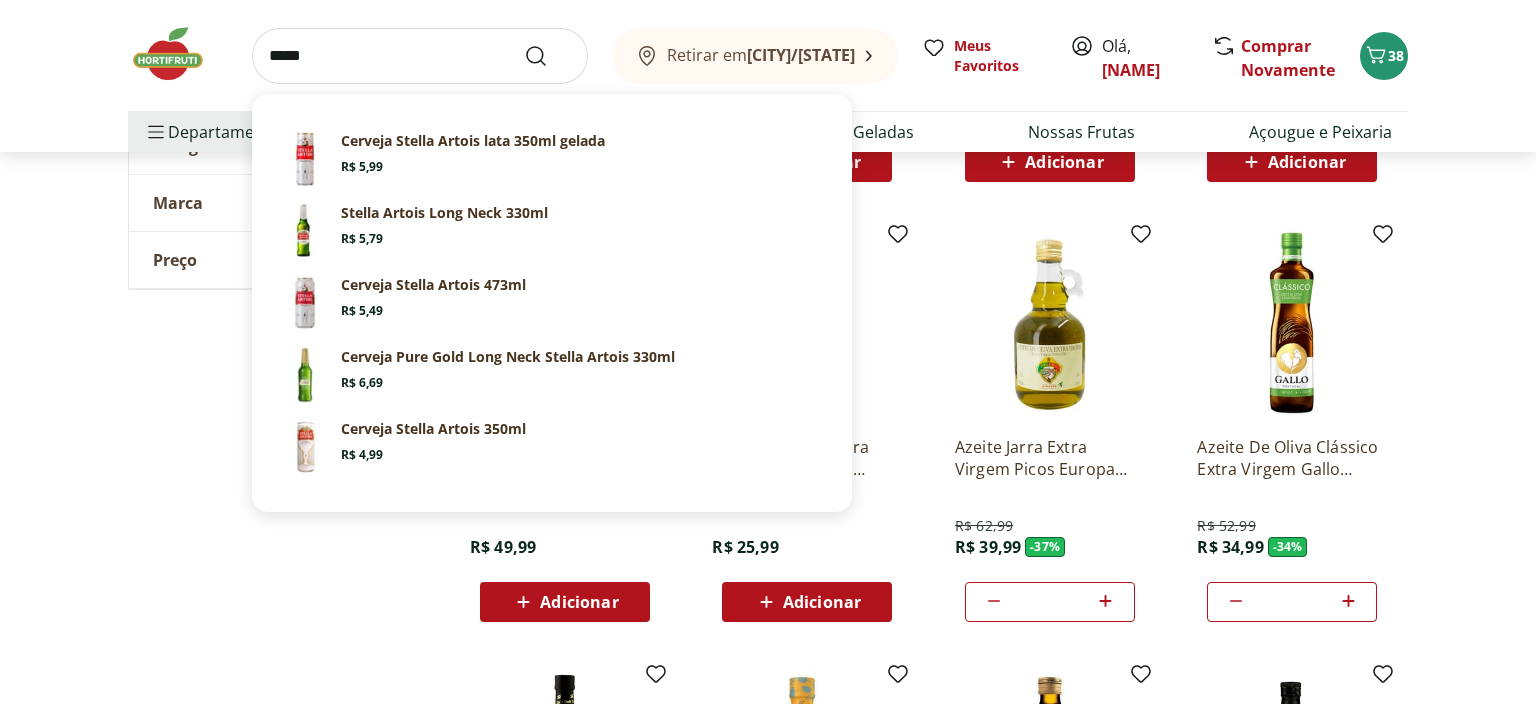 click at bounding box center (548, 56) 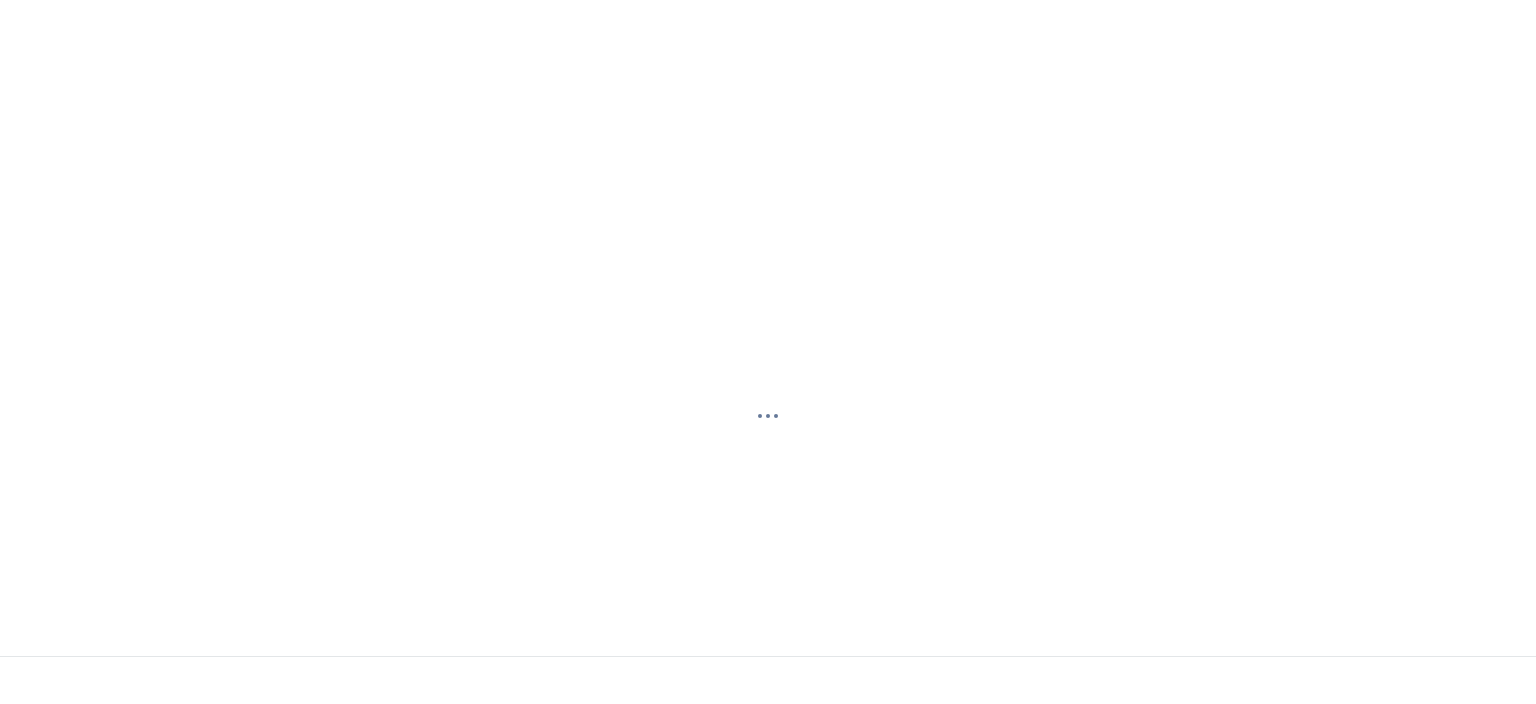 scroll, scrollTop: 0, scrollLeft: 0, axis: both 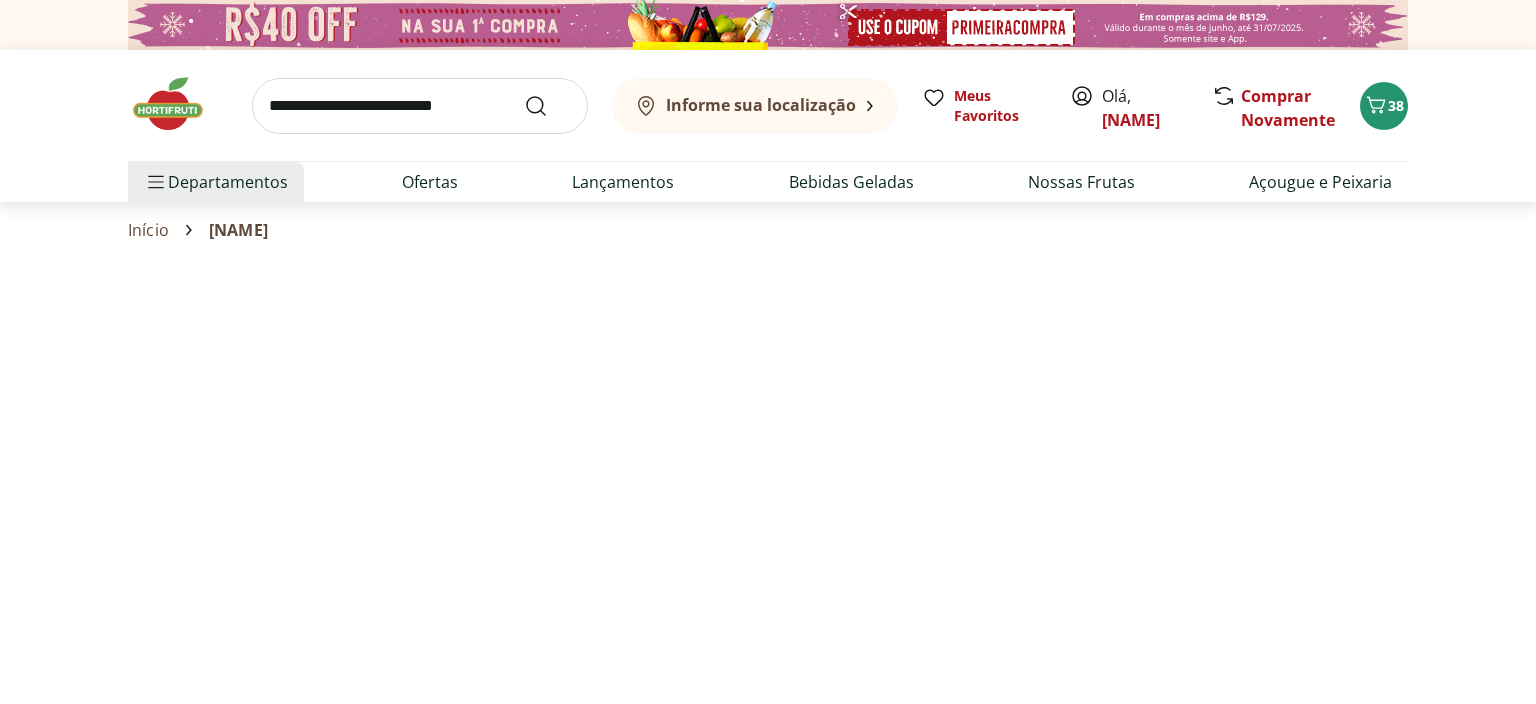 select on "**********" 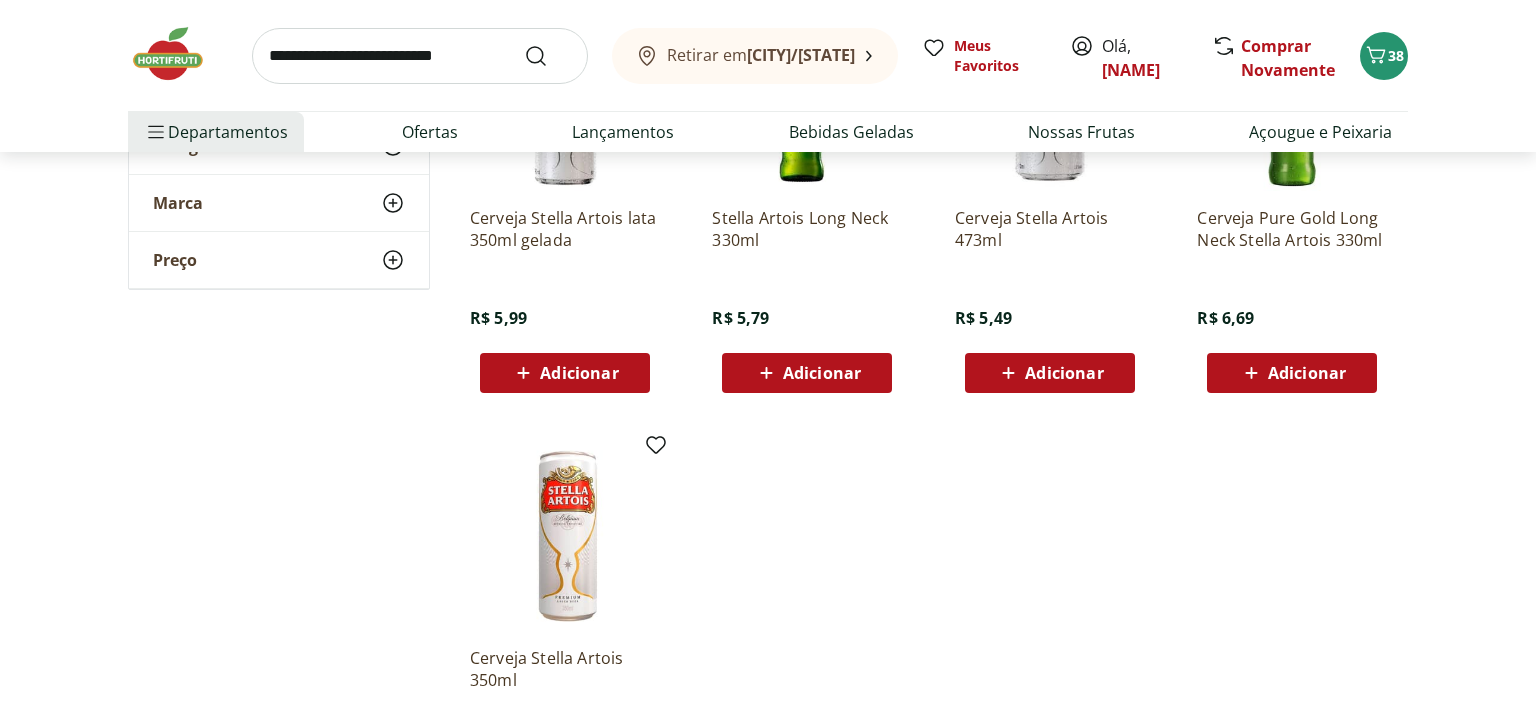 scroll, scrollTop: 211, scrollLeft: 0, axis: vertical 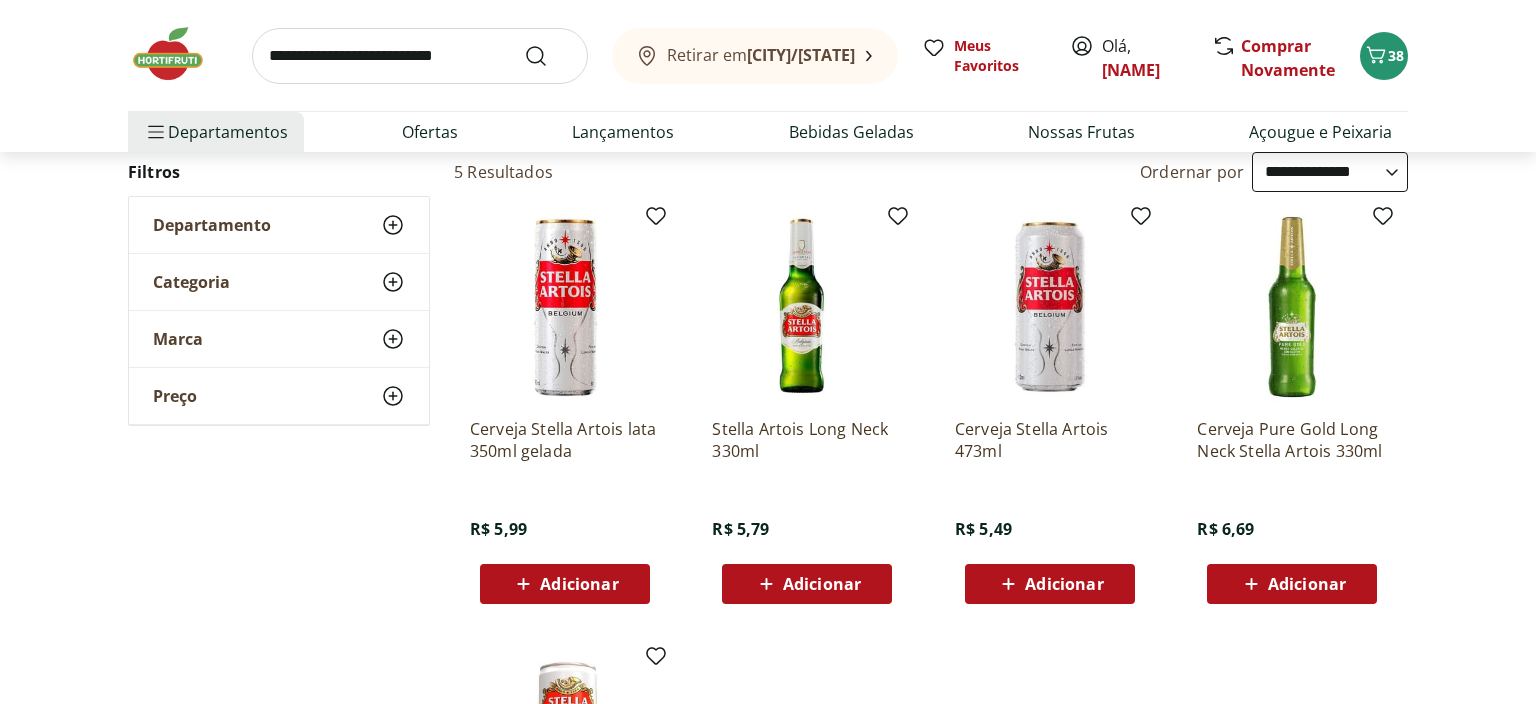 click on "Adicionar" at bounding box center [1307, 584] 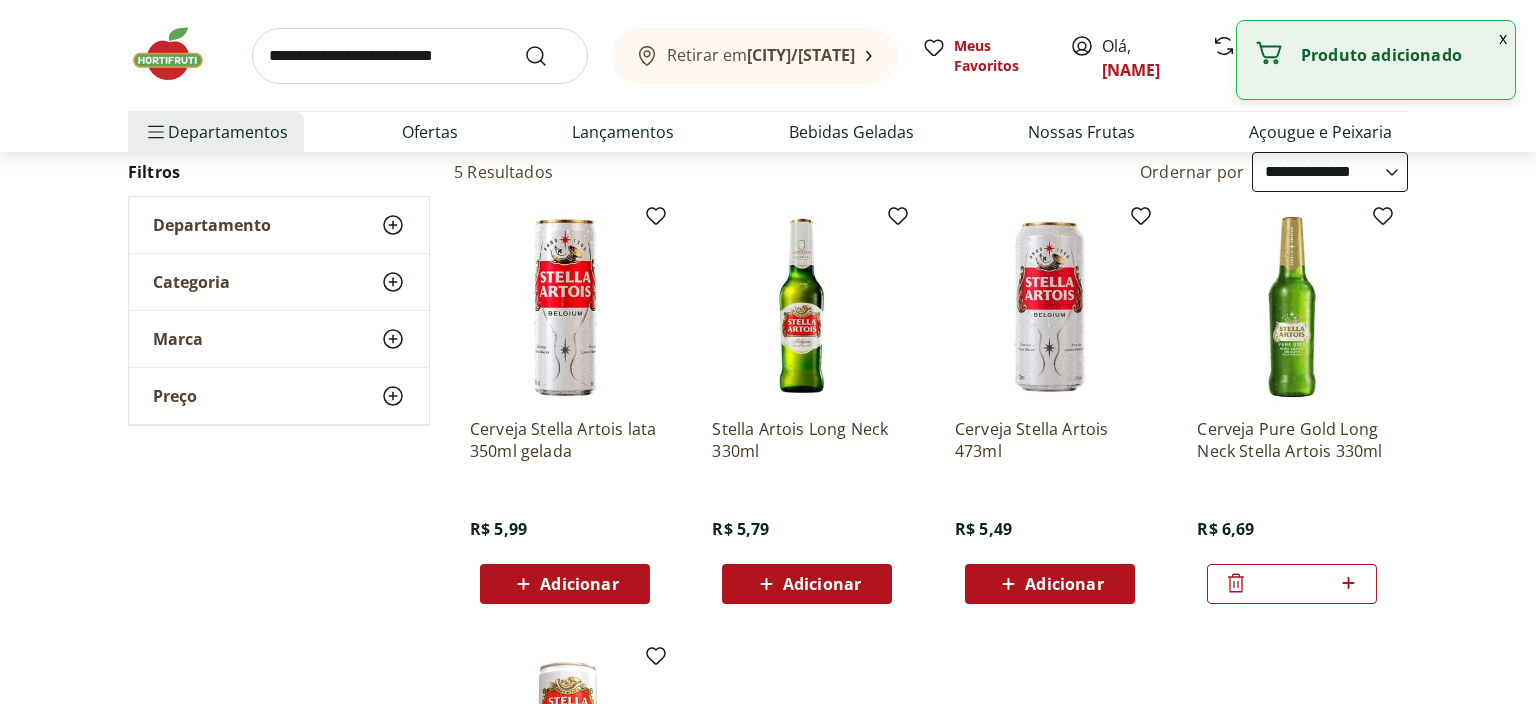 drag, startPoint x: 1308, startPoint y: 587, endPoint x: 1243, endPoint y: 587, distance: 65 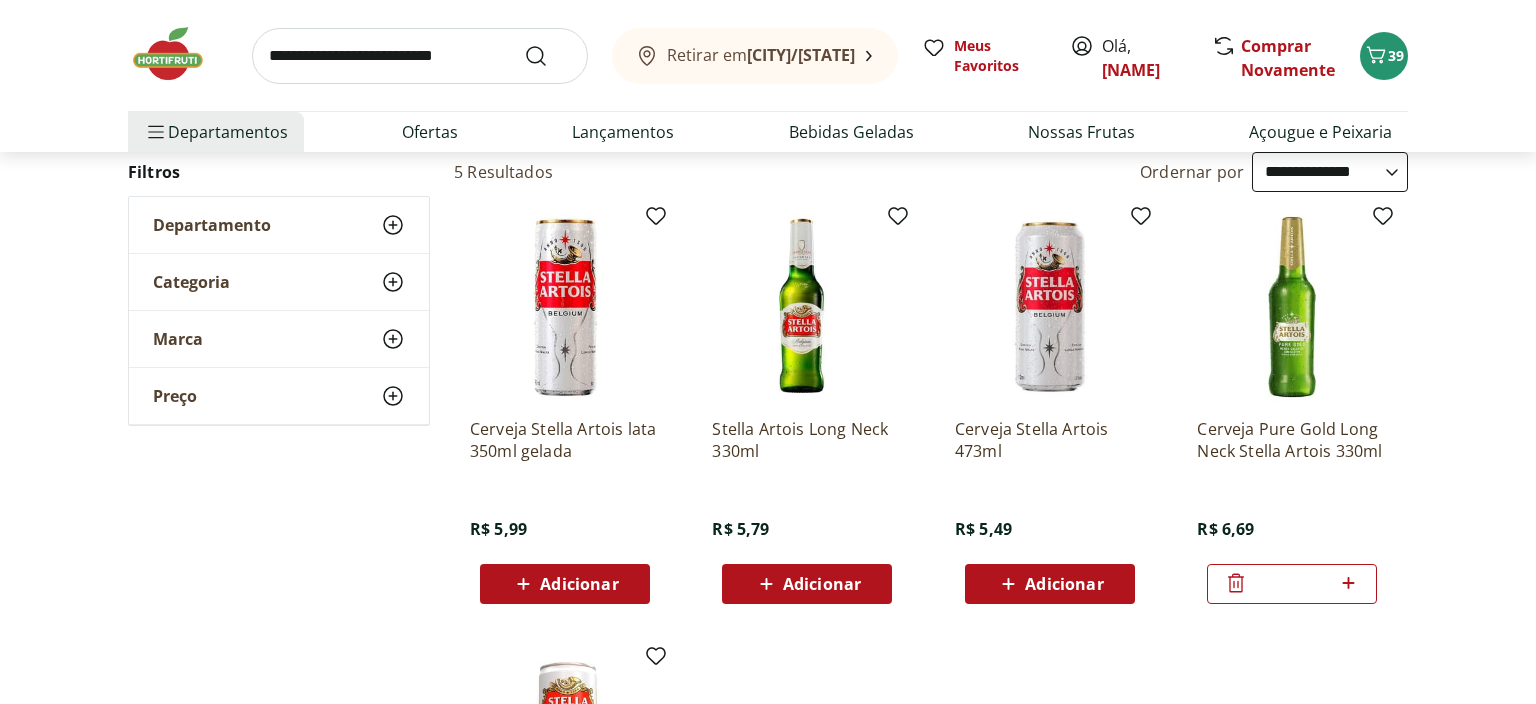 type on "*" 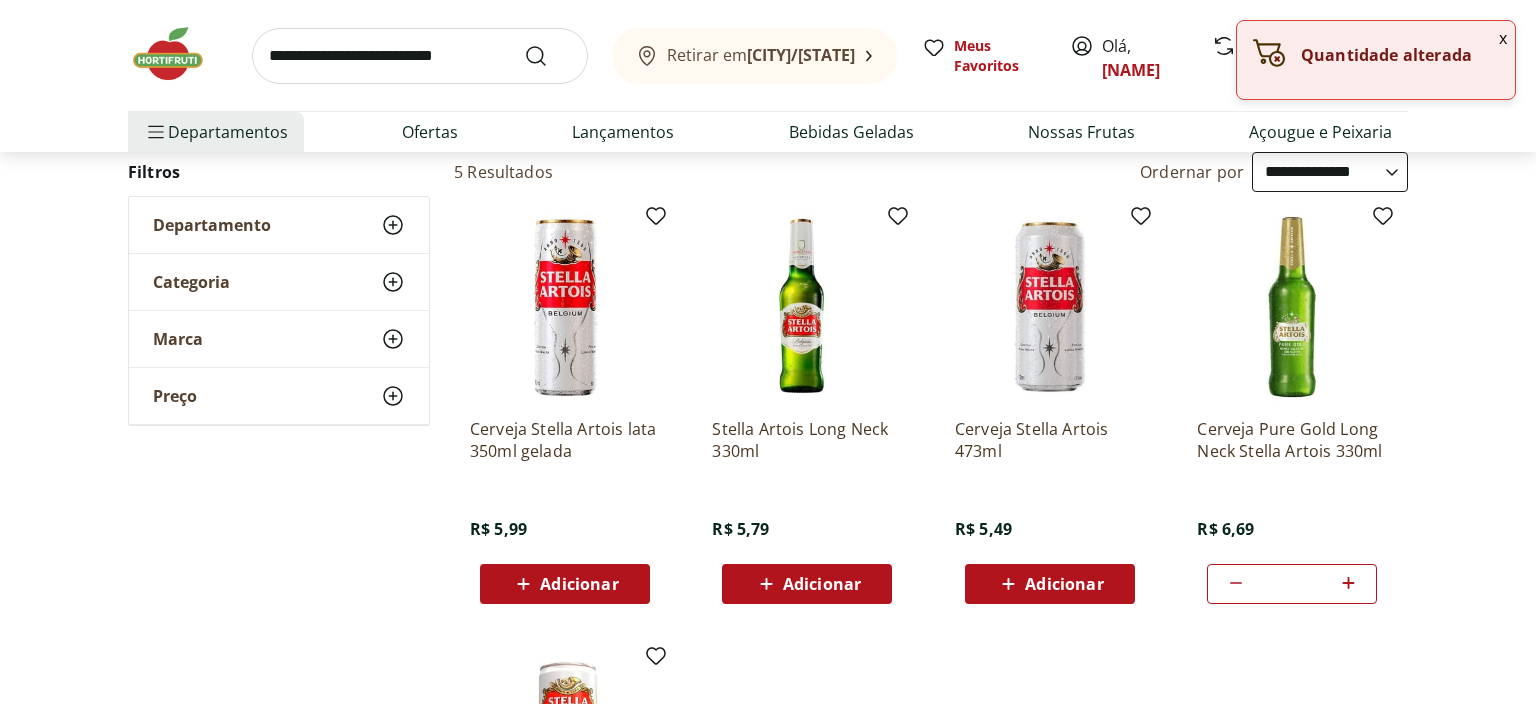 type 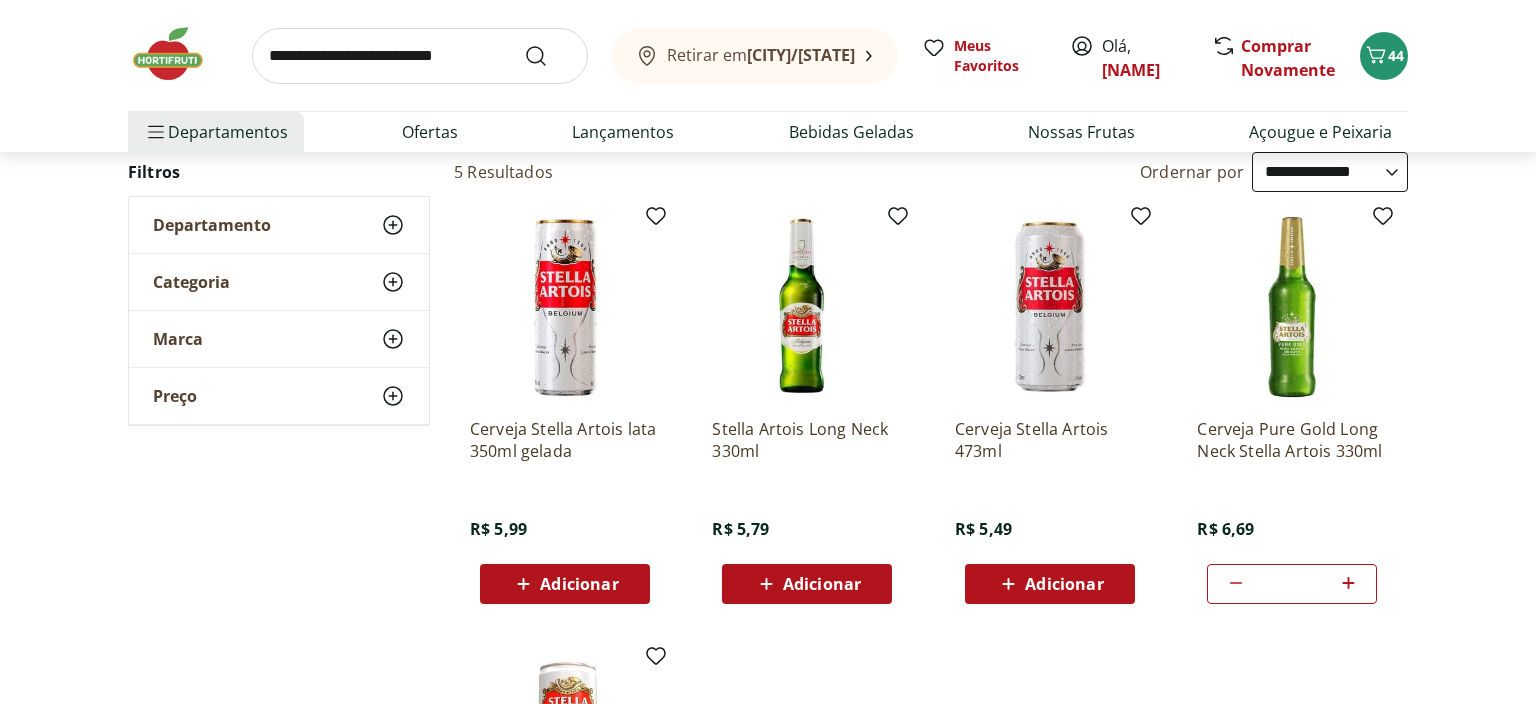 click at bounding box center [178, 54] 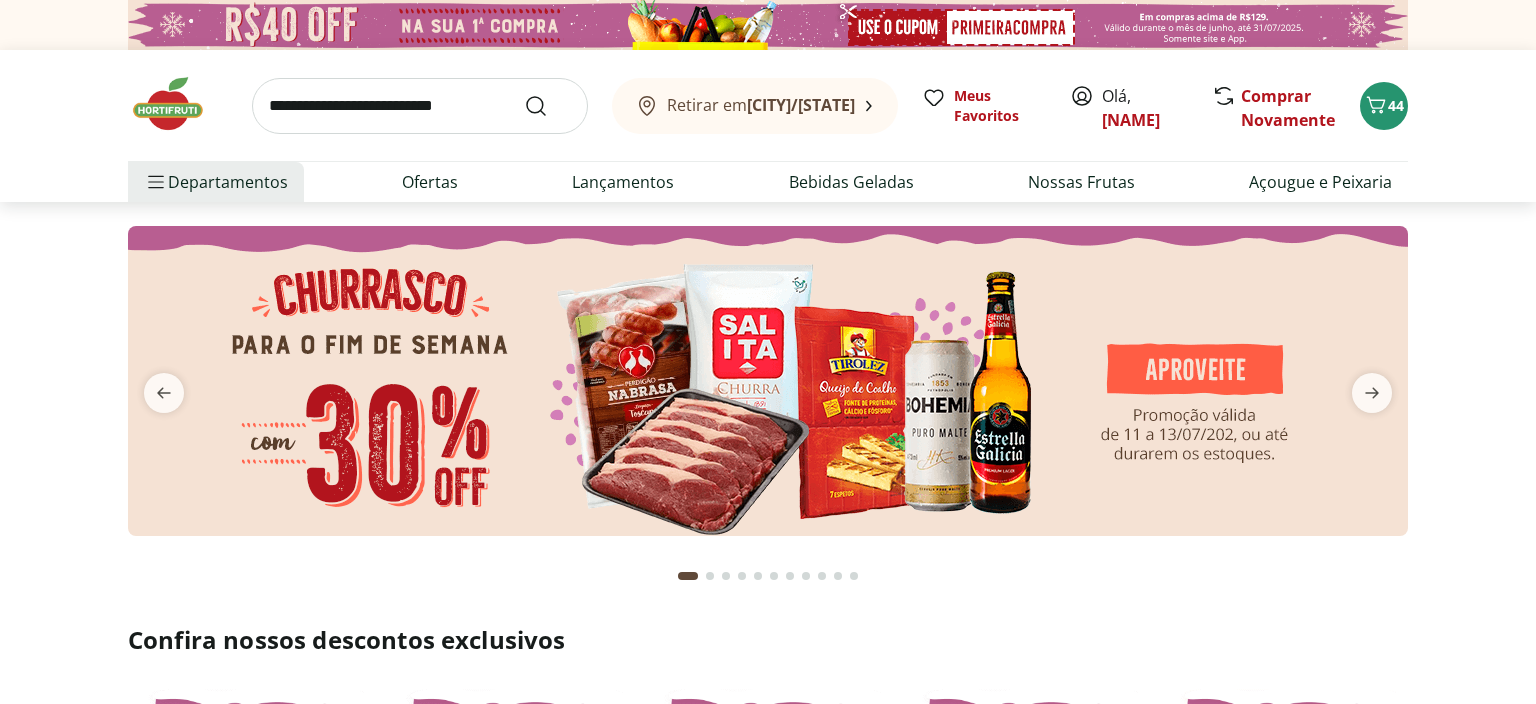 click at bounding box center [768, 381] 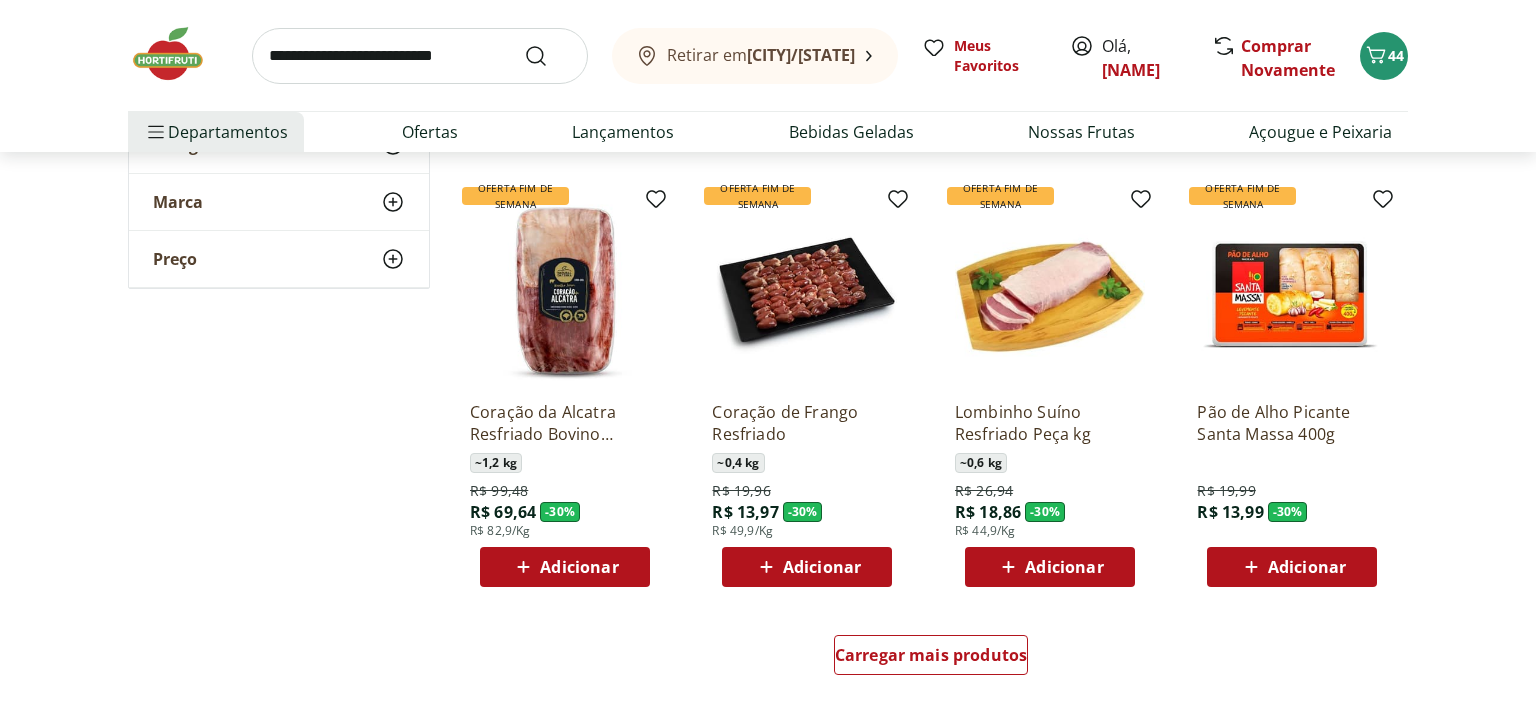 scroll, scrollTop: 1161, scrollLeft: 0, axis: vertical 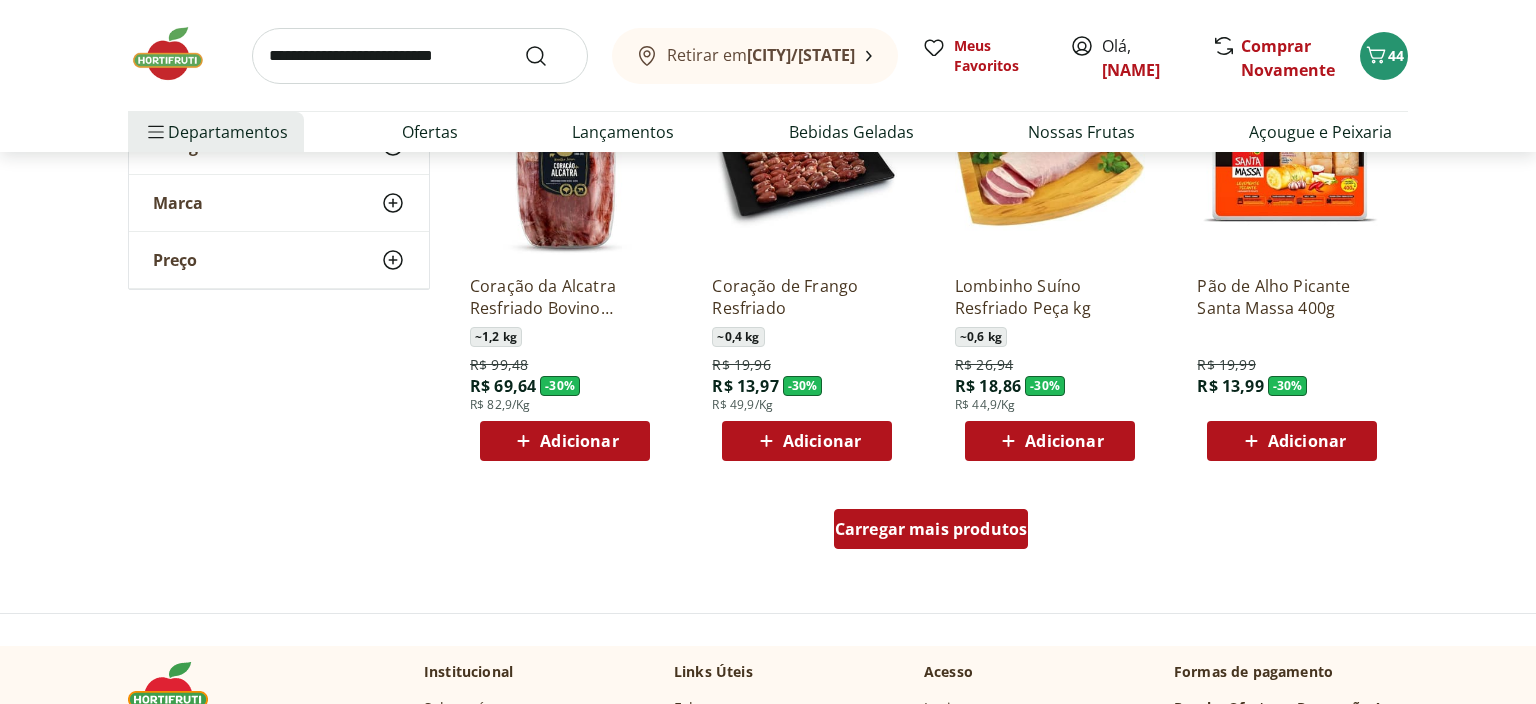 click on "Carregar mais produtos" at bounding box center (931, 529) 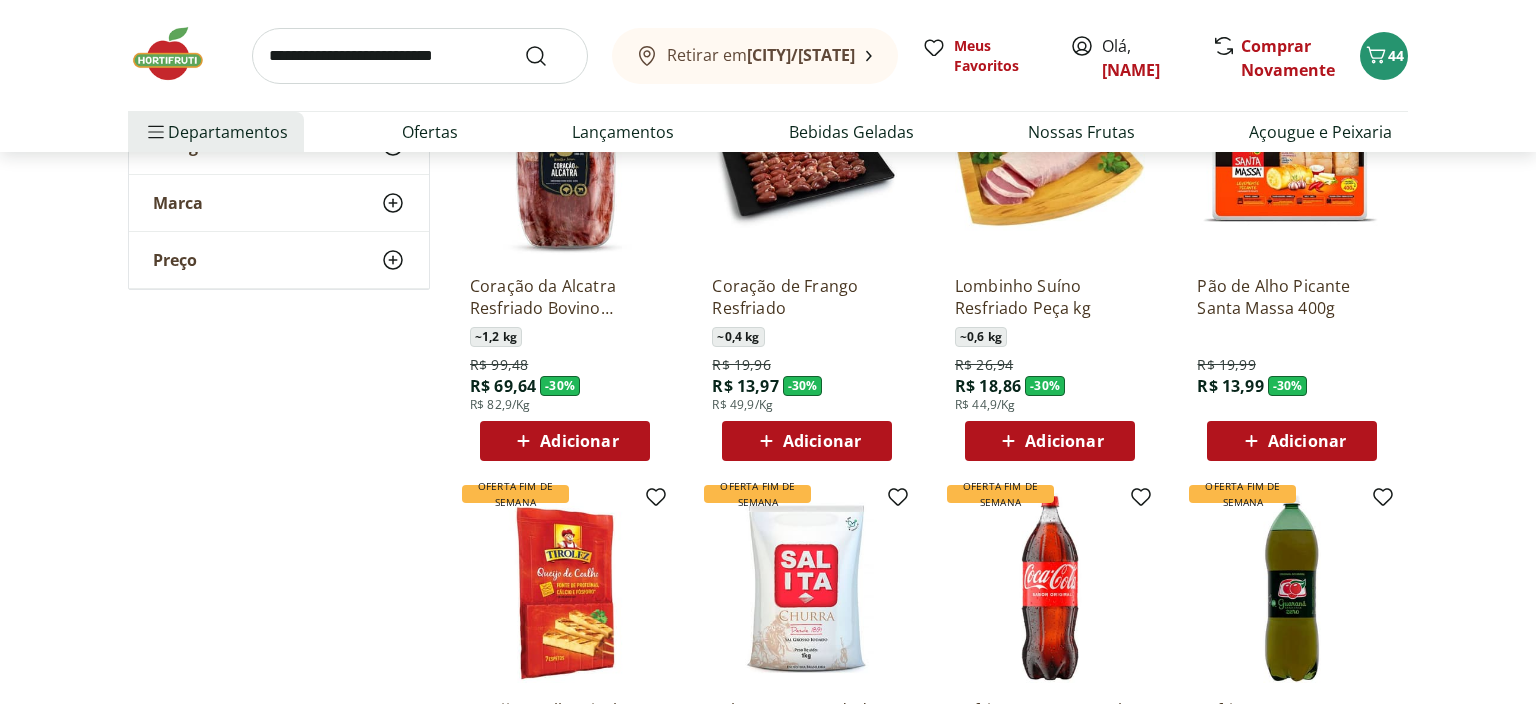 scroll, scrollTop: 1372, scrollLeft: 0, axis: vertical 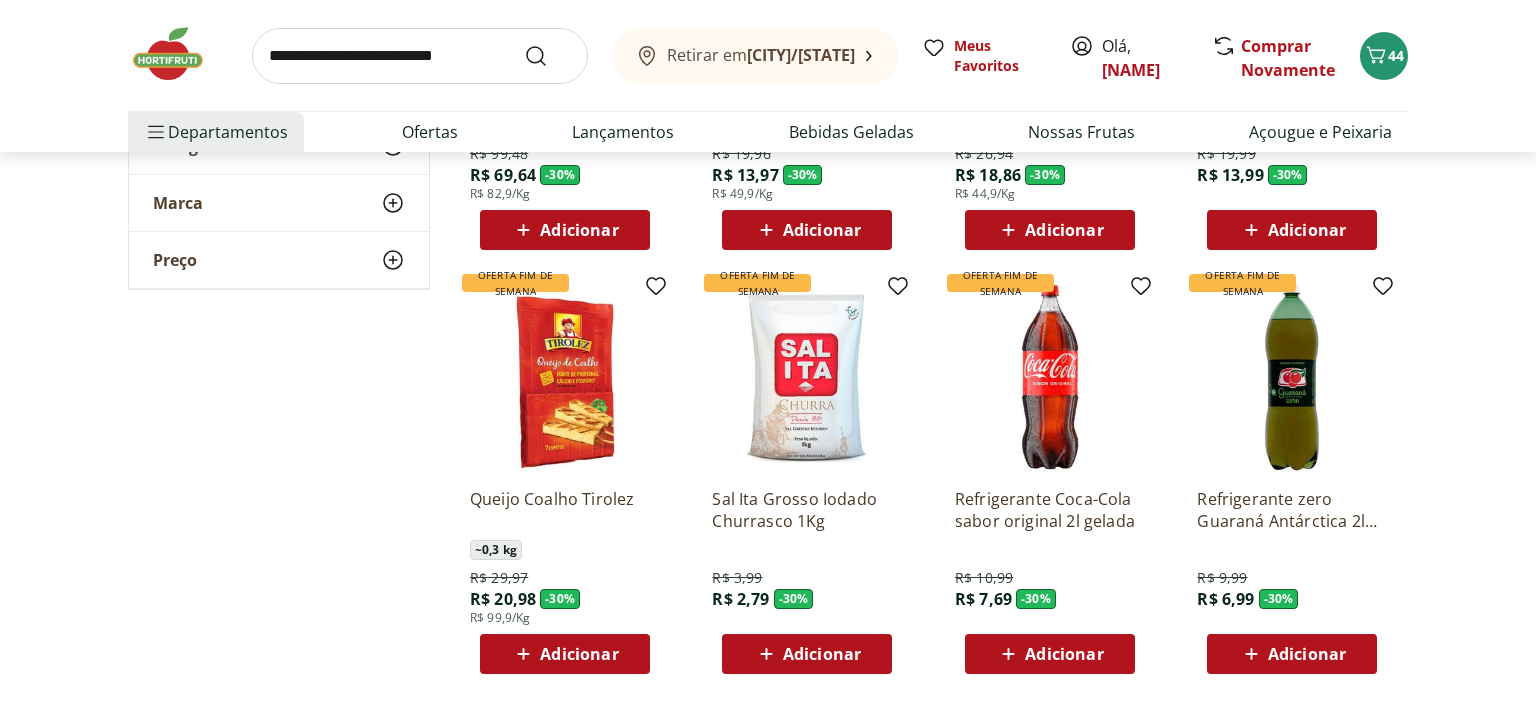 click on "Adicionar" at bounding box center [579, 654] 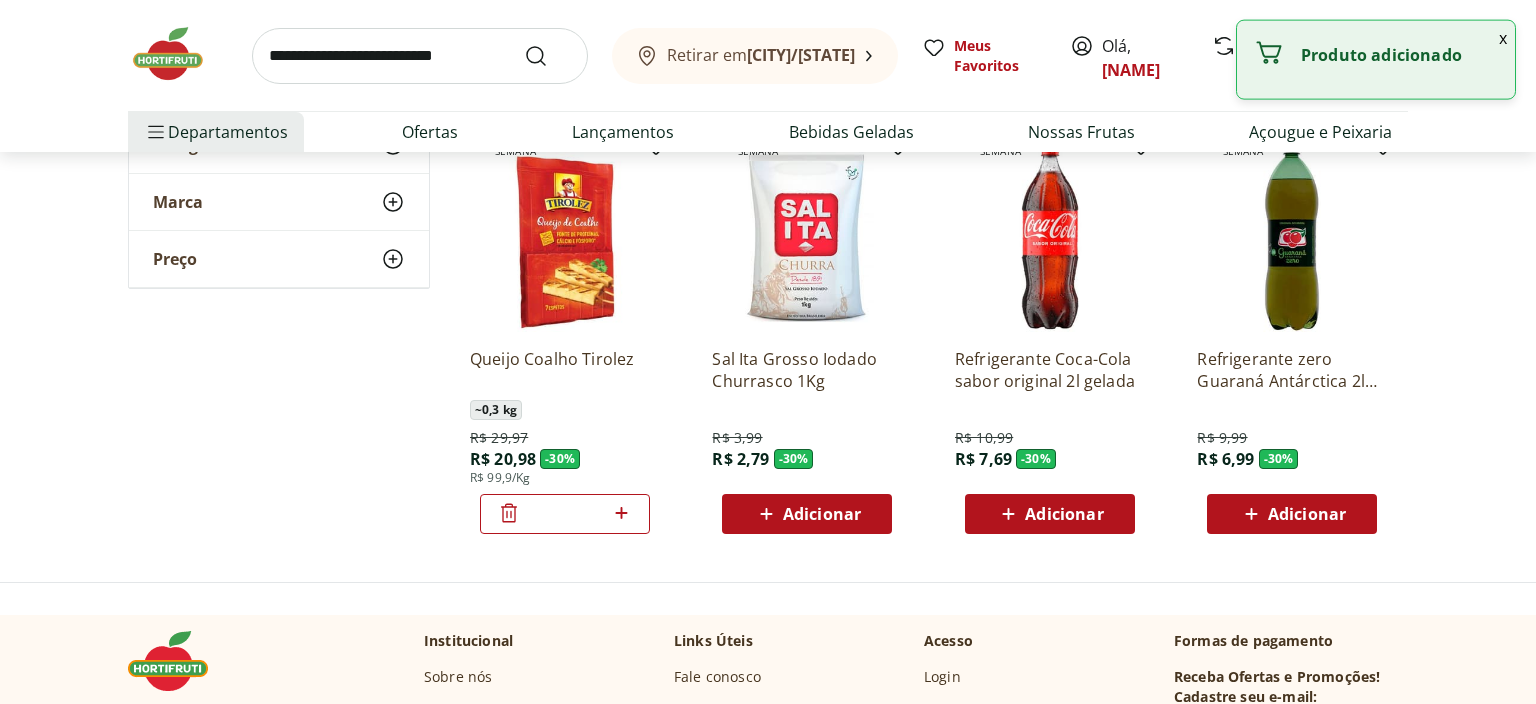 scroll, scrollTop: 1689, scrollLeft: 0, axis: vertical 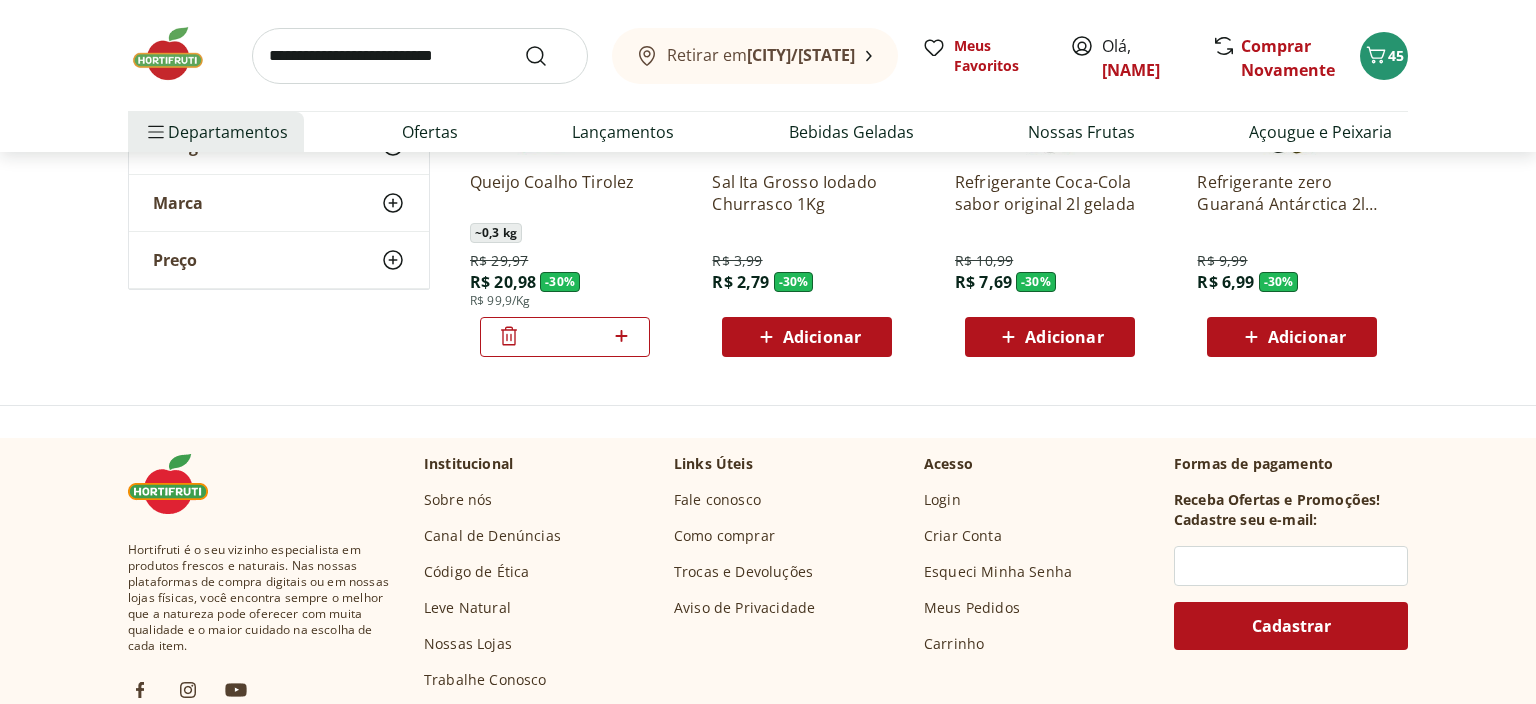 click 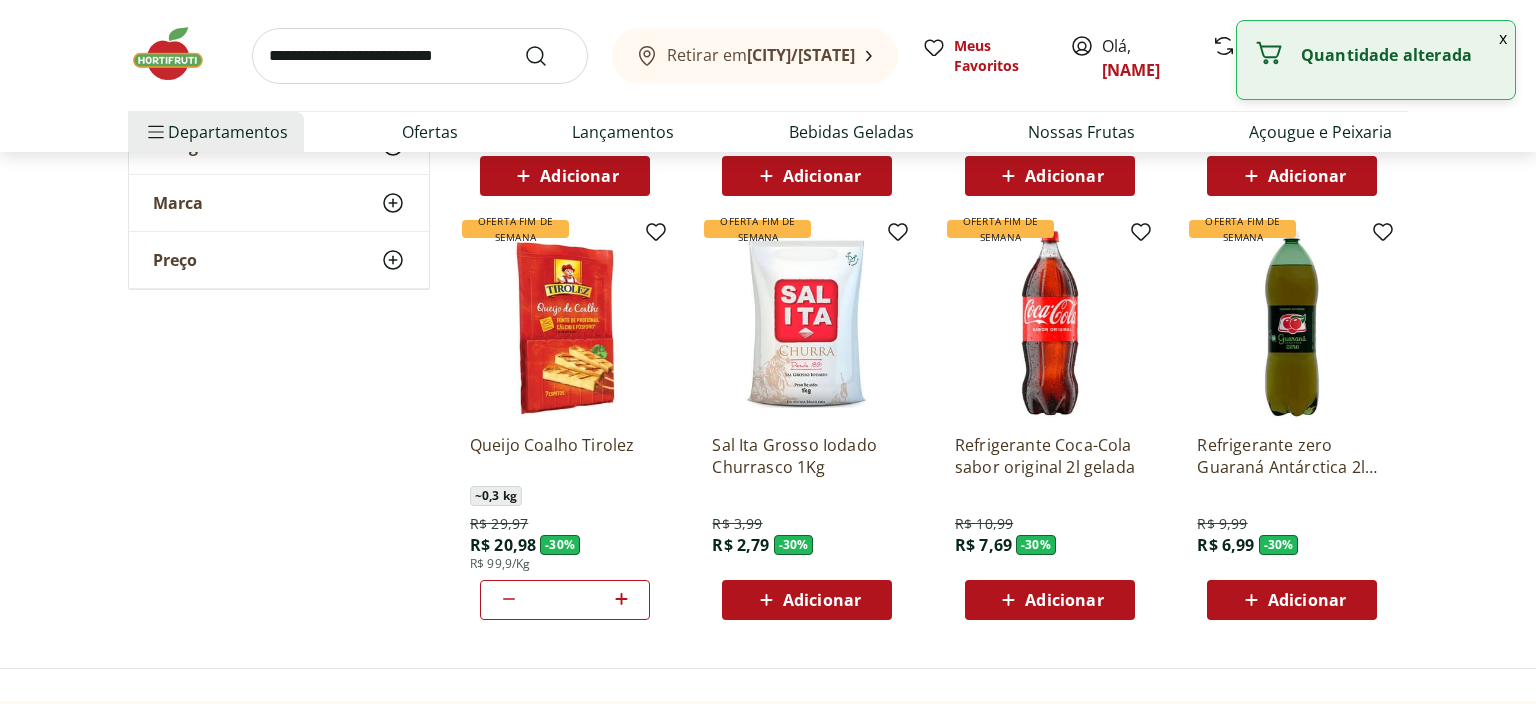 scroll, scrollTop: 1372, scrollLeft: 0, axis: vertical 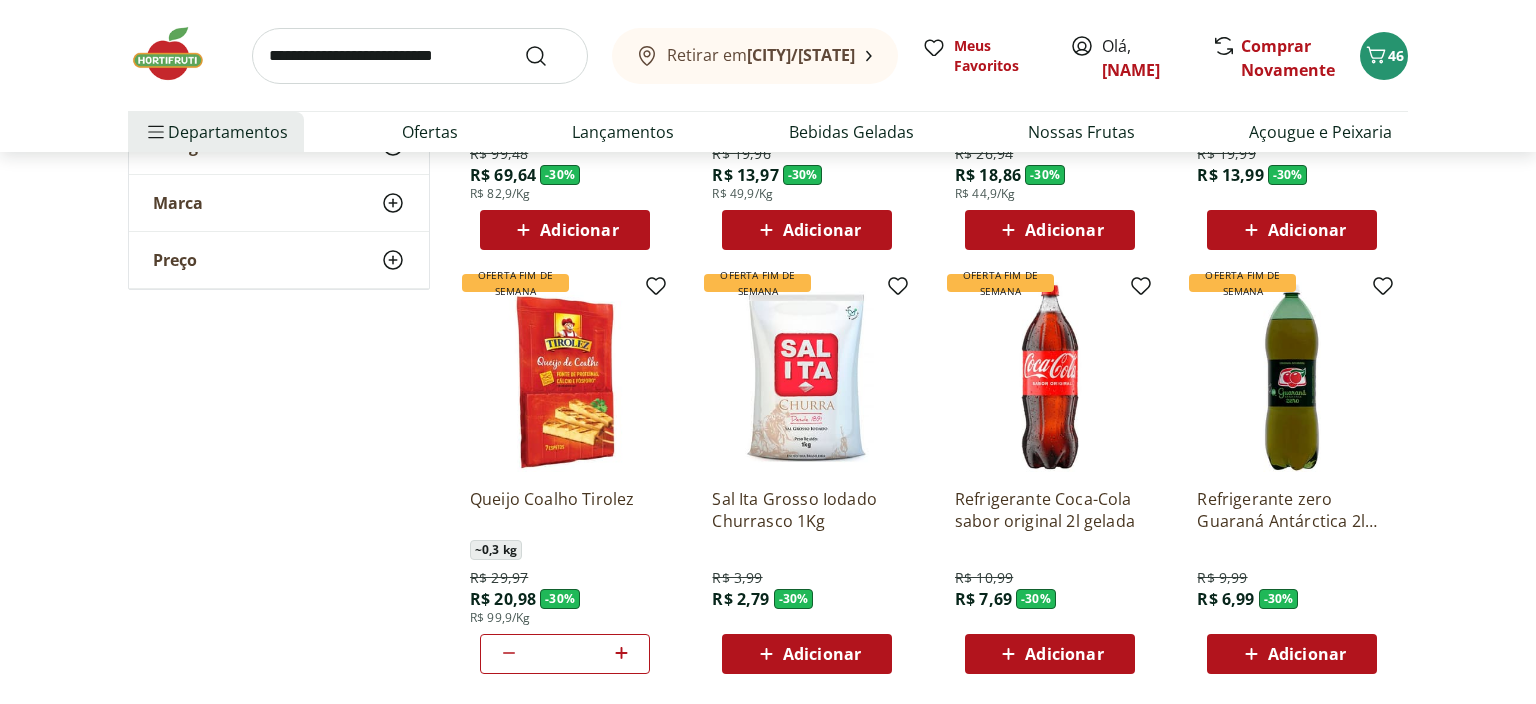 click on "Adicionar" at bounding box center [822, 654] 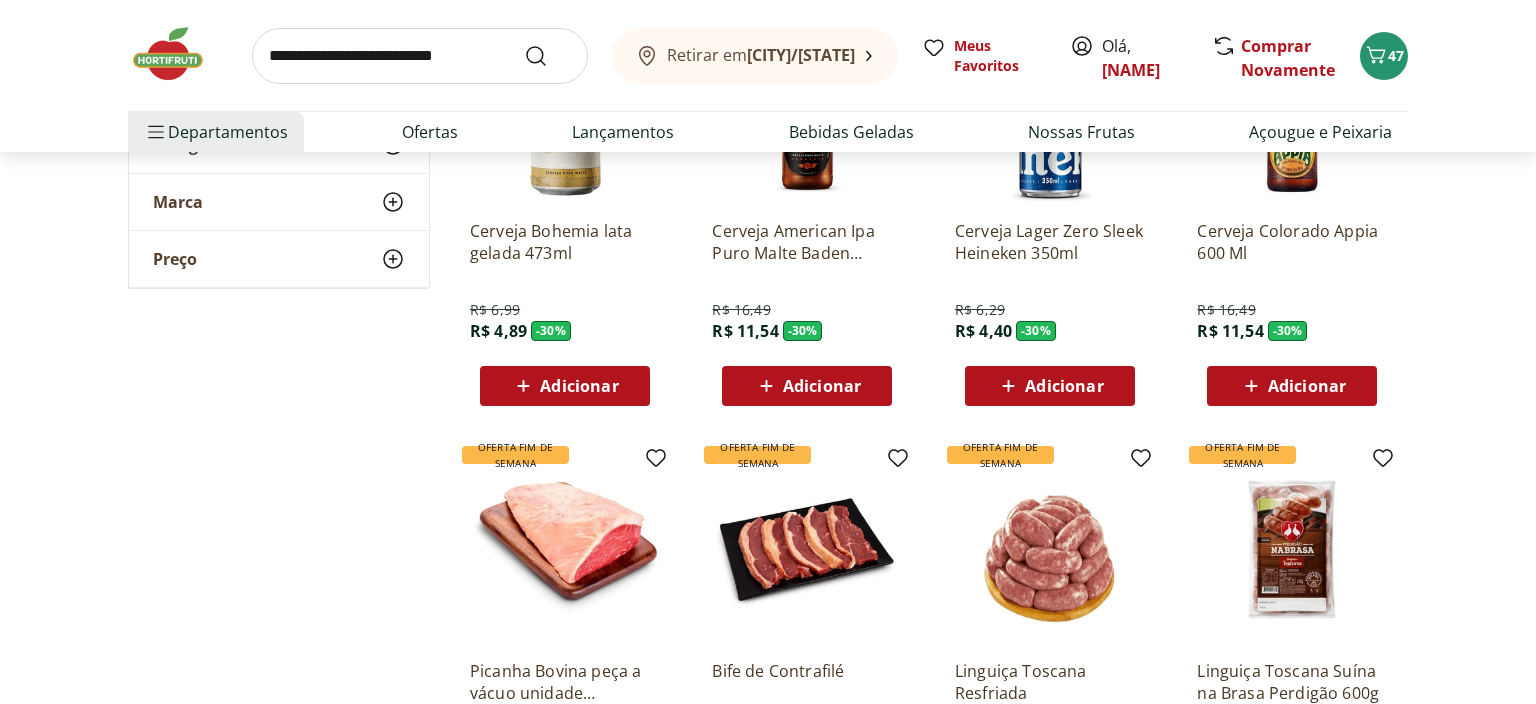 scroll, scrollTop: 105, scrollLeft: 0, axis: vertical 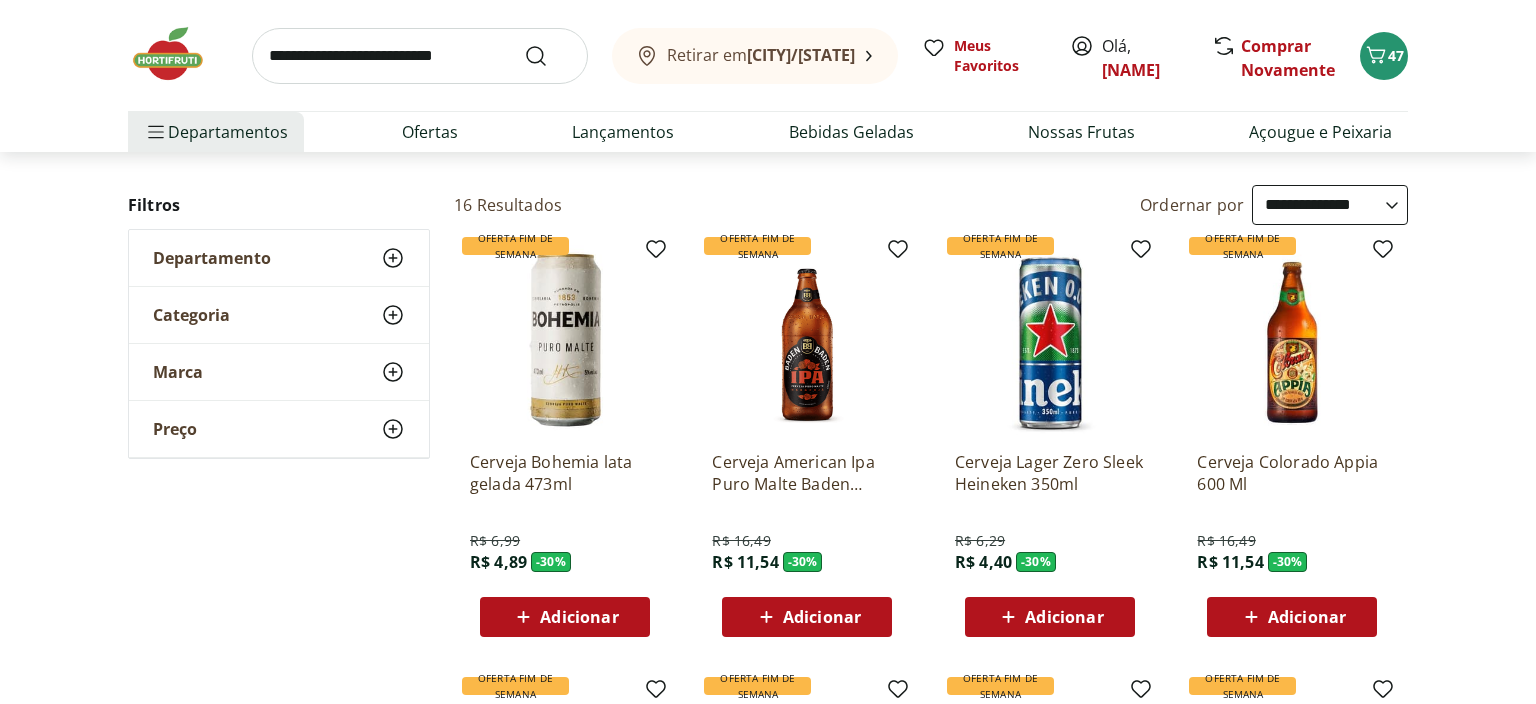 click at bounding box center (178, 54) 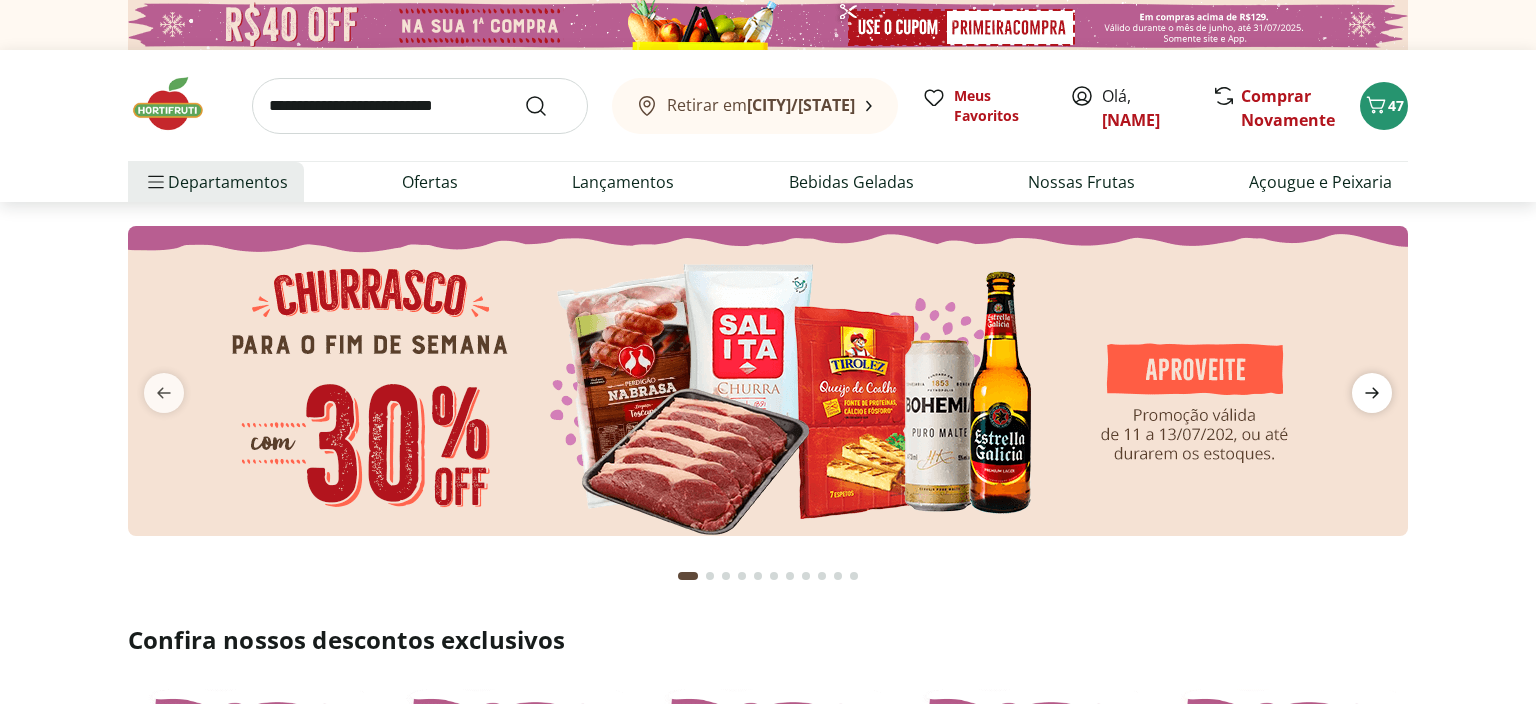 click 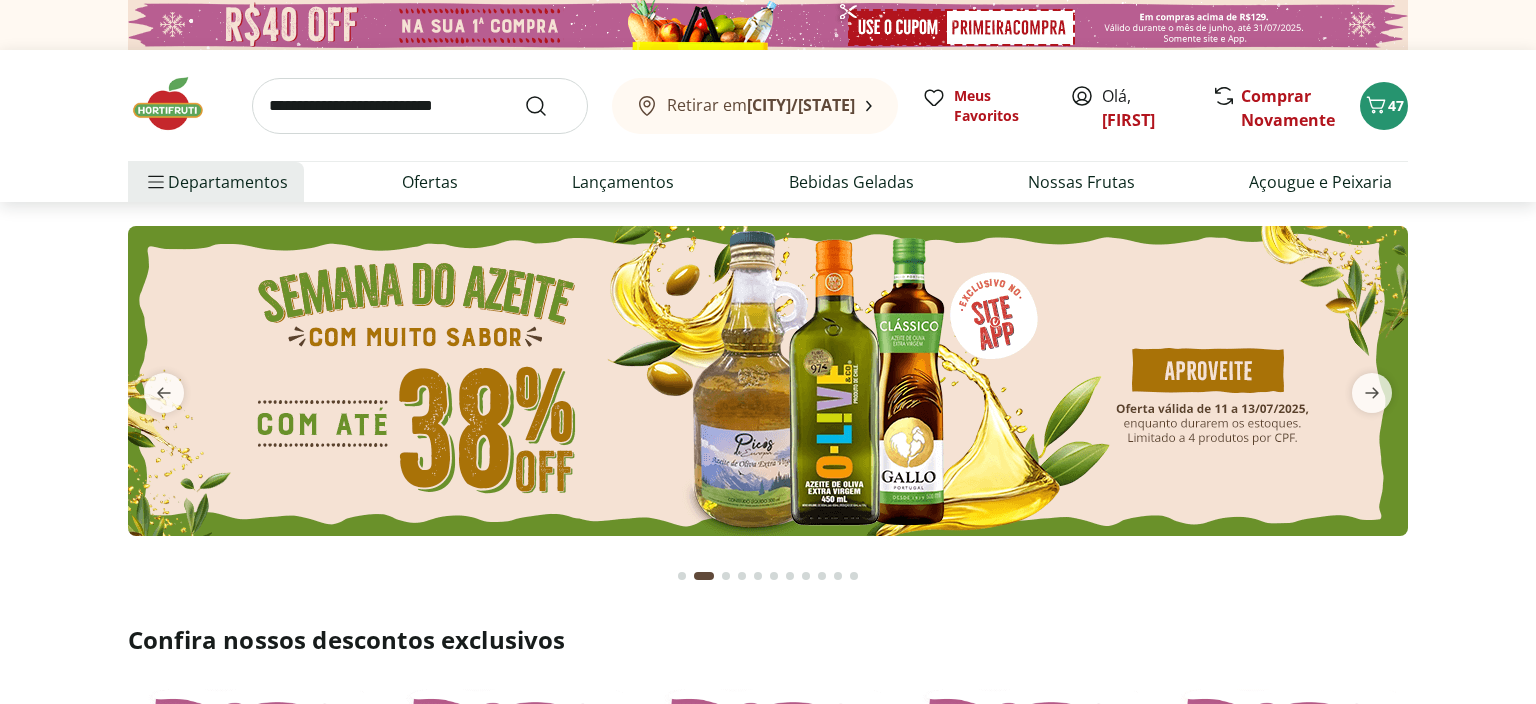 click 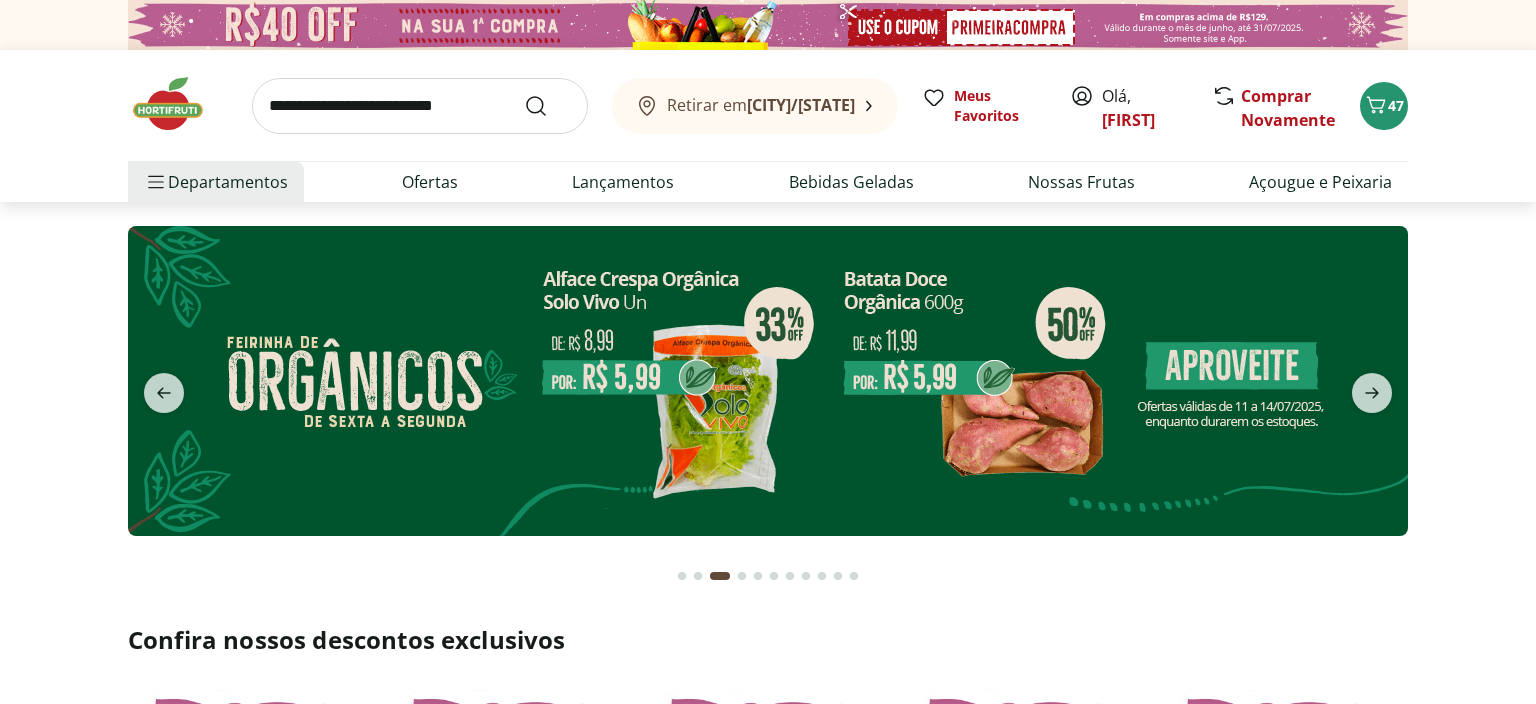 click at bounding box center [768, 381] 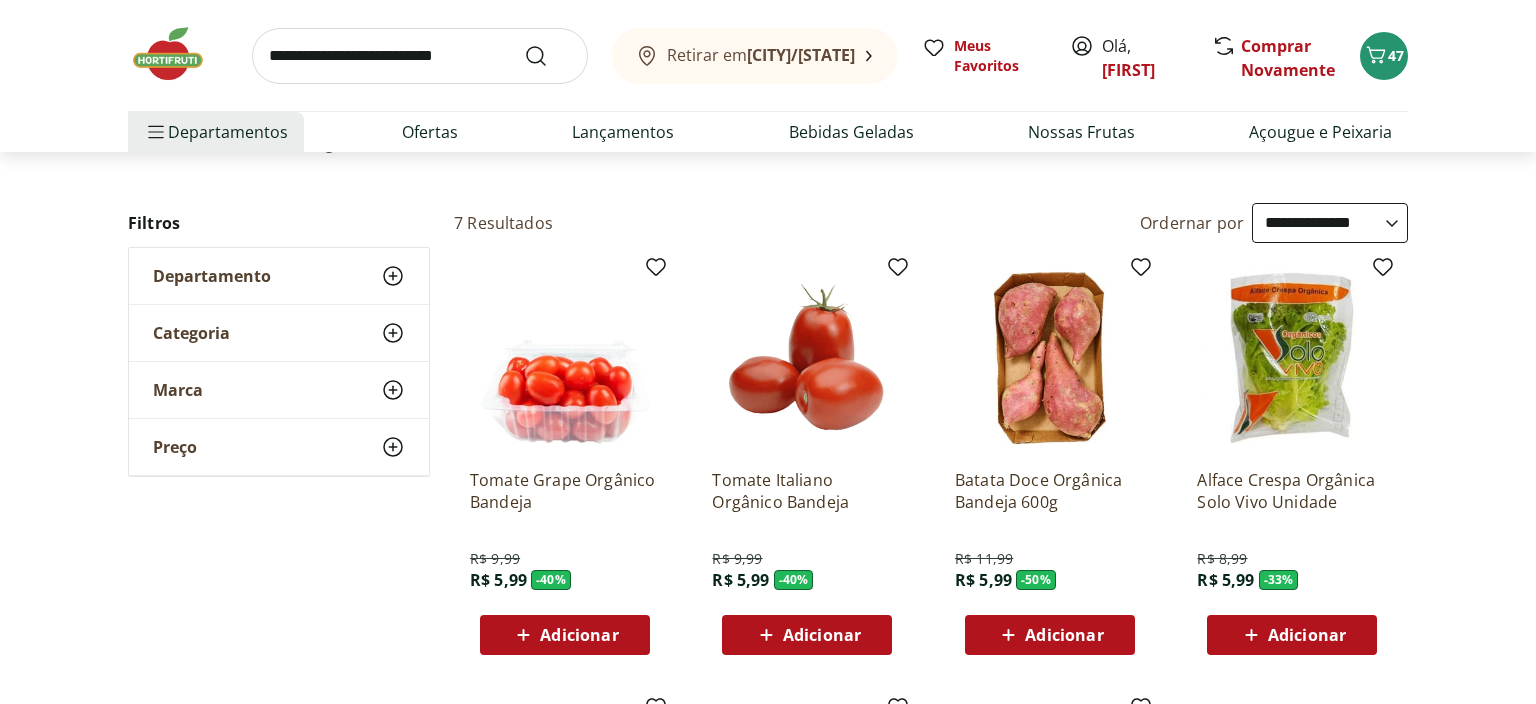 scroll, scrollTop: 105, scrollLeft: 0, axis: vertical 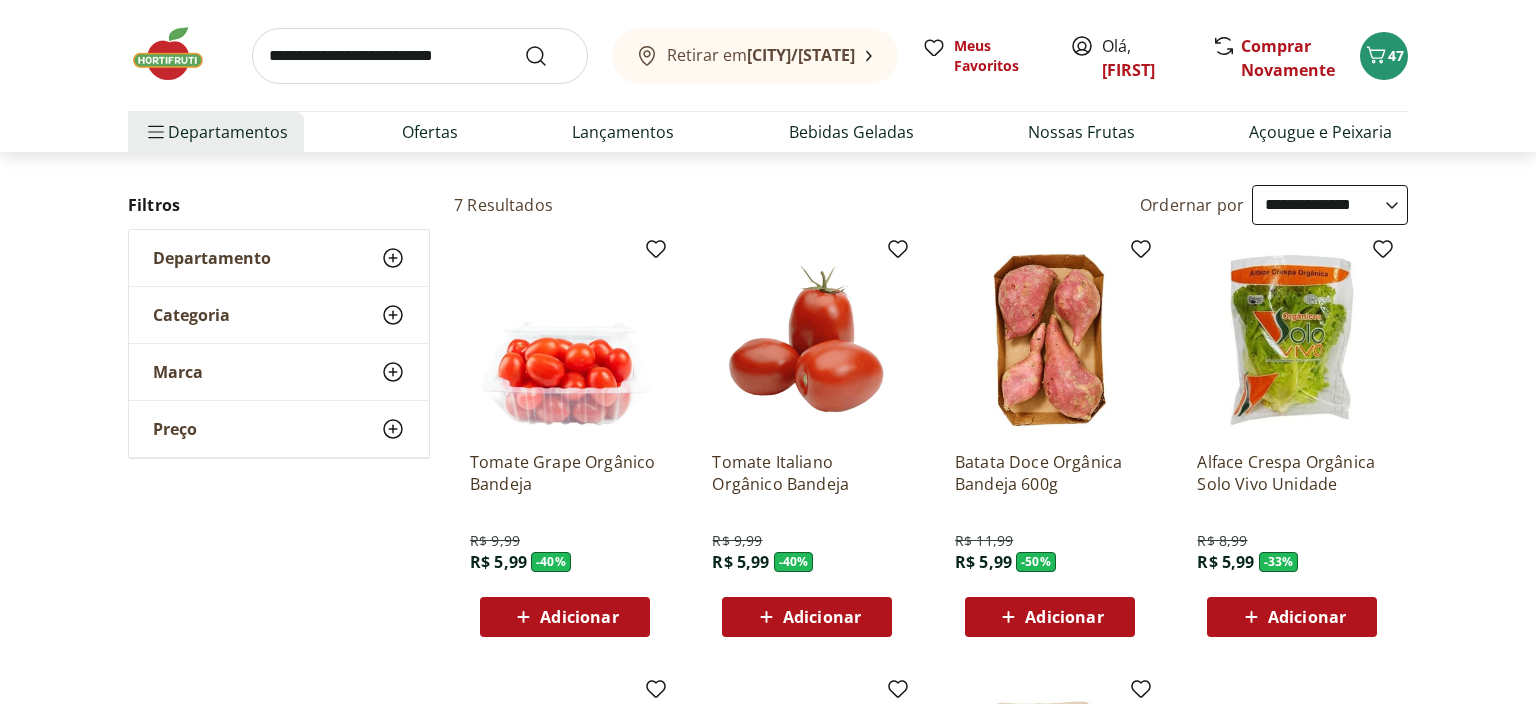 click on "Adicionar" at bounding box center [1064, 617] 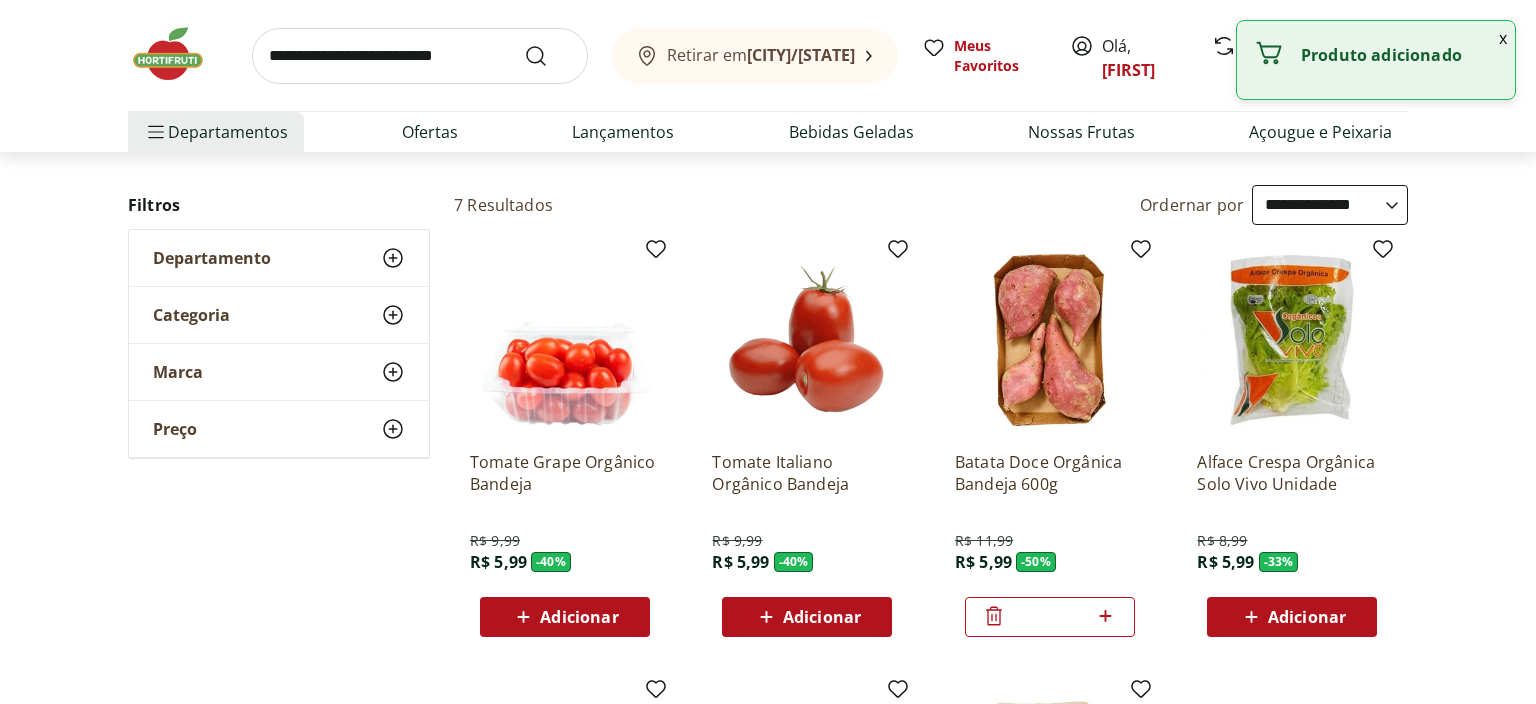 click on "Adicionar" at bounding box center [822, 617] 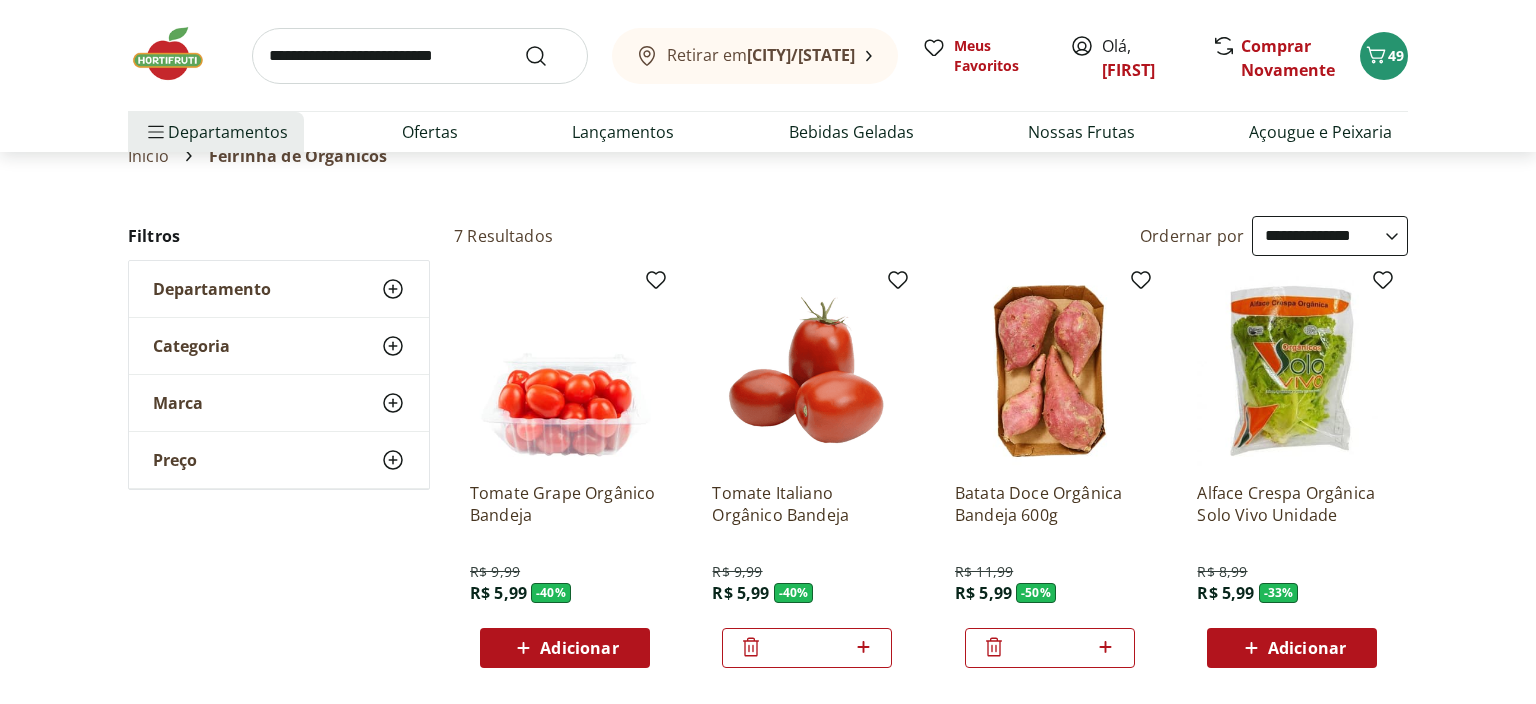 scroll, scrollTop: 105, scrollLeft: 0, axis: vertical 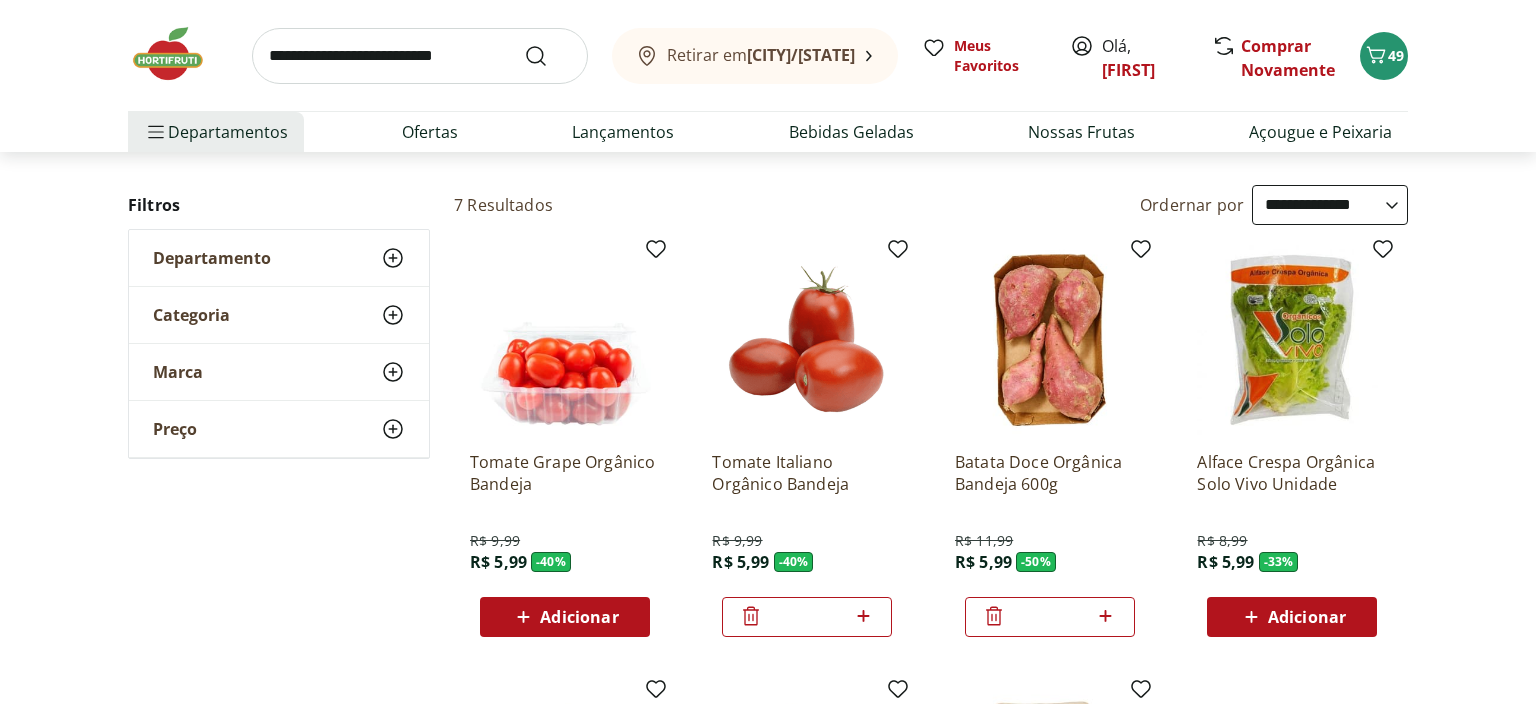 click on "Adicionar" at bounding box center [579, 617] 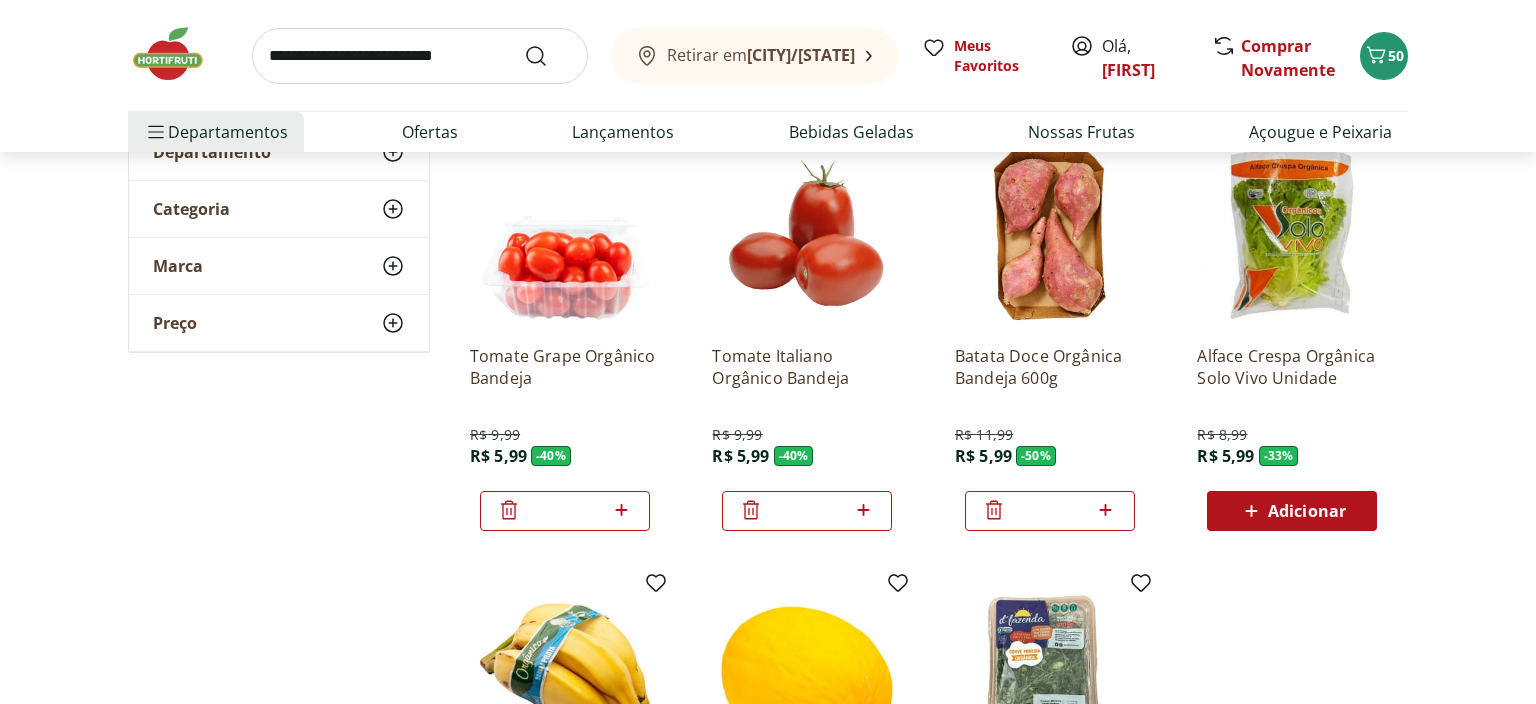 scroll, scrollTop: 0, scrollLeft: 0, axis: both 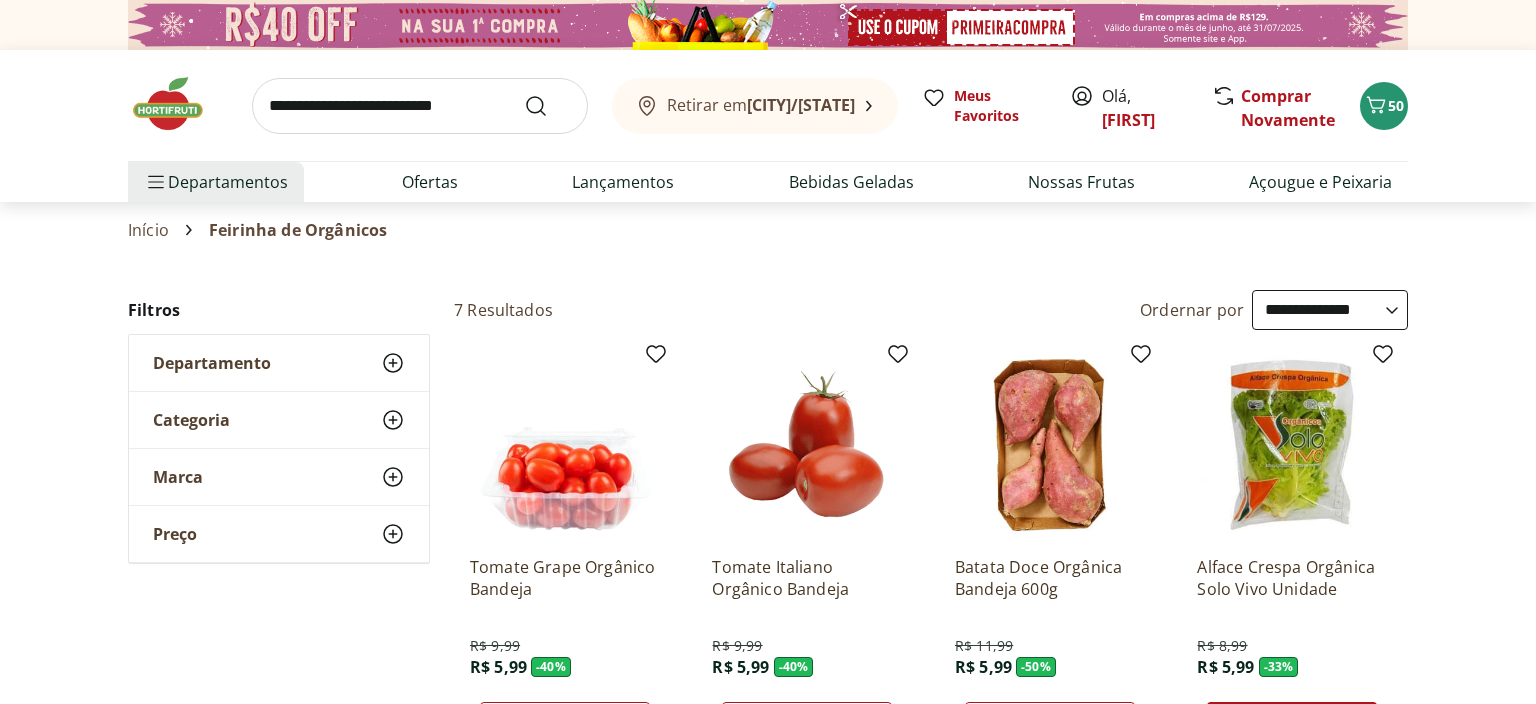 click at bounding box center (178, 104) 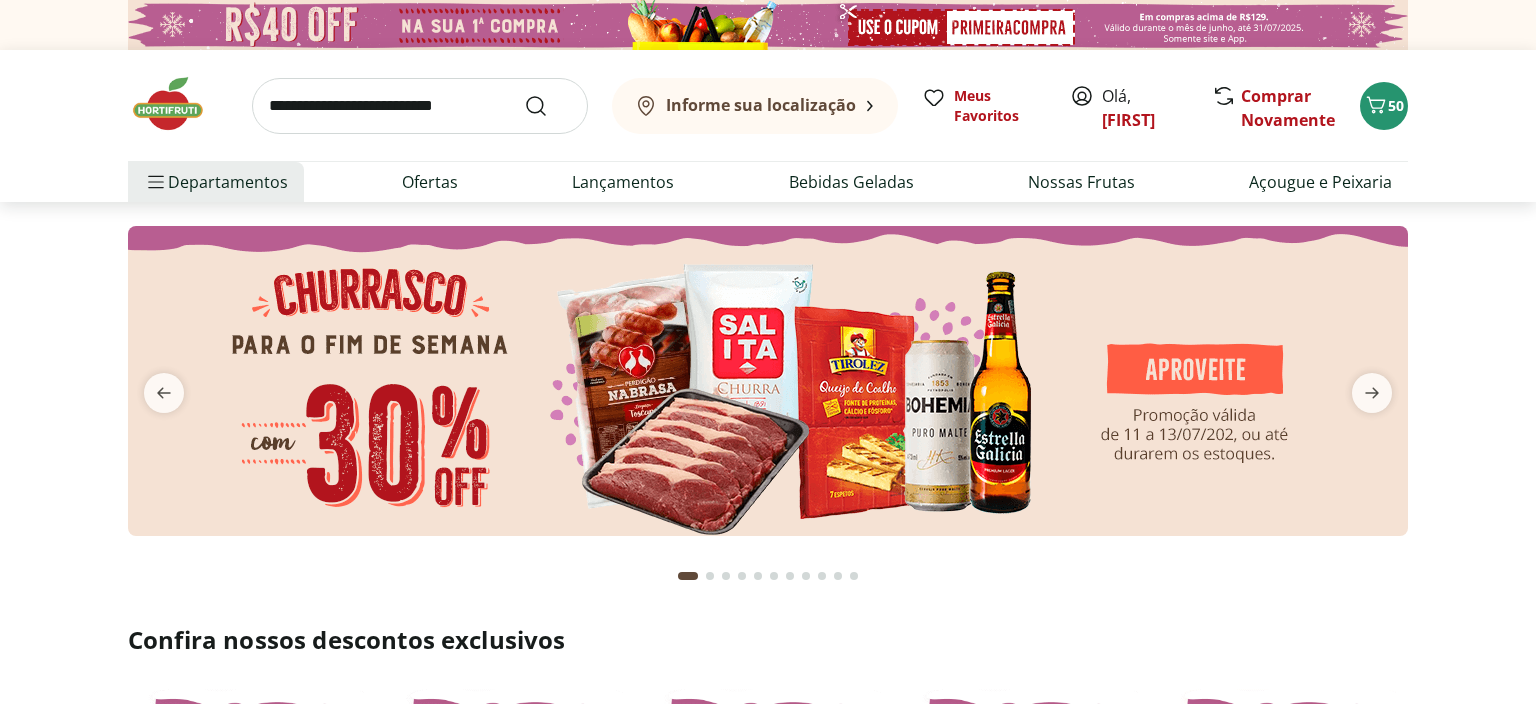 type on "*" 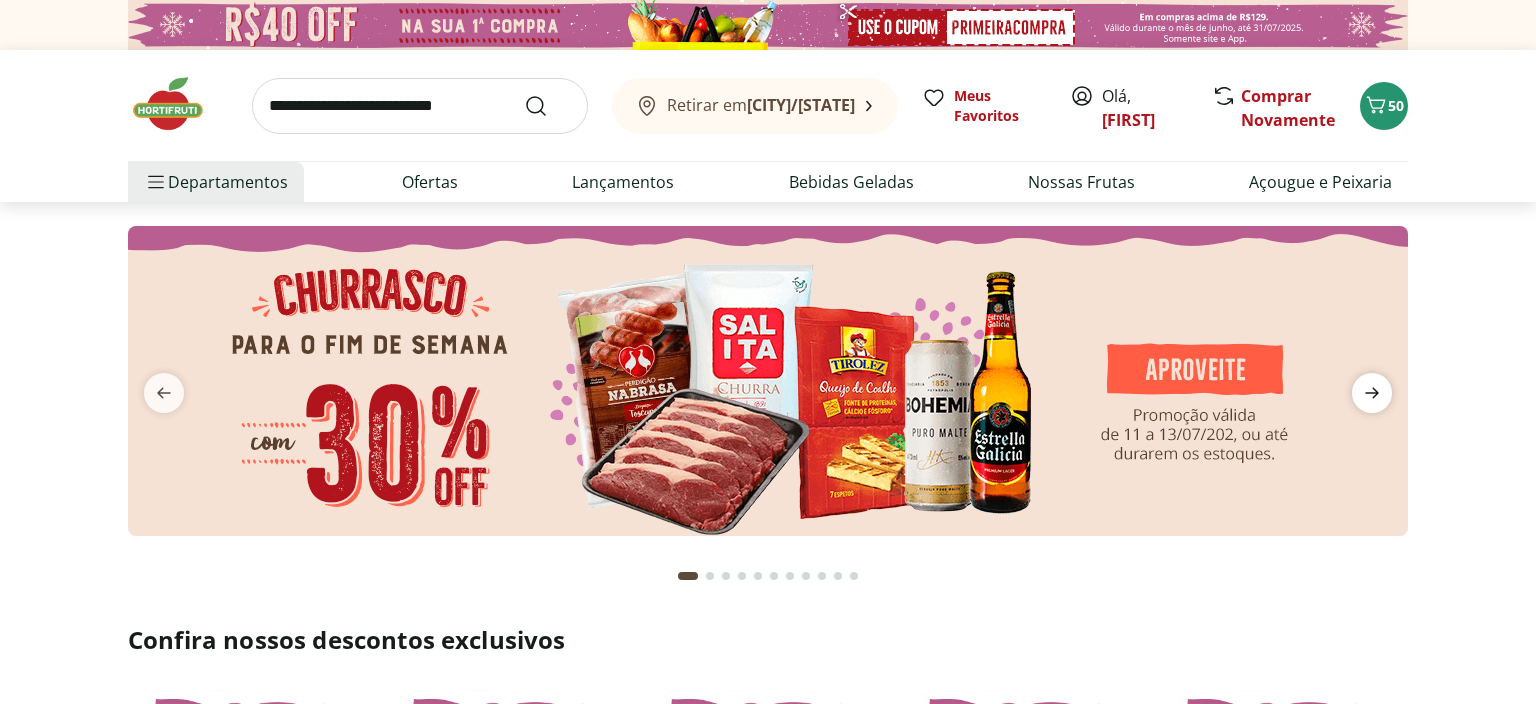 click 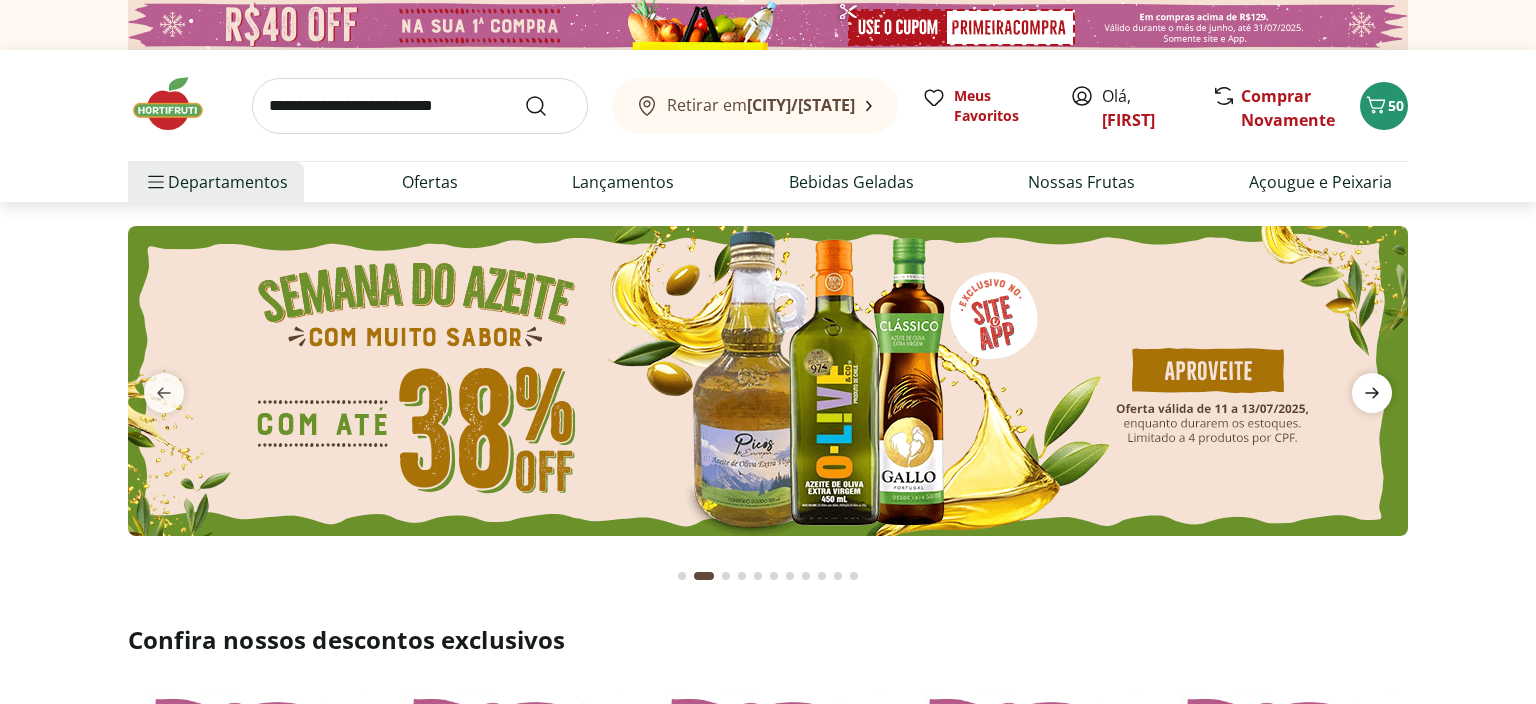 click 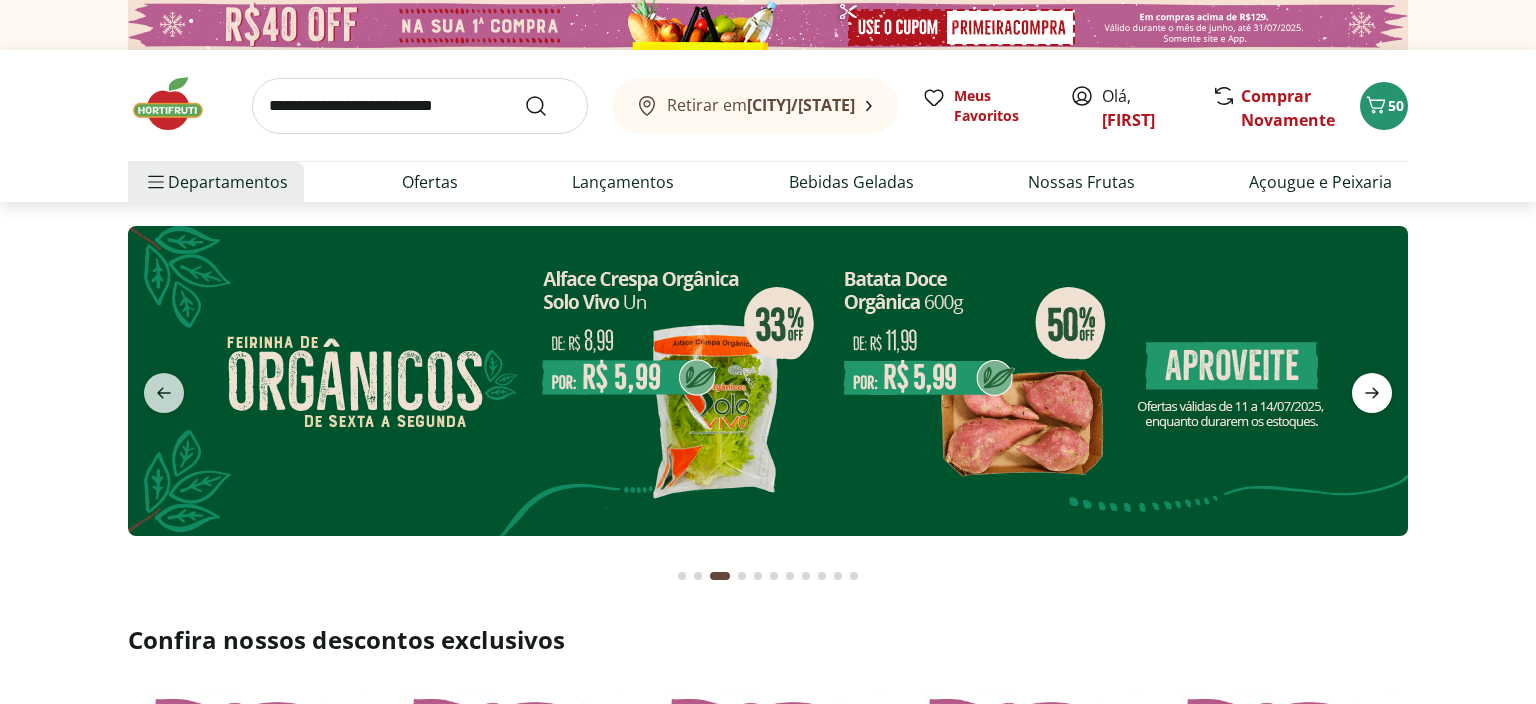 click 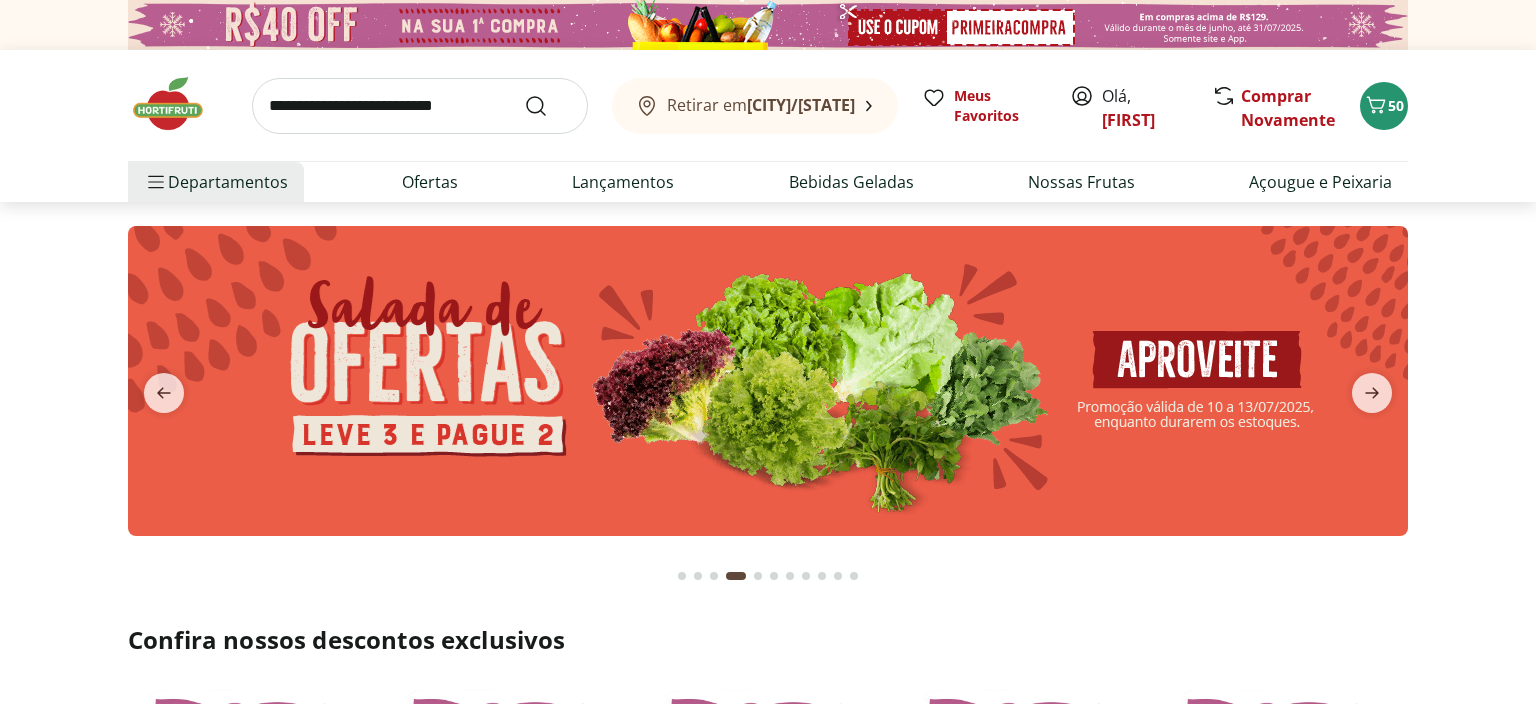 click at bounding box center (768, 381) 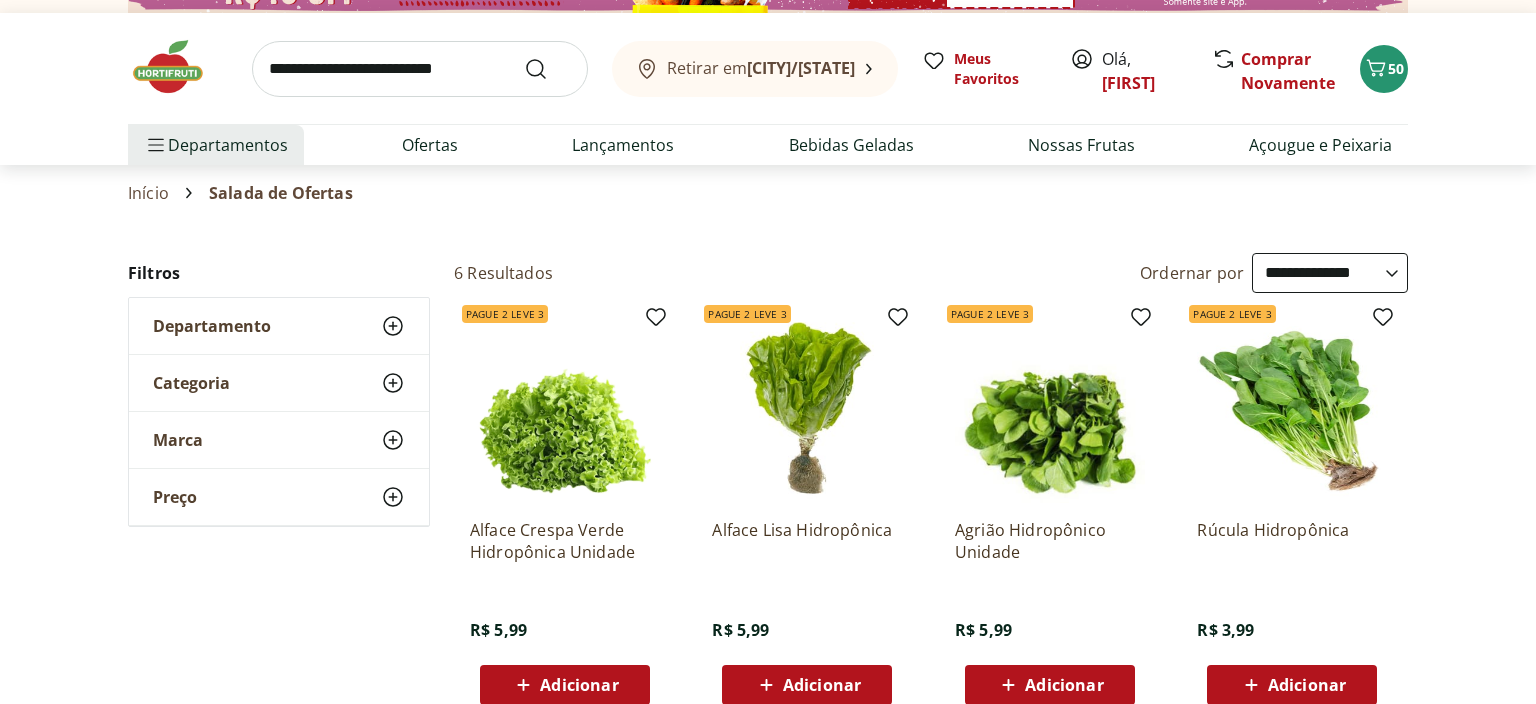 scroll, scrollTop: 0, scrollLeft: 0, axis: both 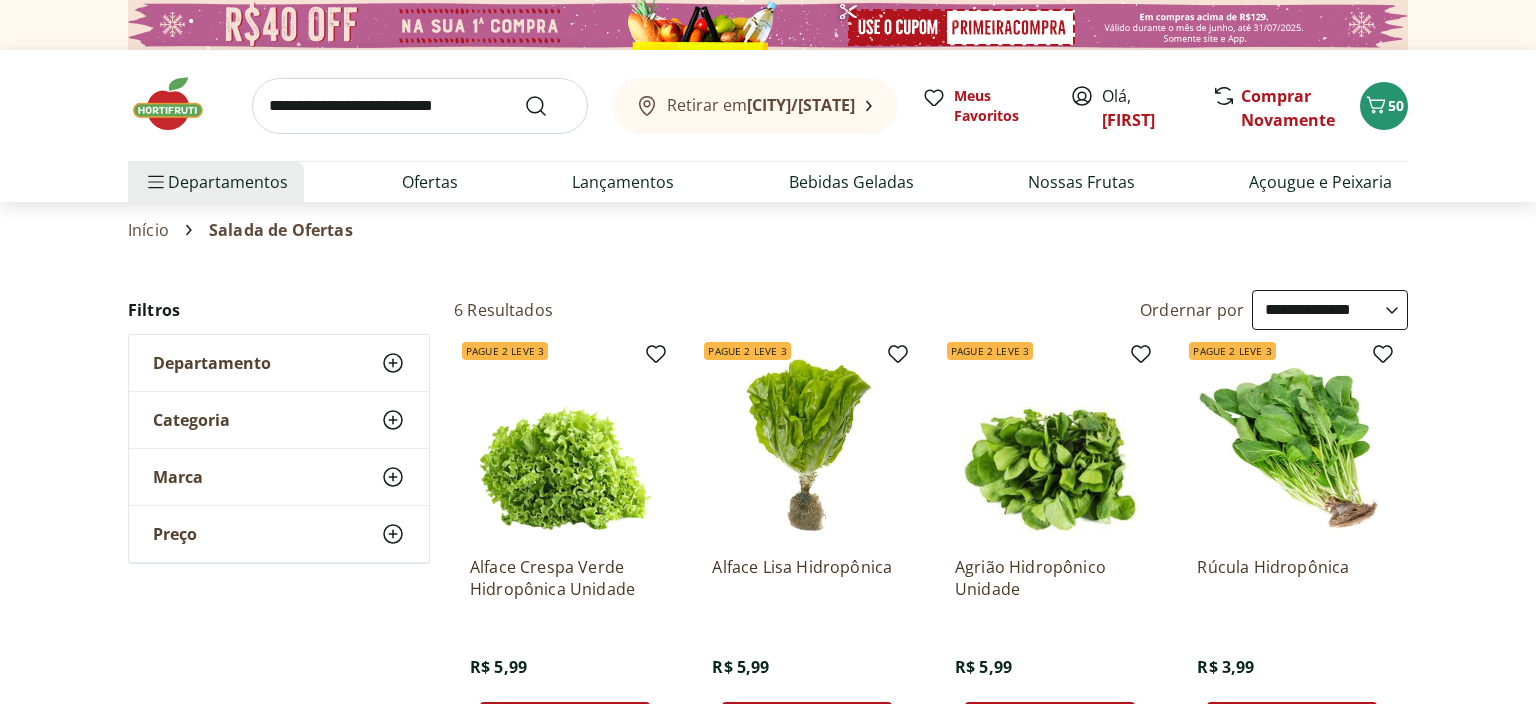 click at bounding box center (178, 104) 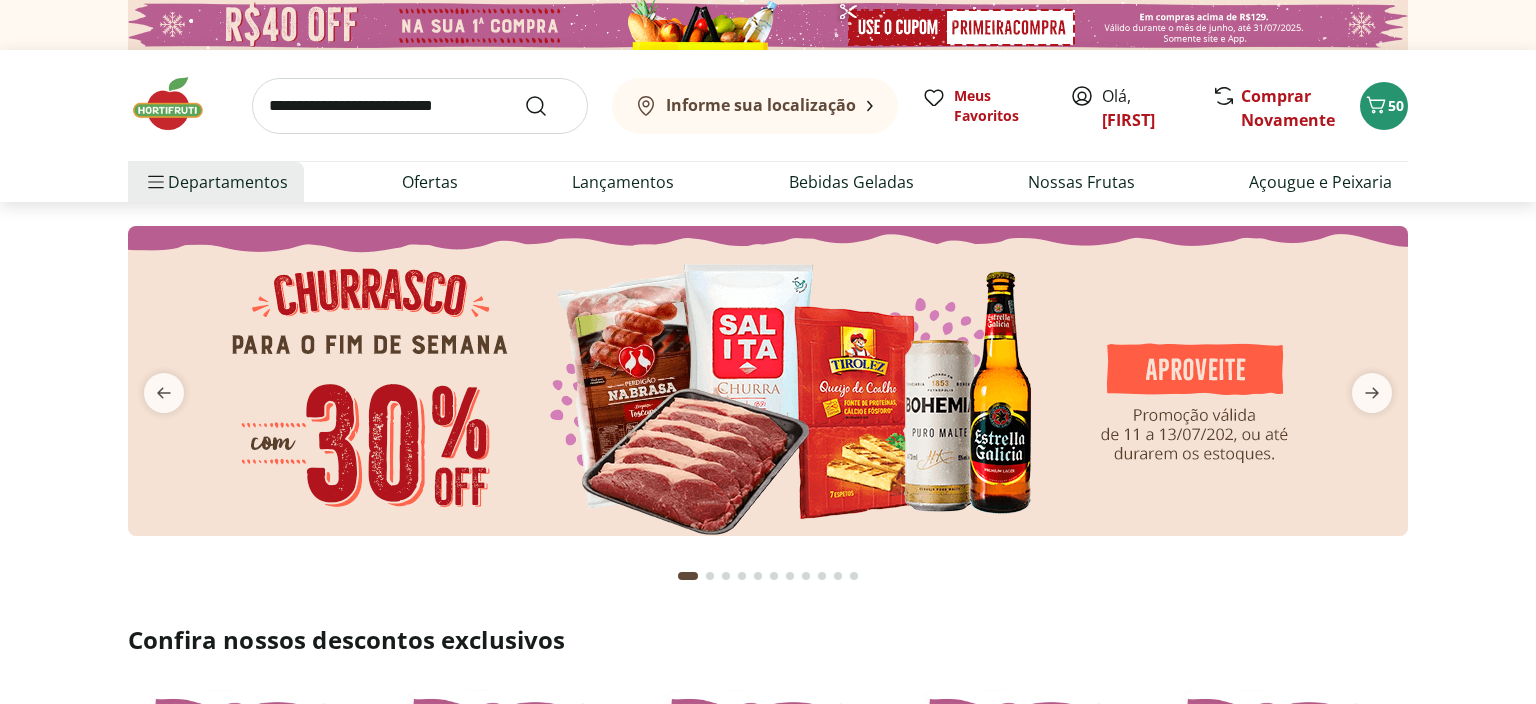type on "*" 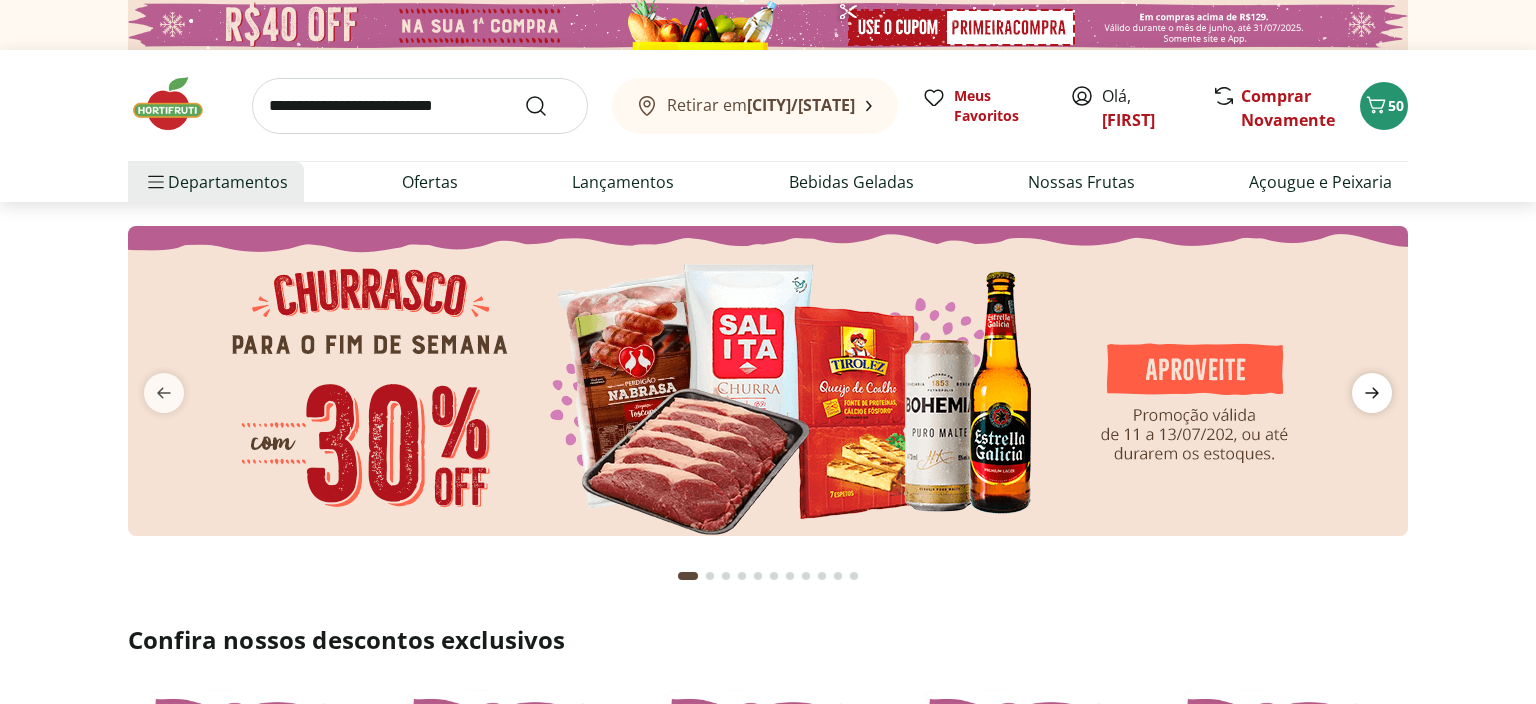 click 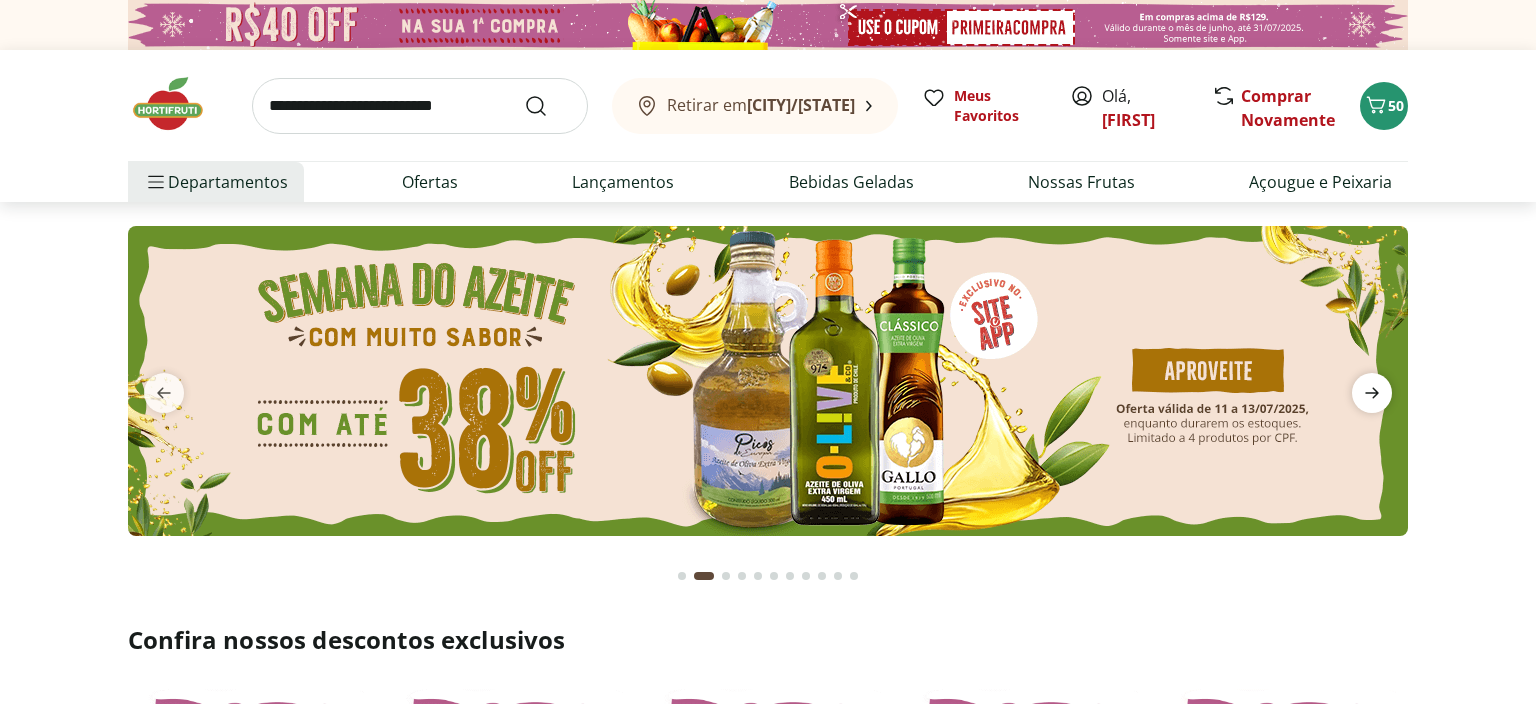 click at bounding box center [1372, 393] 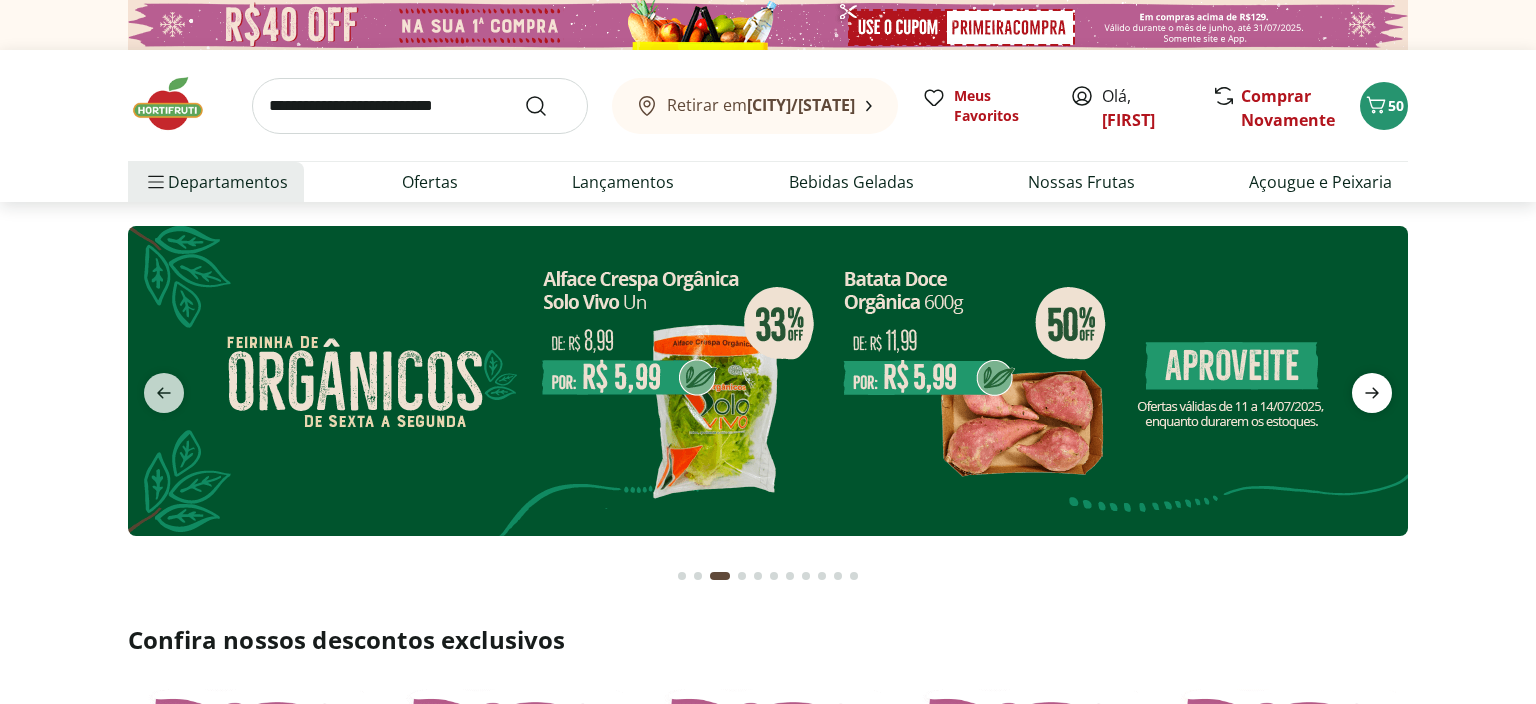 click at bounding box center [1372, 393] 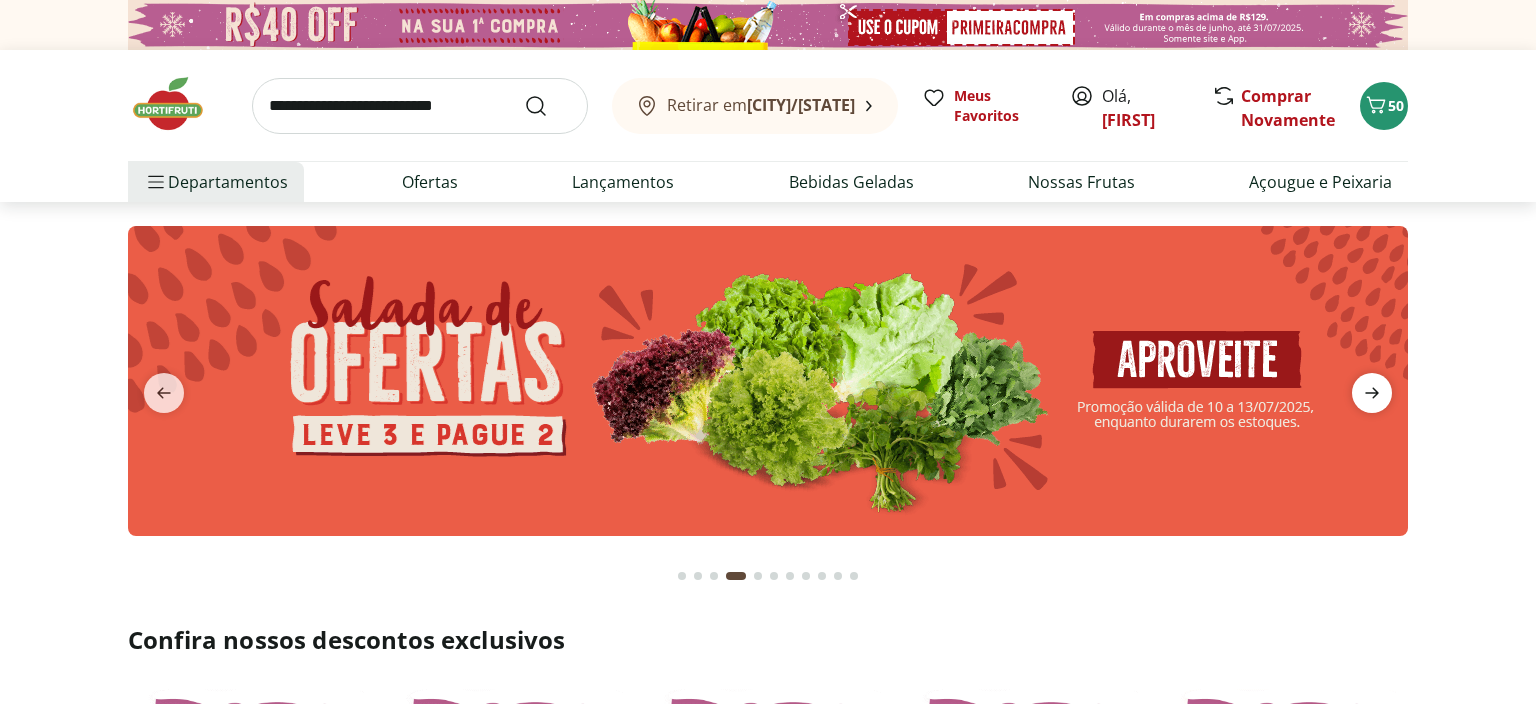 click at bounding box center (1372, 393) 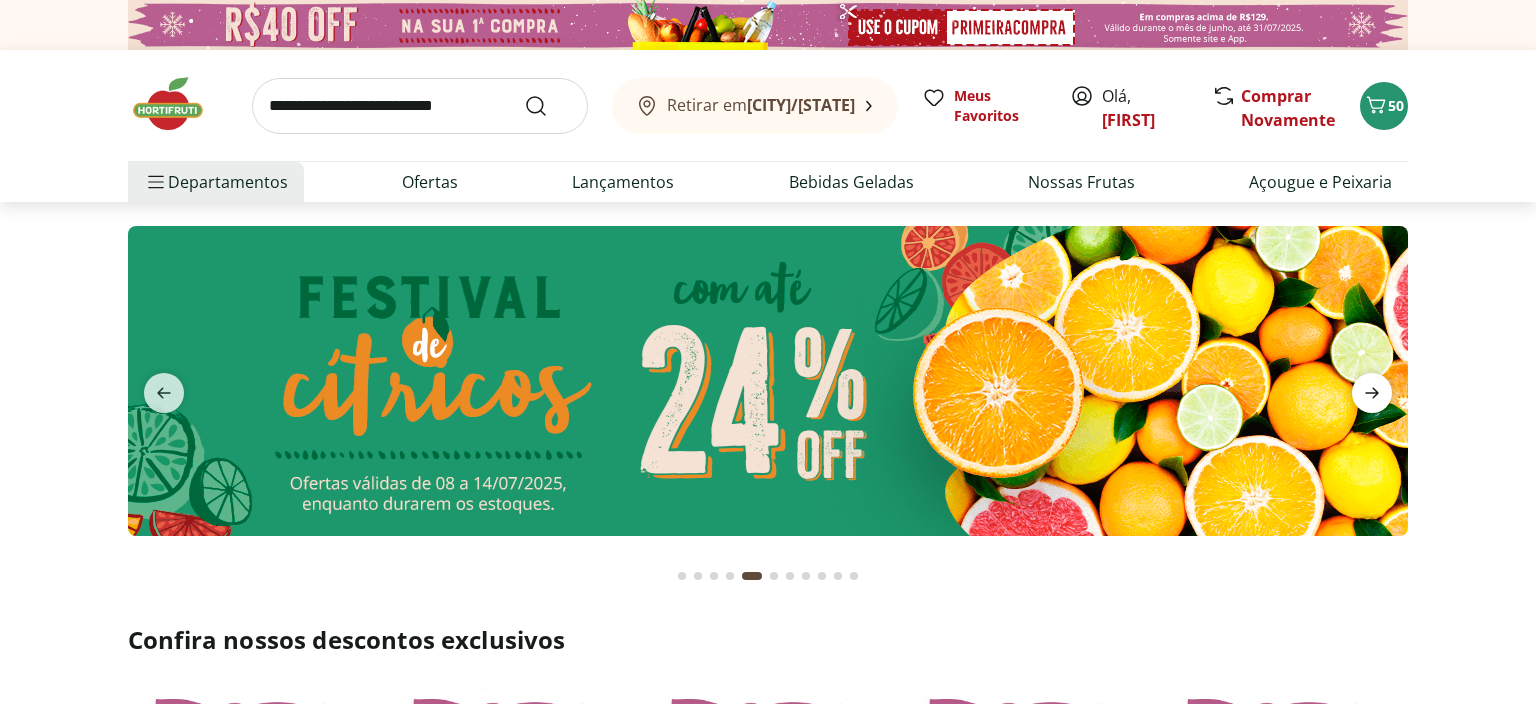 click at bounding box center (1372, 393) 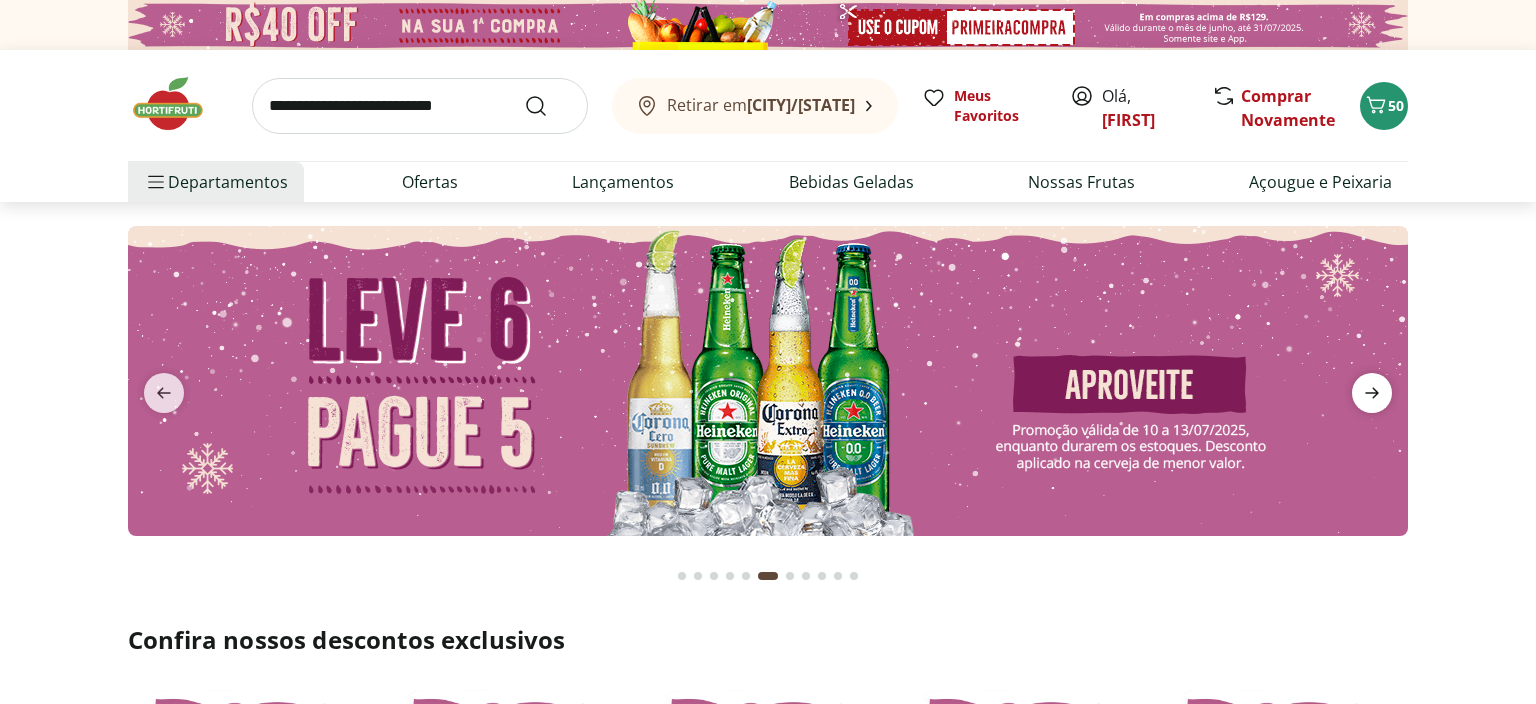 click at bounding box center [1372, 393] 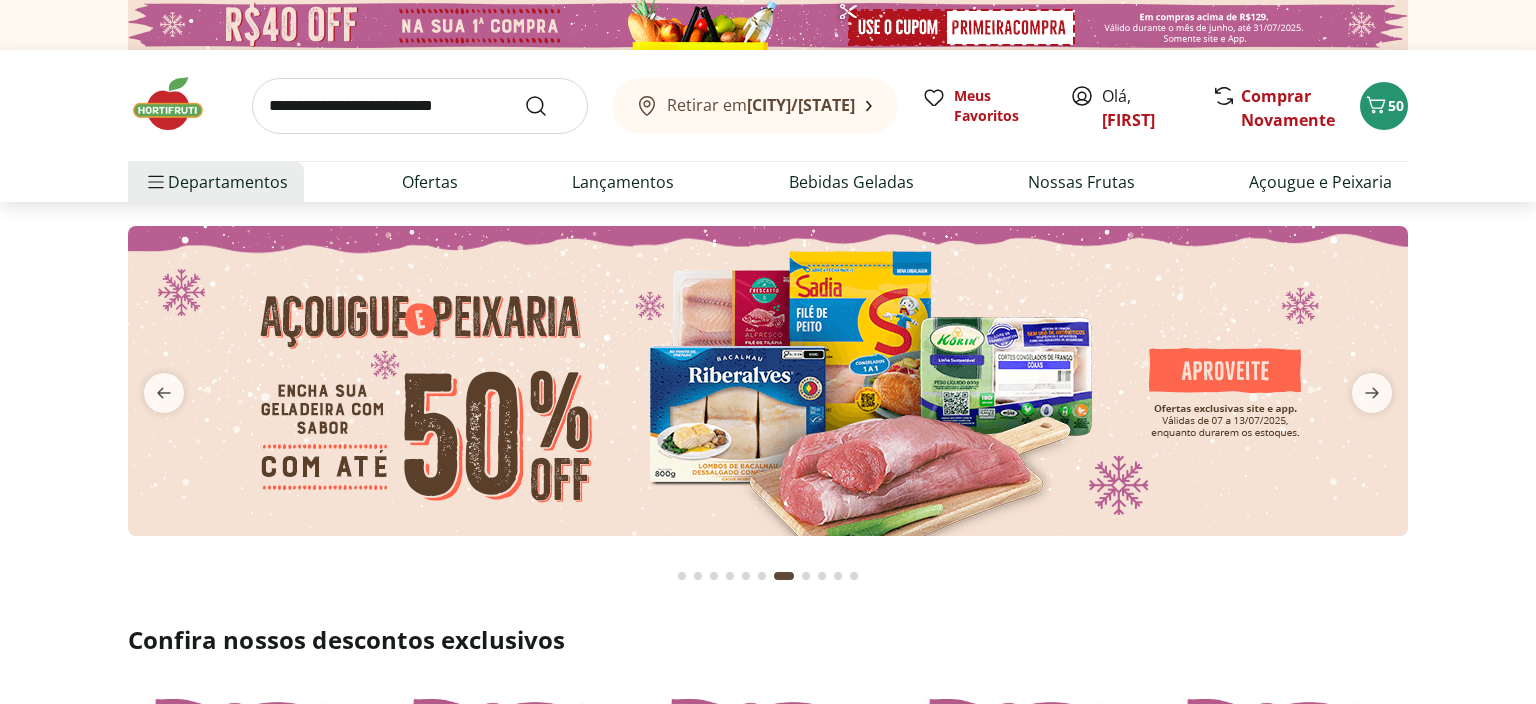 click at bounding box center [768, 381] 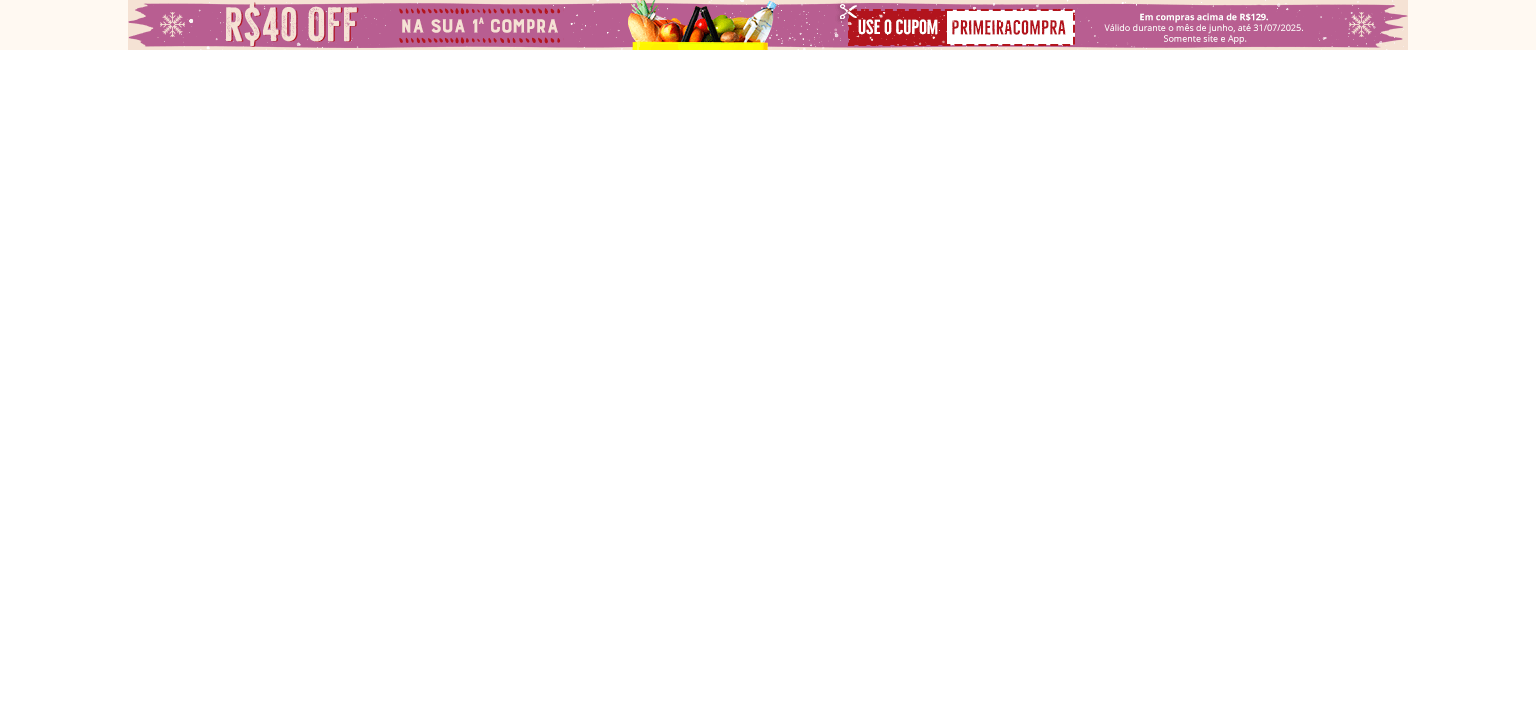 select on "**********" 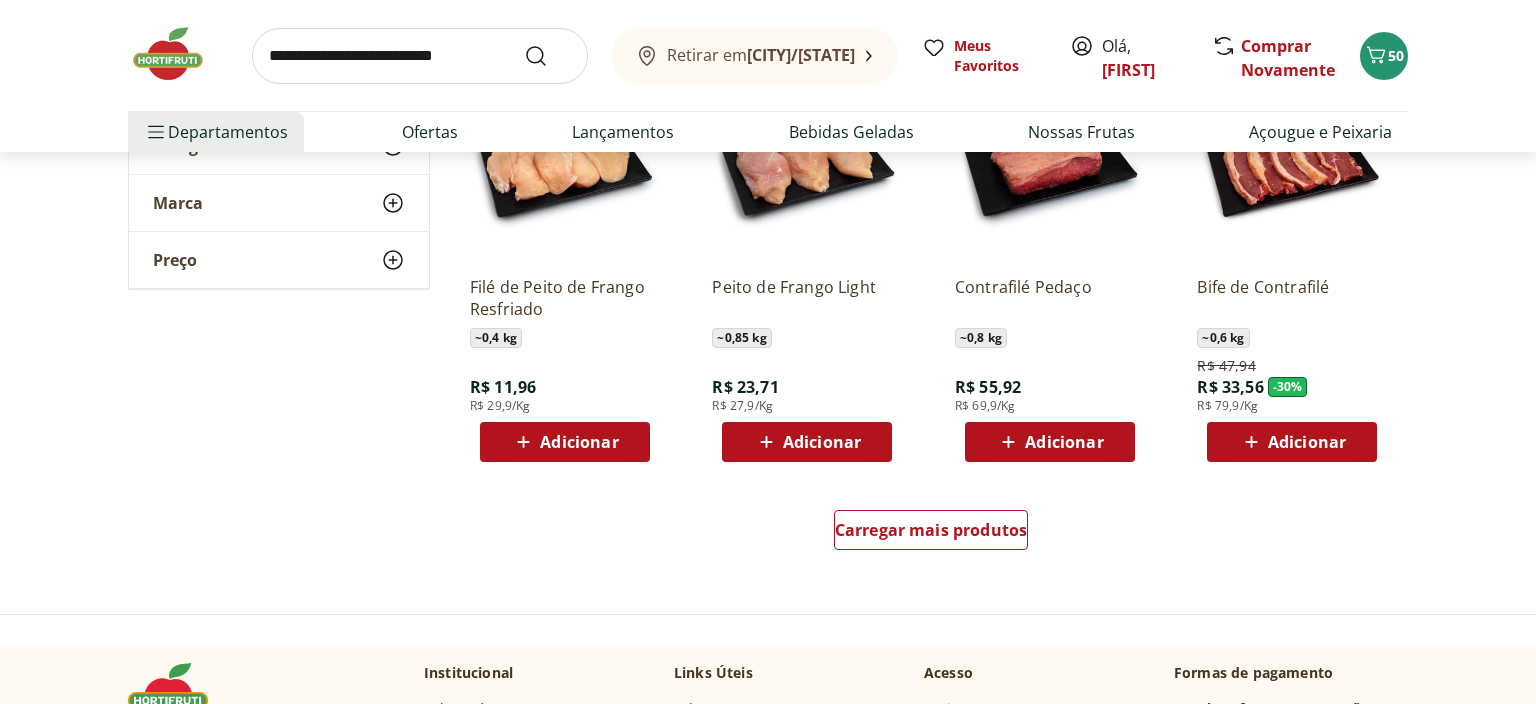 scroll, scrollTop: 1161, scrollLeft: 0, axis: vertical 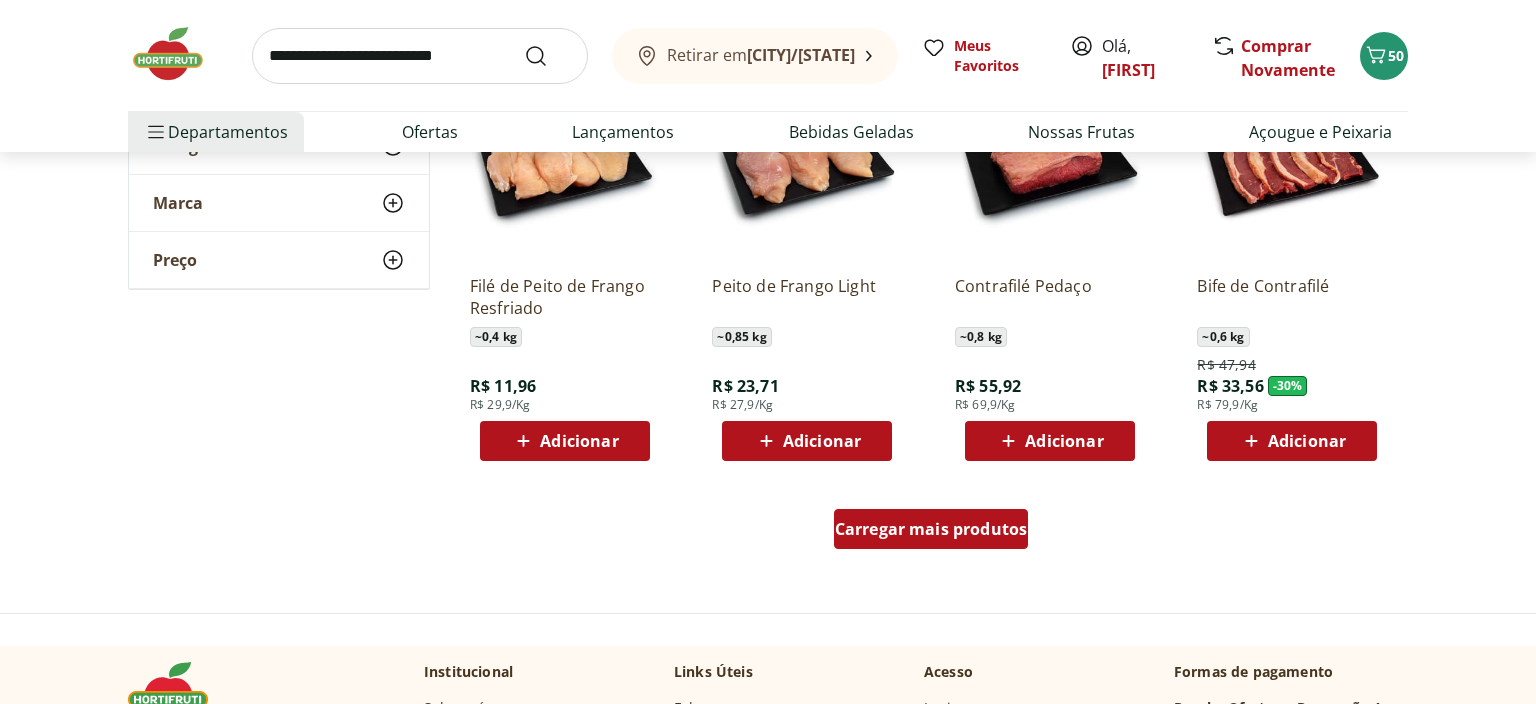 click on "Carregar mais produtos" at bounding box center [931, 529] 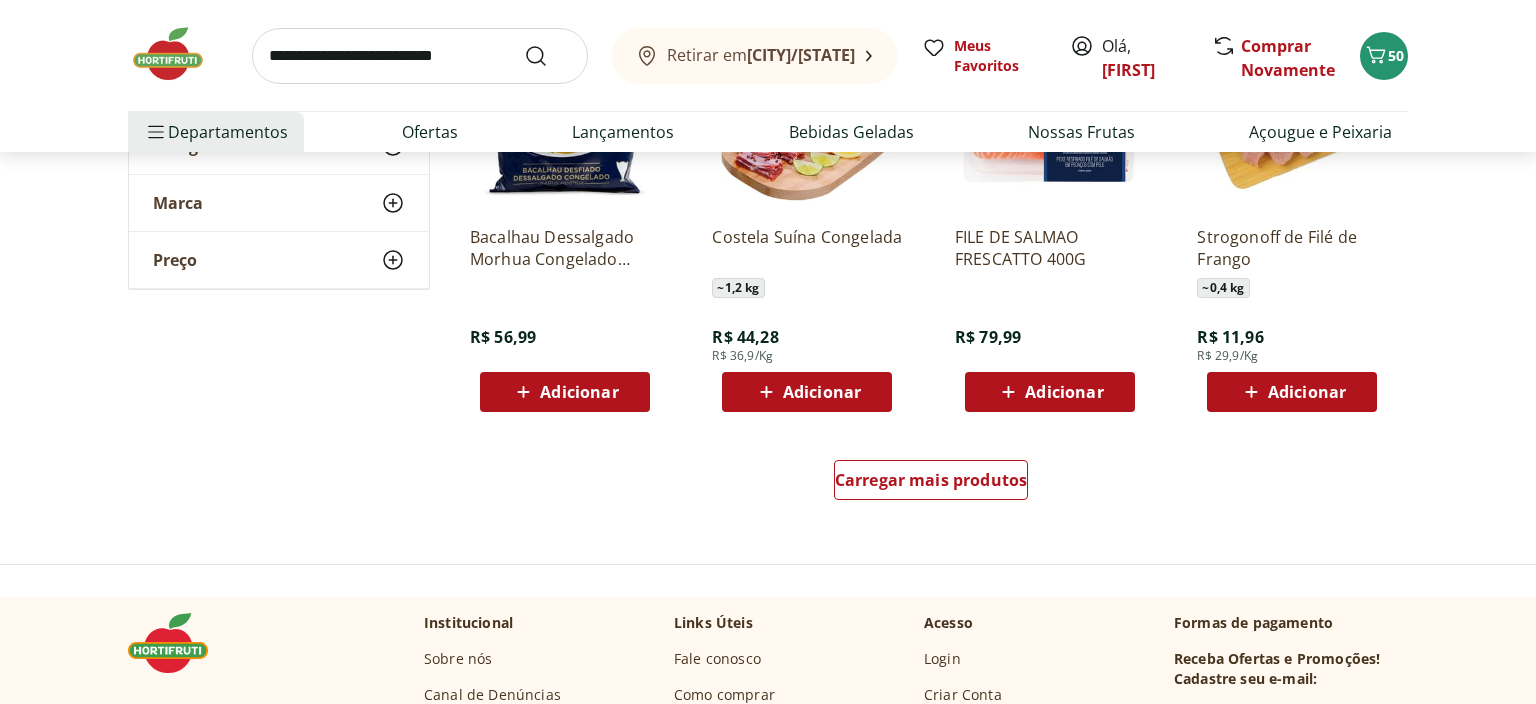 scroll, scrollTop: 2640, scrollLeft: 0, axis: vertical 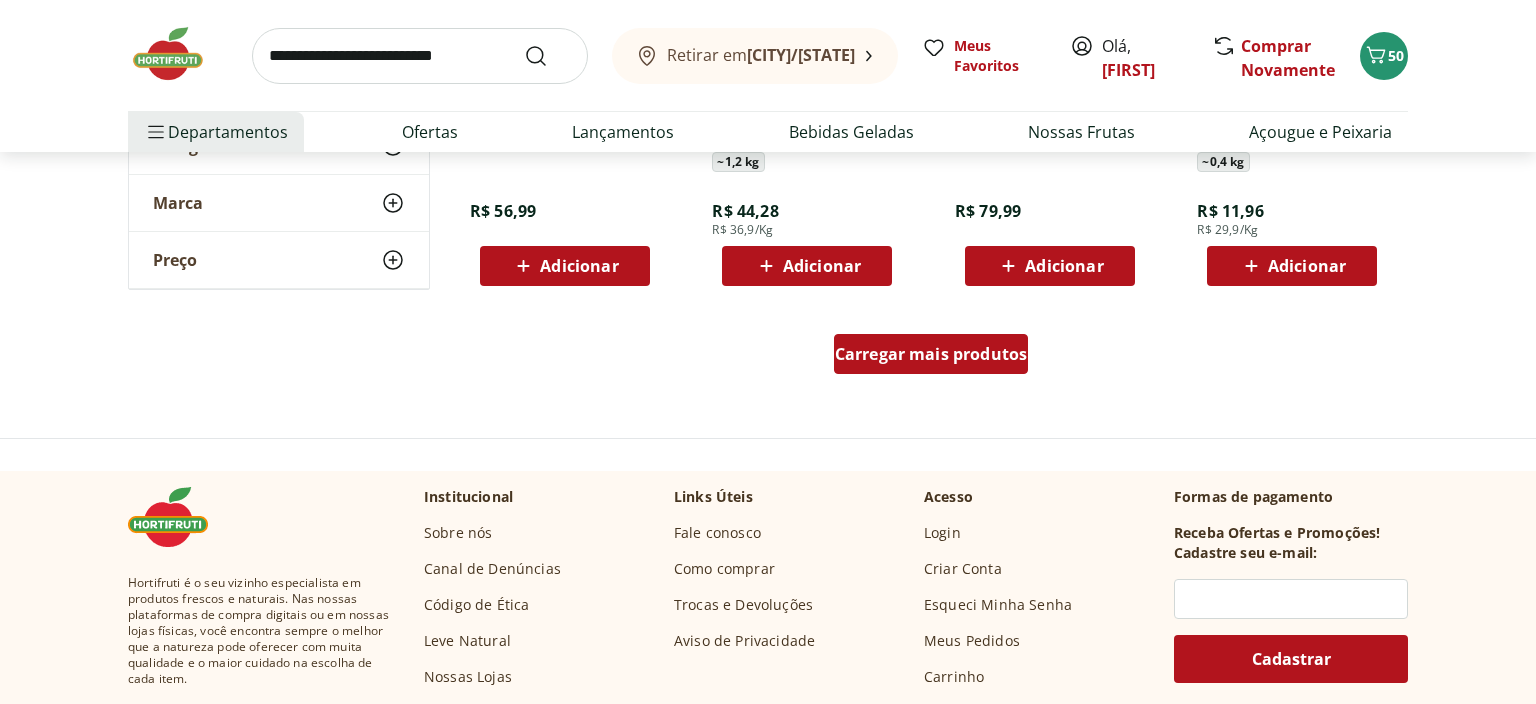click on "Carregar mais produtos" at bounding box center (931, 354) 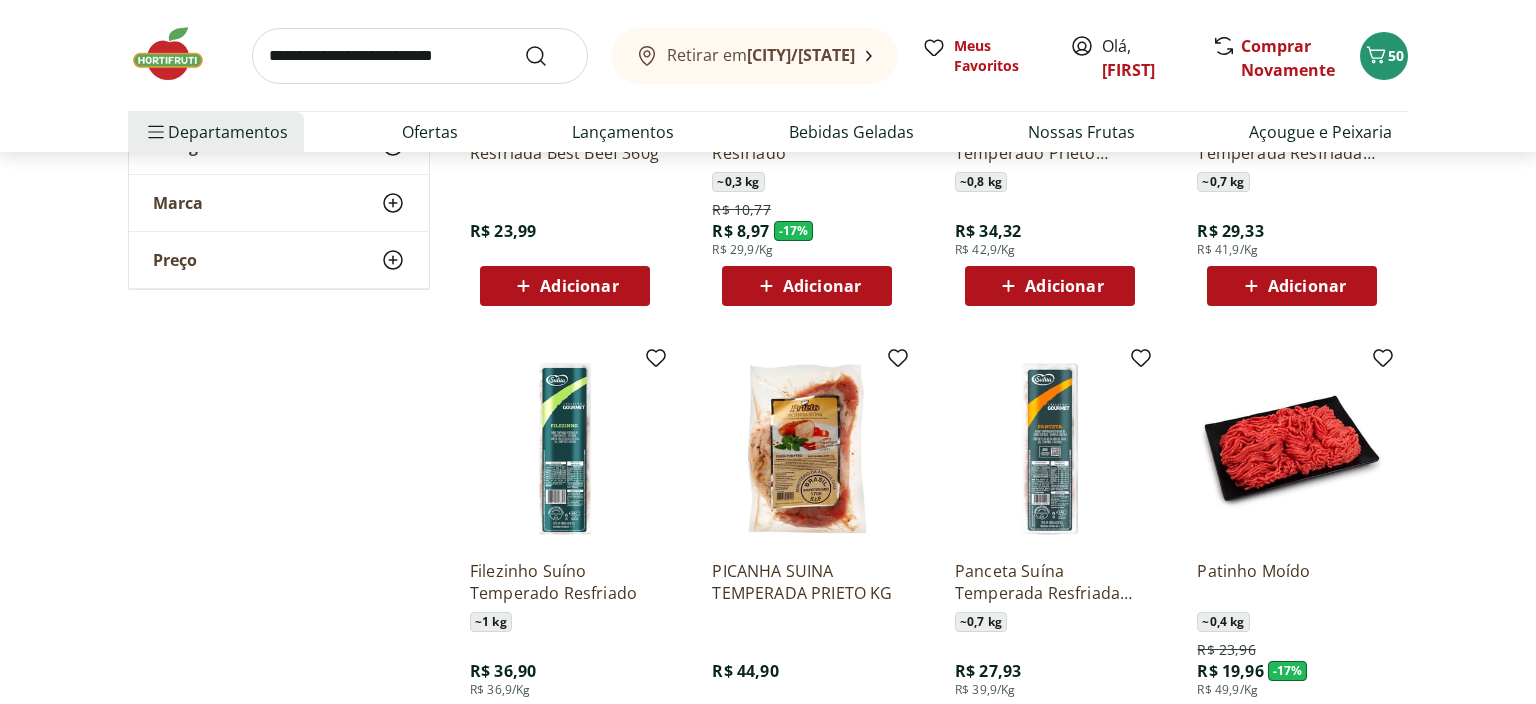 scroll, scrollTop: 3907, scrollLeft: 0, axis: vertical 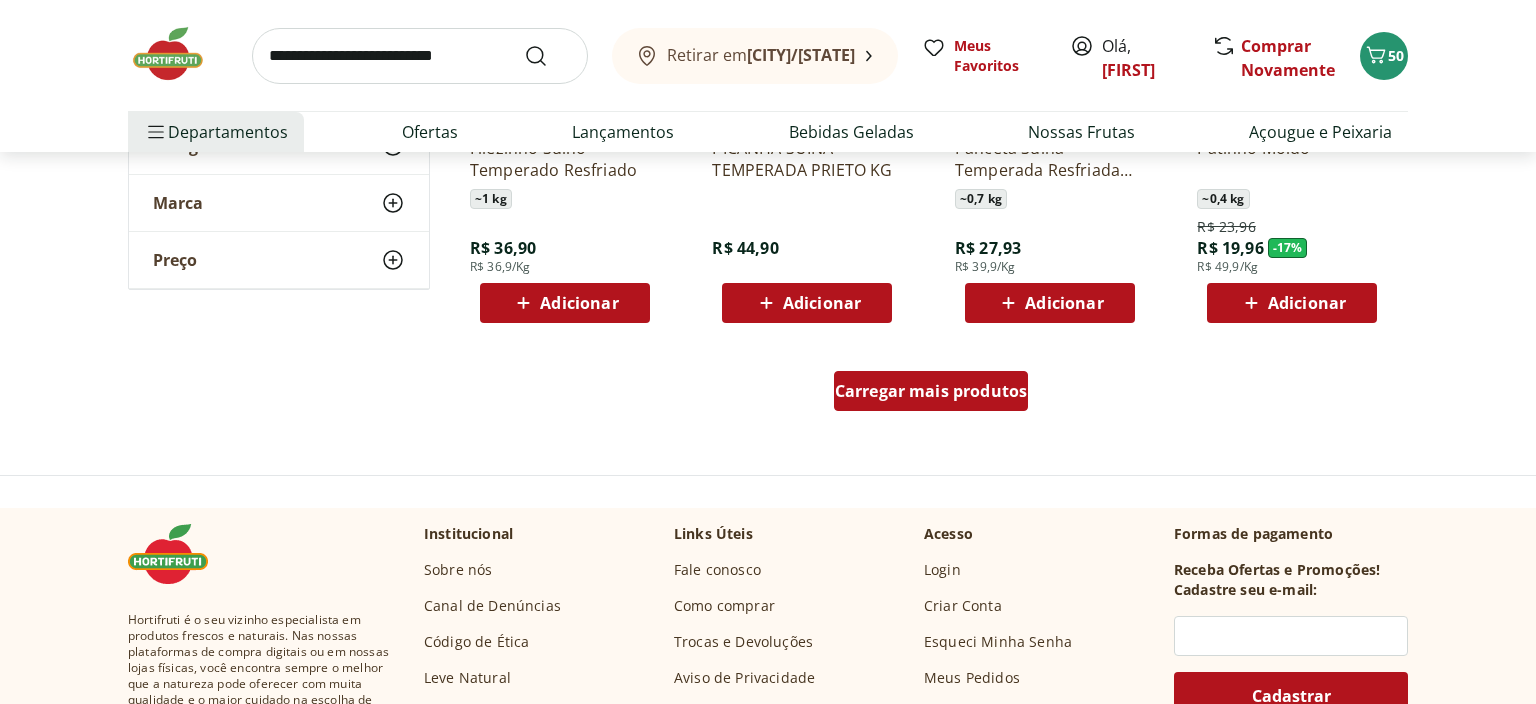 click on "Carregar mais produtos" at bounding box center (931, 391) 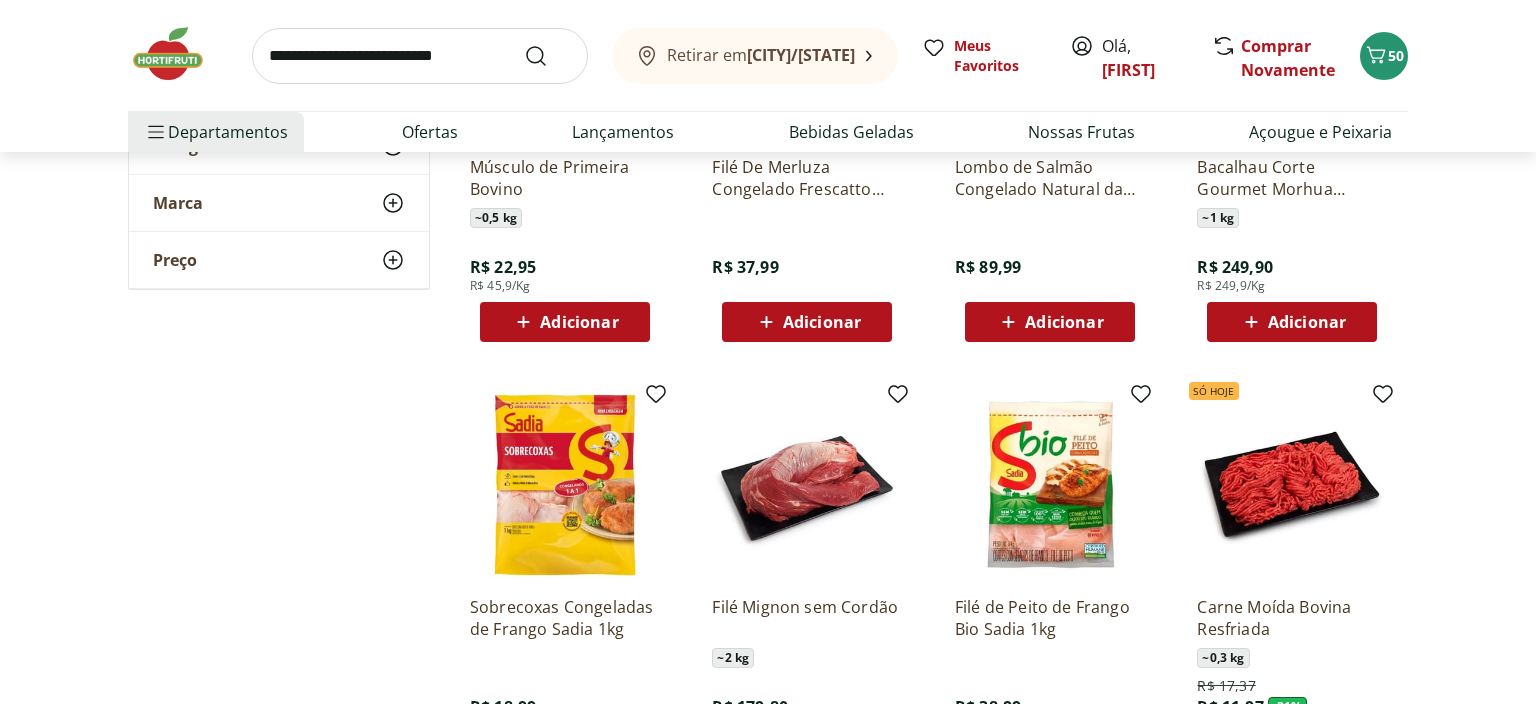 scroll, scrollTop: 5068, scrollLeft: 0, axis: vertical 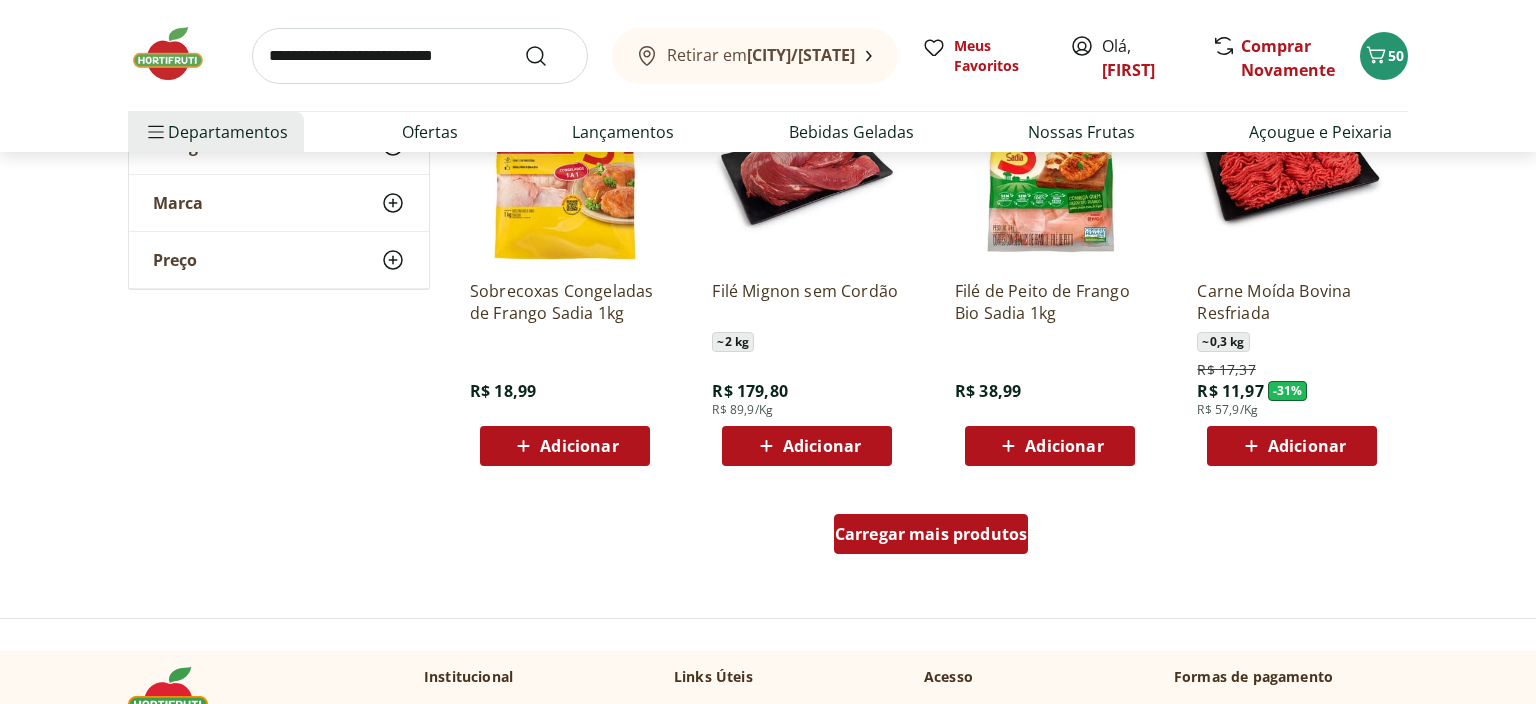 click on "Carregar mais produtos" at bounding box center (931, 534) 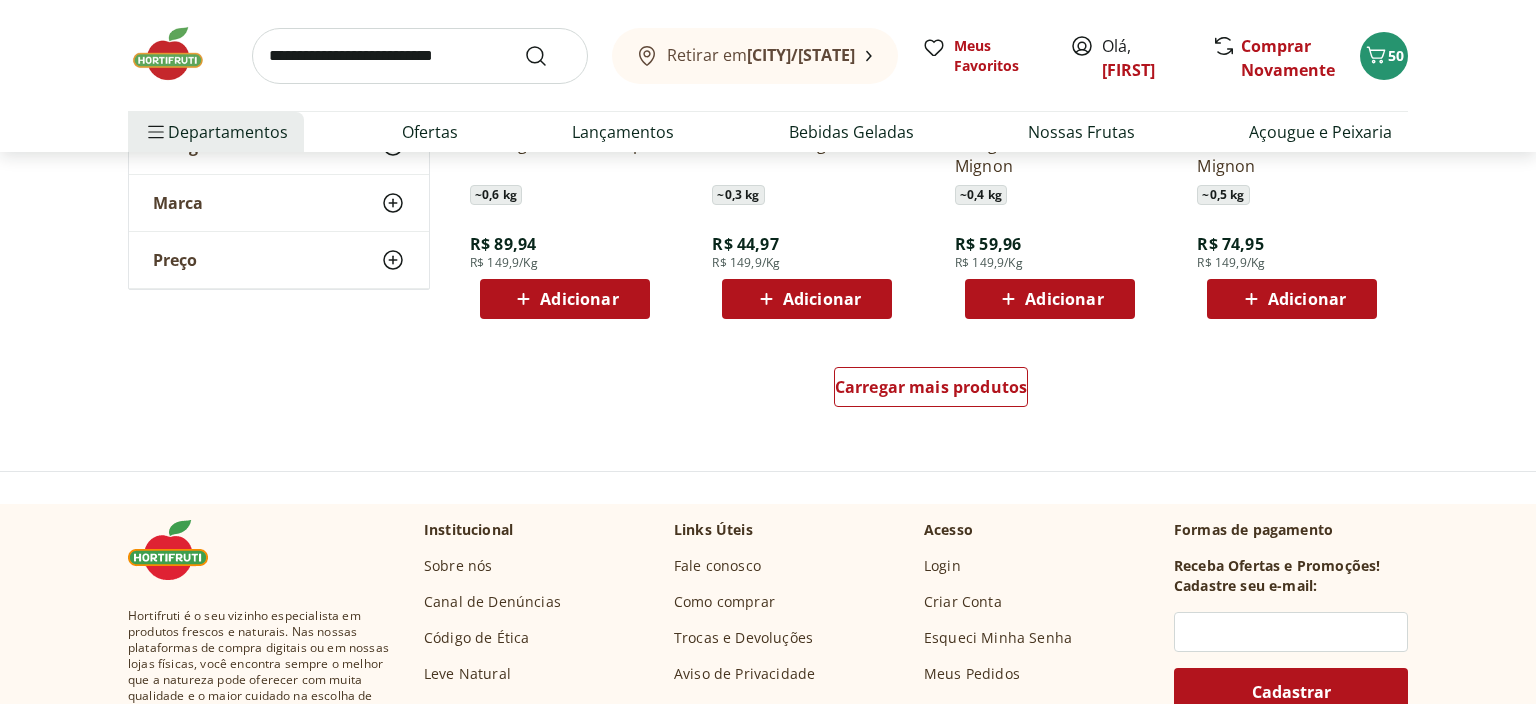 scroll, scrollTop: 6547, scrollLeft: 0, axis: vertical 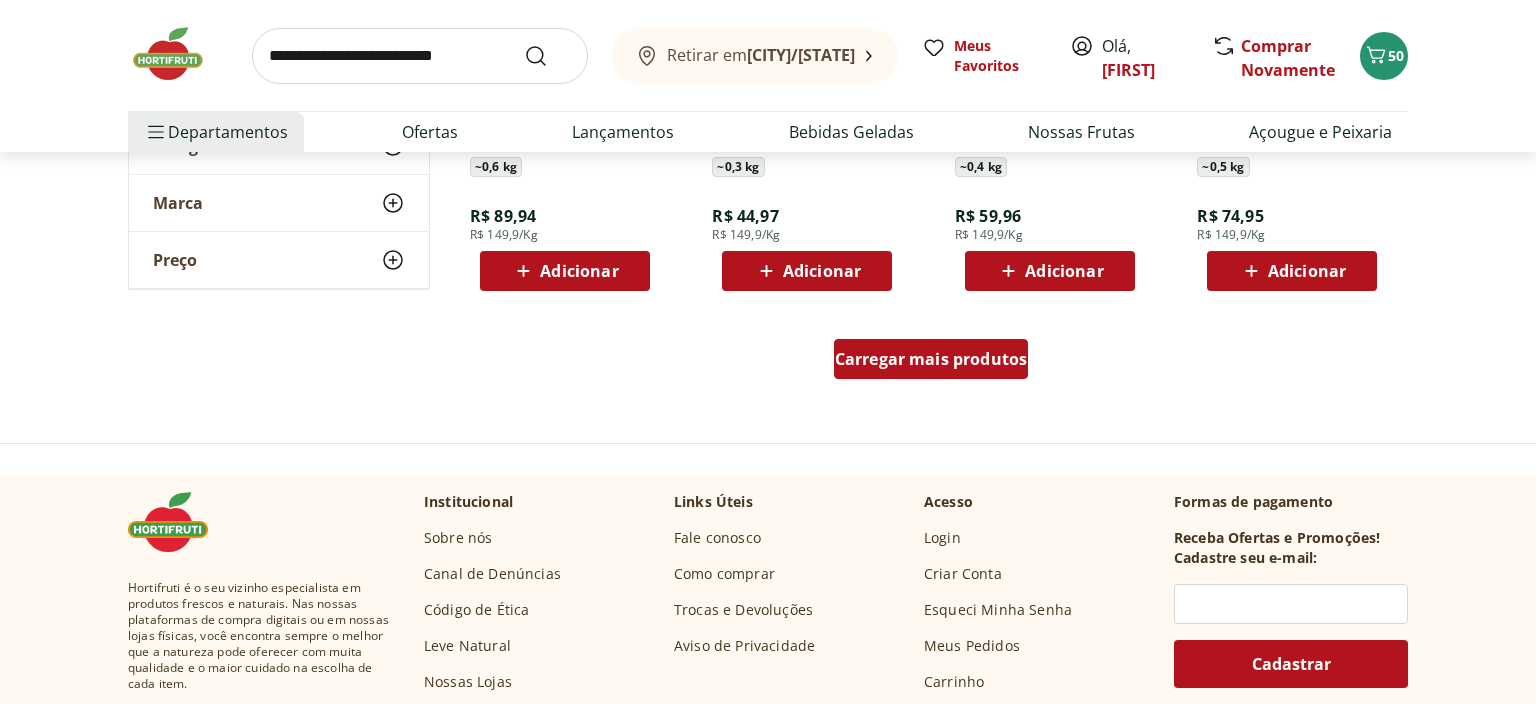 click on "Carregar mais produtos" at bounding box center (931, 359) 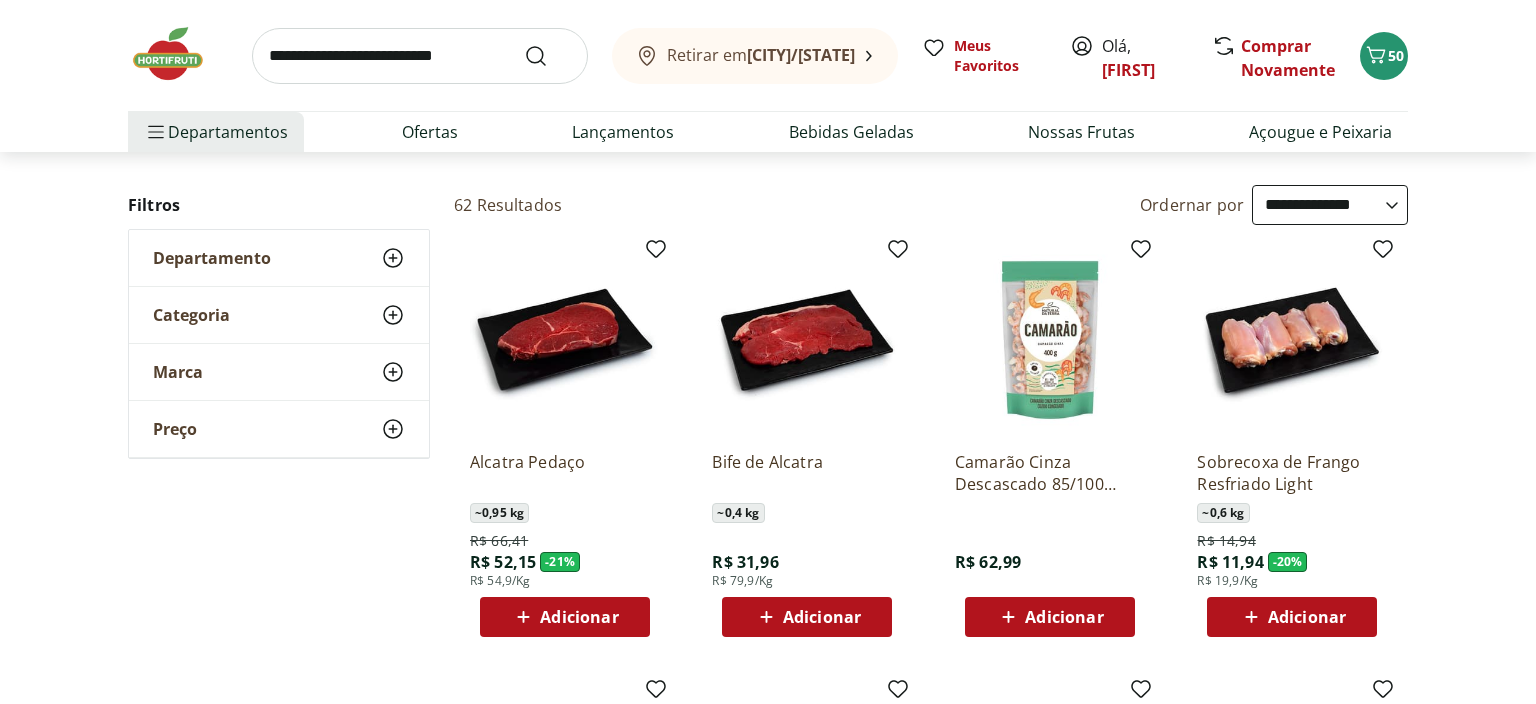 scroll, scrollTop: 0, scrollLeft: 0, axis: both 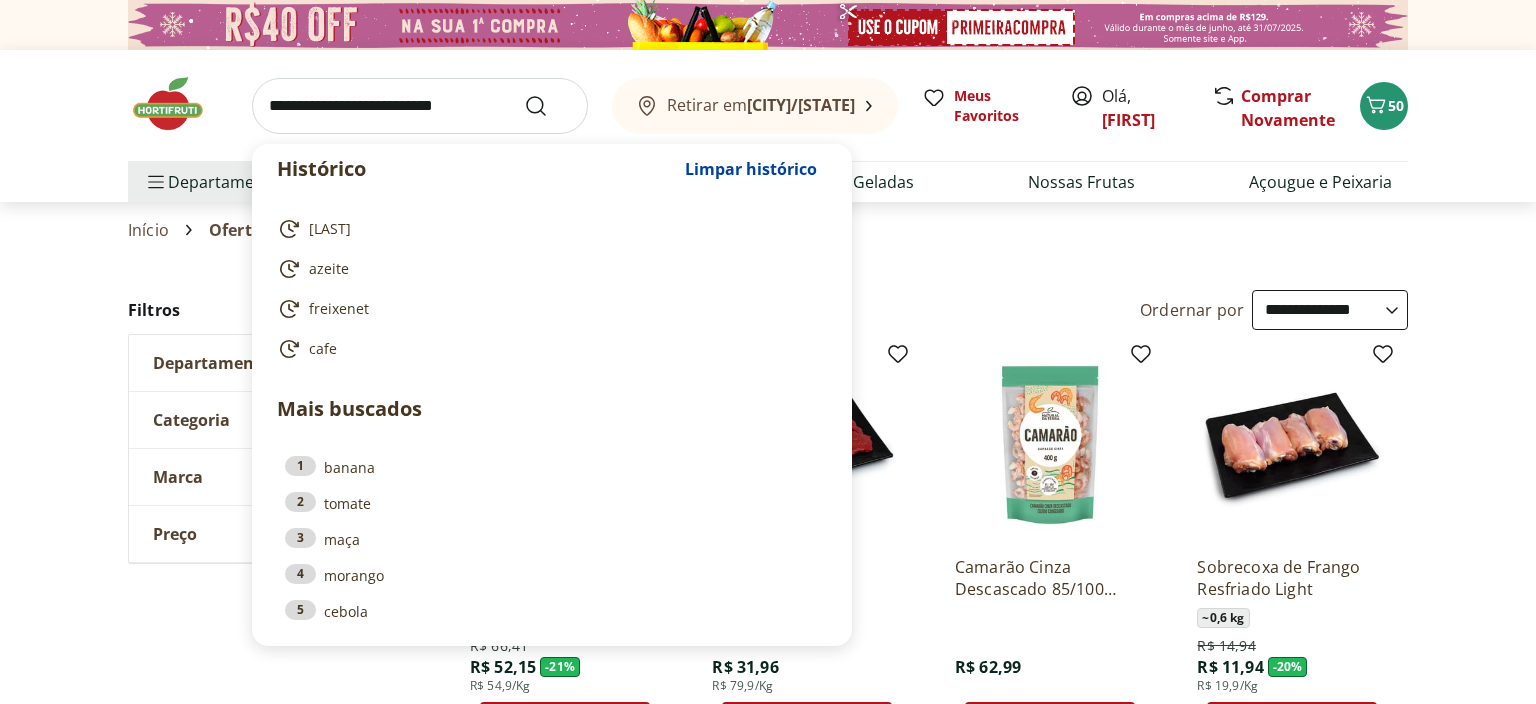 click at bounding box center [420, 106] 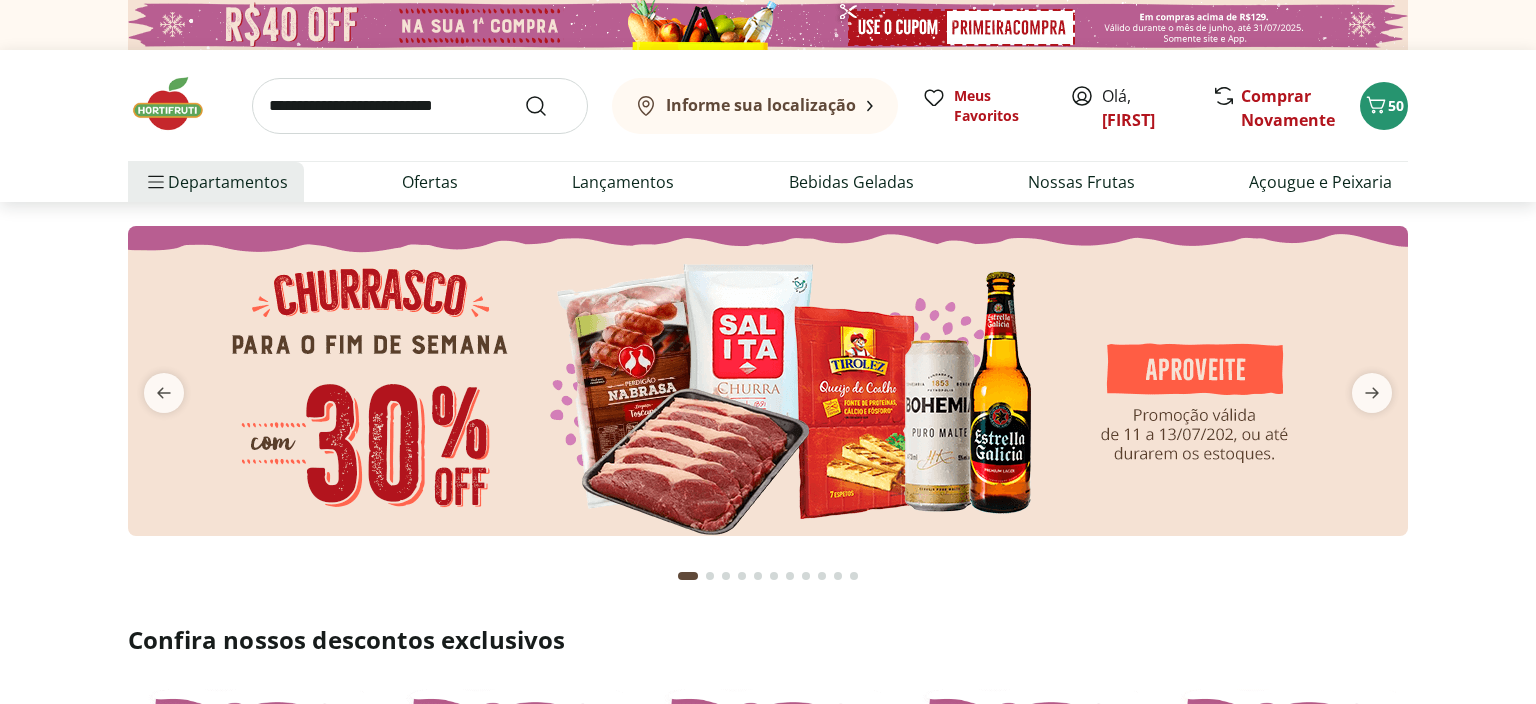 type on "*" 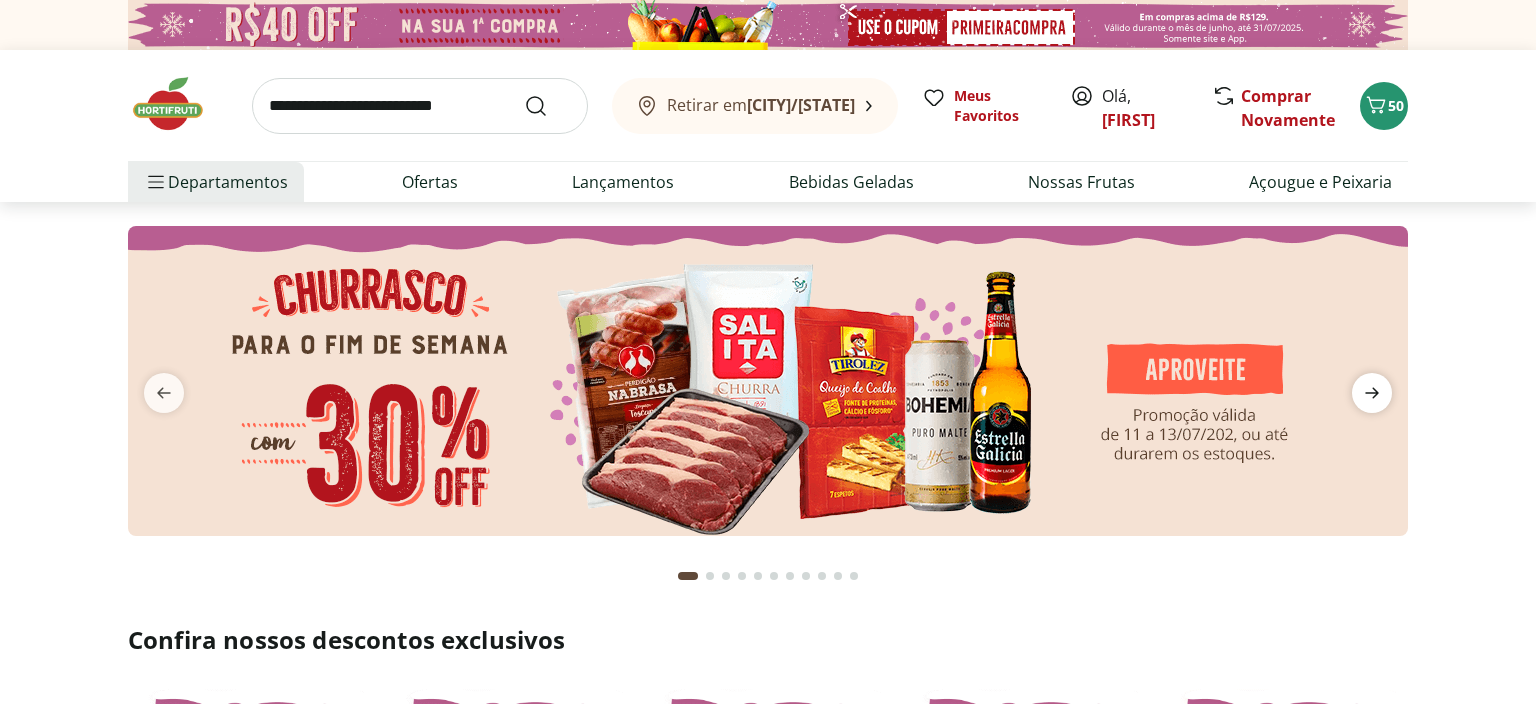 click 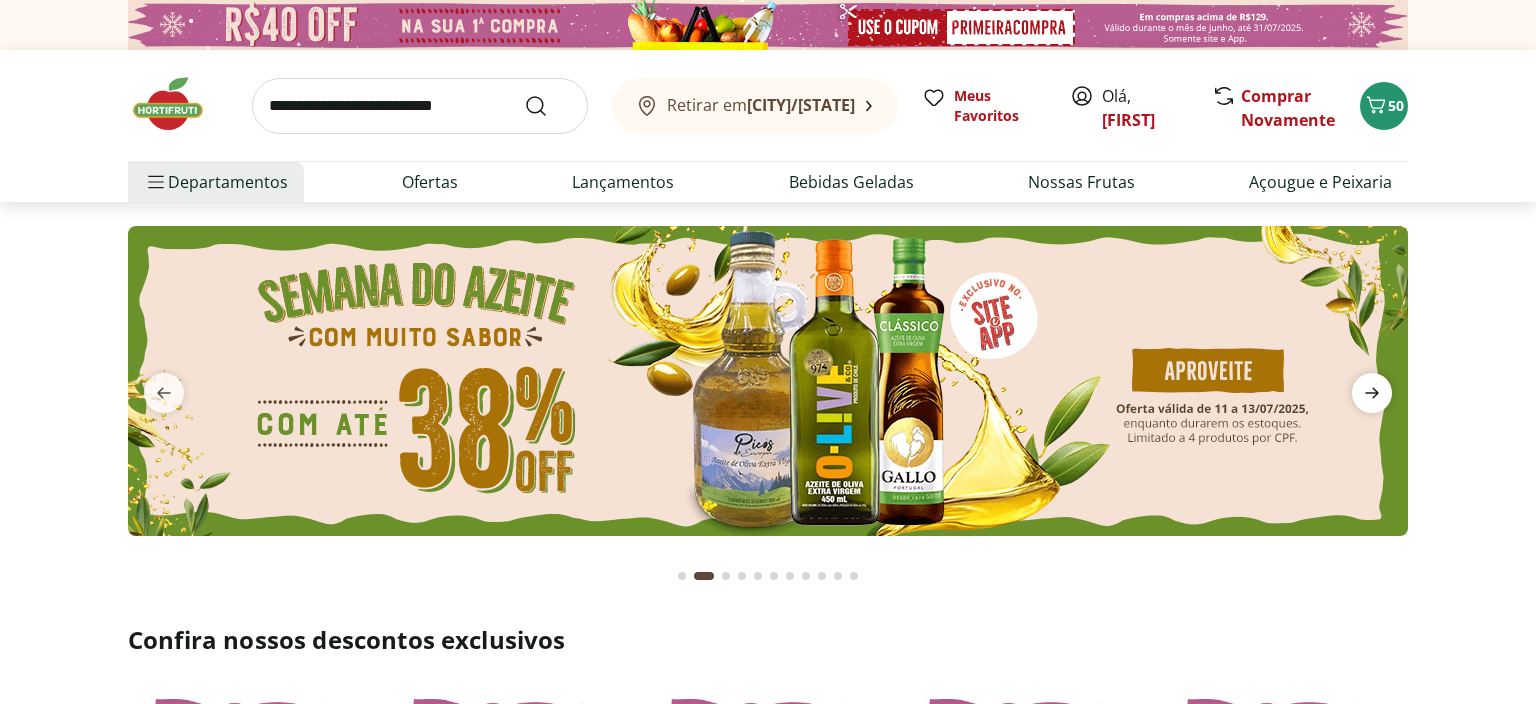click 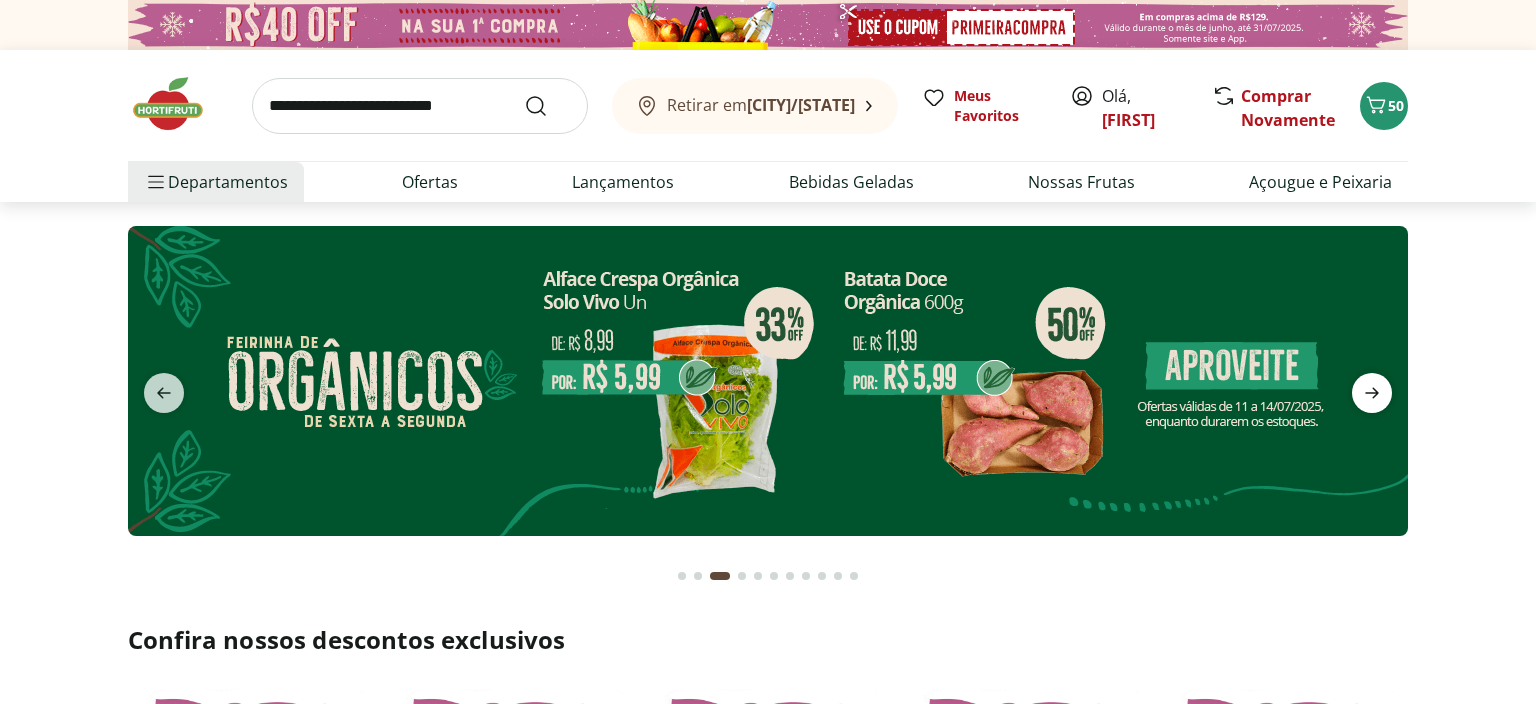 click 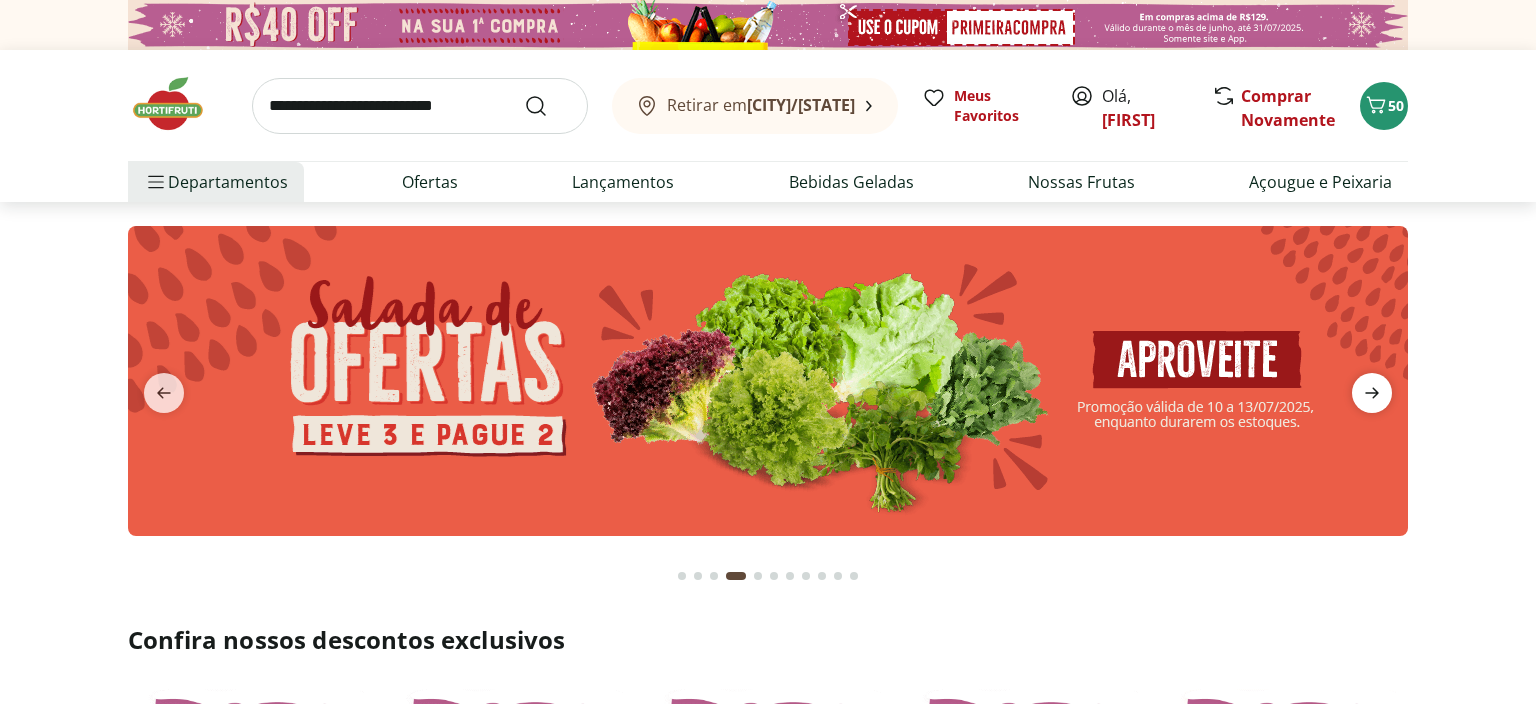 click 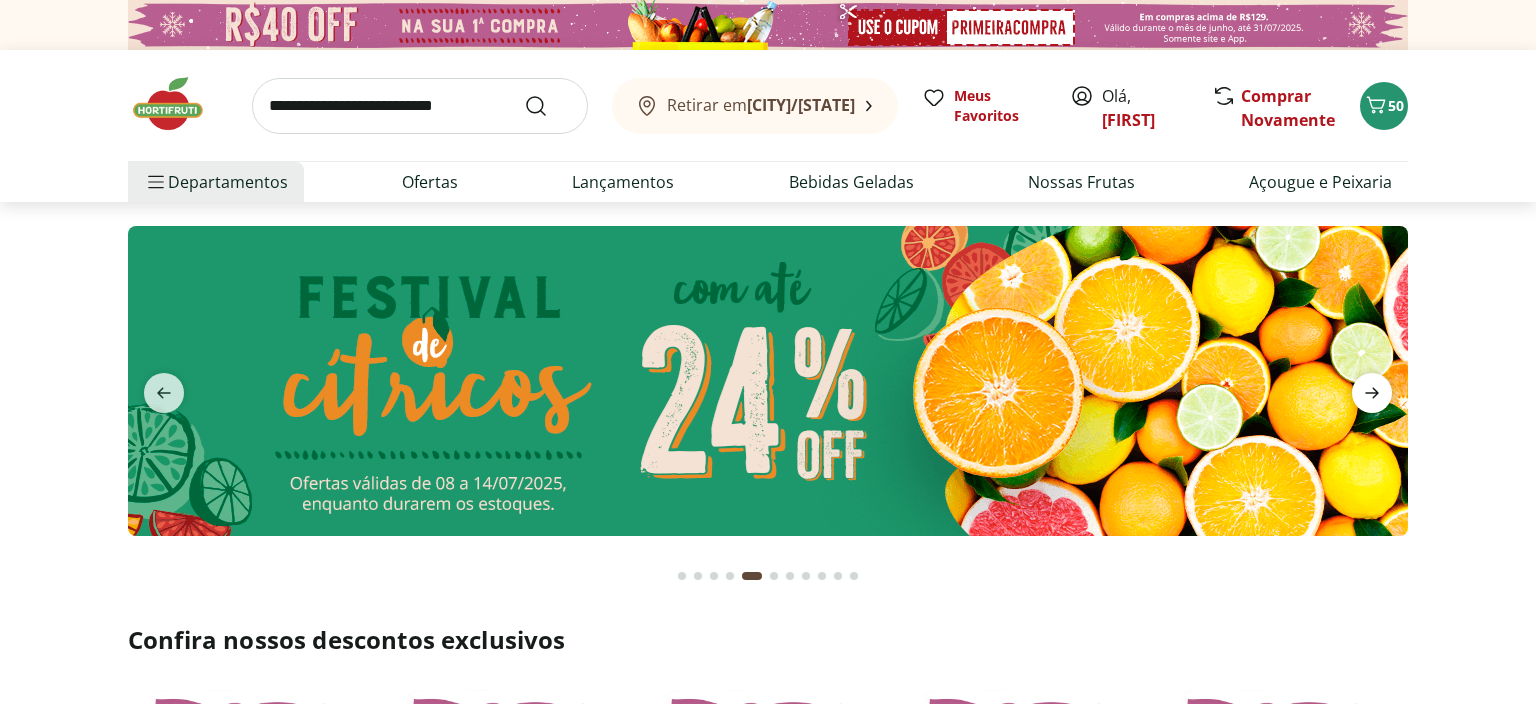 click 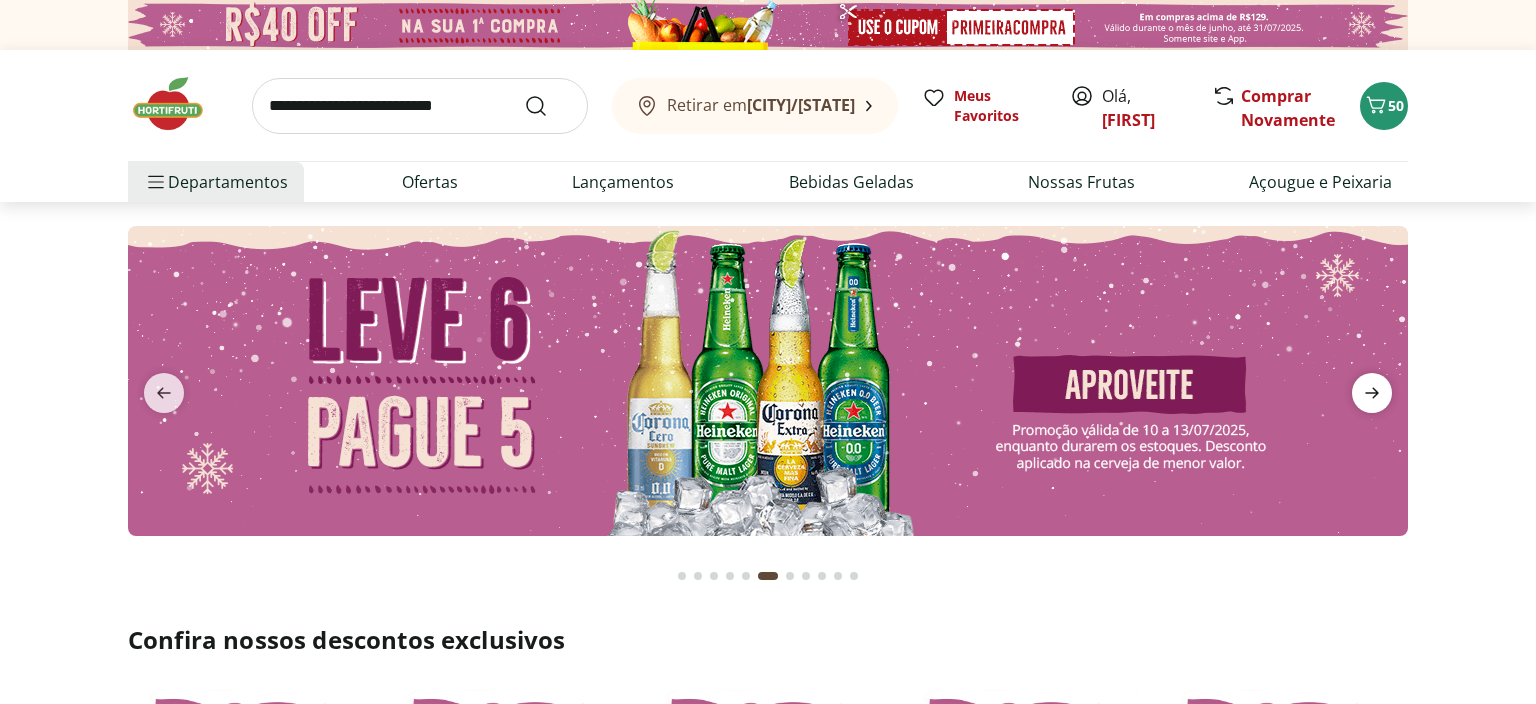 click 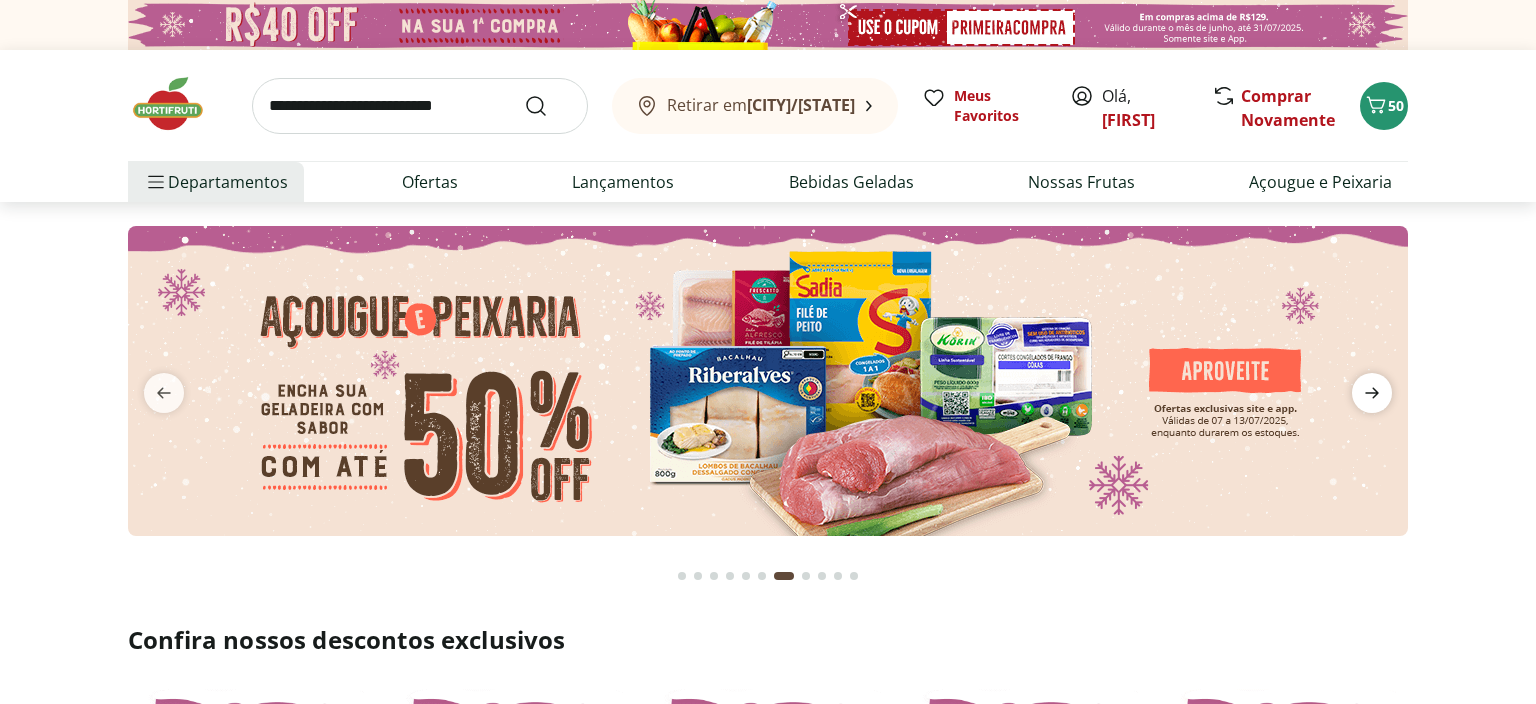 click 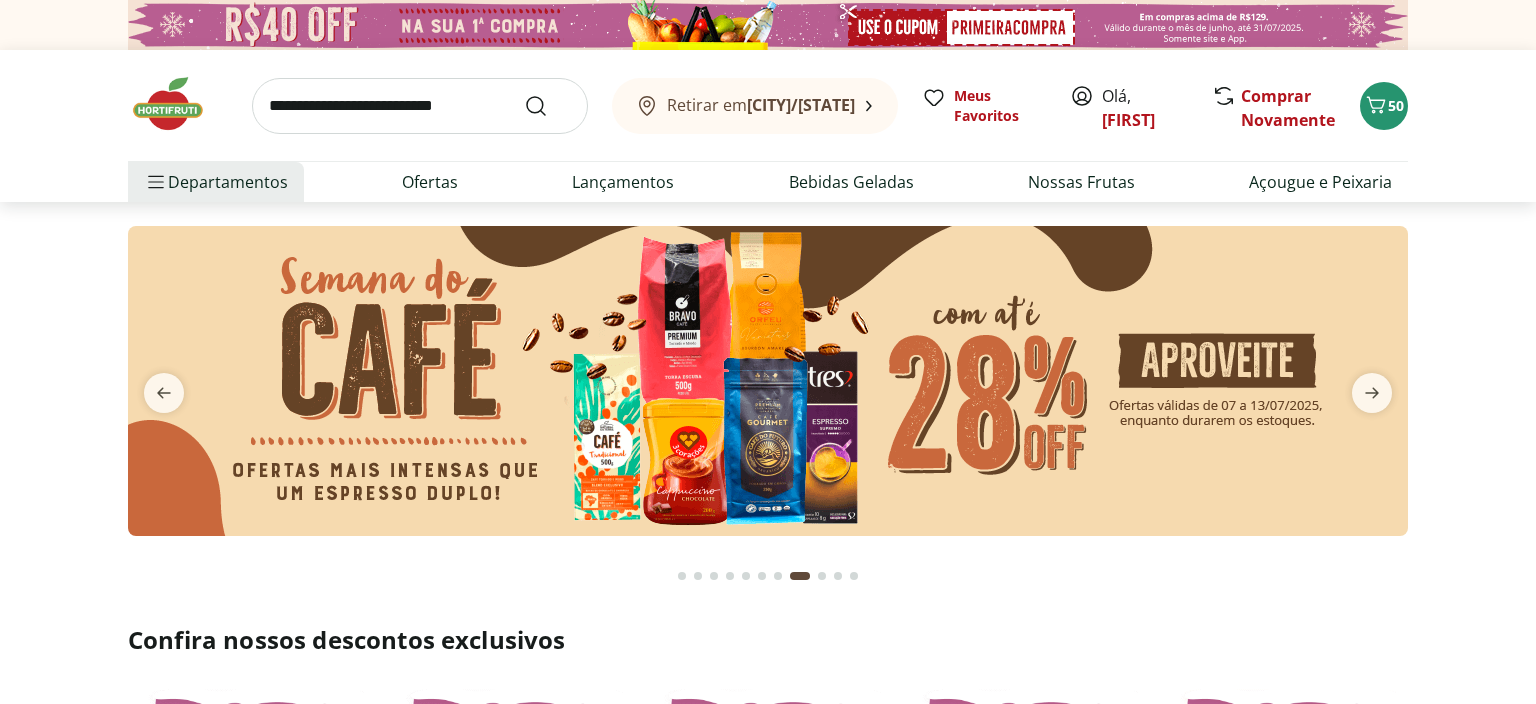 click at bounding box center [768, 381] 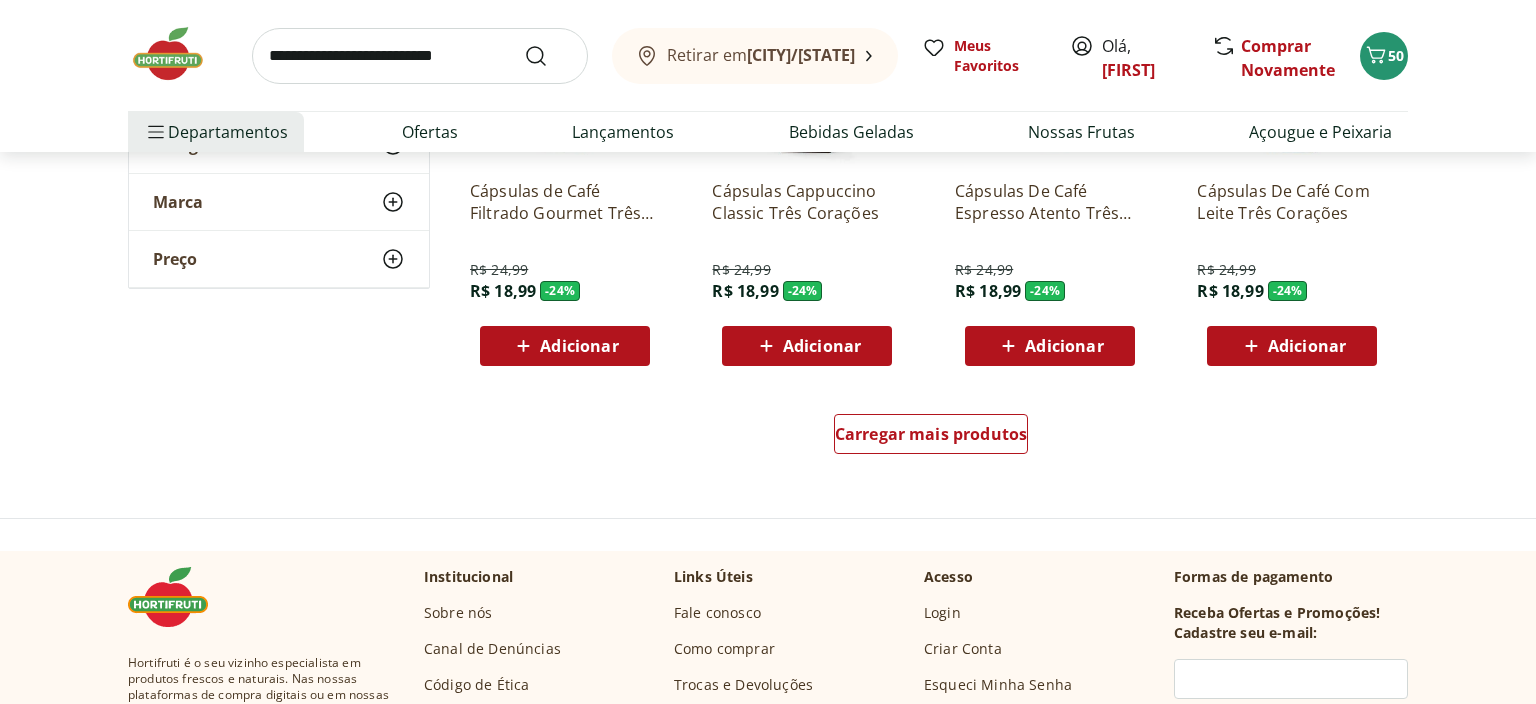 scroll, scrollTop: 1267, scrollLeft: 0, axis: vertical 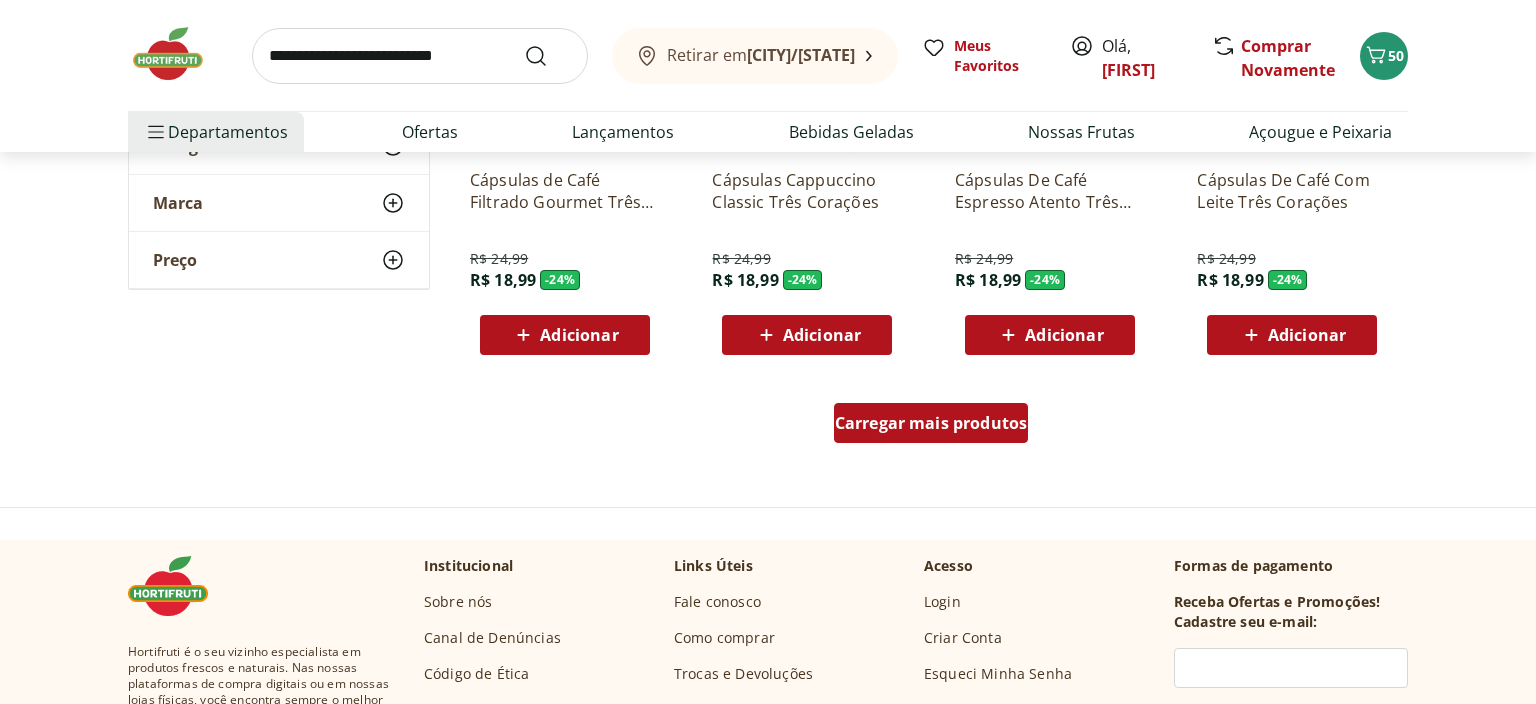 click on "Carregar mais produtos" at bounding box center (931, 423) 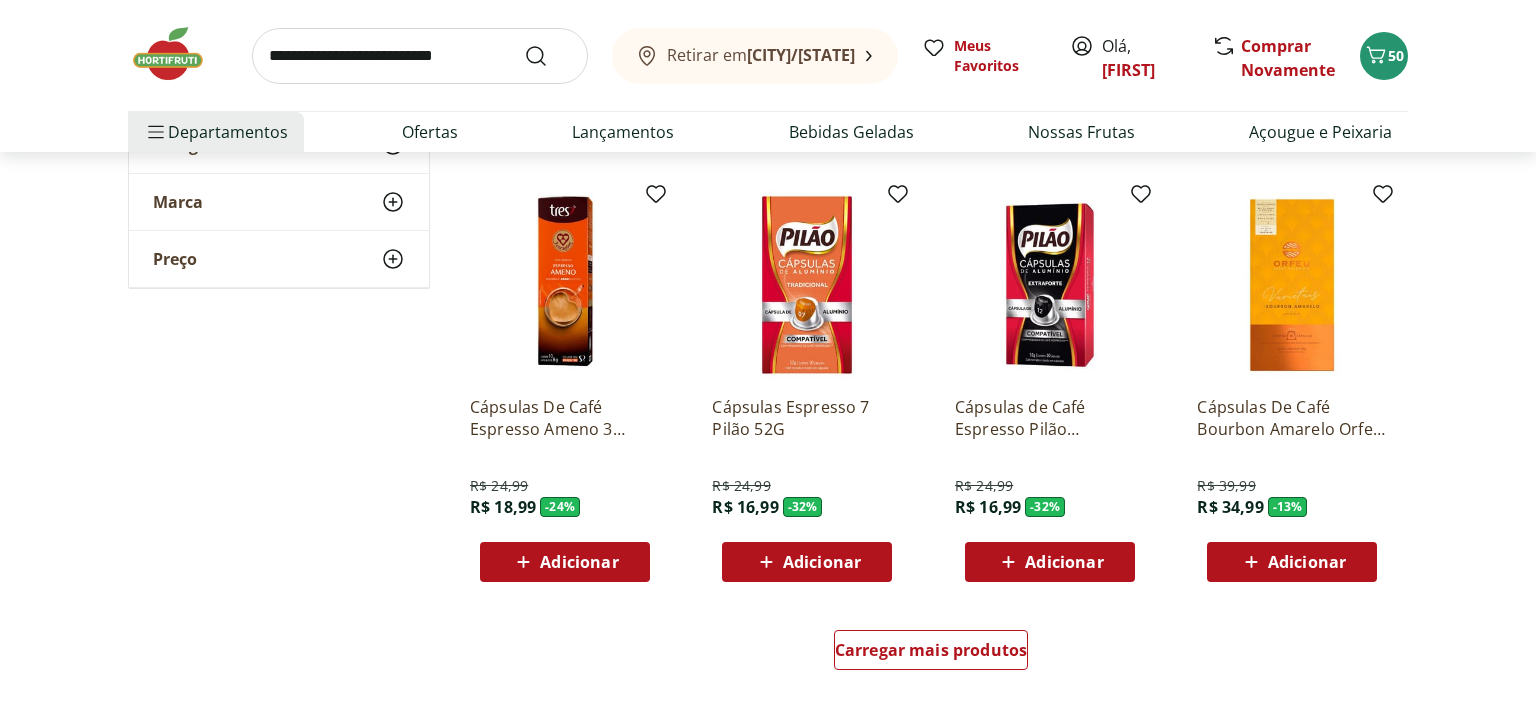 scroll, scrollTop: 2428, scrollLeft: 0, axis: vertical 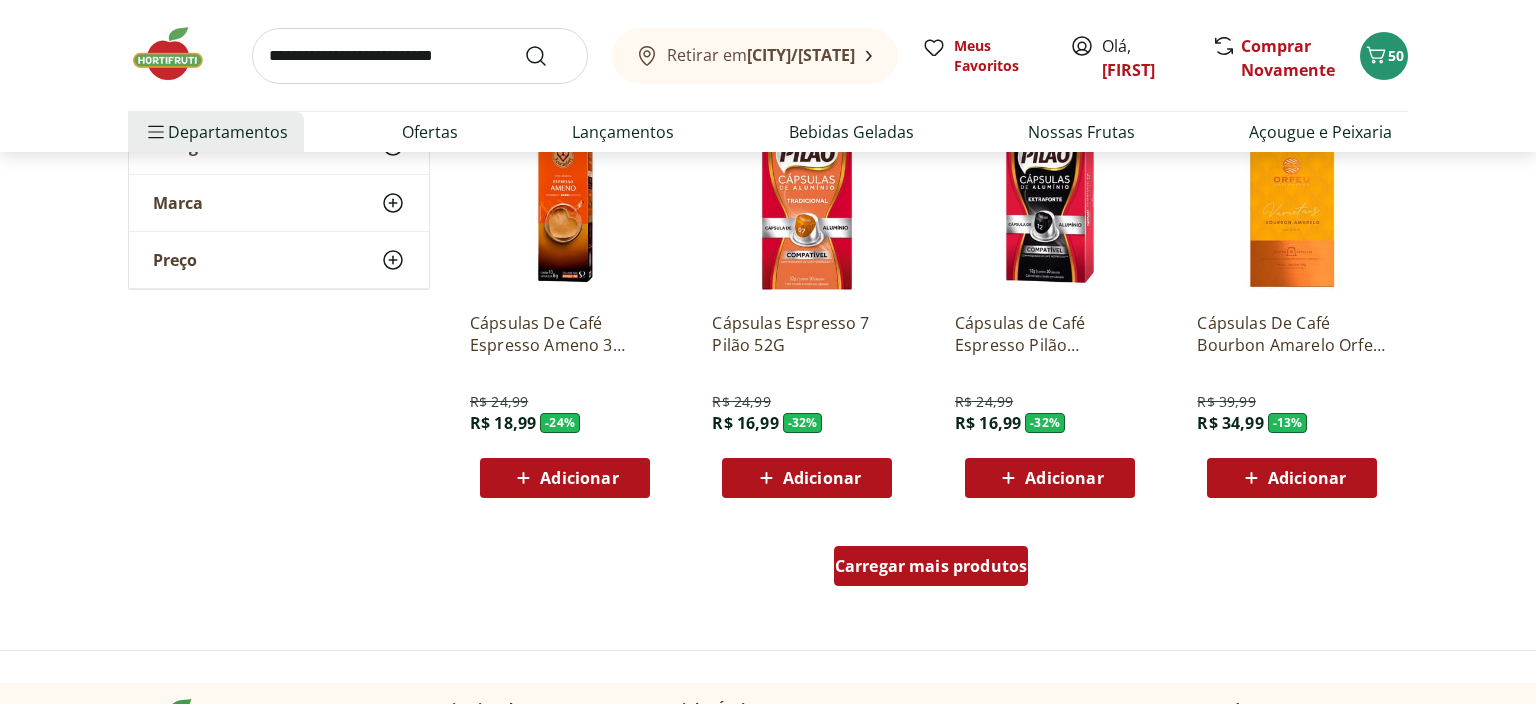 click on "Carregar mais produtos" at bounding box center (931, 566) 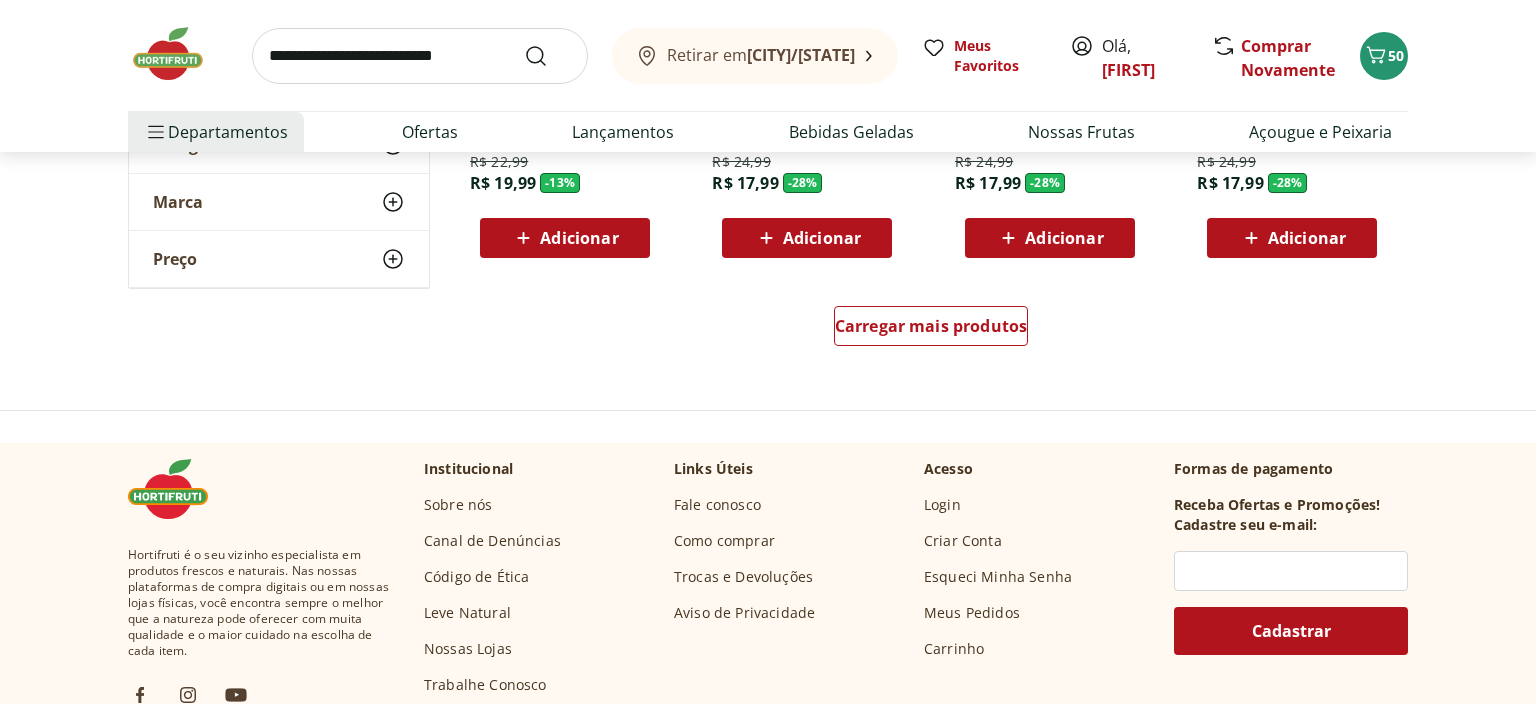 scroll, scrollTop: 4012, scrollLeft: 0, axis: vertical 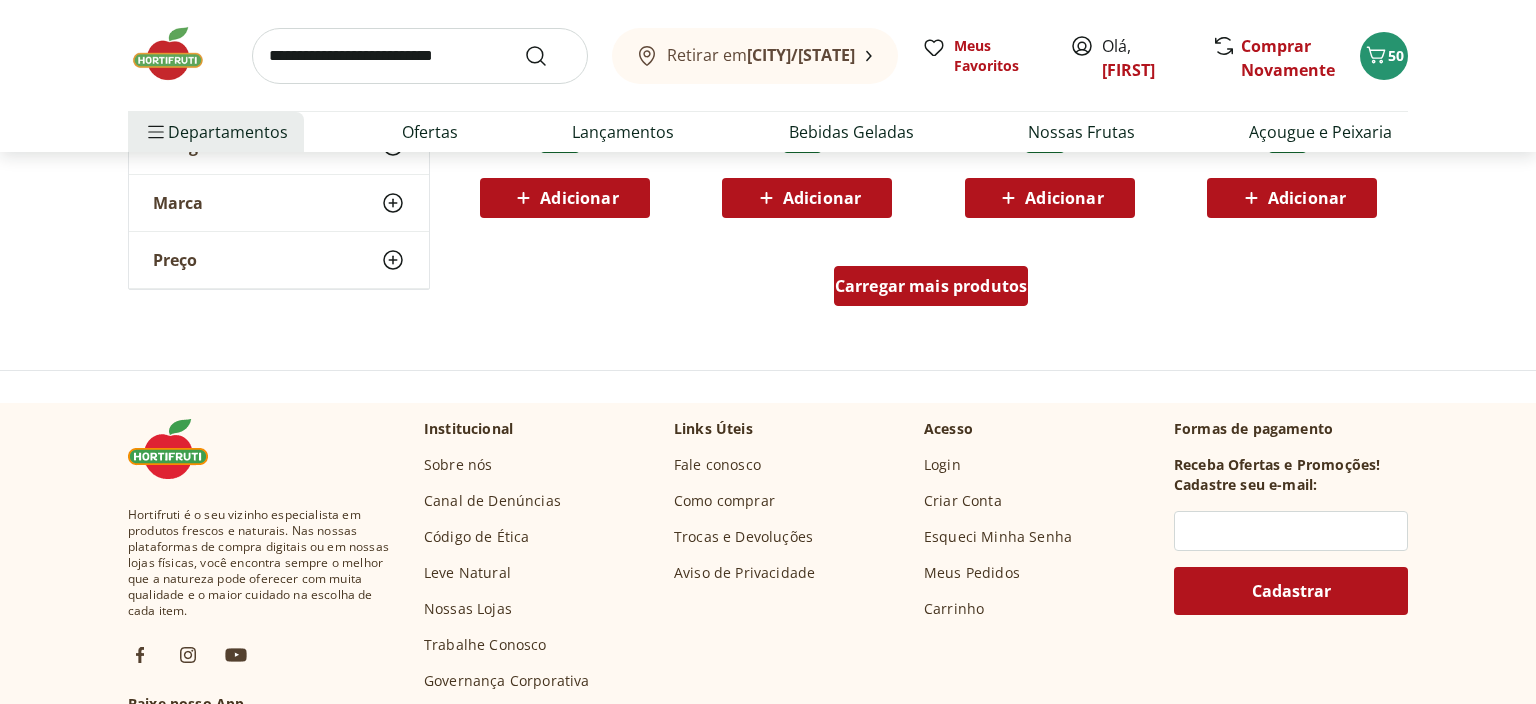 click on "Carregar mais produtos" at bounding box center (931, 286) 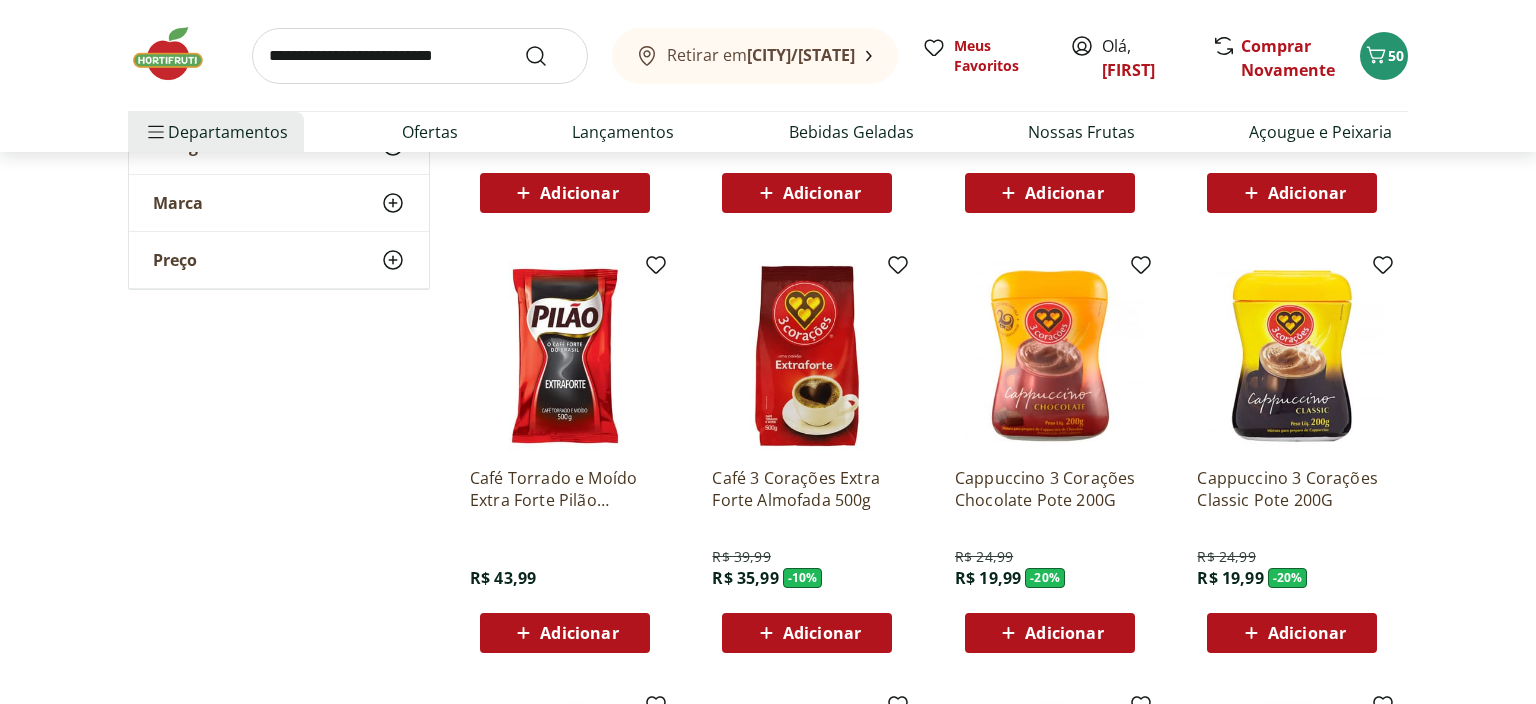 scroll, scrollTop: 528, scrollLeft: 0, axis: vertical 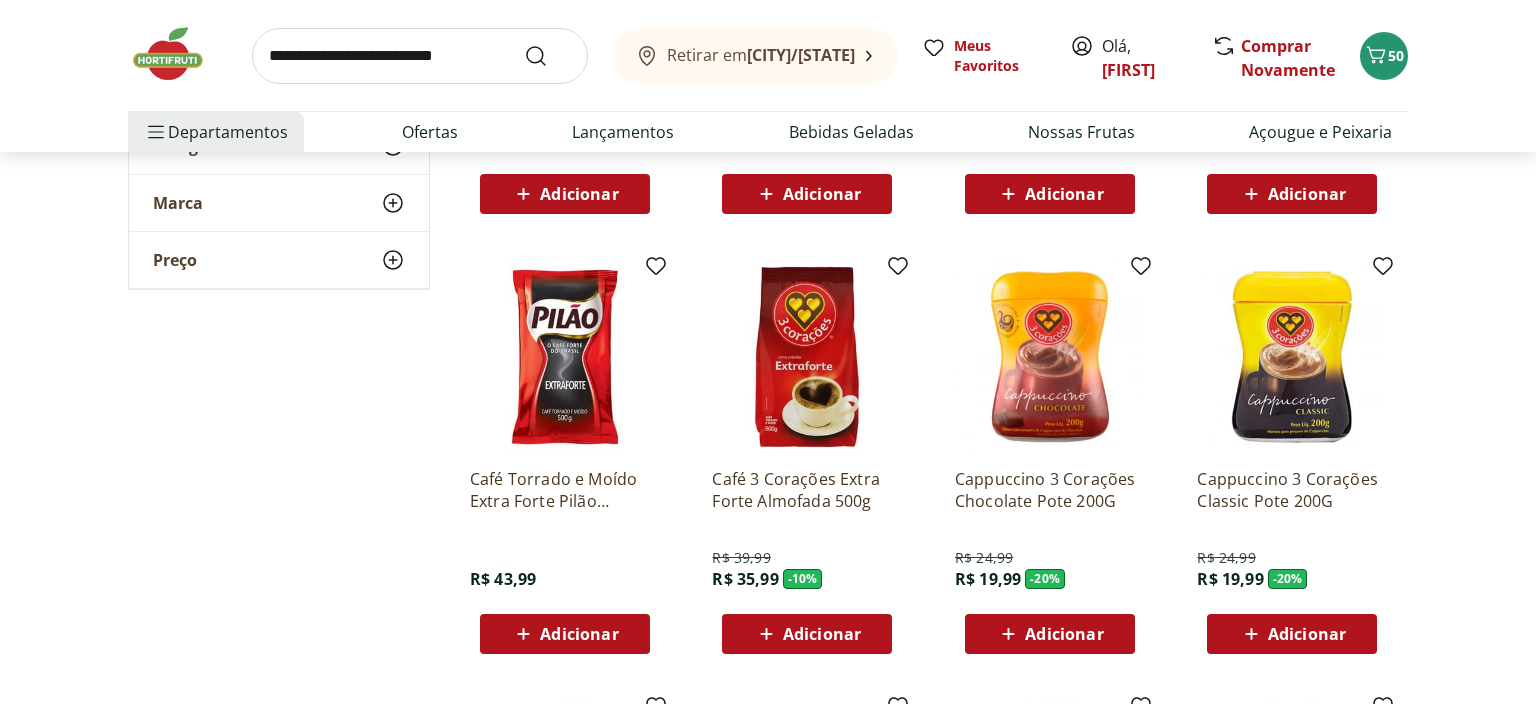 click on "Adicionar" at bounding box center [822, 634] 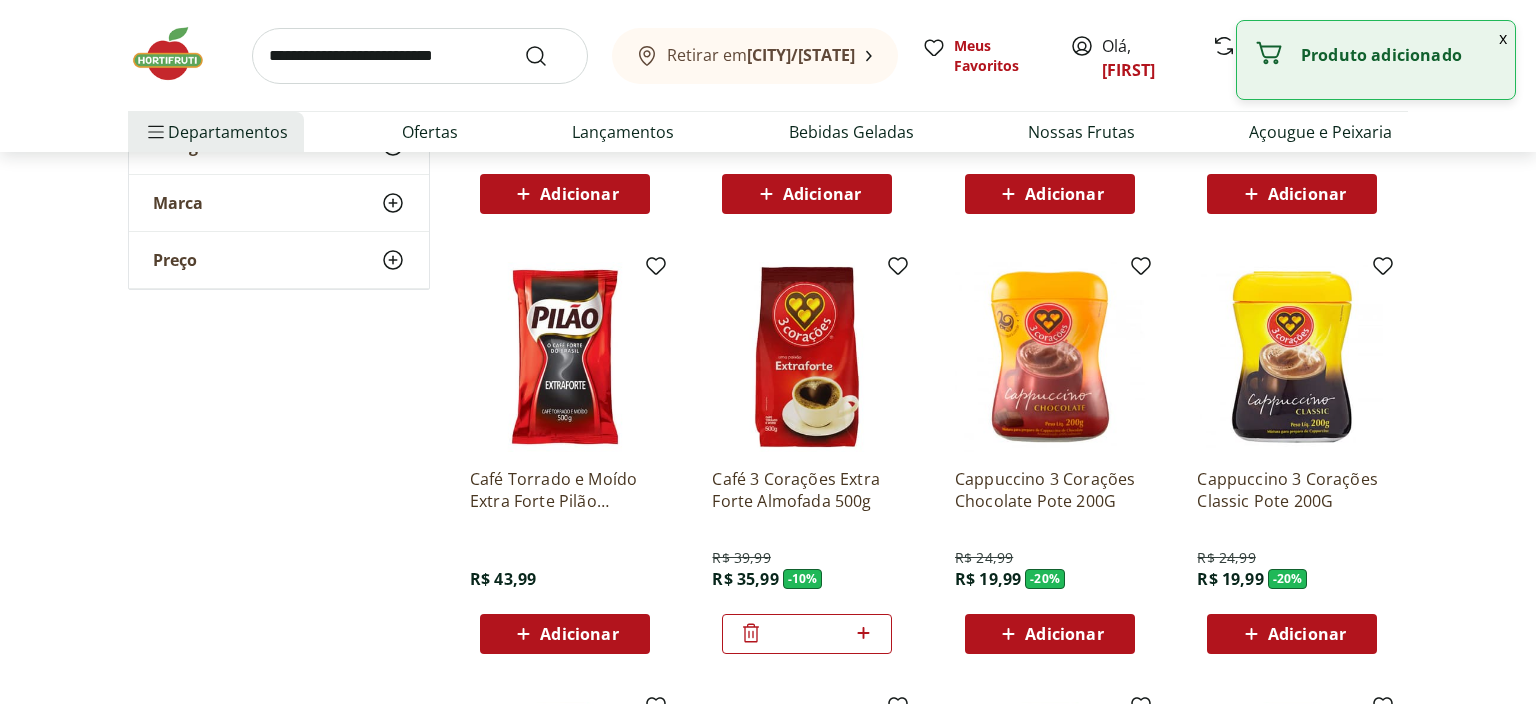 click 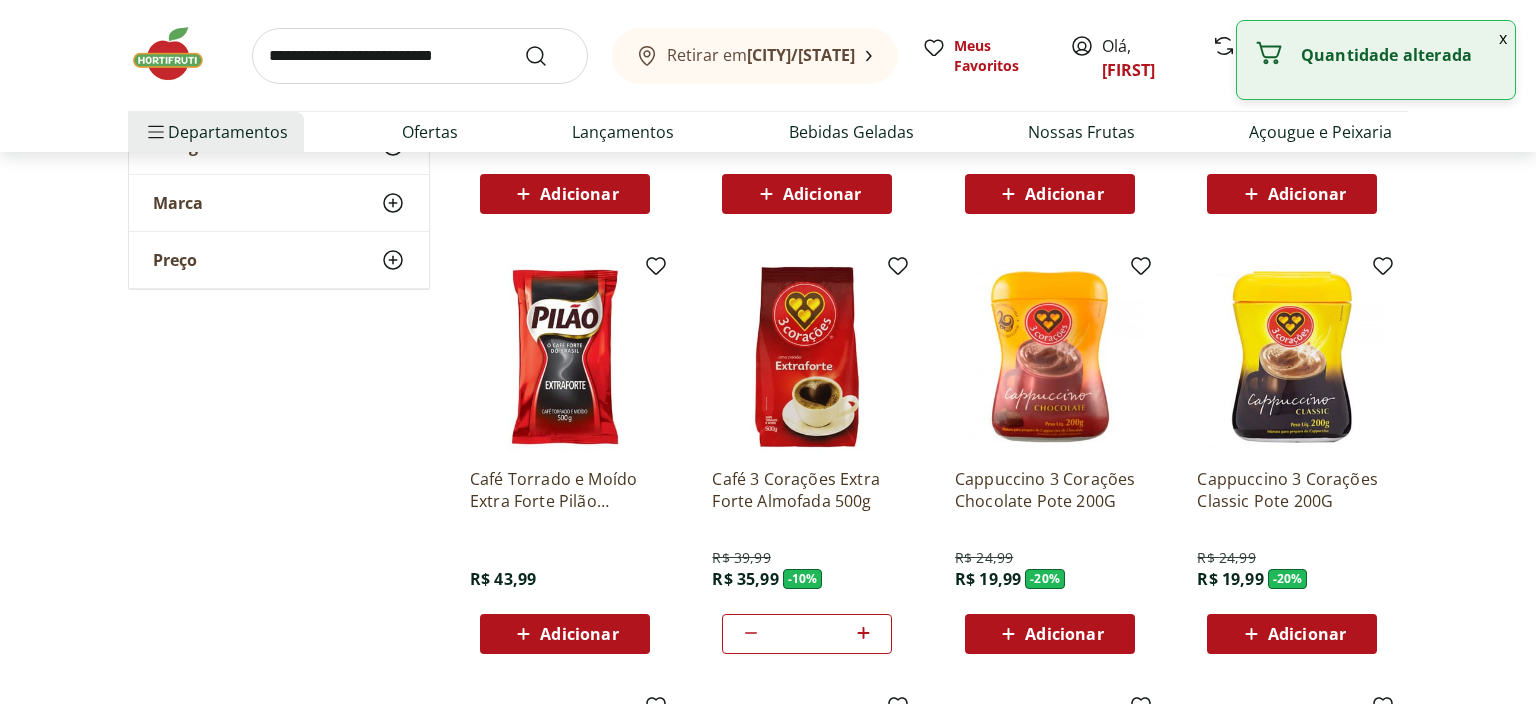 click at bounding box center (420, 56) 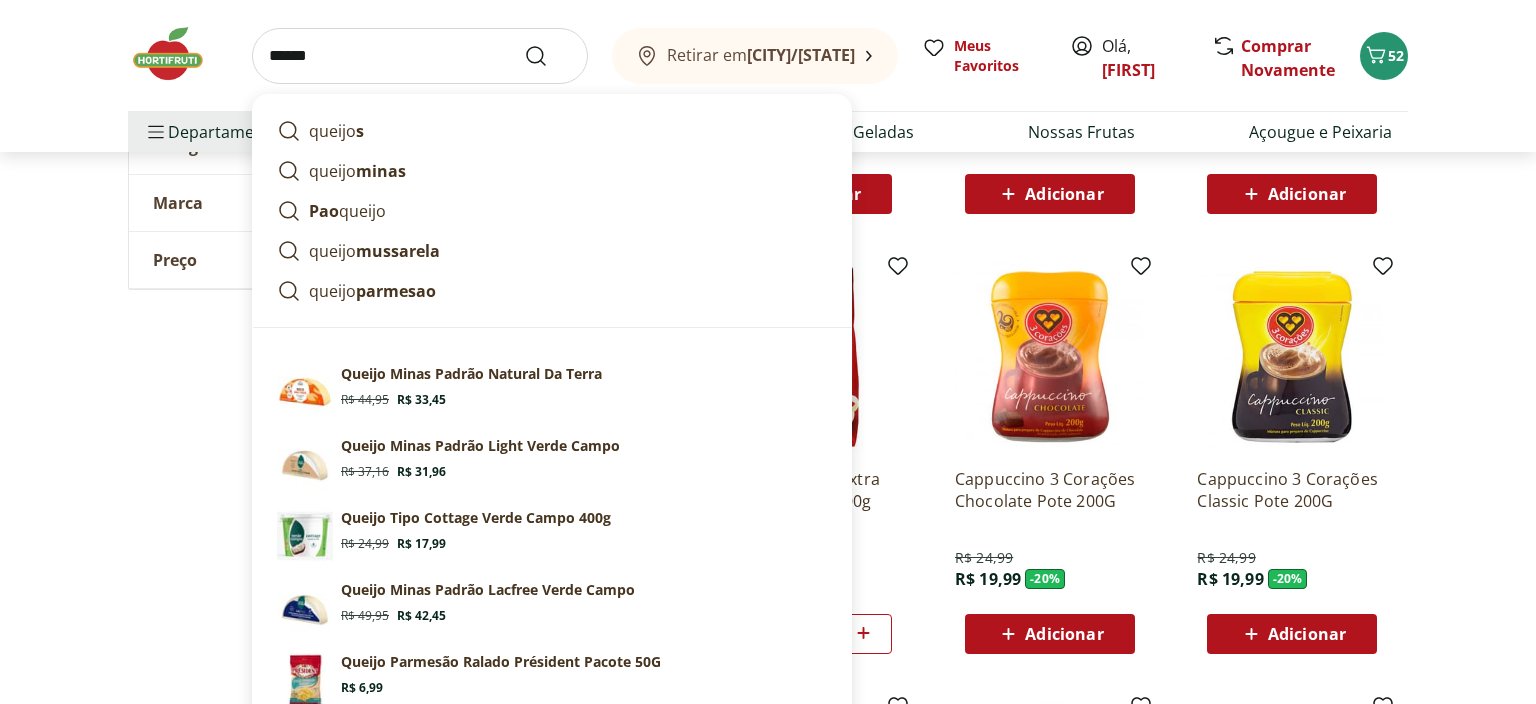 type on "******" 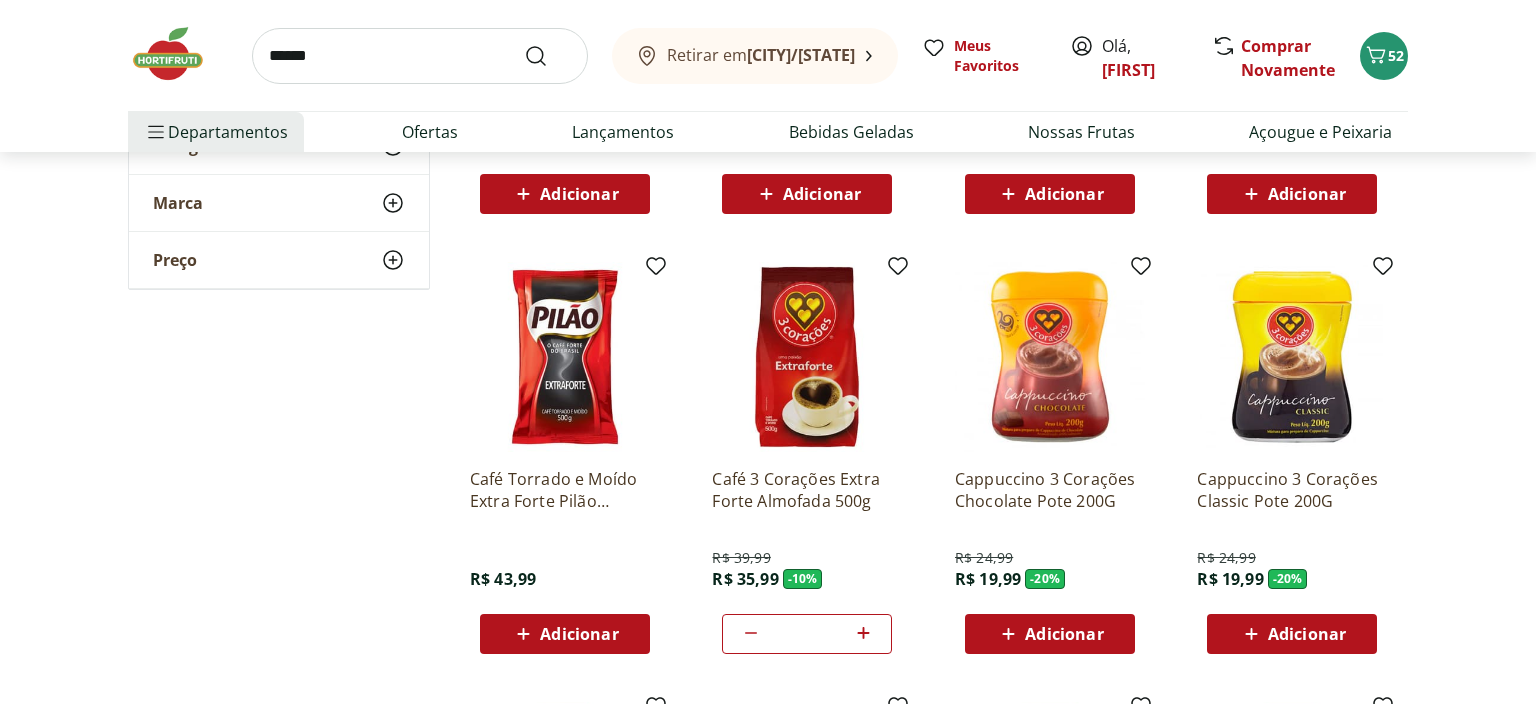 scroll, scrollTop: 0, scrollLeft: 0, axis: both 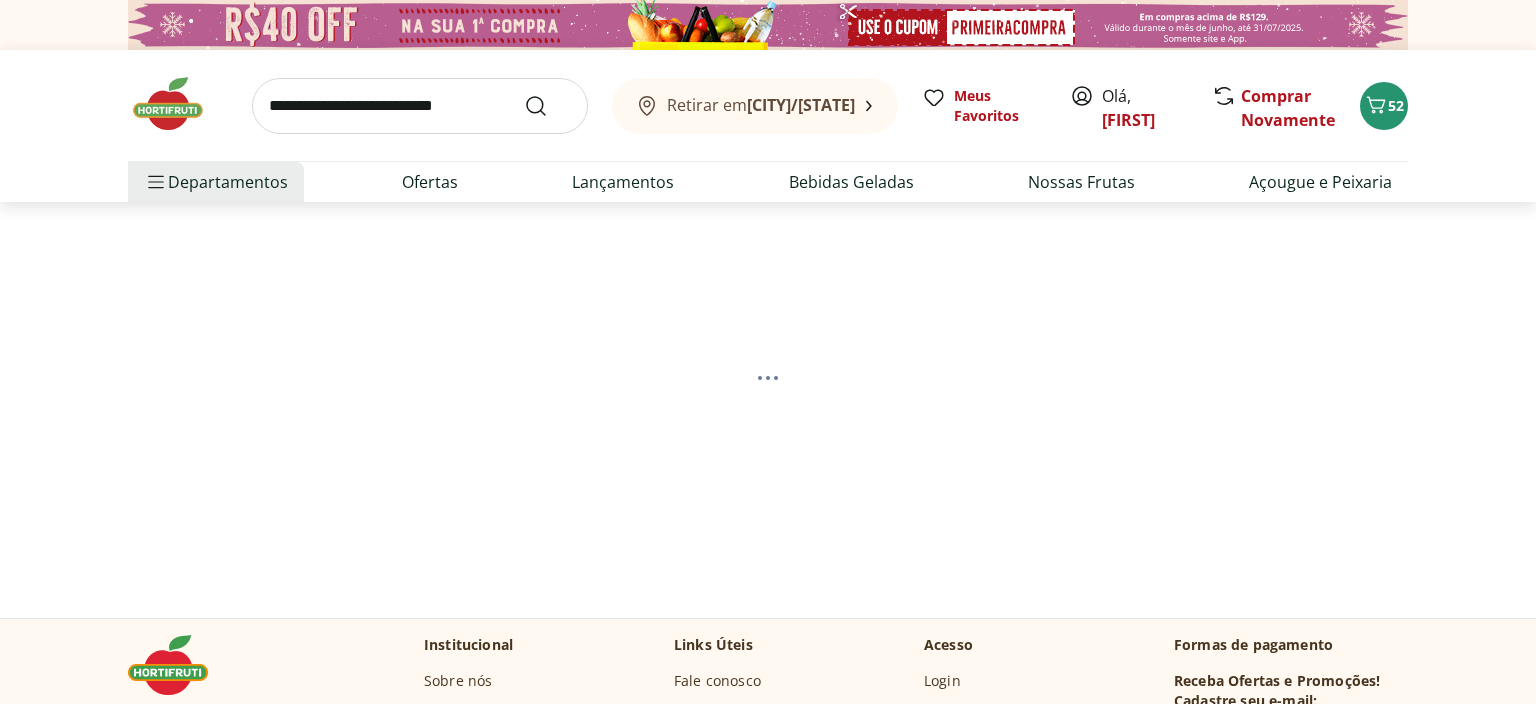 select on "**********" 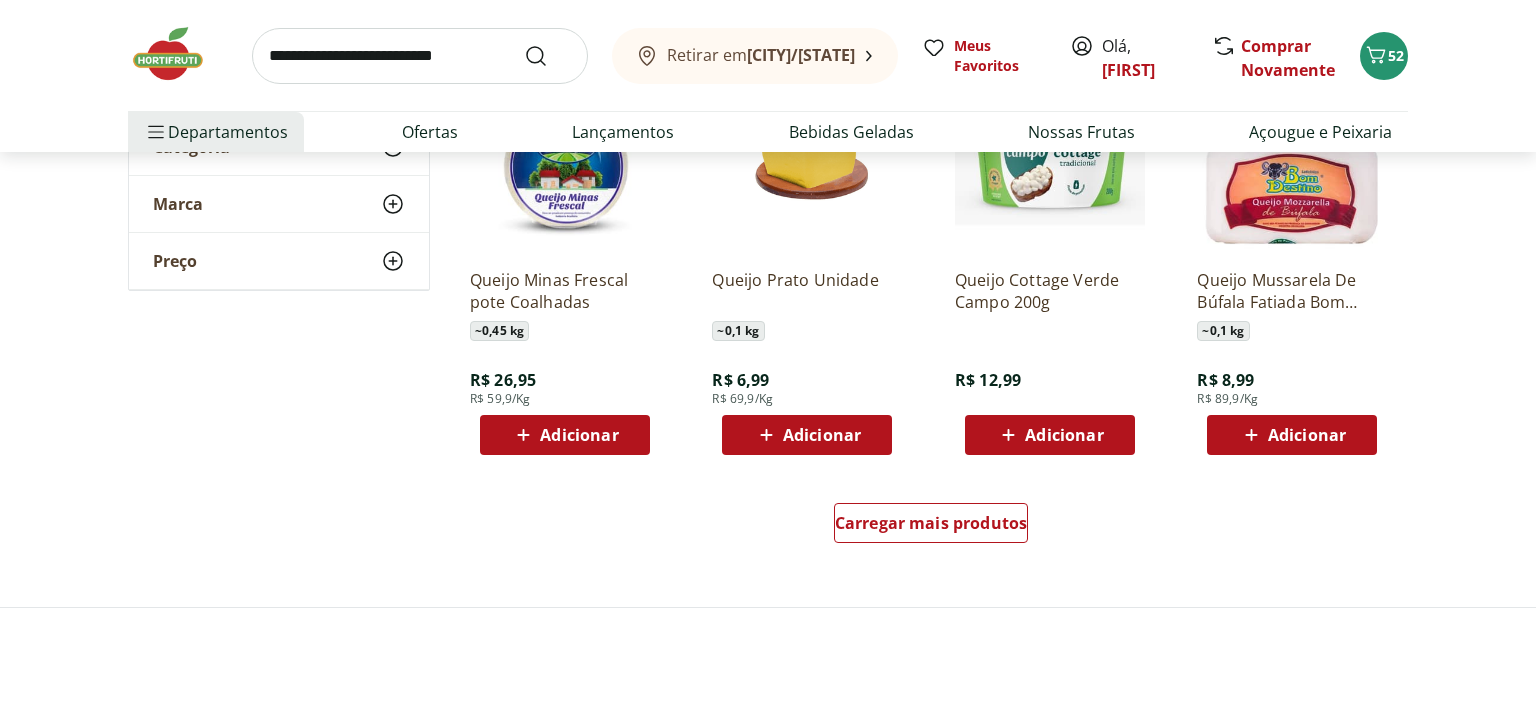 scroll, scrollTop: 1267, scrollLeft: 0, axis: vertical 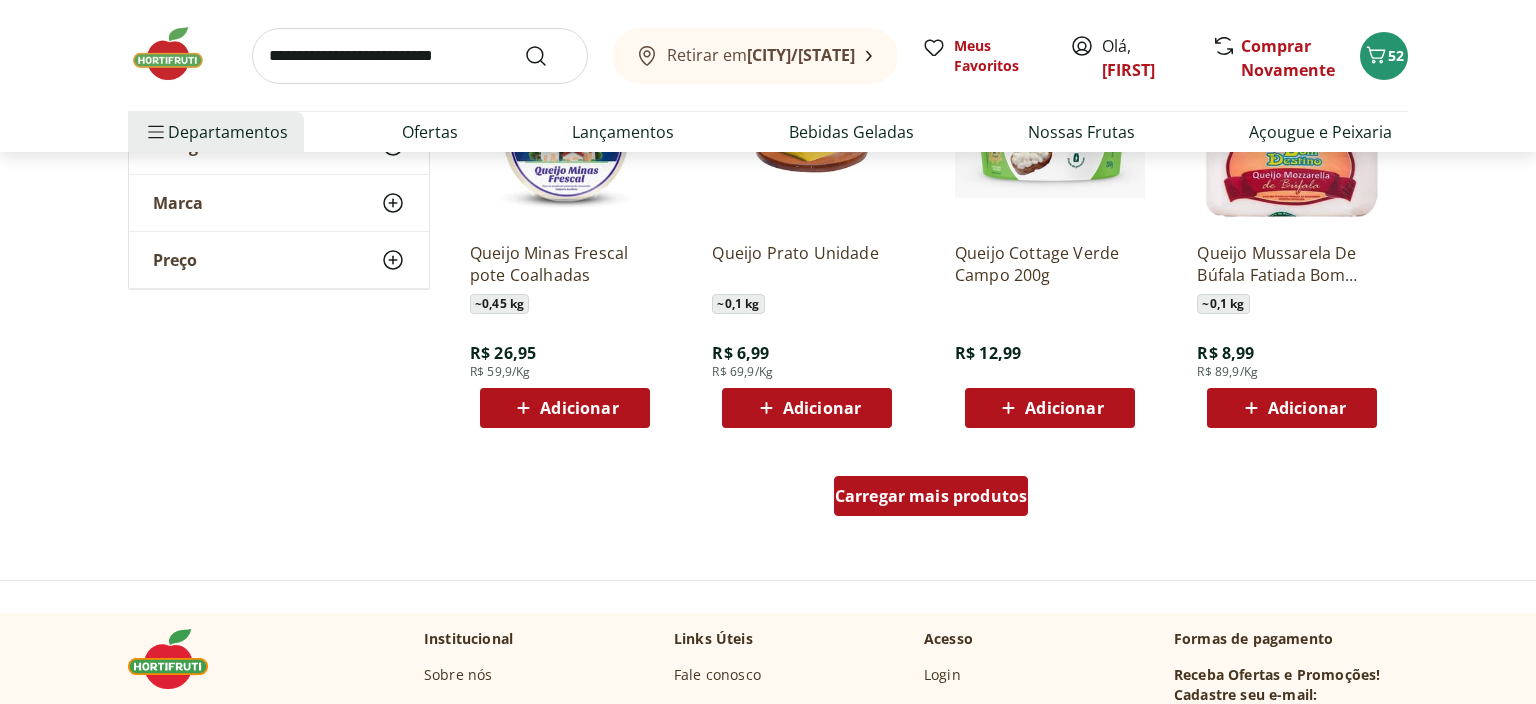 click on "Carregar mais produtos" at bounding box center [931, 496] 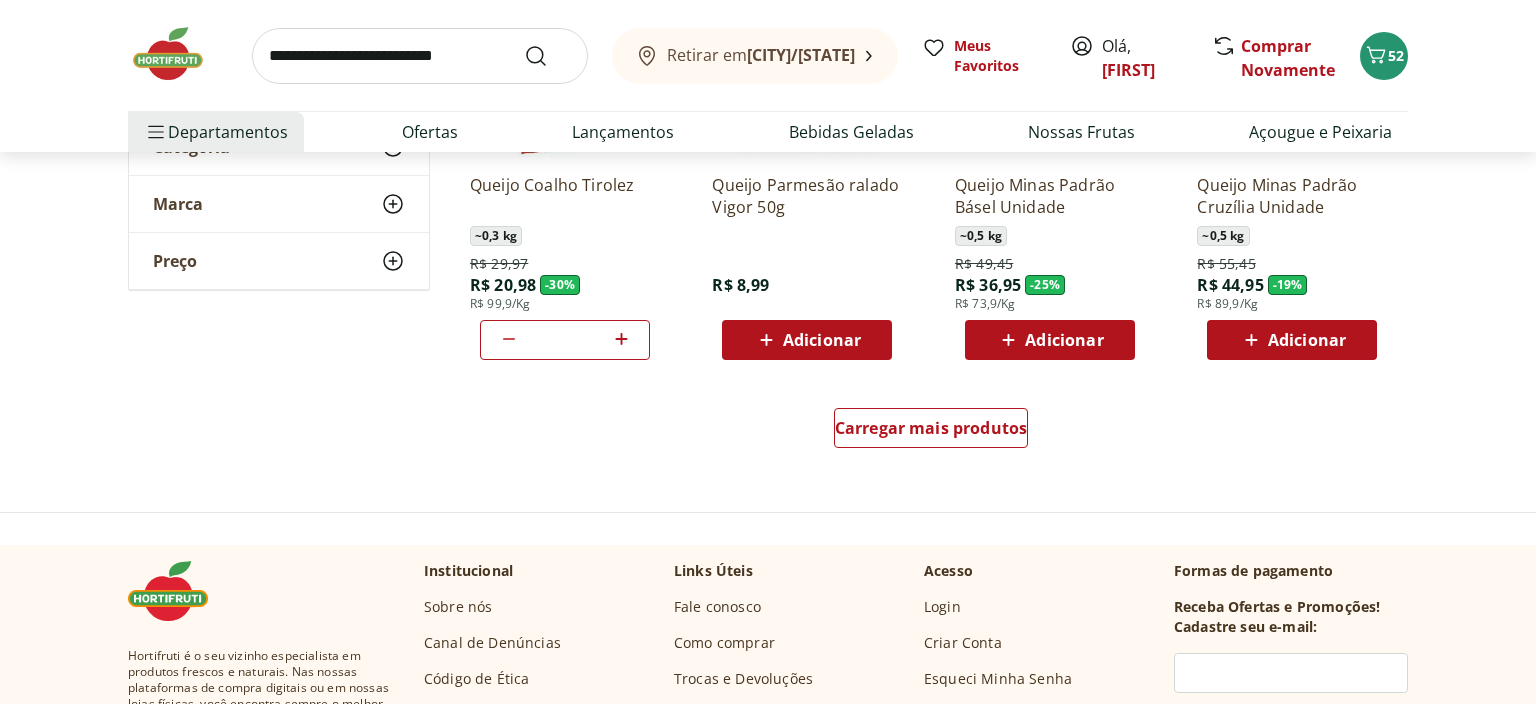 scroll, scrollTop: 2640, scrollLeft: 0, axis: vertical 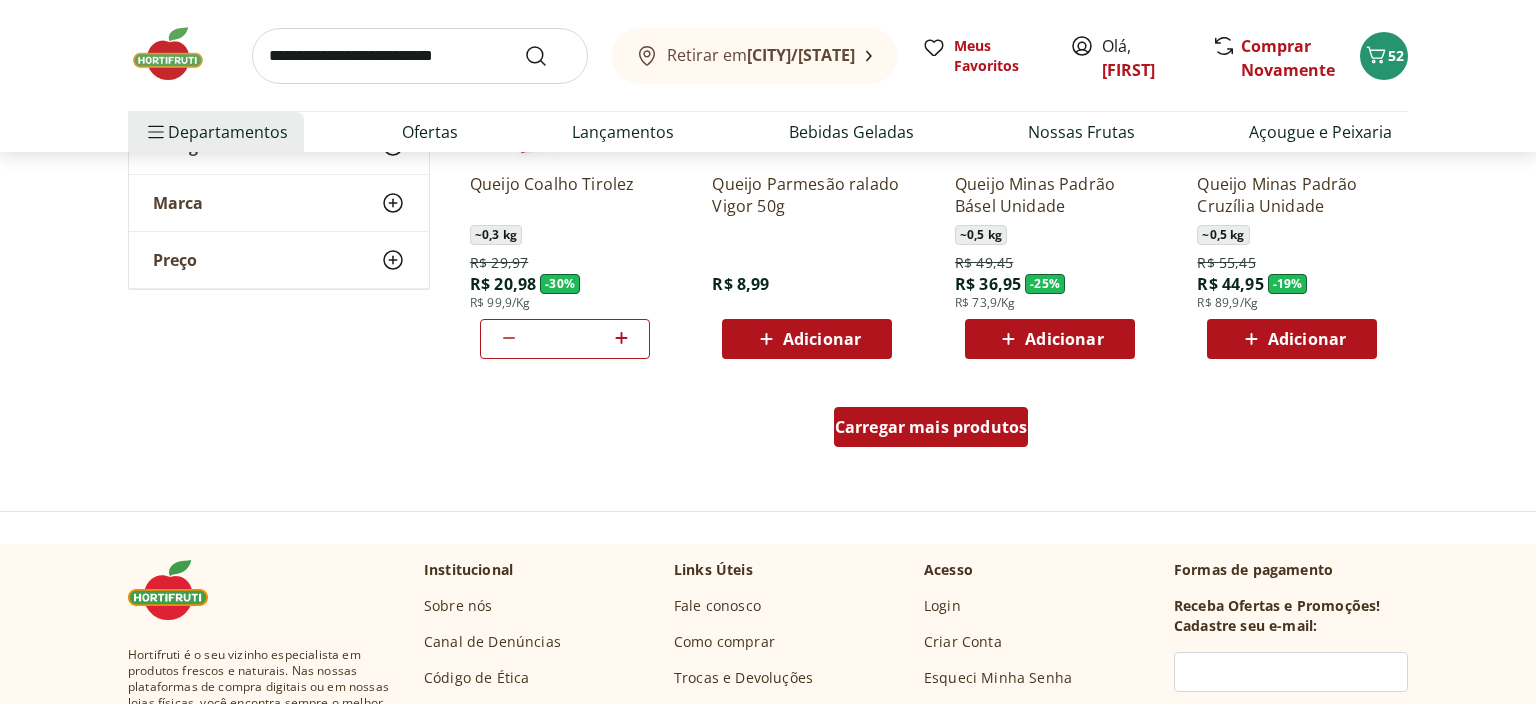 click on "Carregar mais produtos" at bounding box center (931, 427) 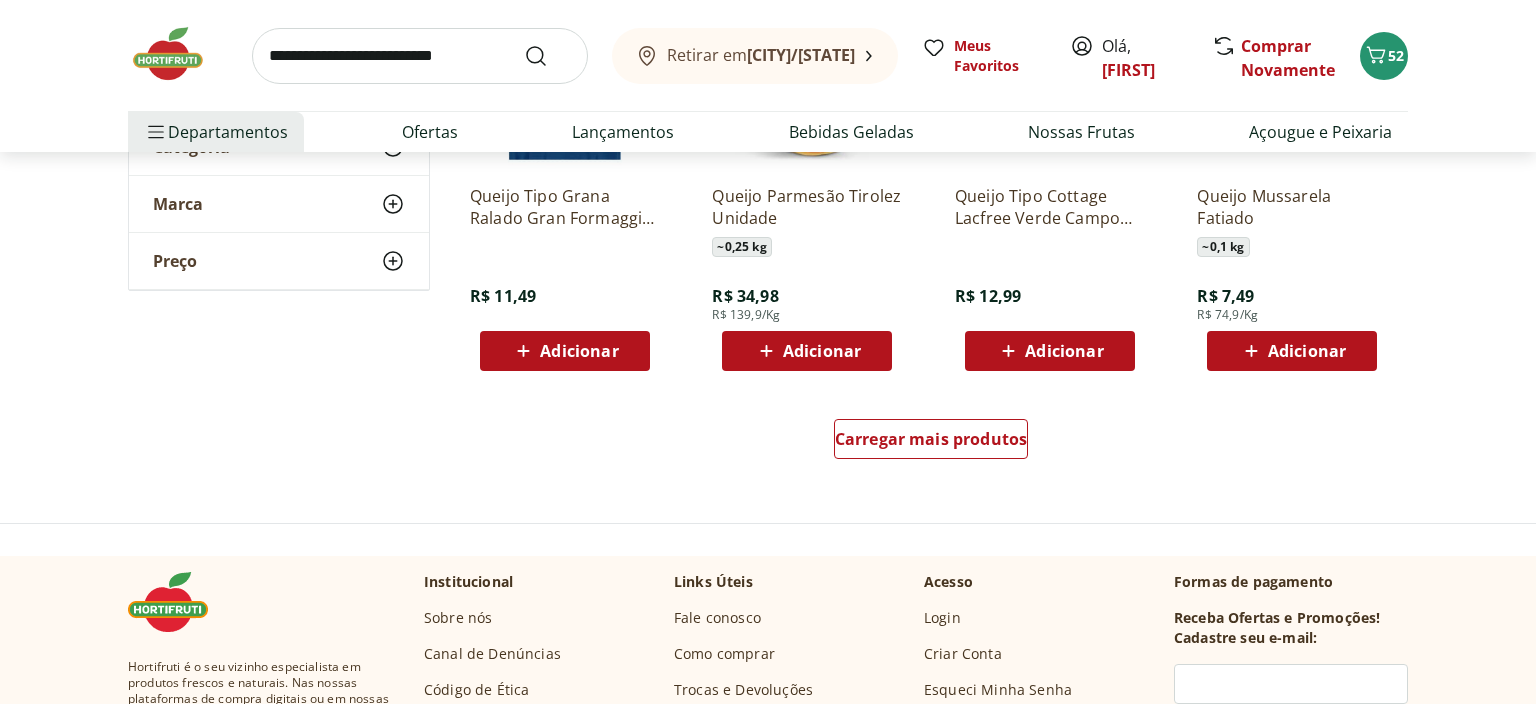 scroll, scrollTop: 4012, scrollLeft: 0, axis: vertical 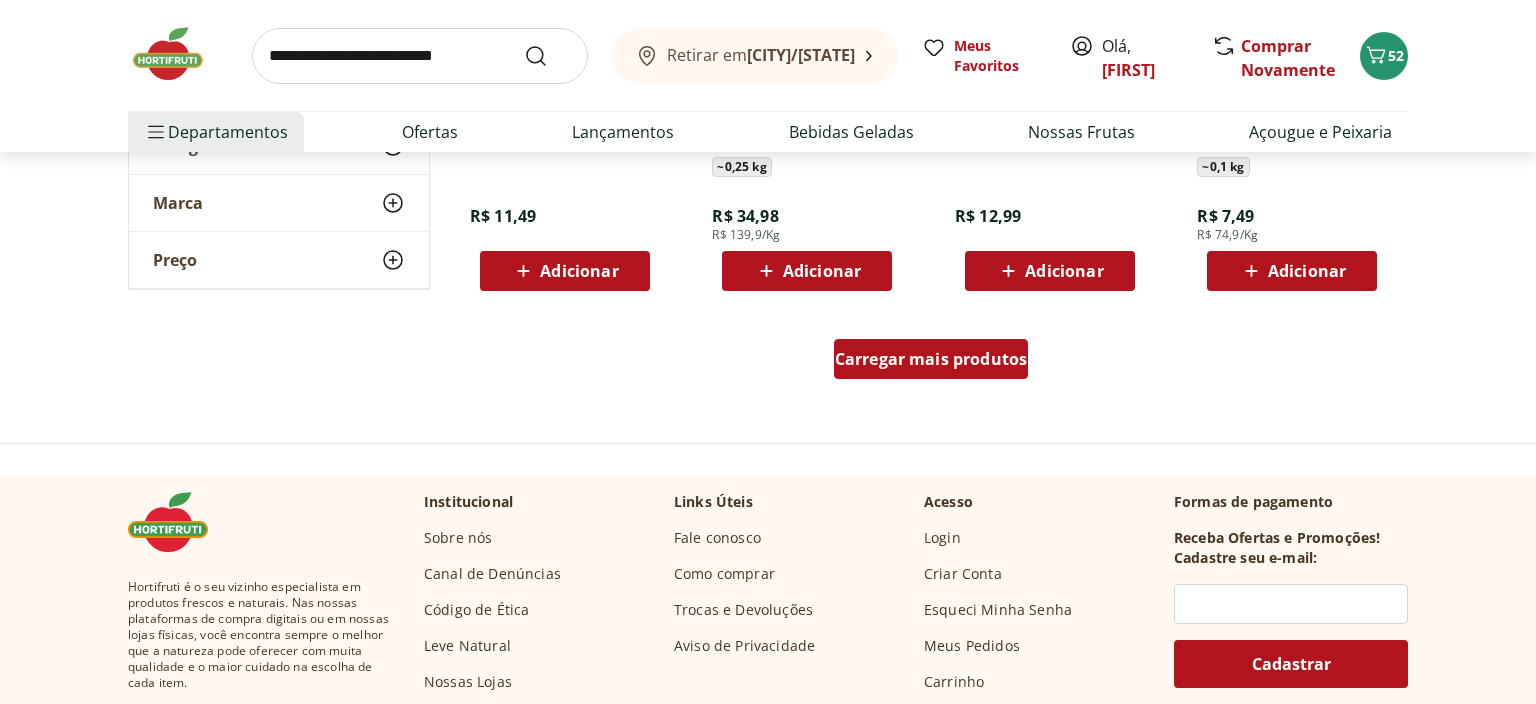 click on "Carregar mais produtos" at bounding box center [931, 359] 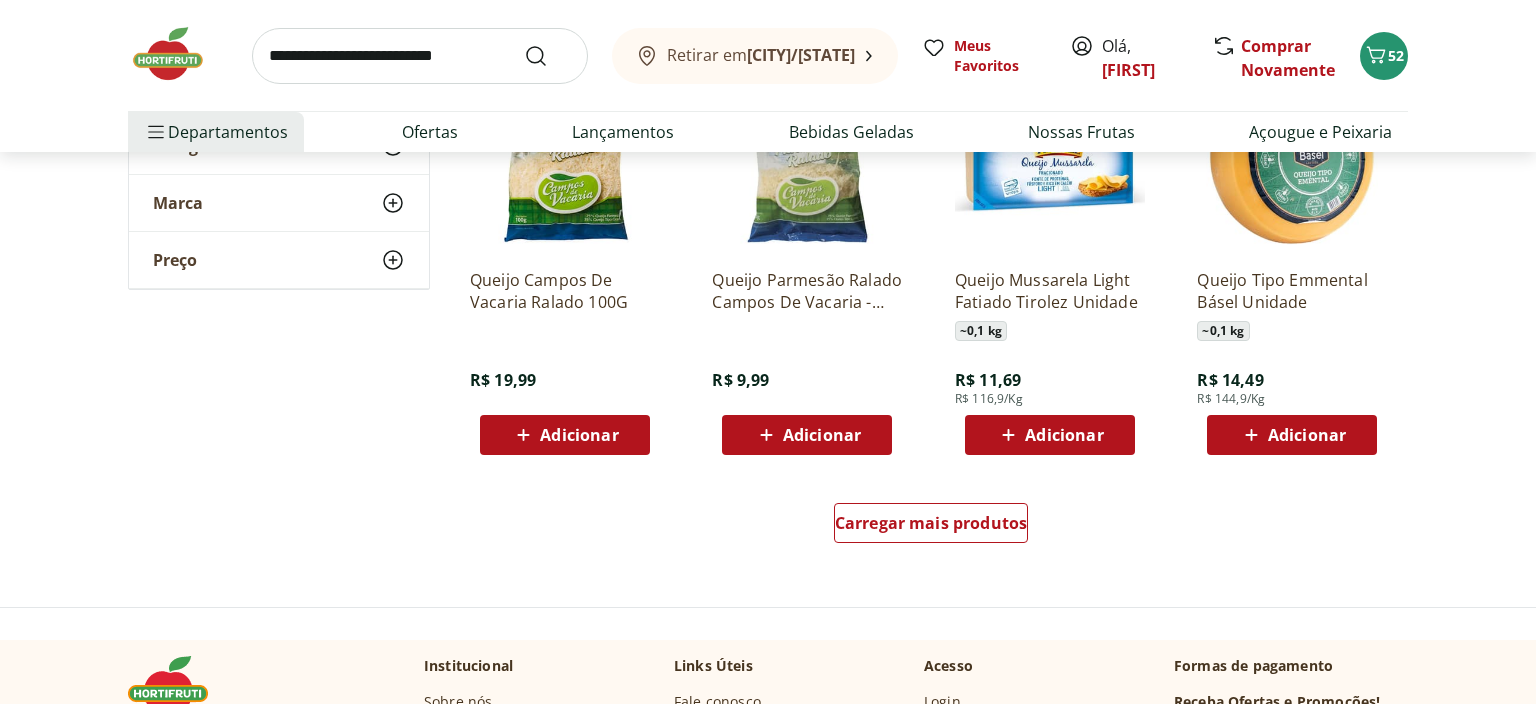 scroll, scrollTop: 5280, scrollLeft: 0, axis: vertical 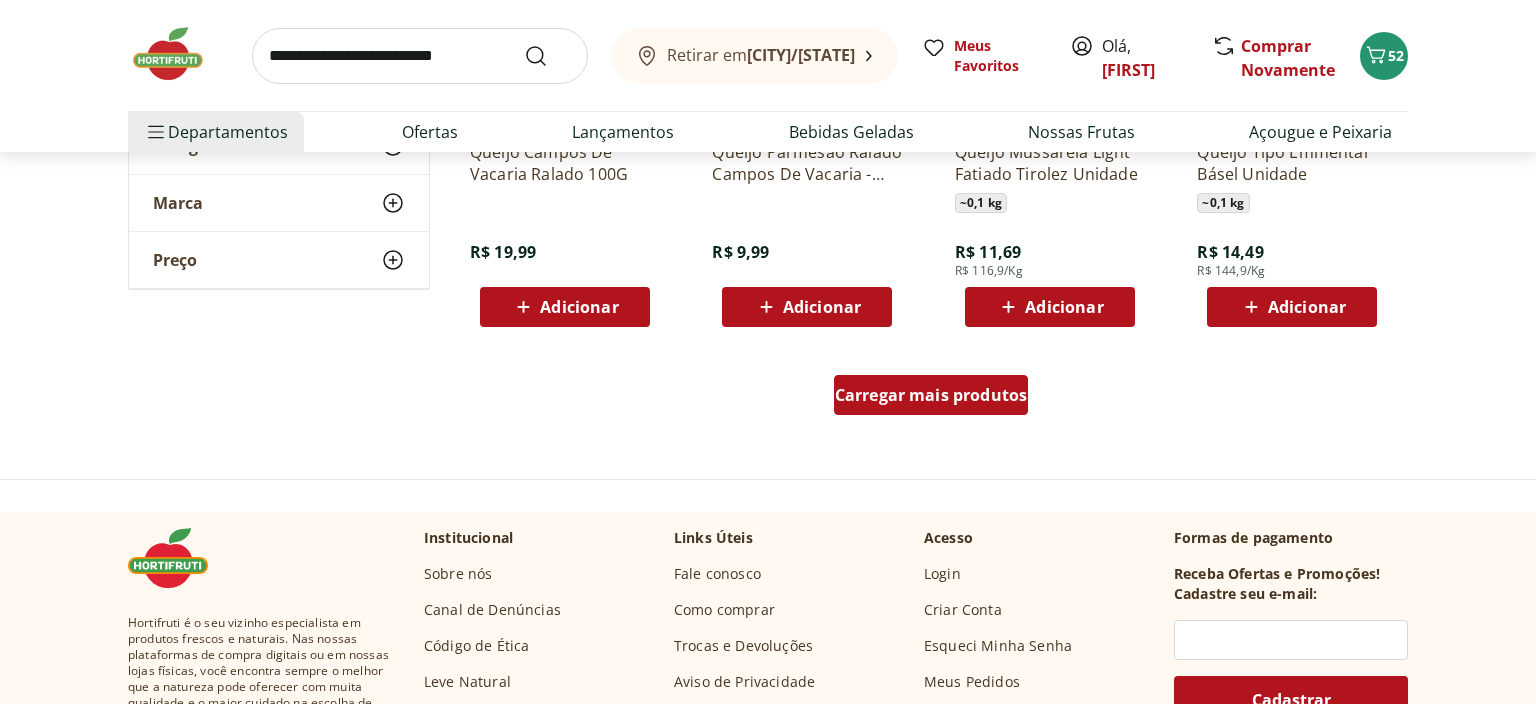 click on "Carregar mais produtos" at bounding box center [931, 395] 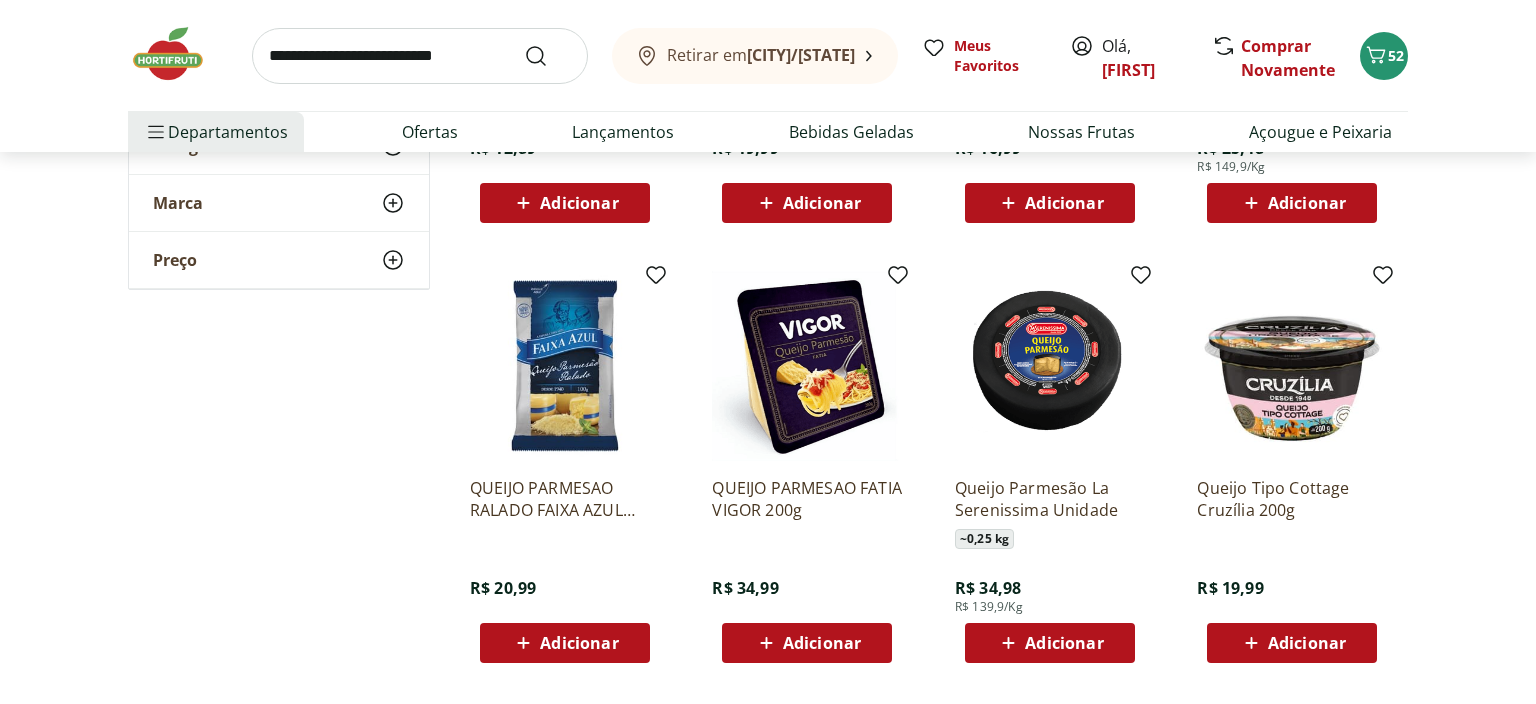 scroll, scrollTop: 6336, scrollLeft: 0, axis: vertical 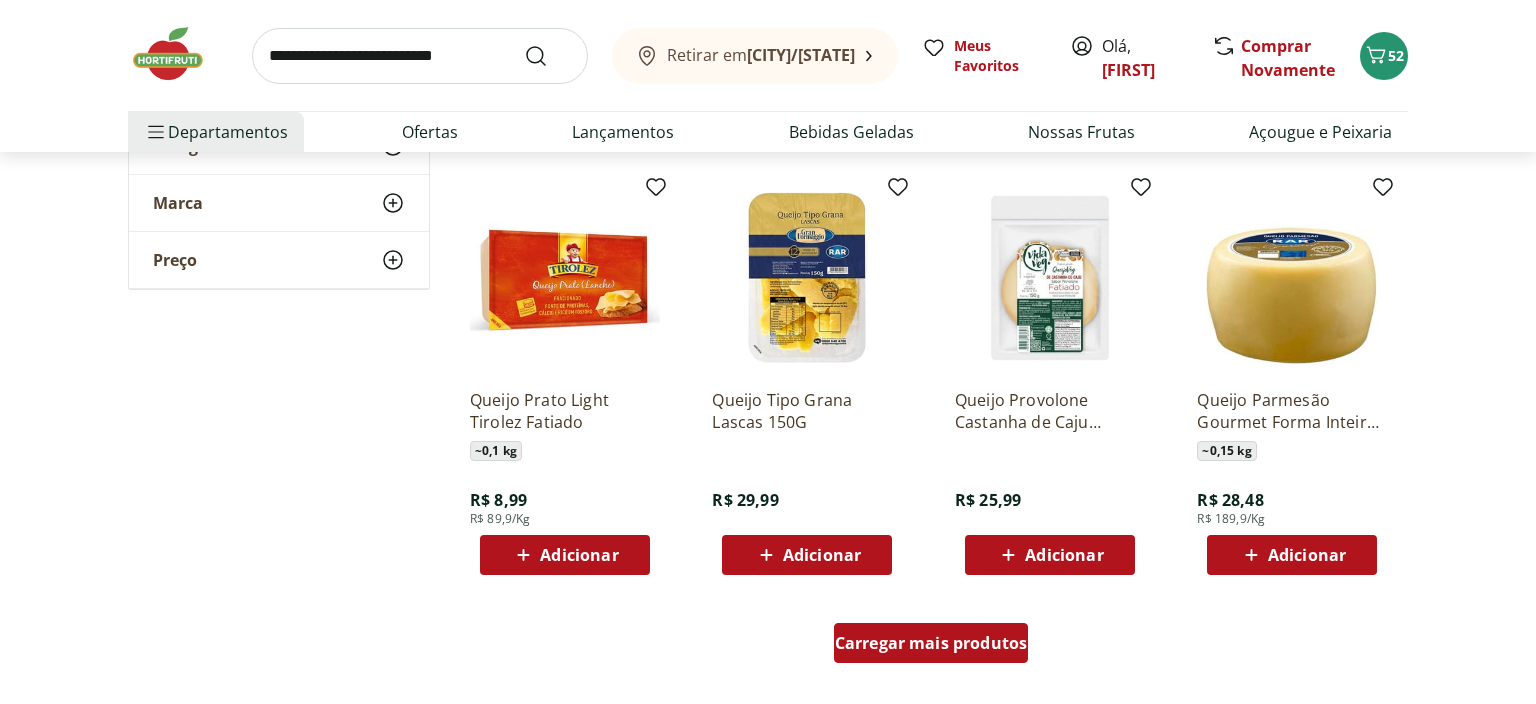 click on "Carregar mais produtos" at bounding box center (931, 643) 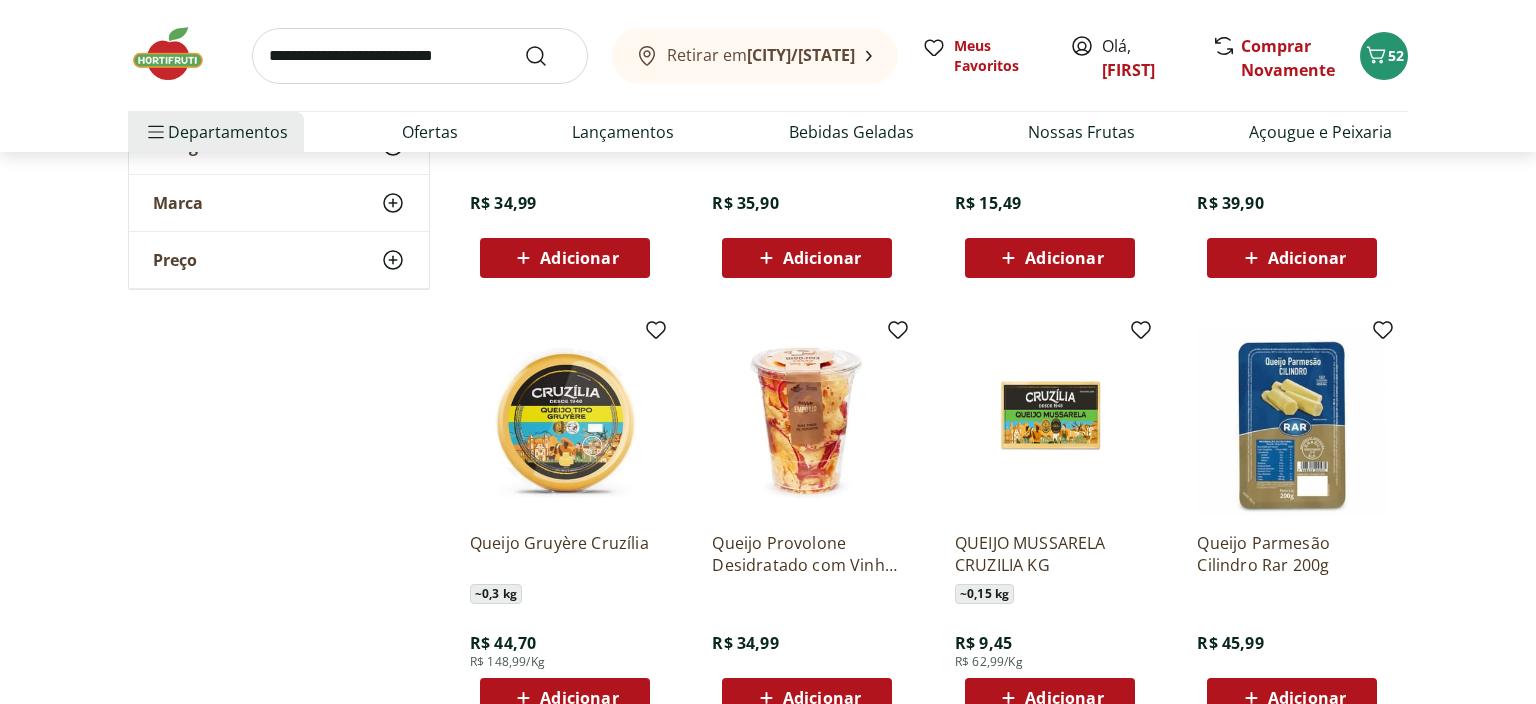 scroll, scrollTop: 7814, scrollLeft: 0, axis: vertical 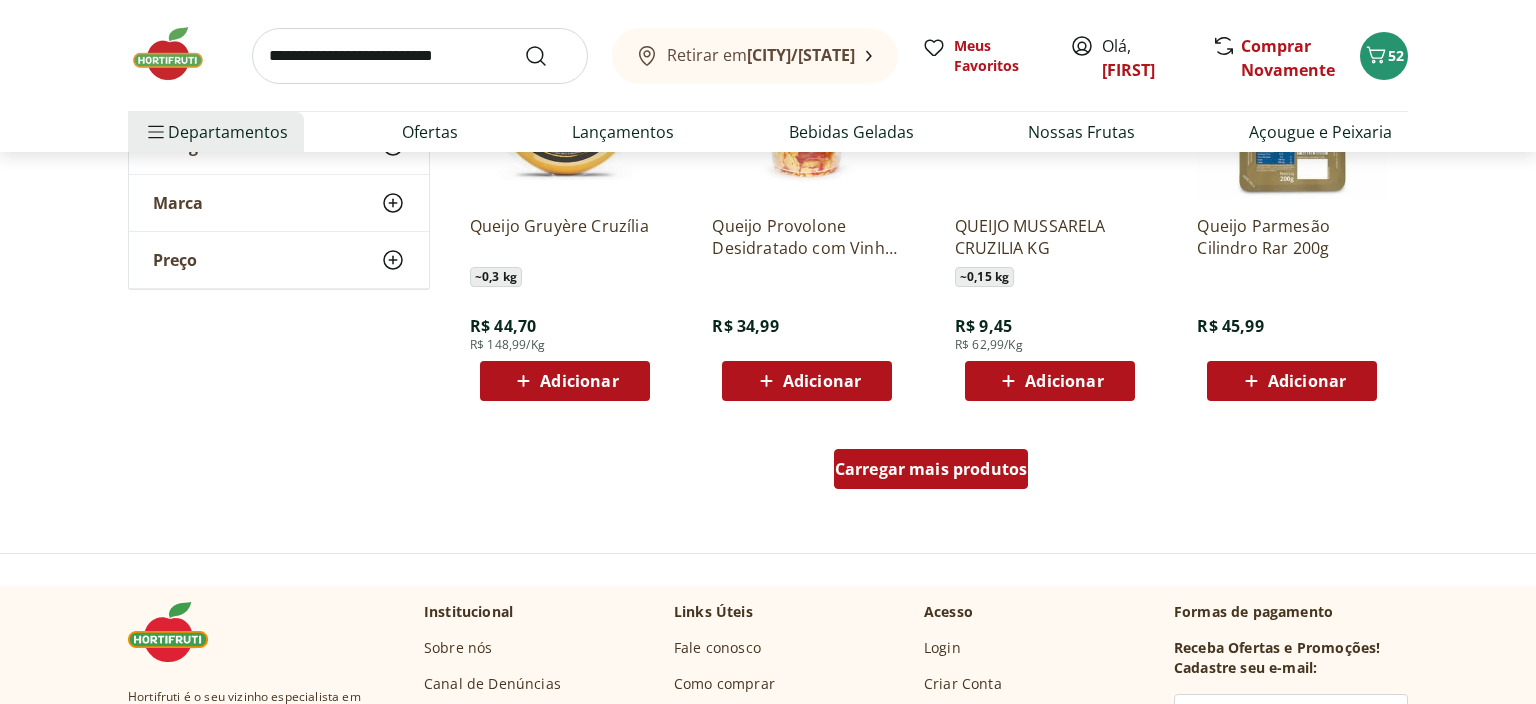 click on "Carregar mais produtos" at bounding box center (931, 469) 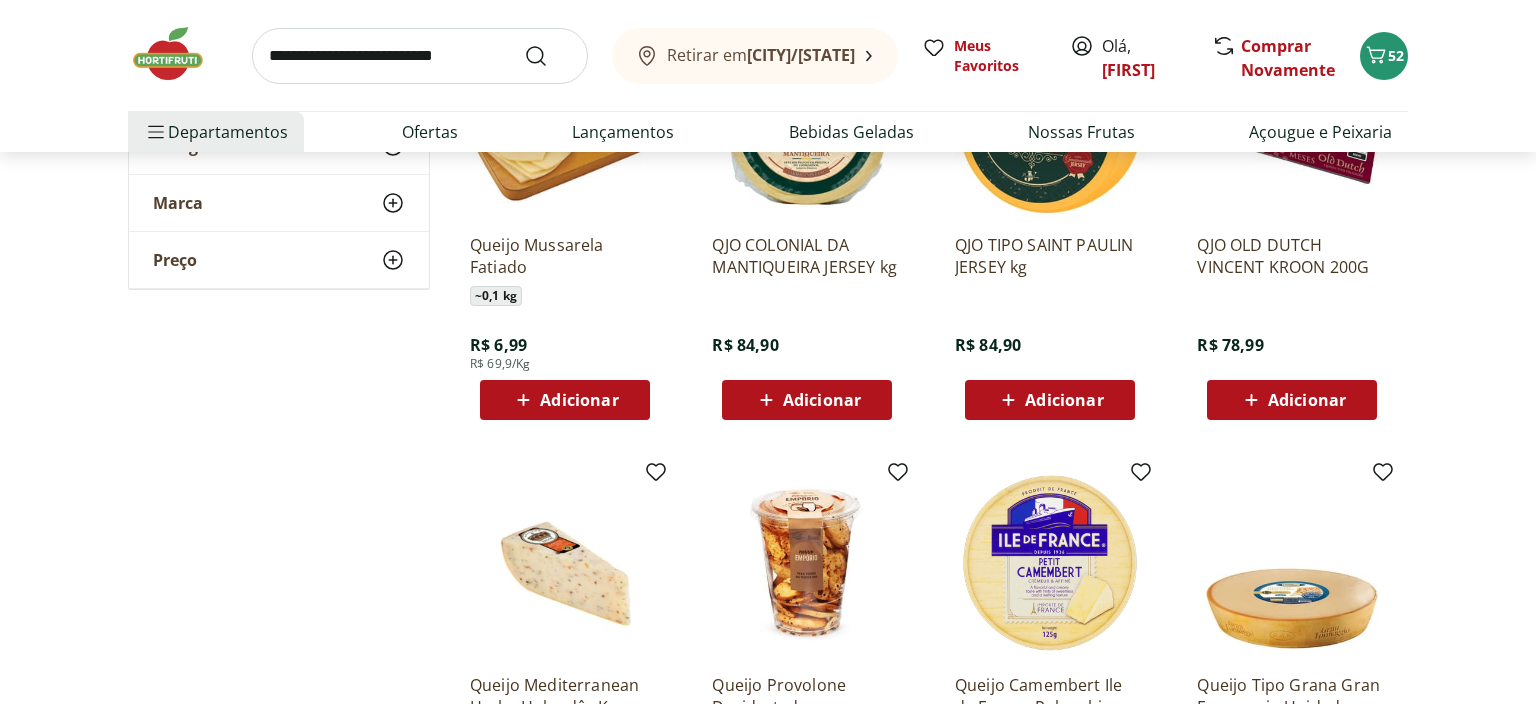 scroll, scrollTop: 9081, scrollLeft: 0, axis: vertical 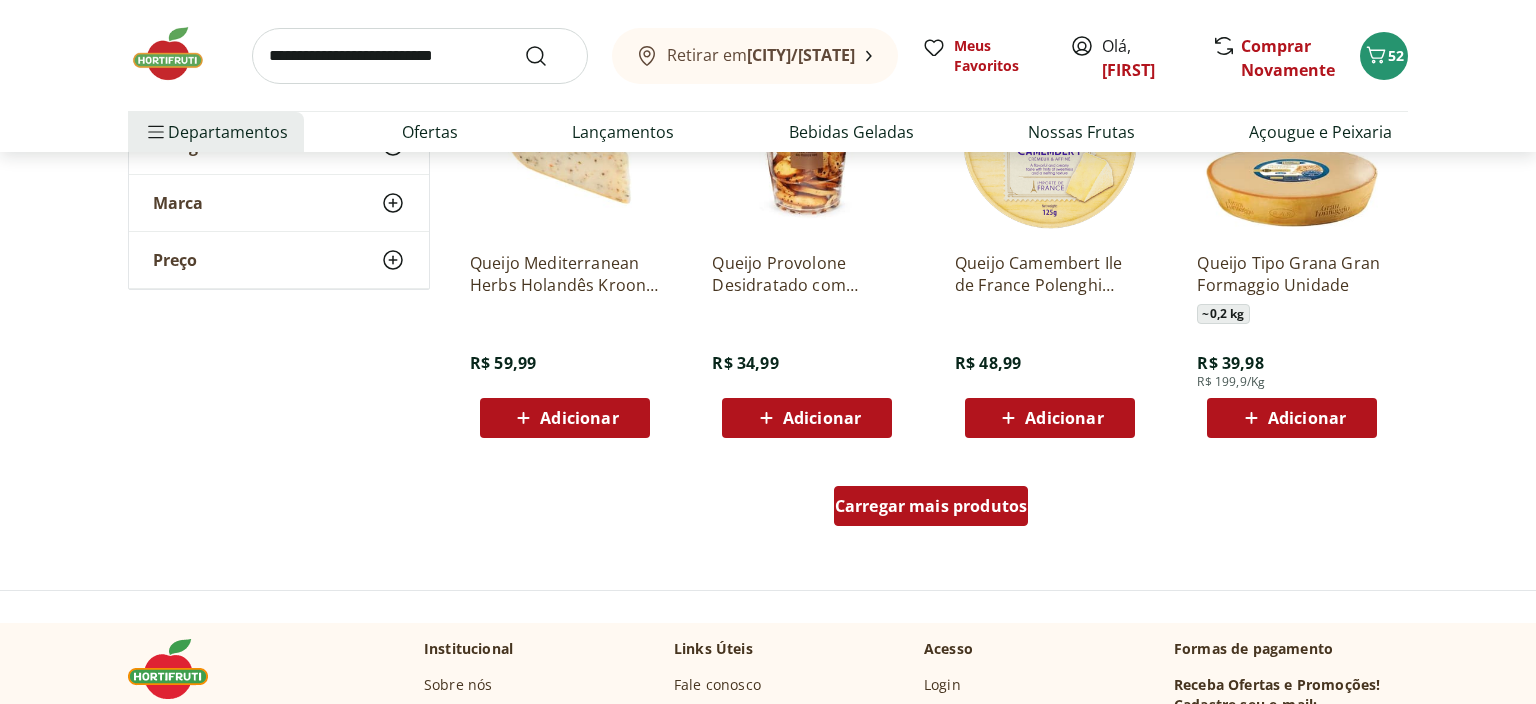 click on "Carregar mais produtos" at bounding box center [931, 506] 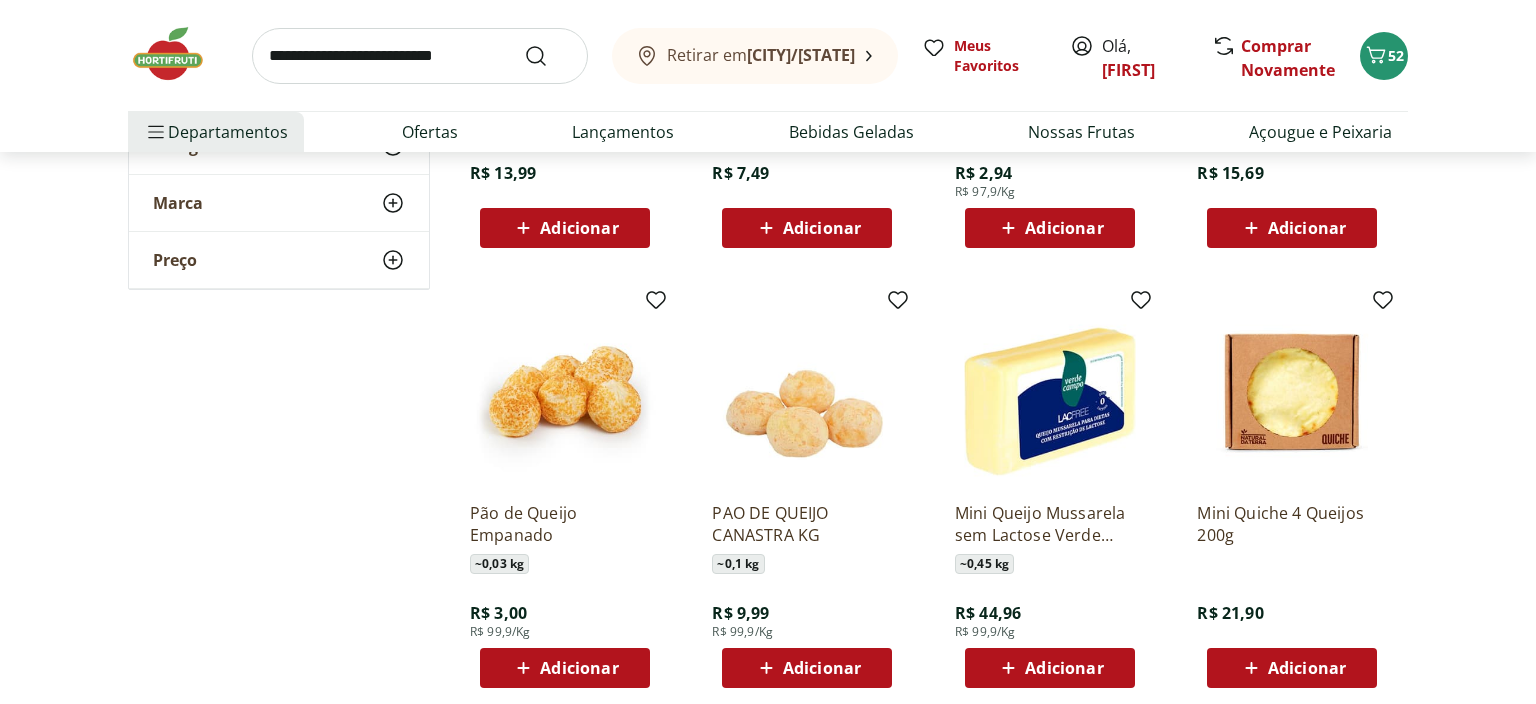 scroll, scrollTop: 10137, scrollLeft: 0, axis: vertical 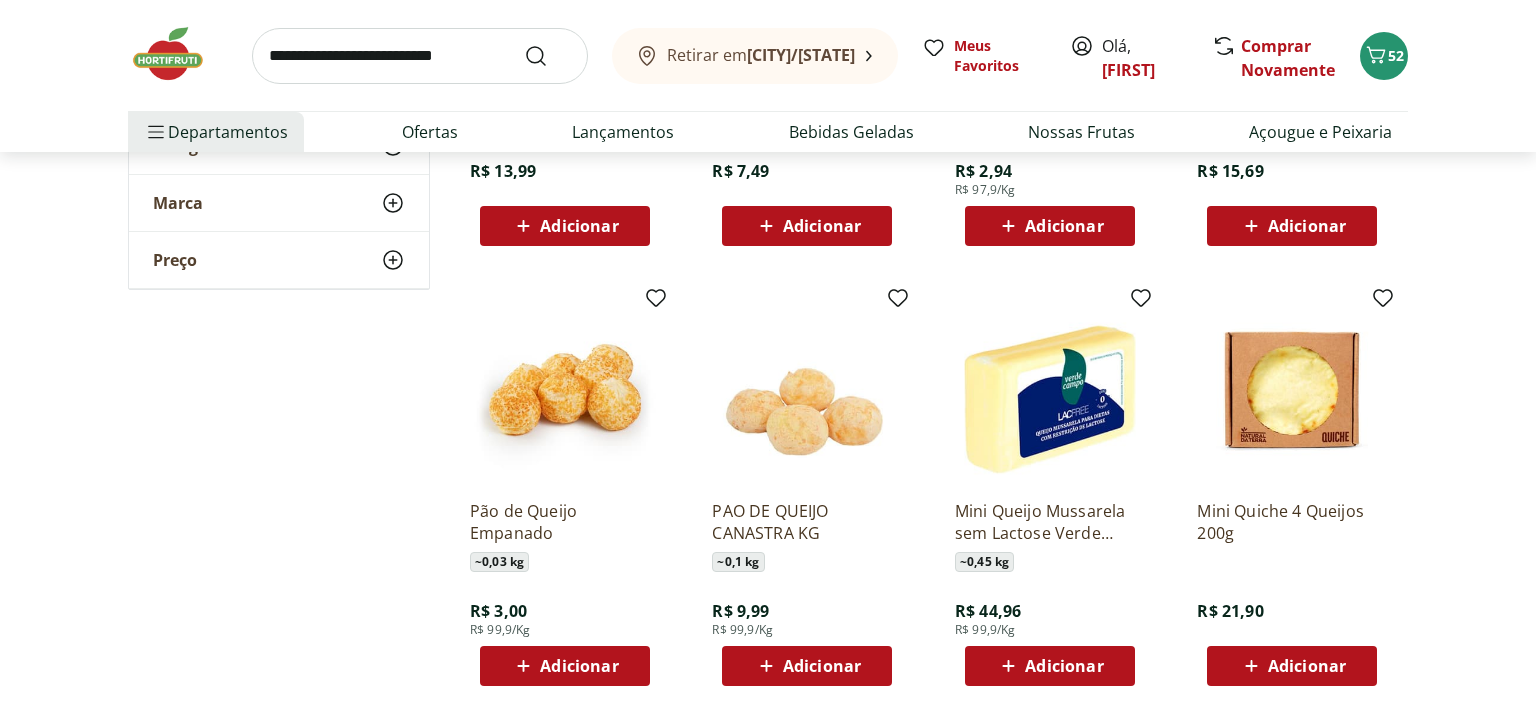 click at bounding box center [420, 56] 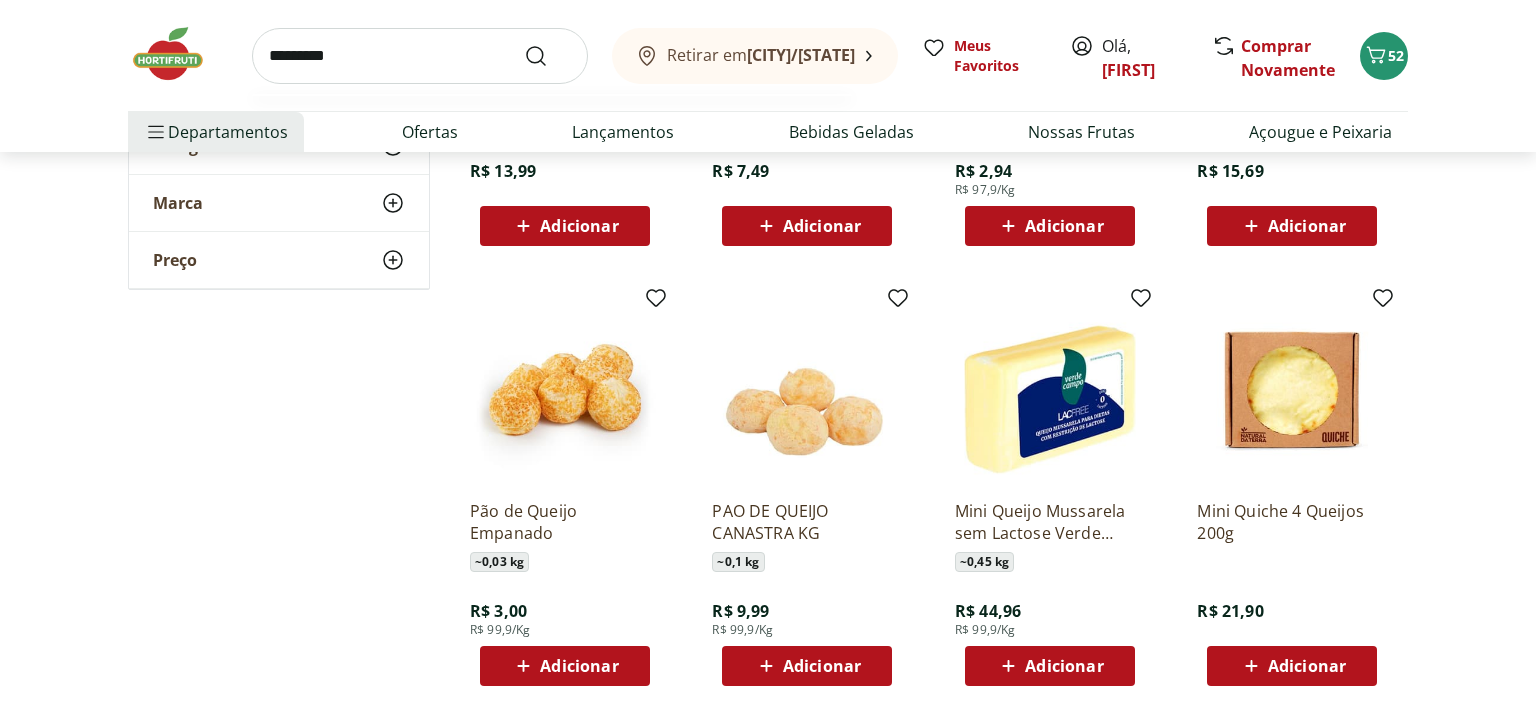type on "*********" 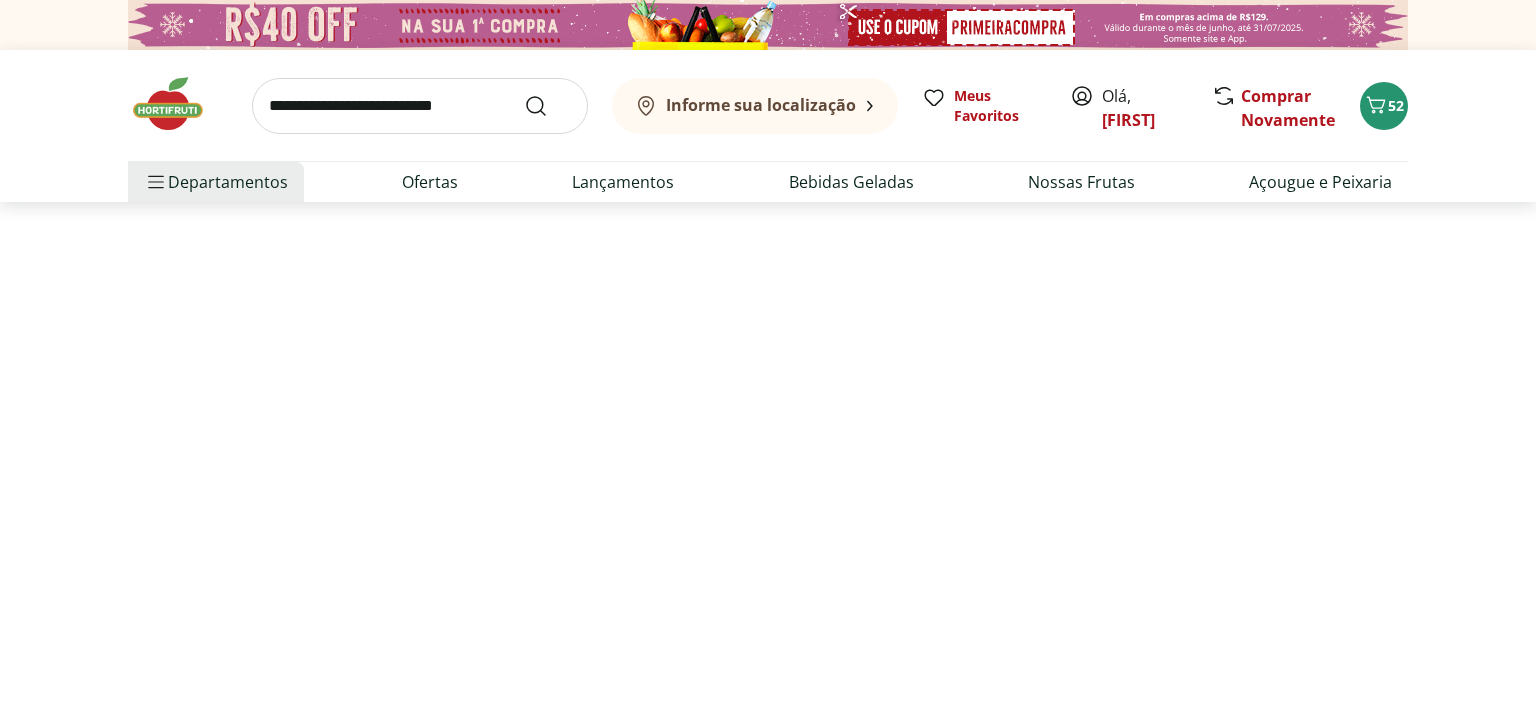 select on "**********" 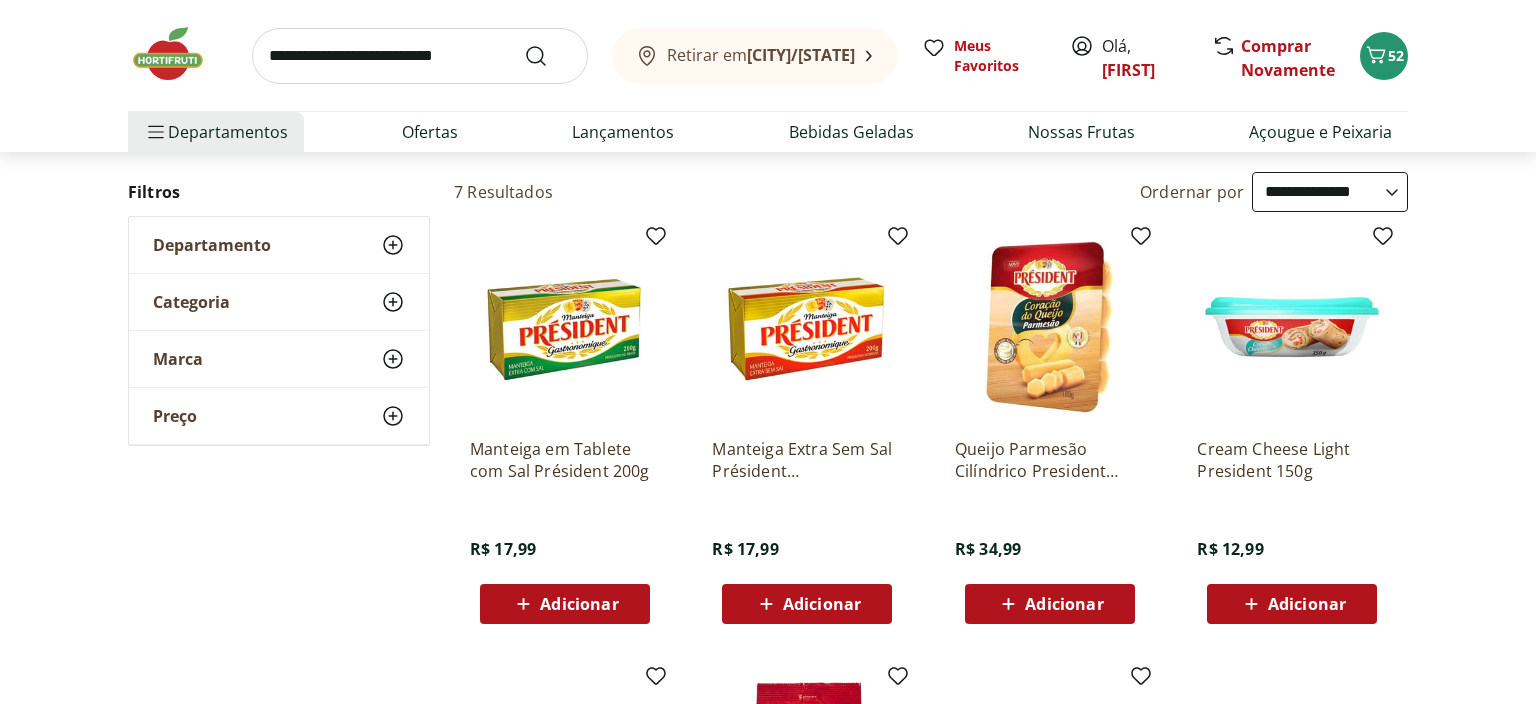 scroll, scrollTop: 0, scrollLeft: 0, axis: both 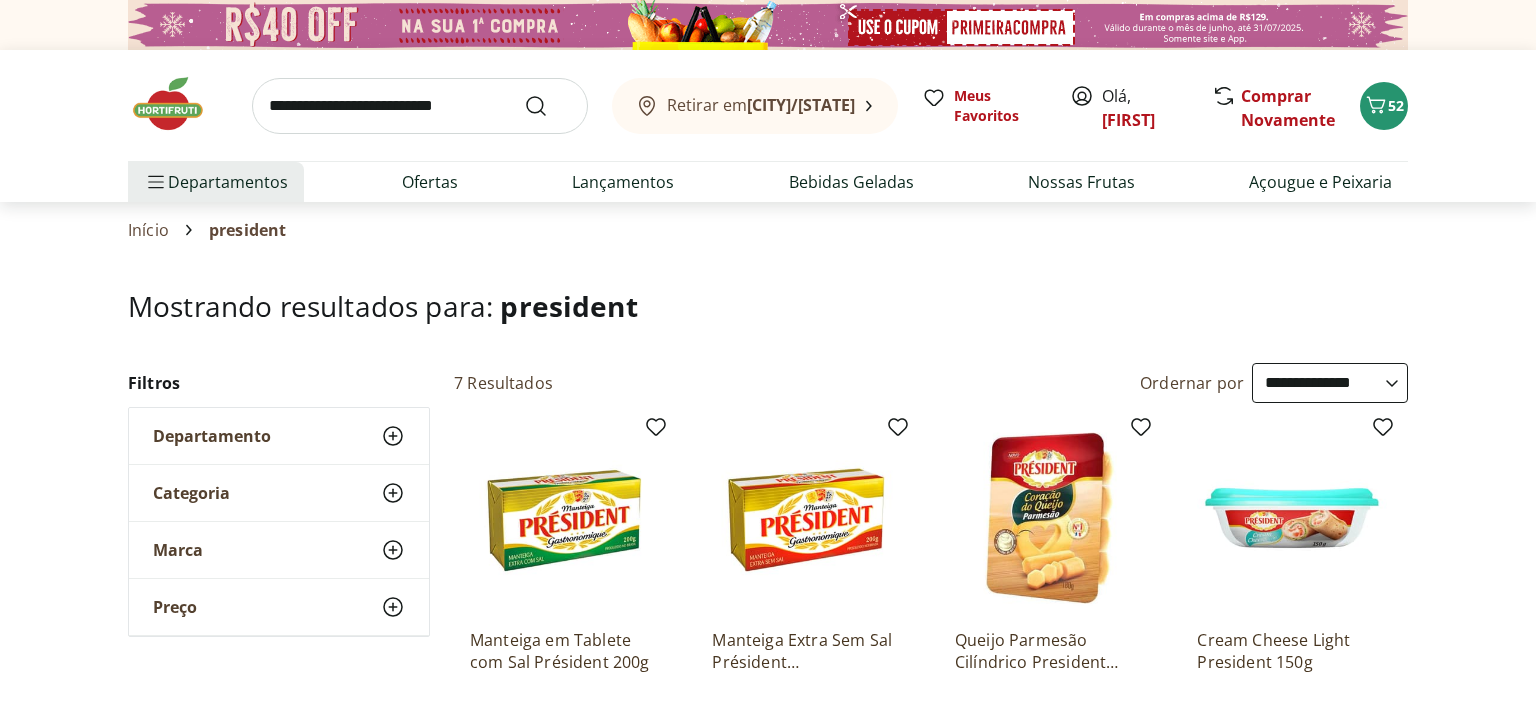 click at bounding box center (420, 106) 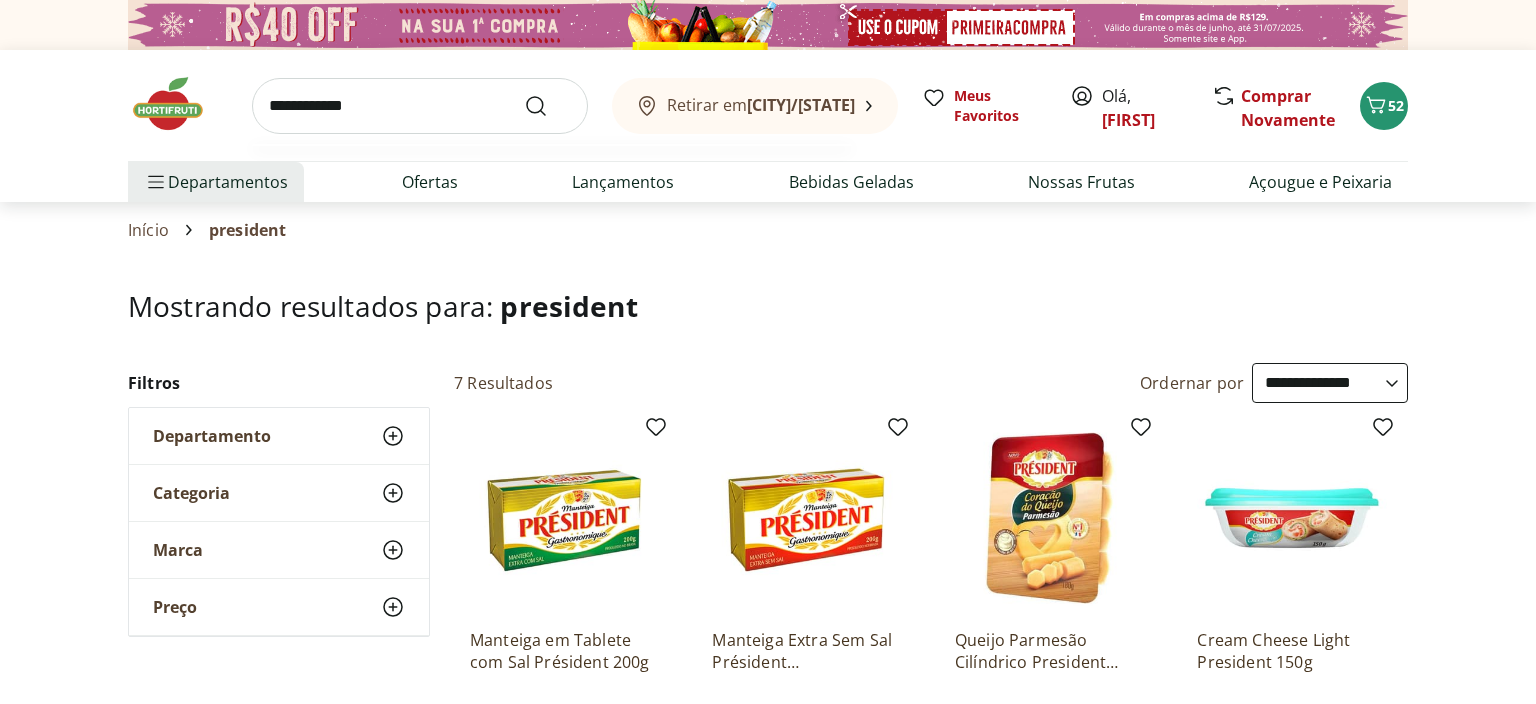 type on "**********" 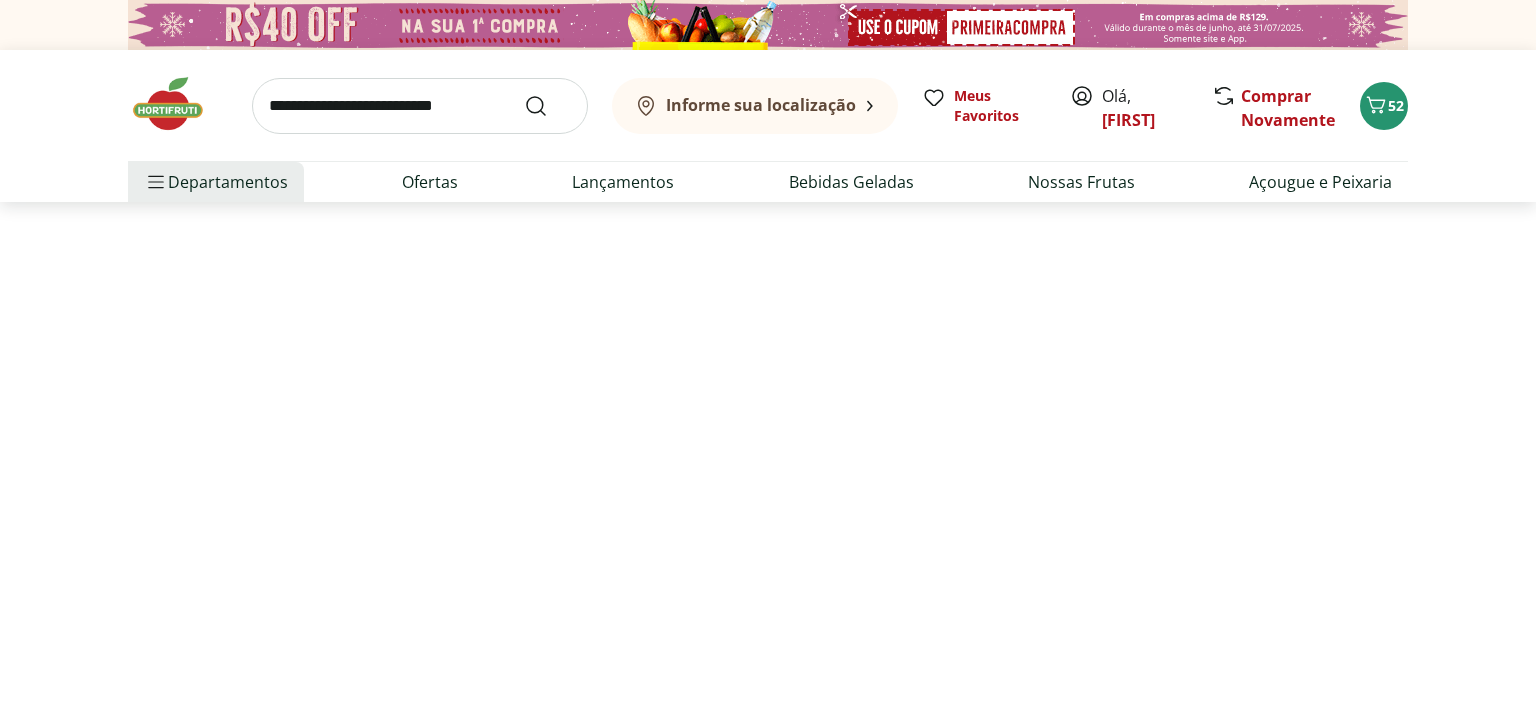 select on "**********" 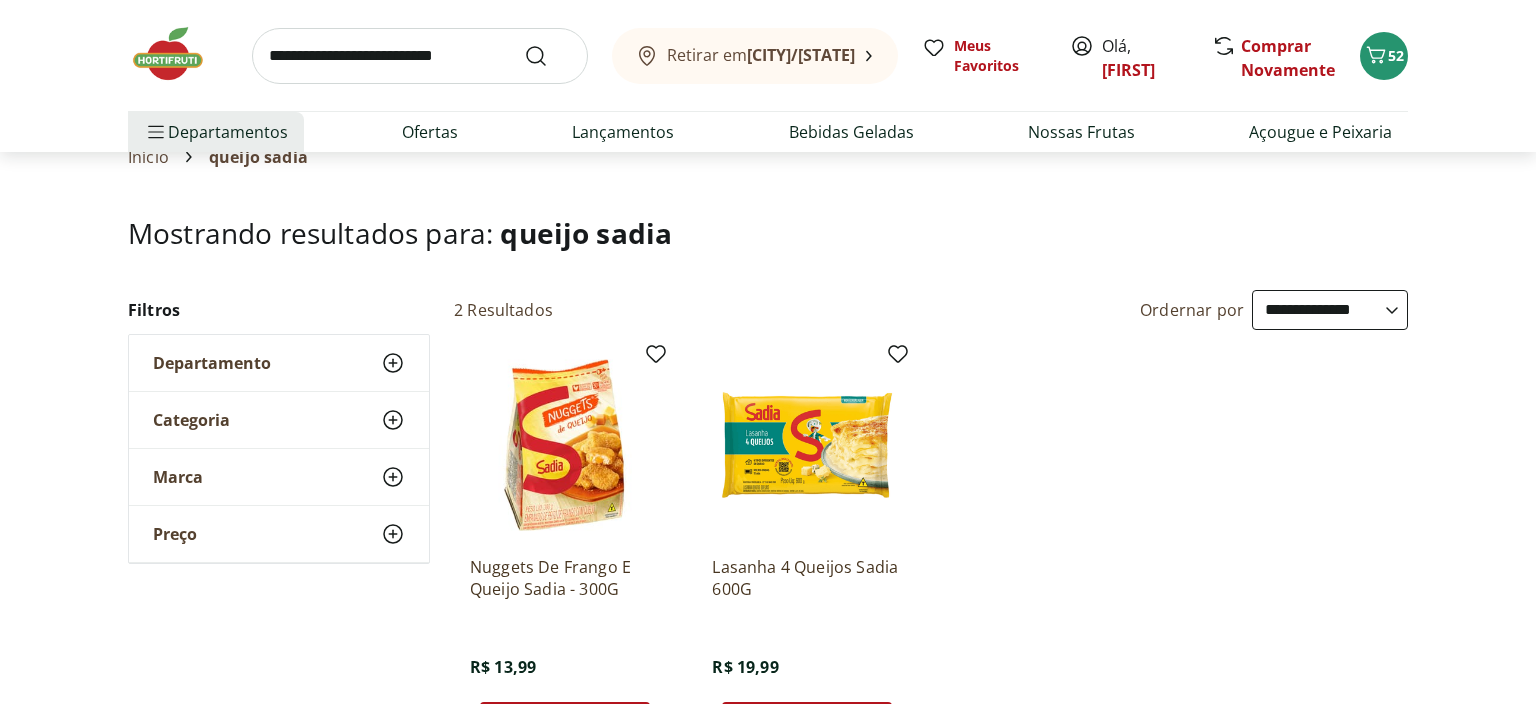 scroll, scrollTop: 0, scrollLeft: 0, axis: both 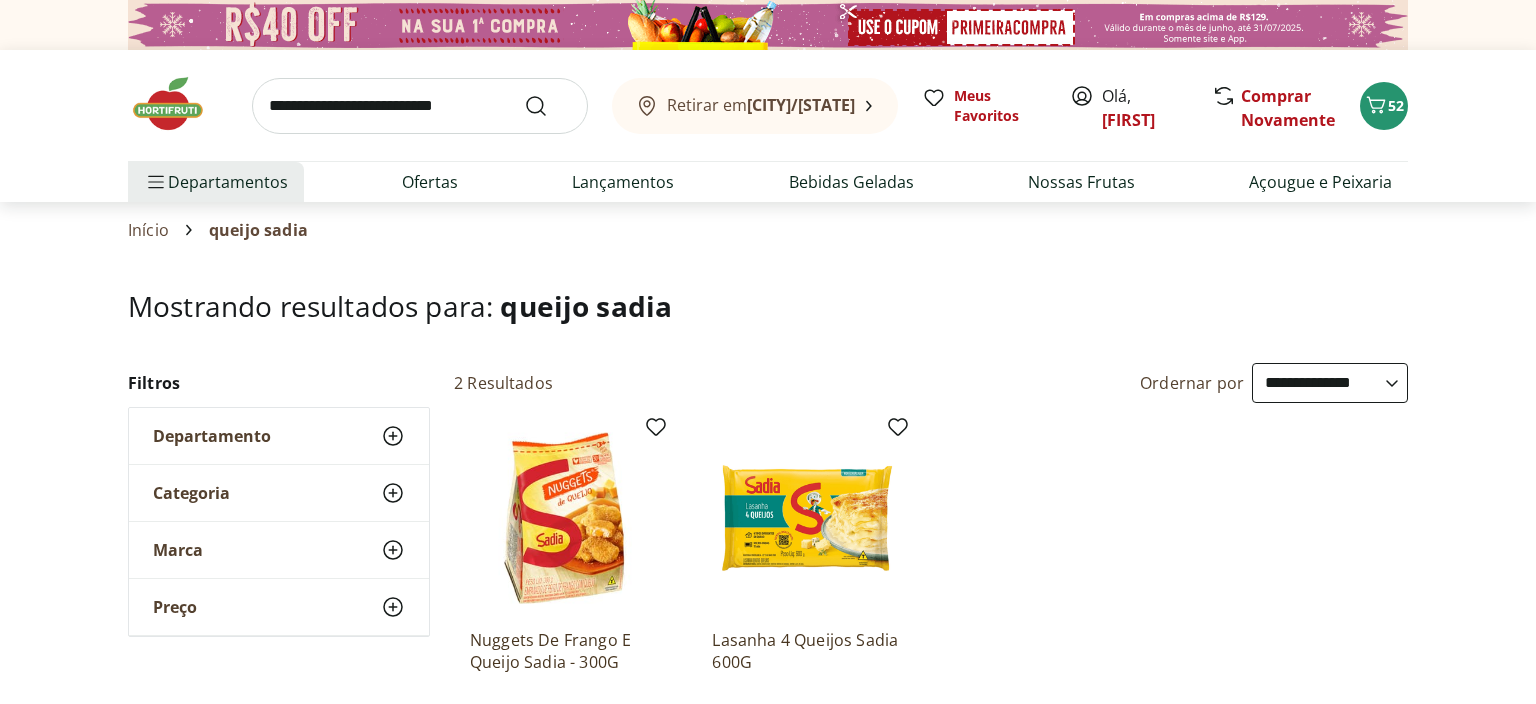 click at bounding box center [420, 106] 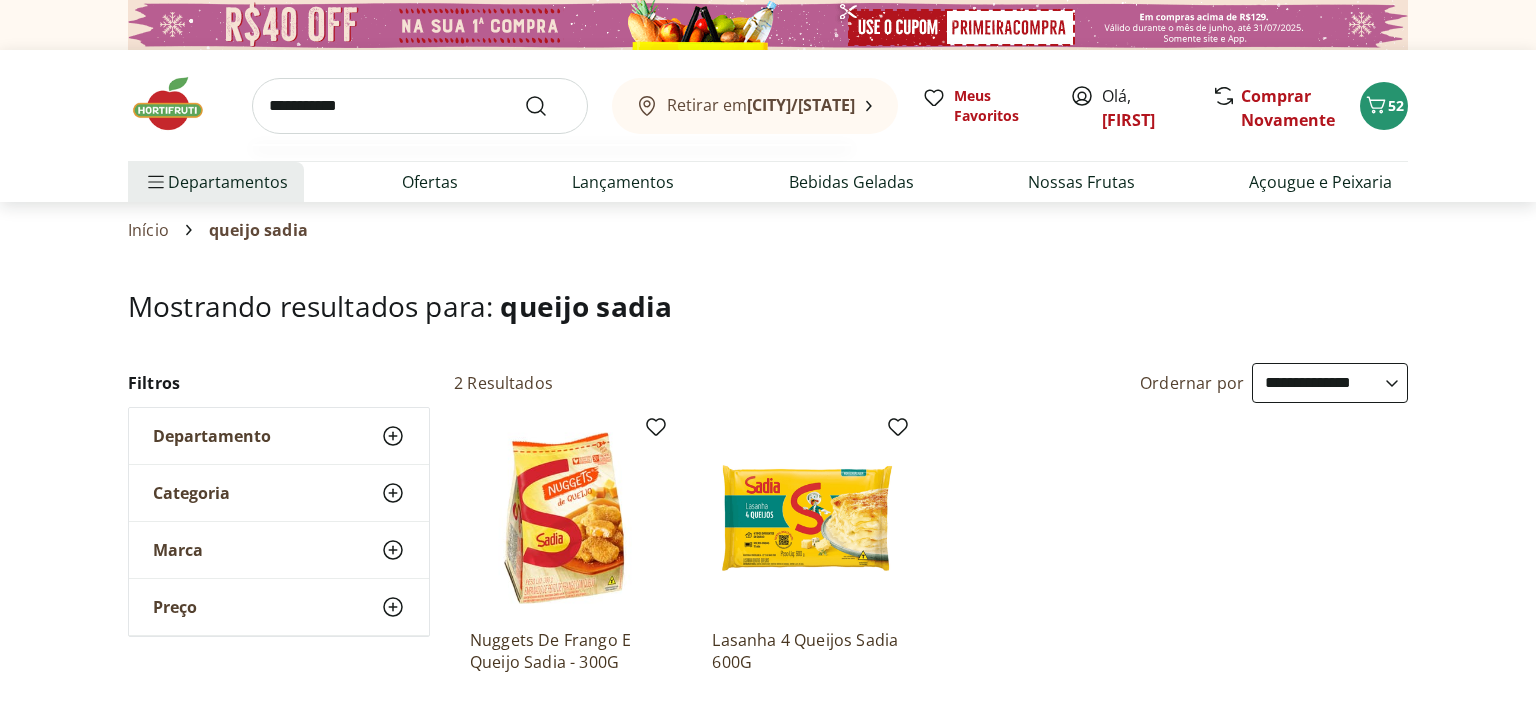 type on "**********" 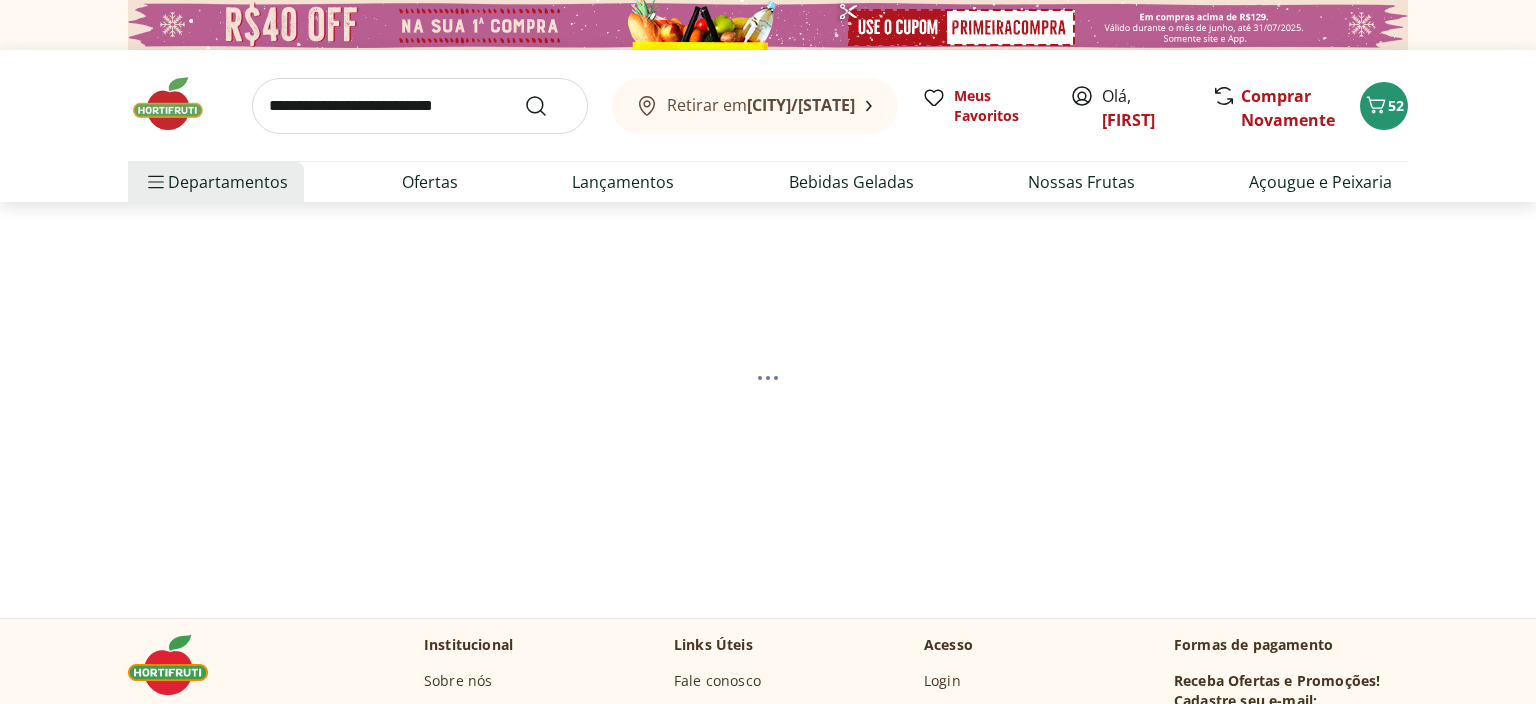 select on "**********" 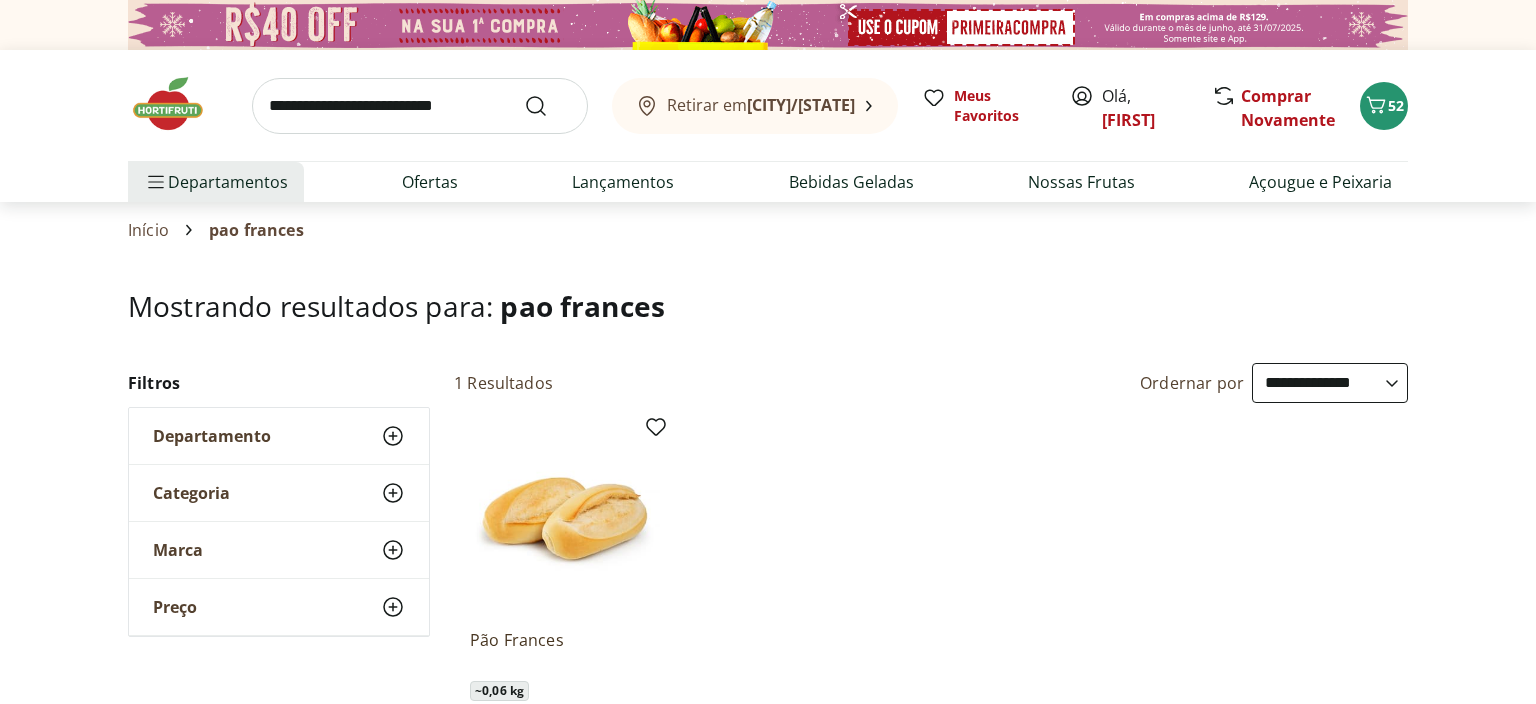 select on "**********" 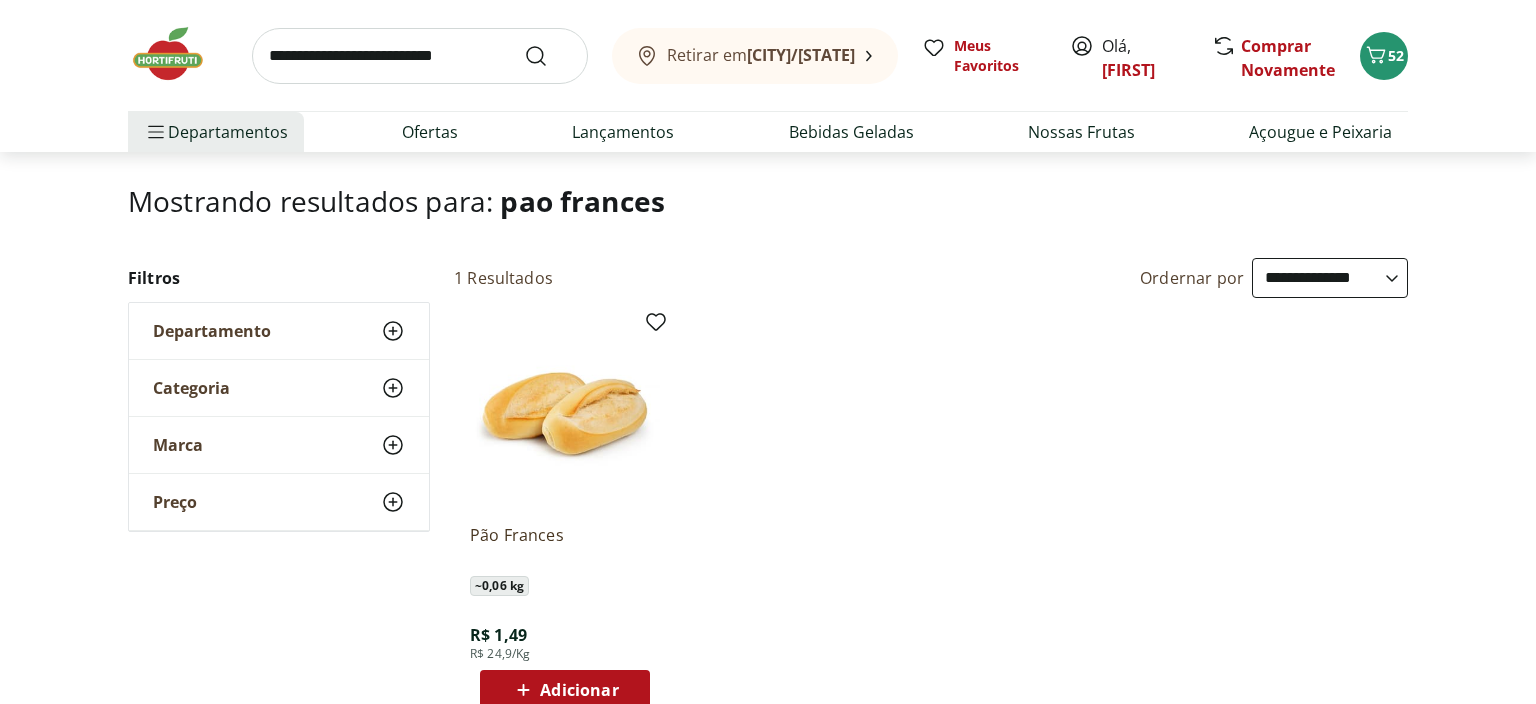 scroll, scrollTop: 422, scrollLeft: 0, axis: vertical 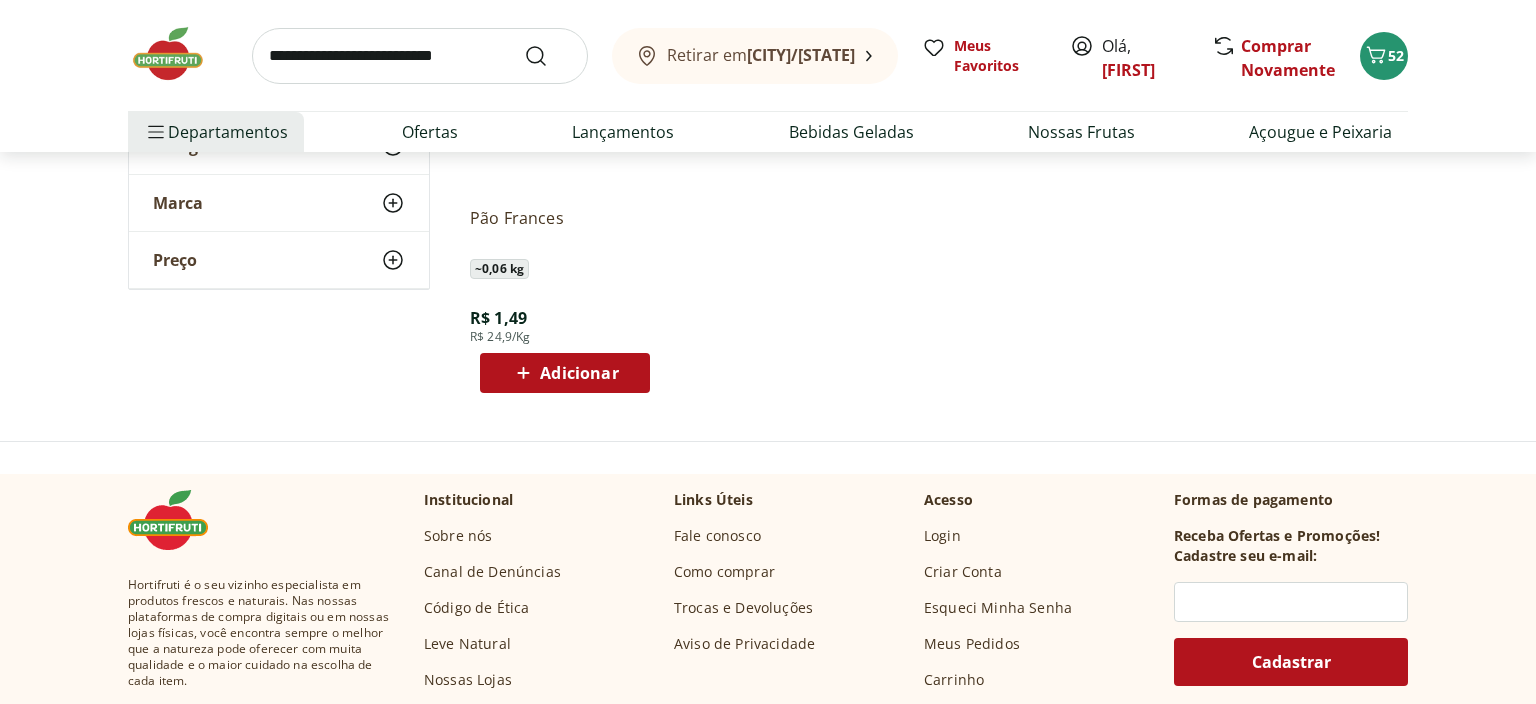 click on "Adicionar" at bounding box center [579, 373] 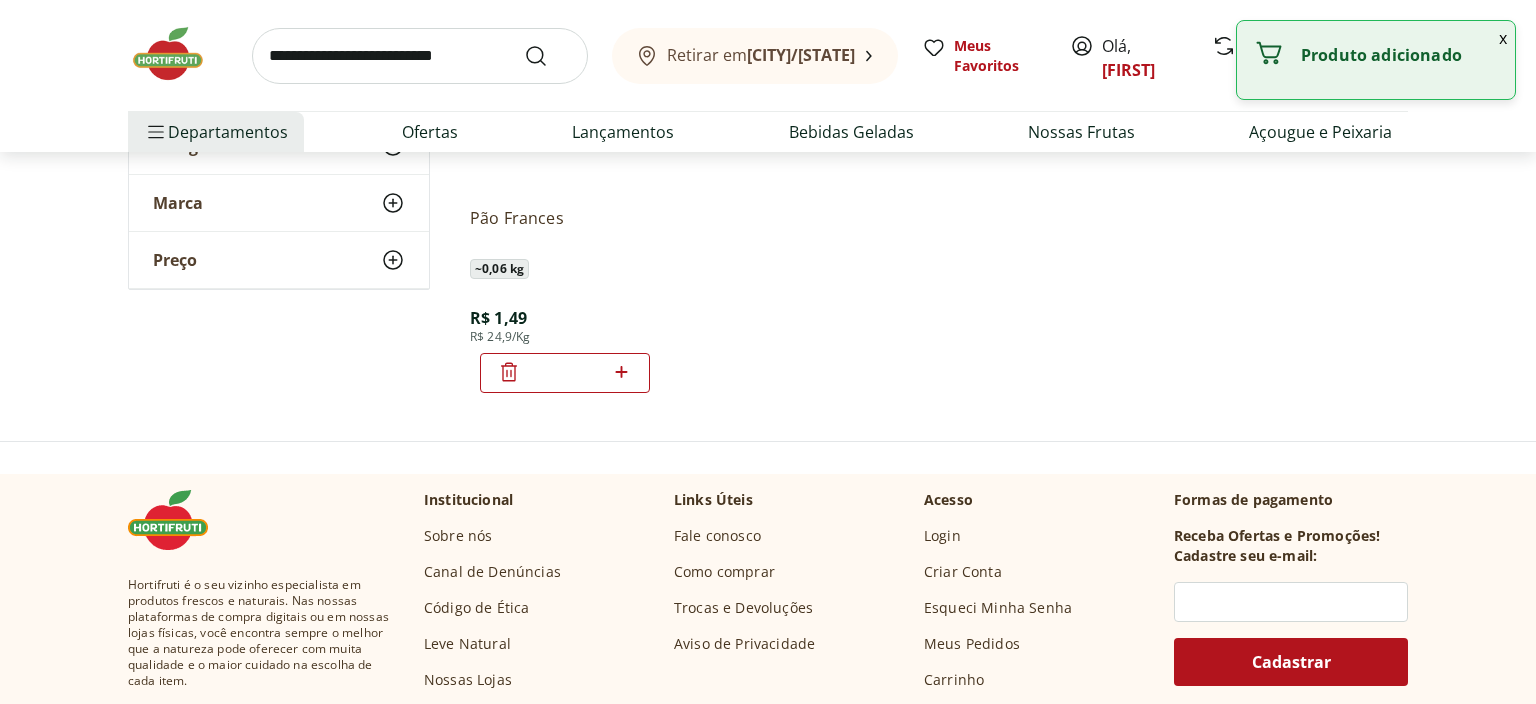 click on "*" at bounding box center (565, 373) 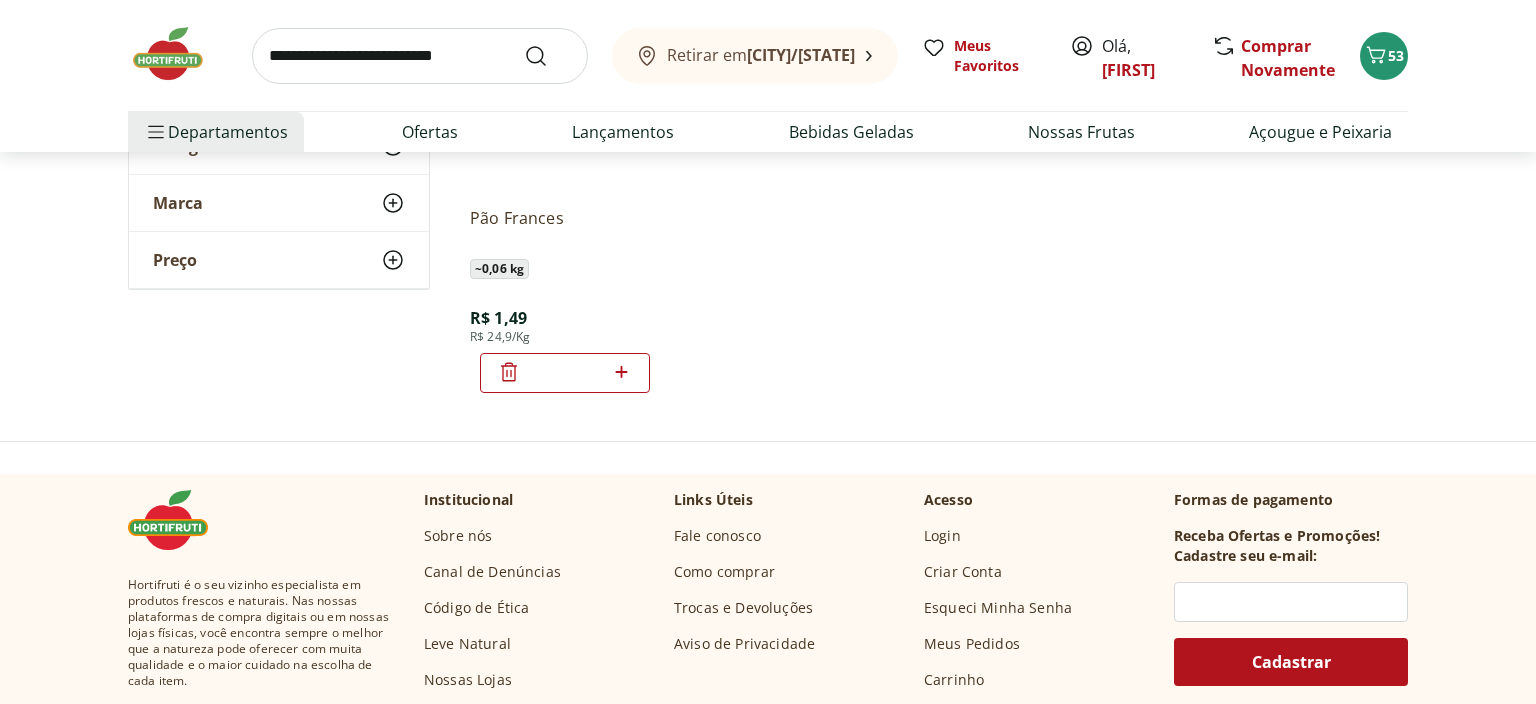 type on "**" 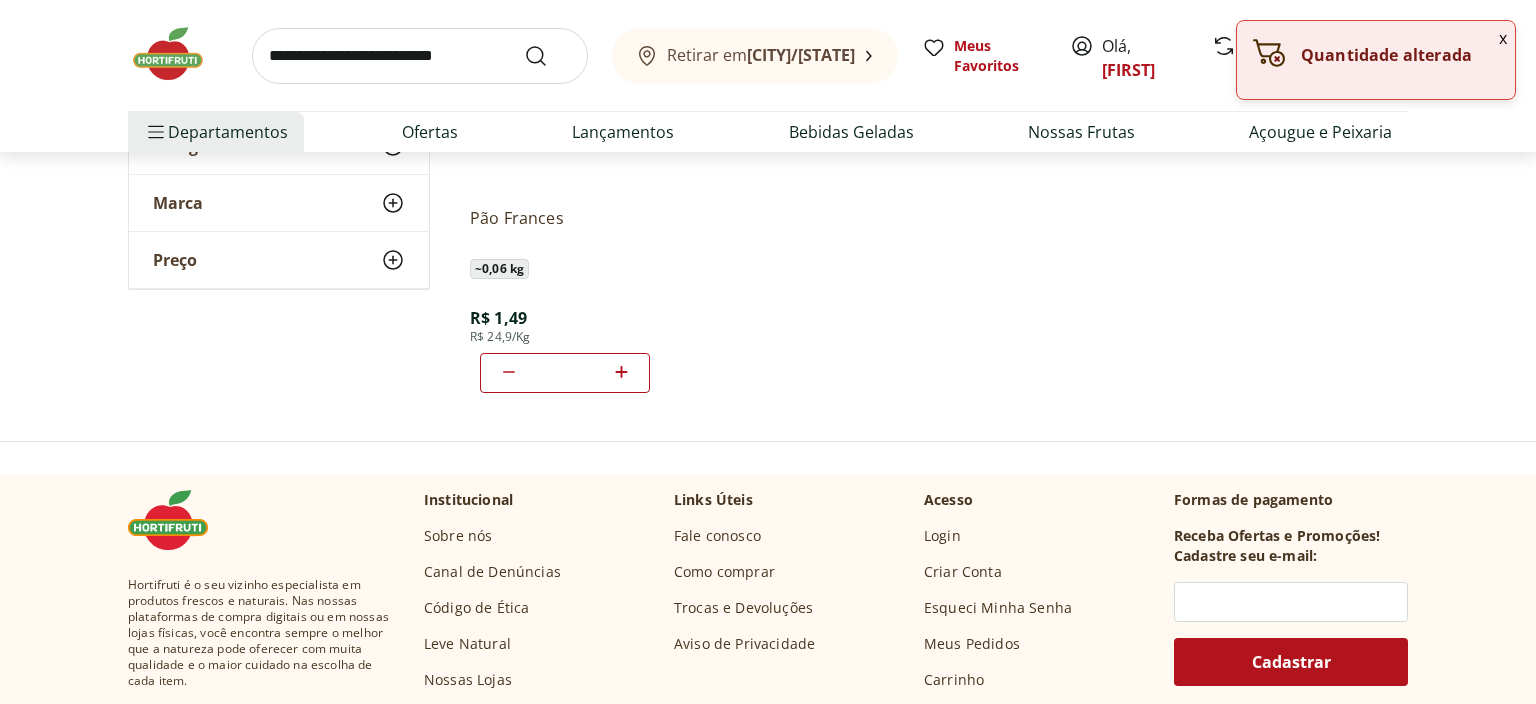 scroll, scrollTop: 0, scrollLeft: 0, axis: both 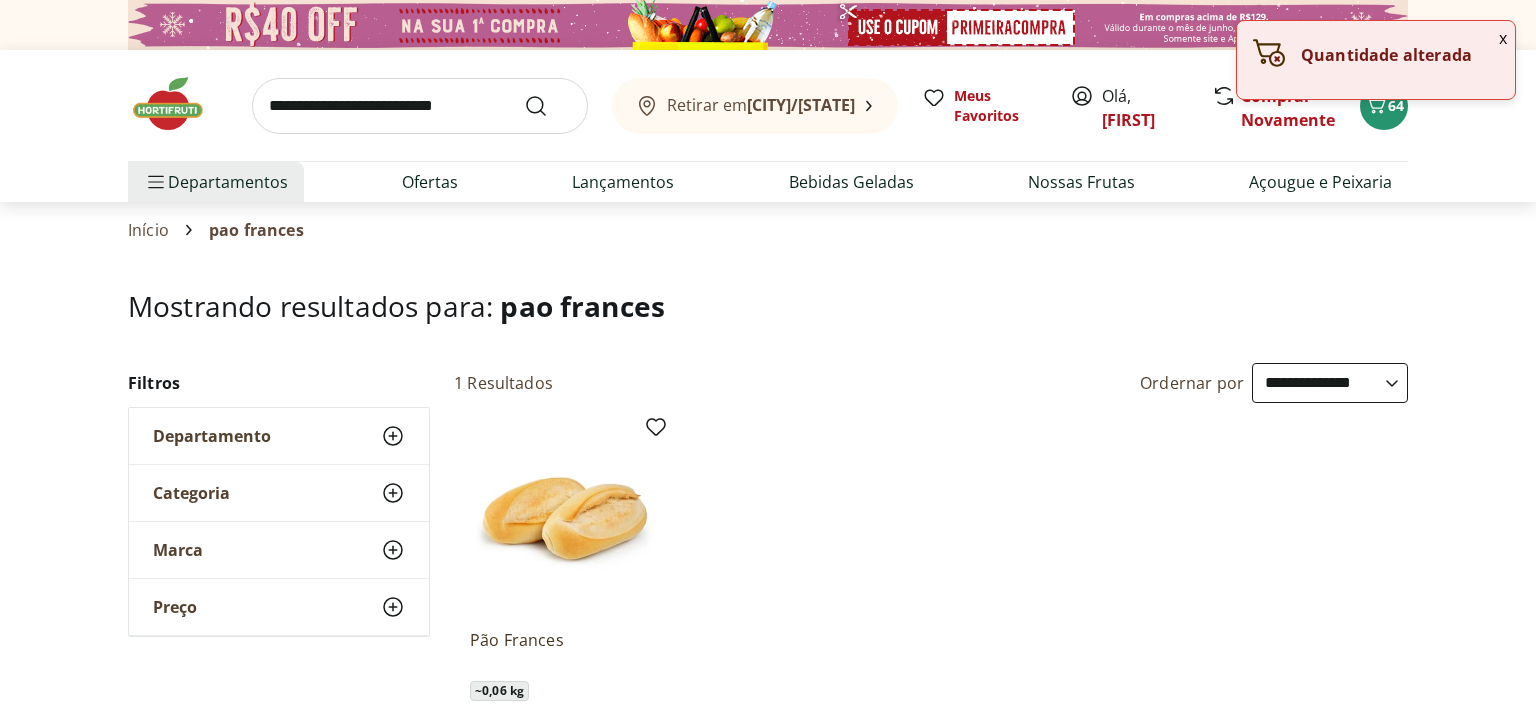 click at bounding box center (178, 104) 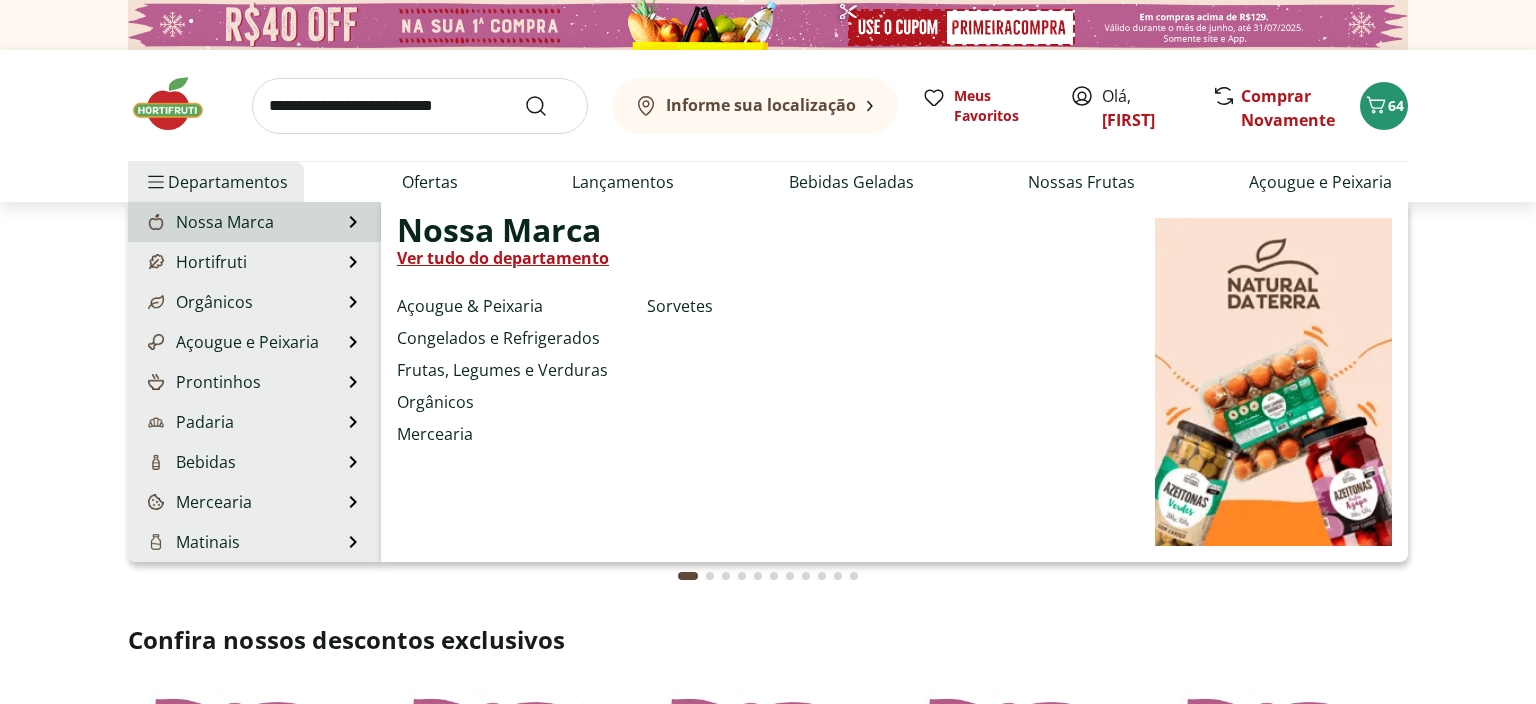 type on "*" 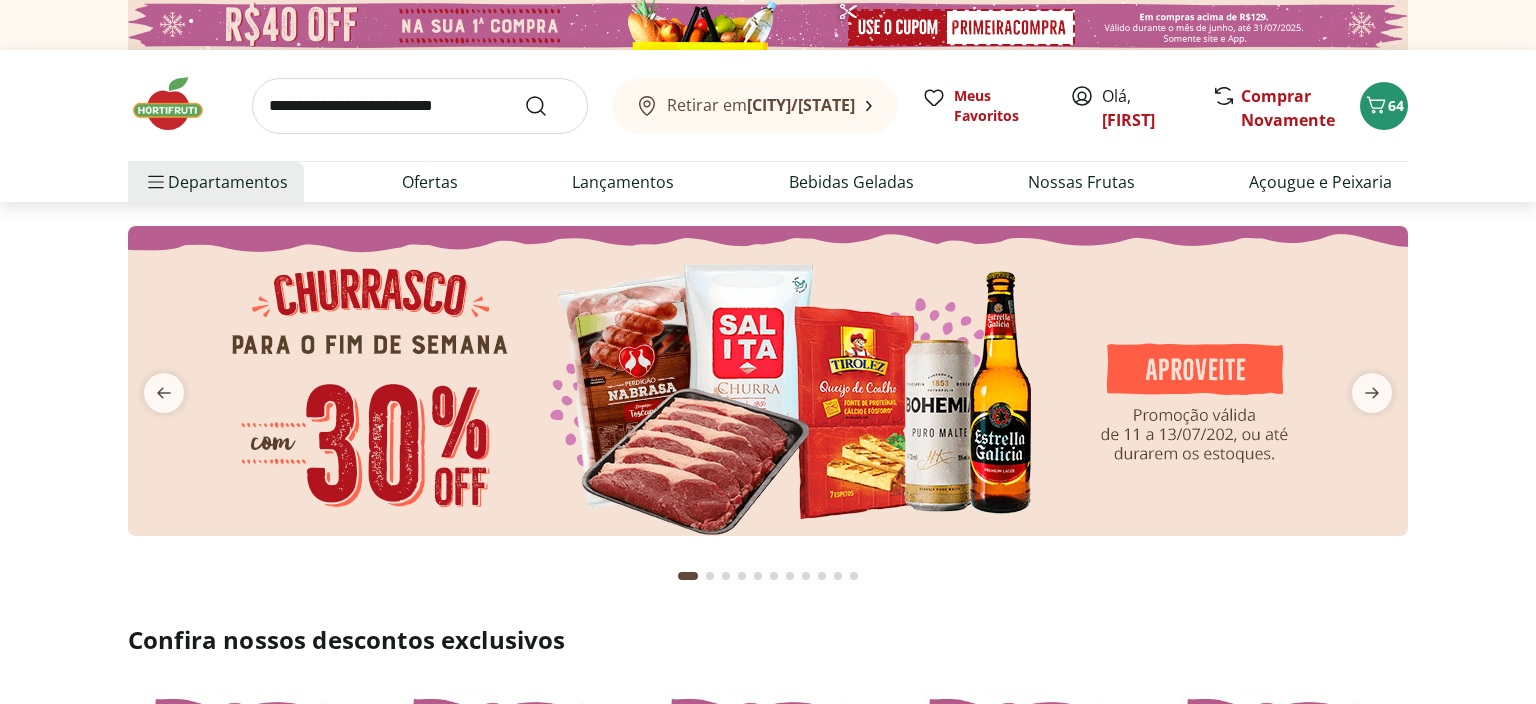 click at bounding box center [420, 106] 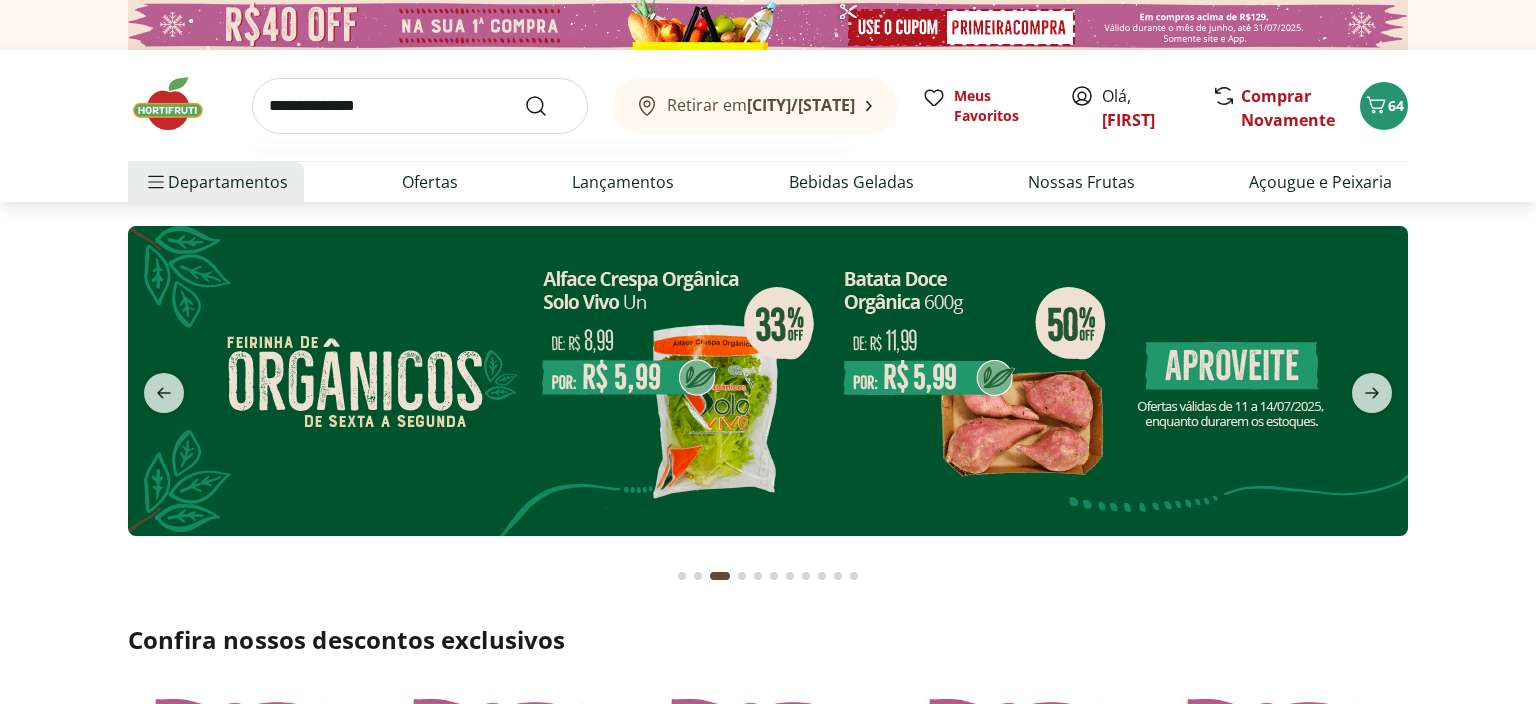 type on "**********" 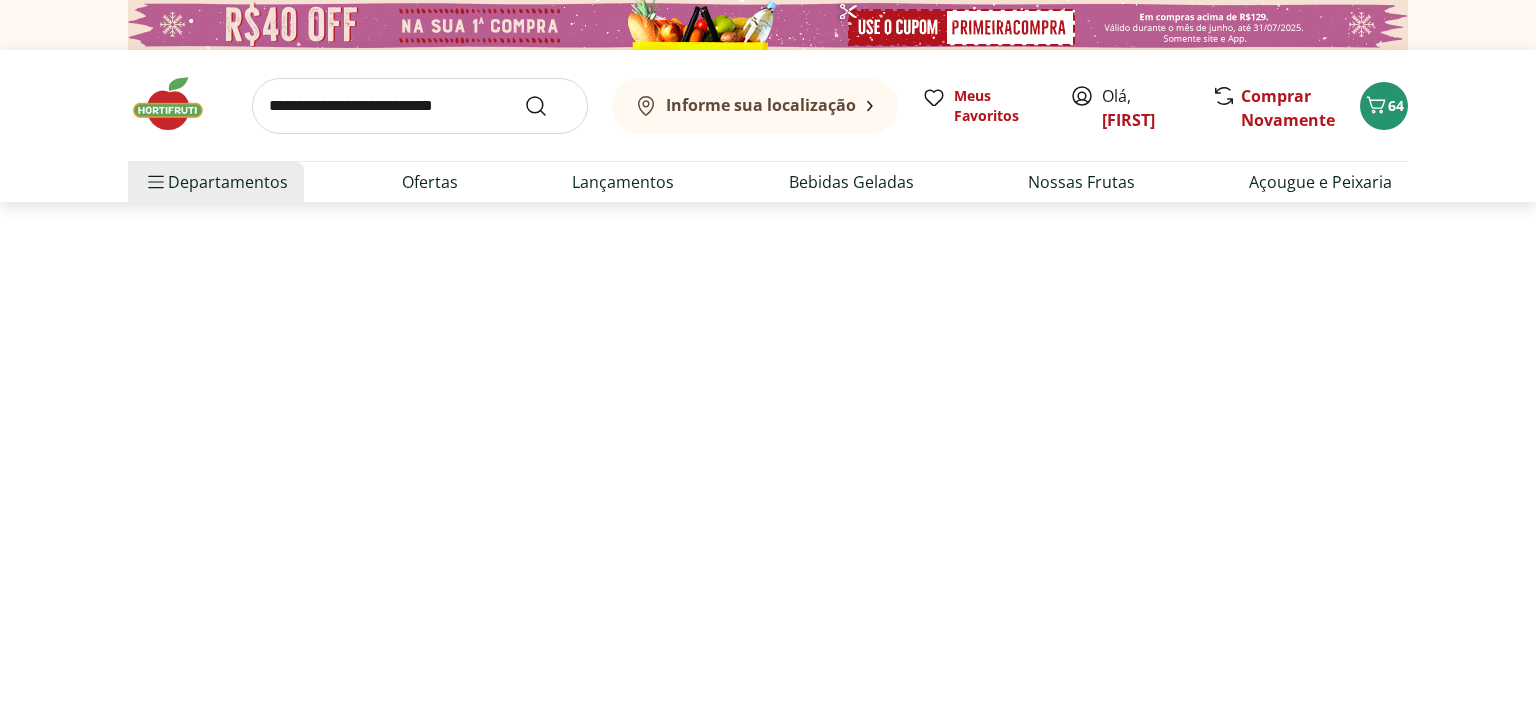 select on "**********" 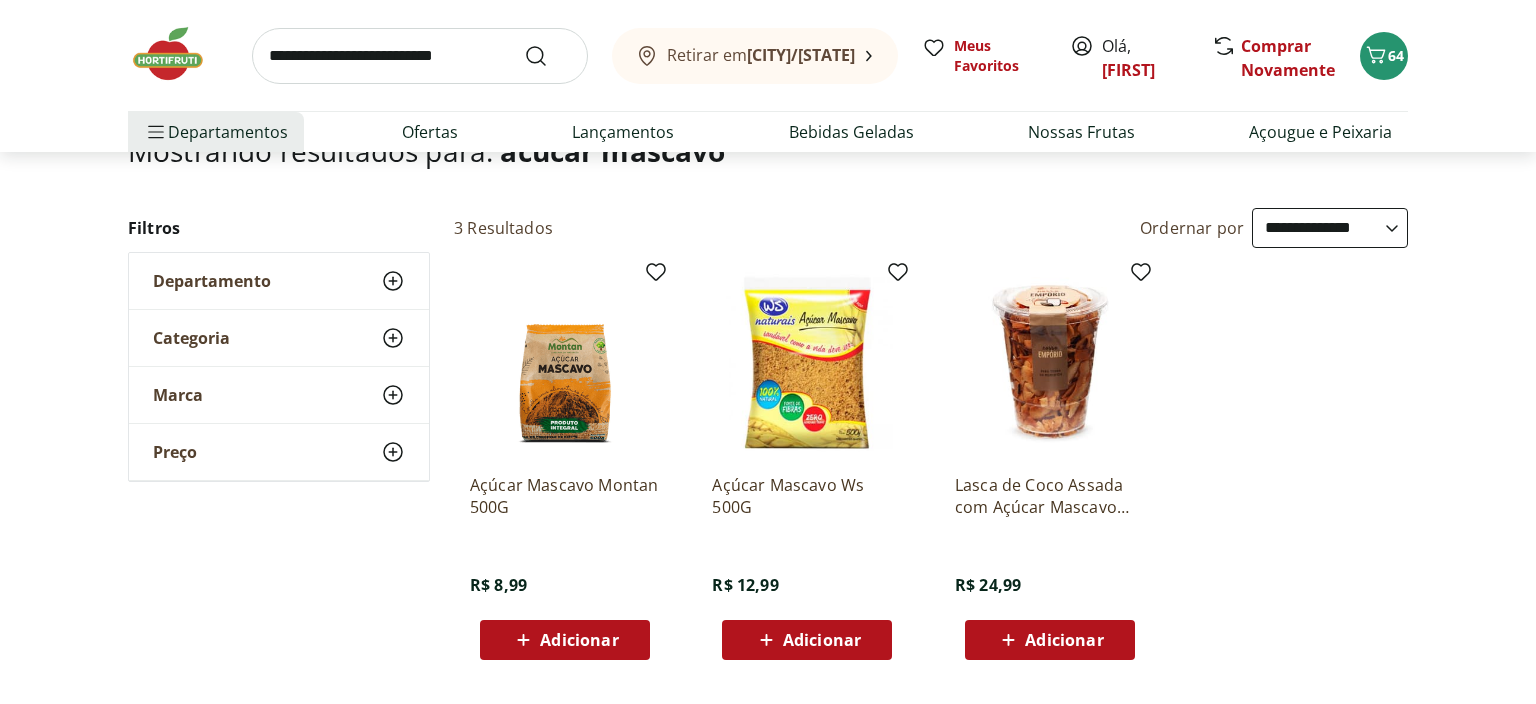 scroll, scrollTop: 211, scrollLeft: 0, axis: vertical 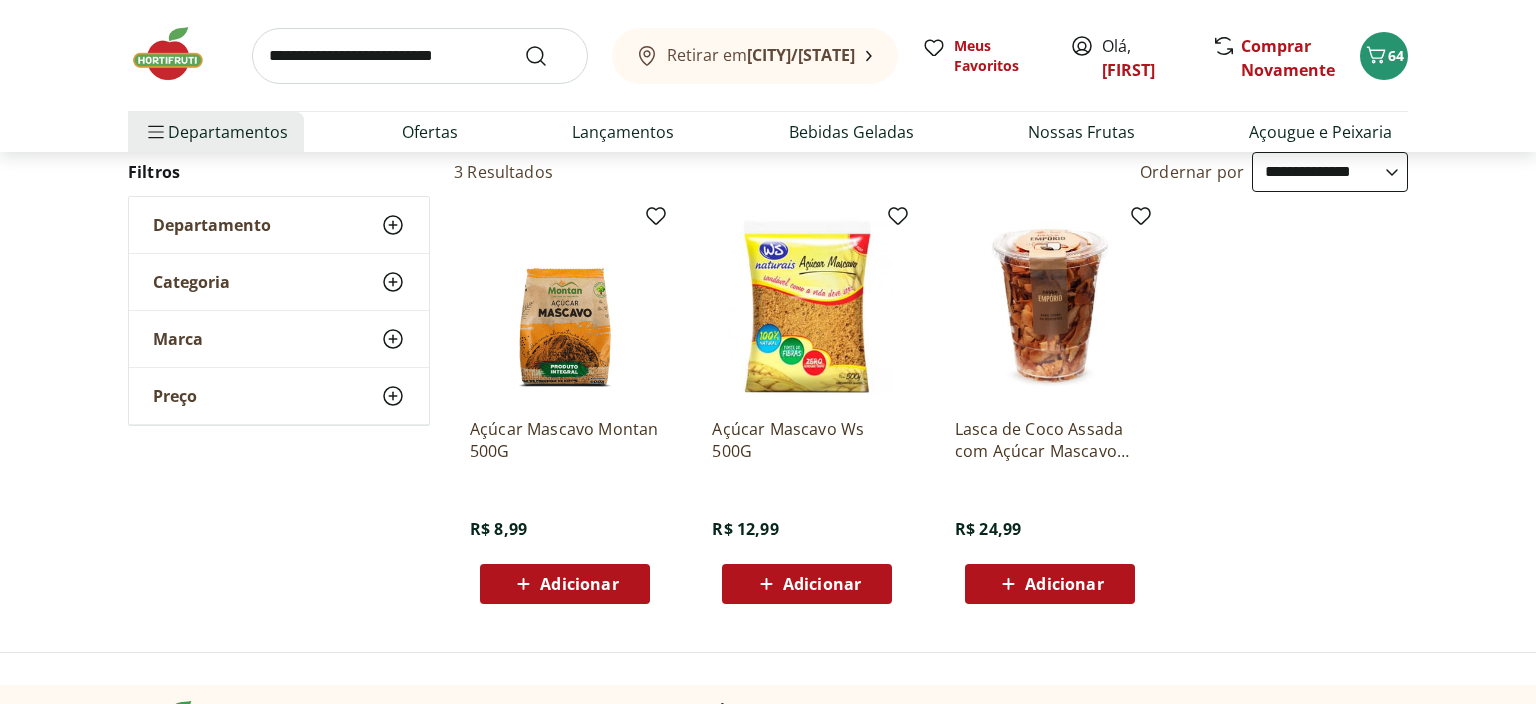 click on "Adicionar" at bounding box center [579, 584] 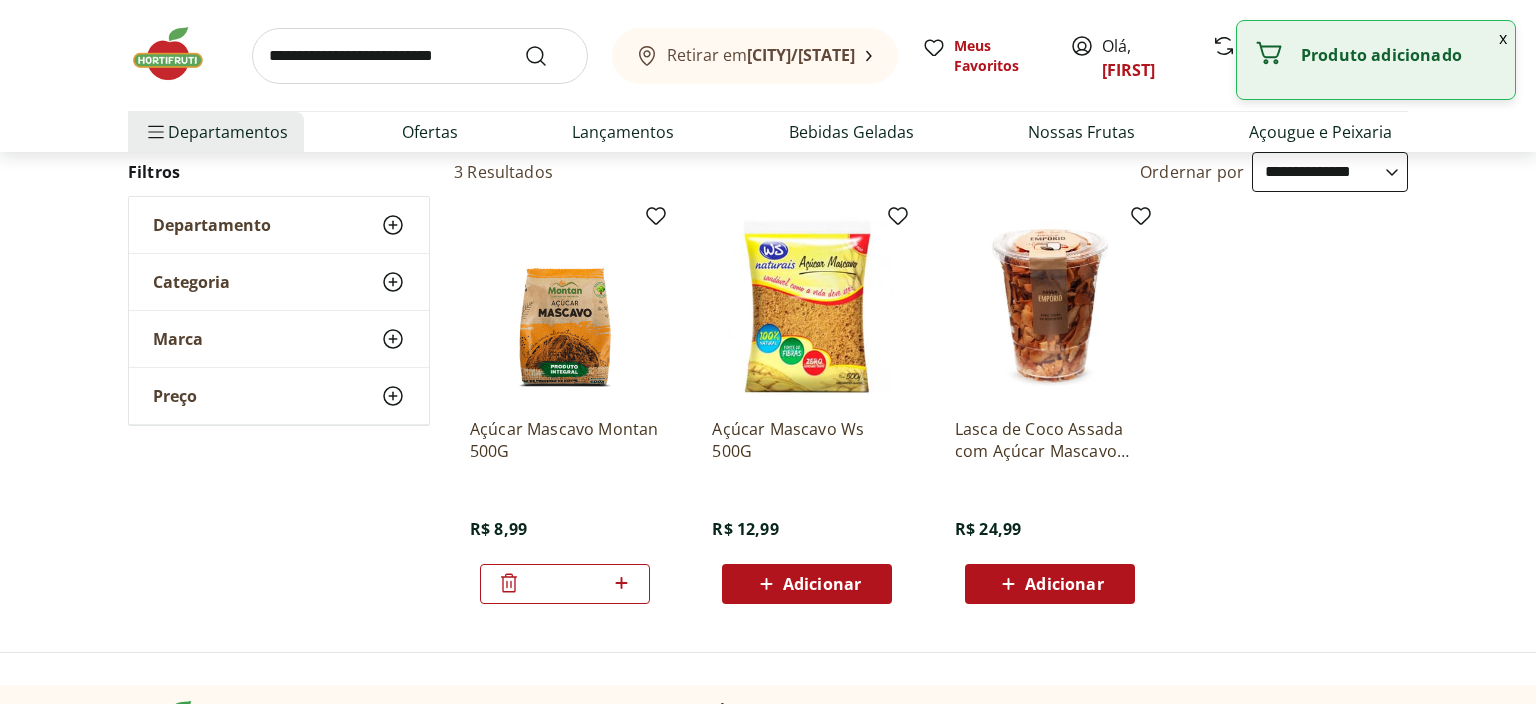 click 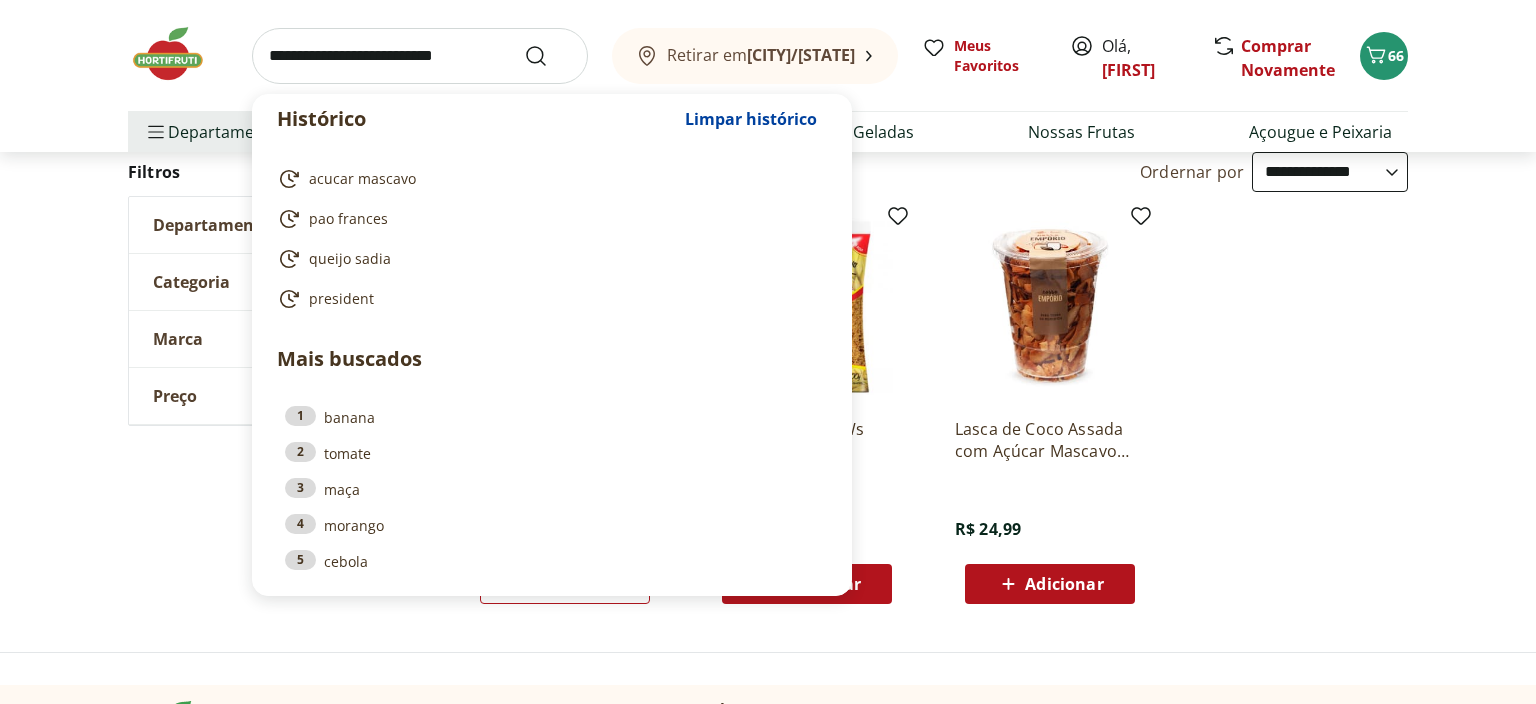 click at bounding box center (420, 56) 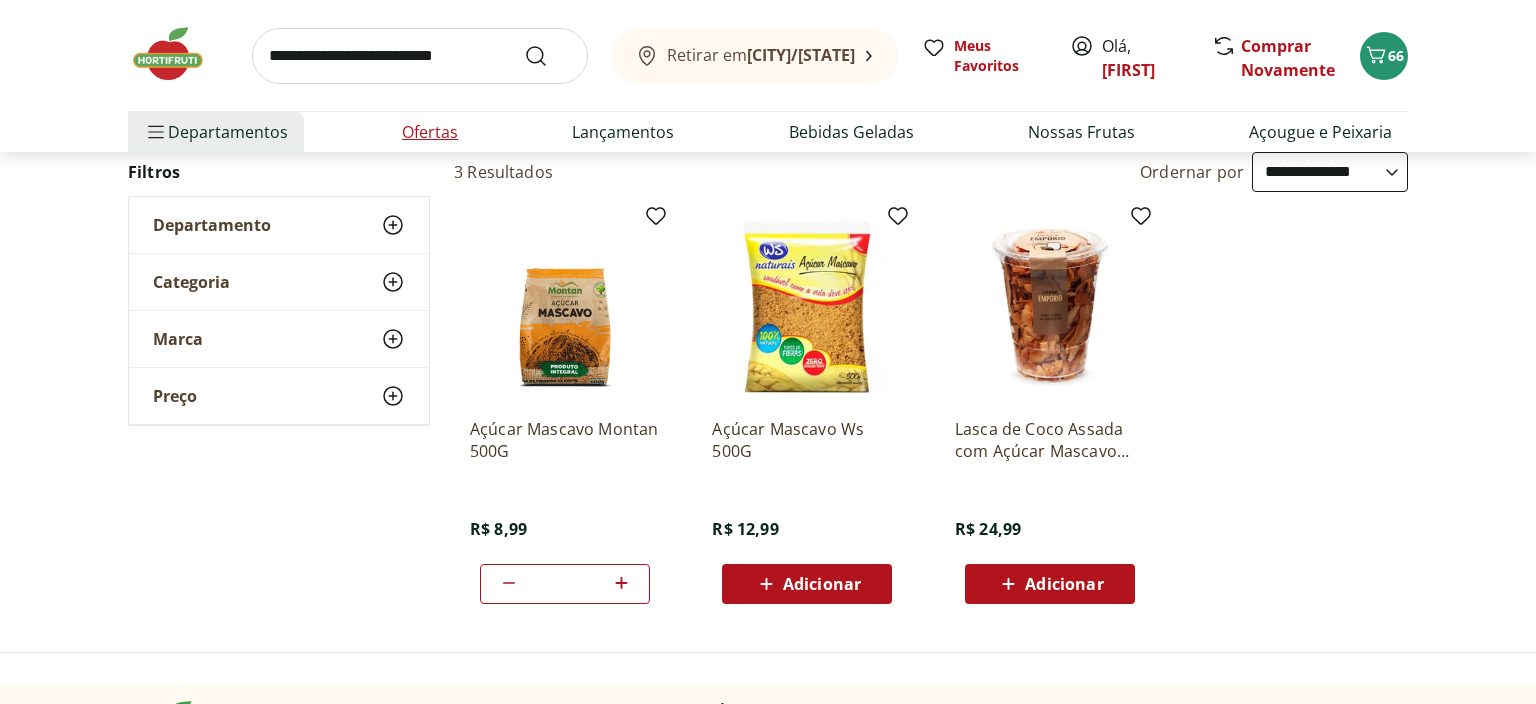 click on "Ofertas" at bounding box center [430, 132] 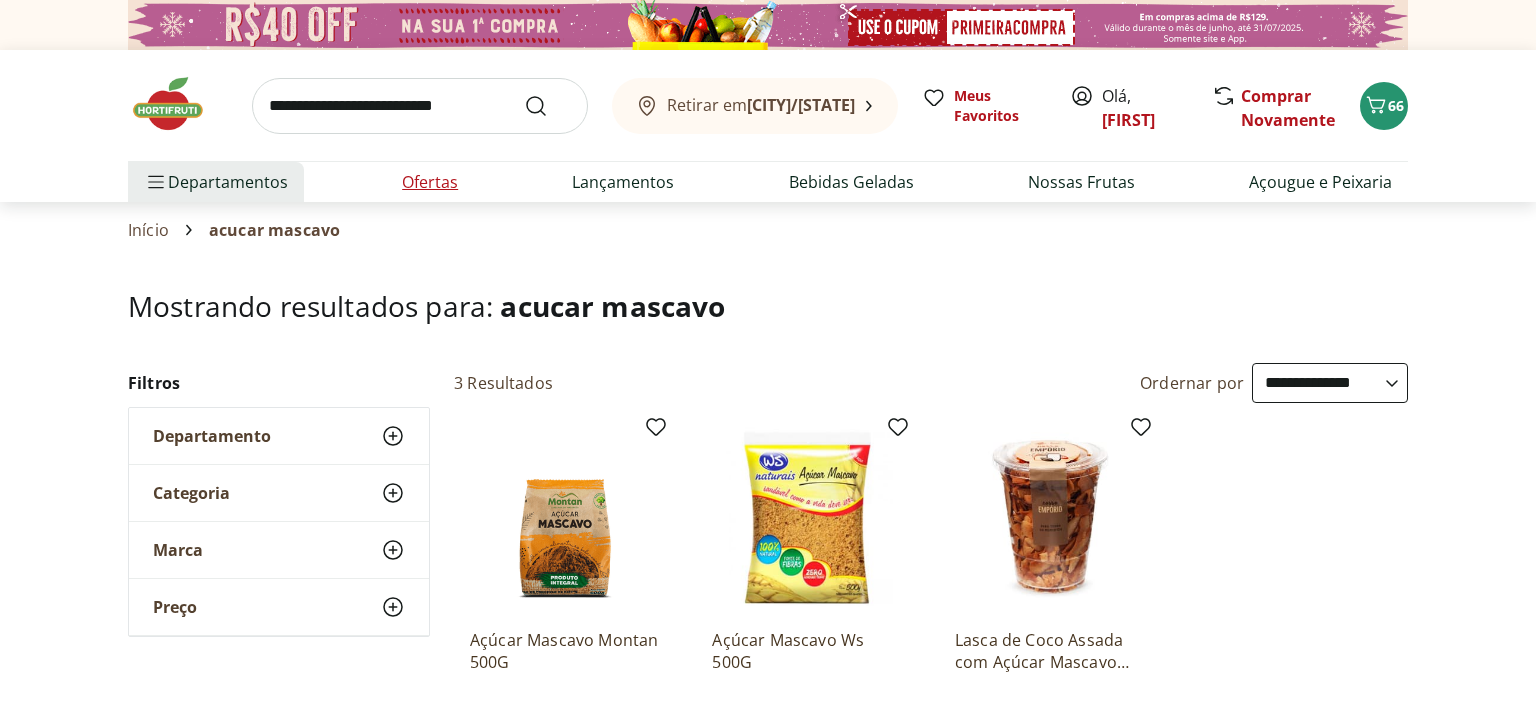 select on "**********" 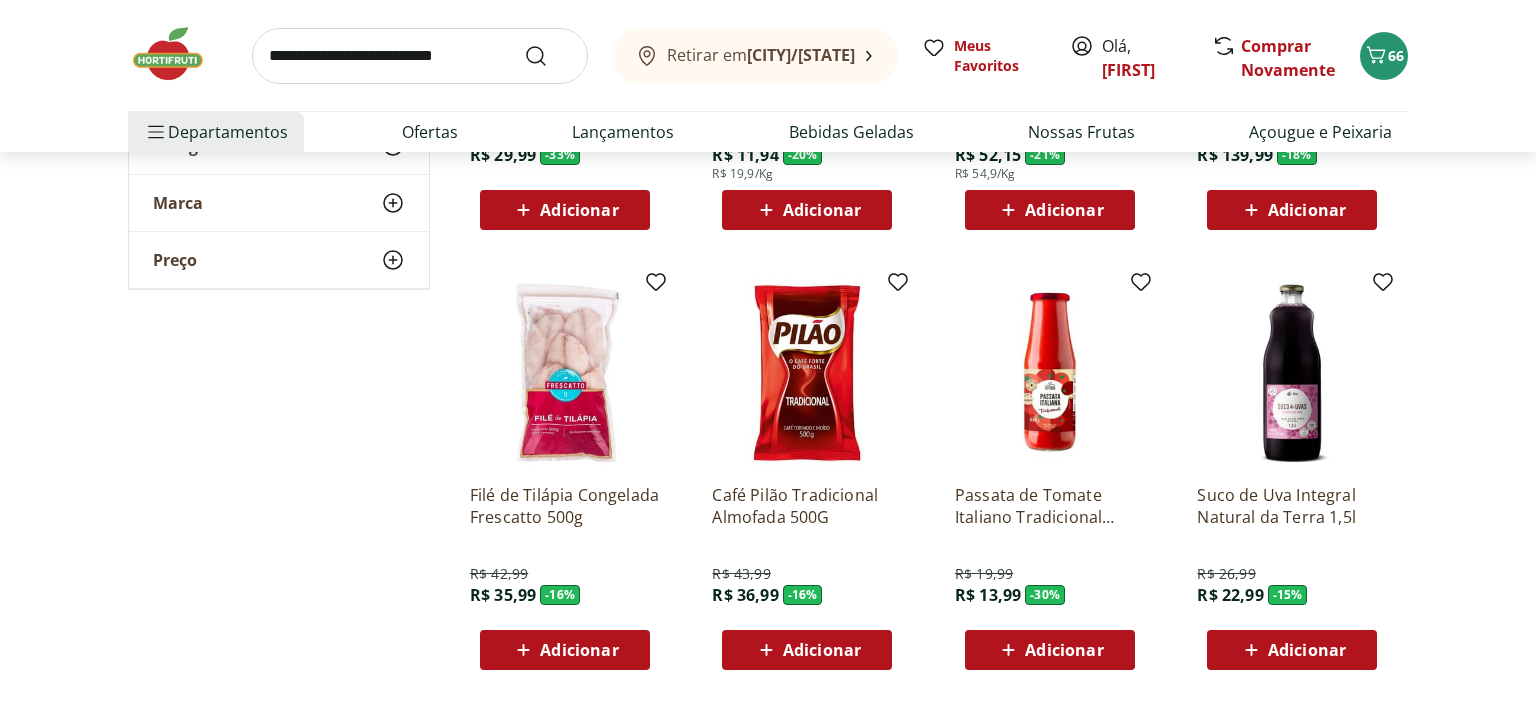 scroll, scrollTop: 528, scrollLeft: 0, axis: vertical 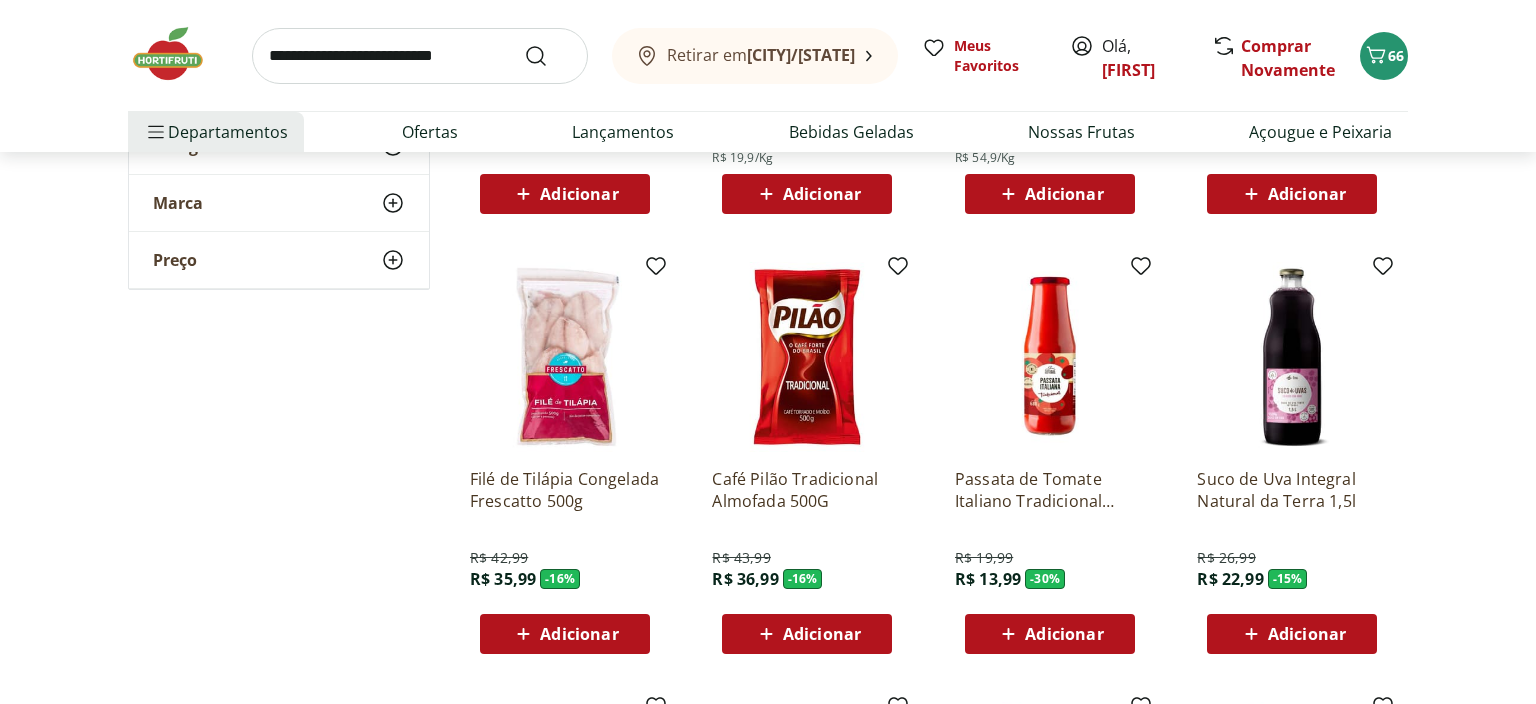 click on "Adicionar" at bounding box center (1064, 634) 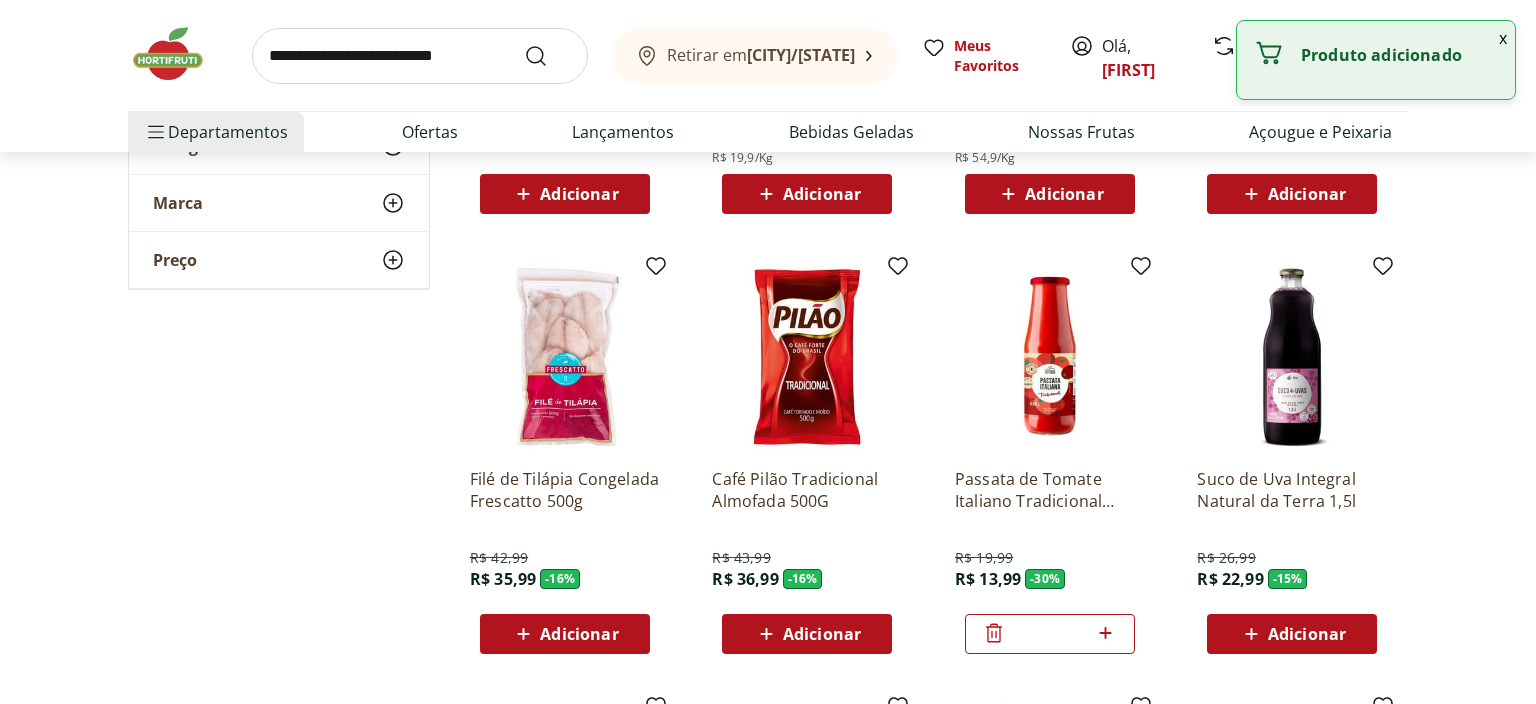 click 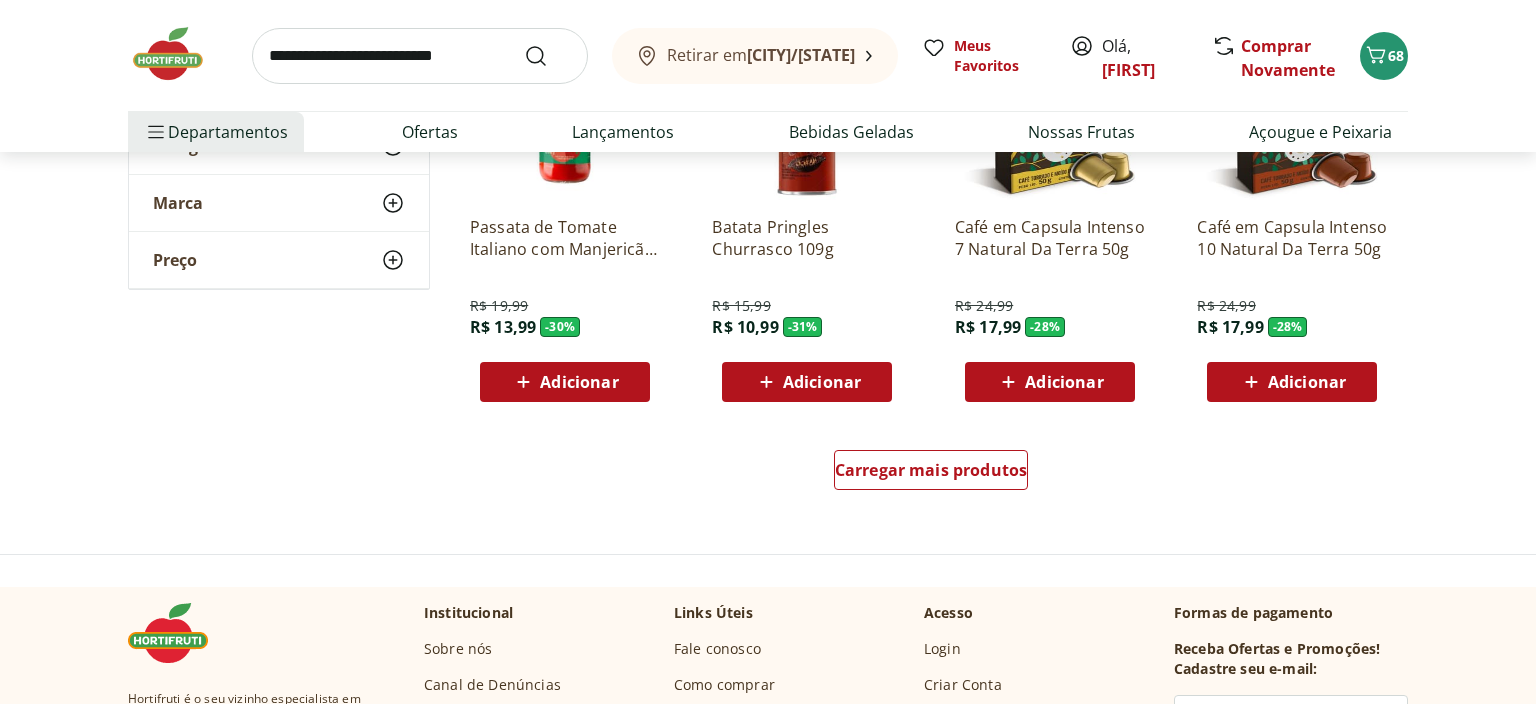 scroll, scrollTop: 1267, scrollLeft: 0, axis: vertical 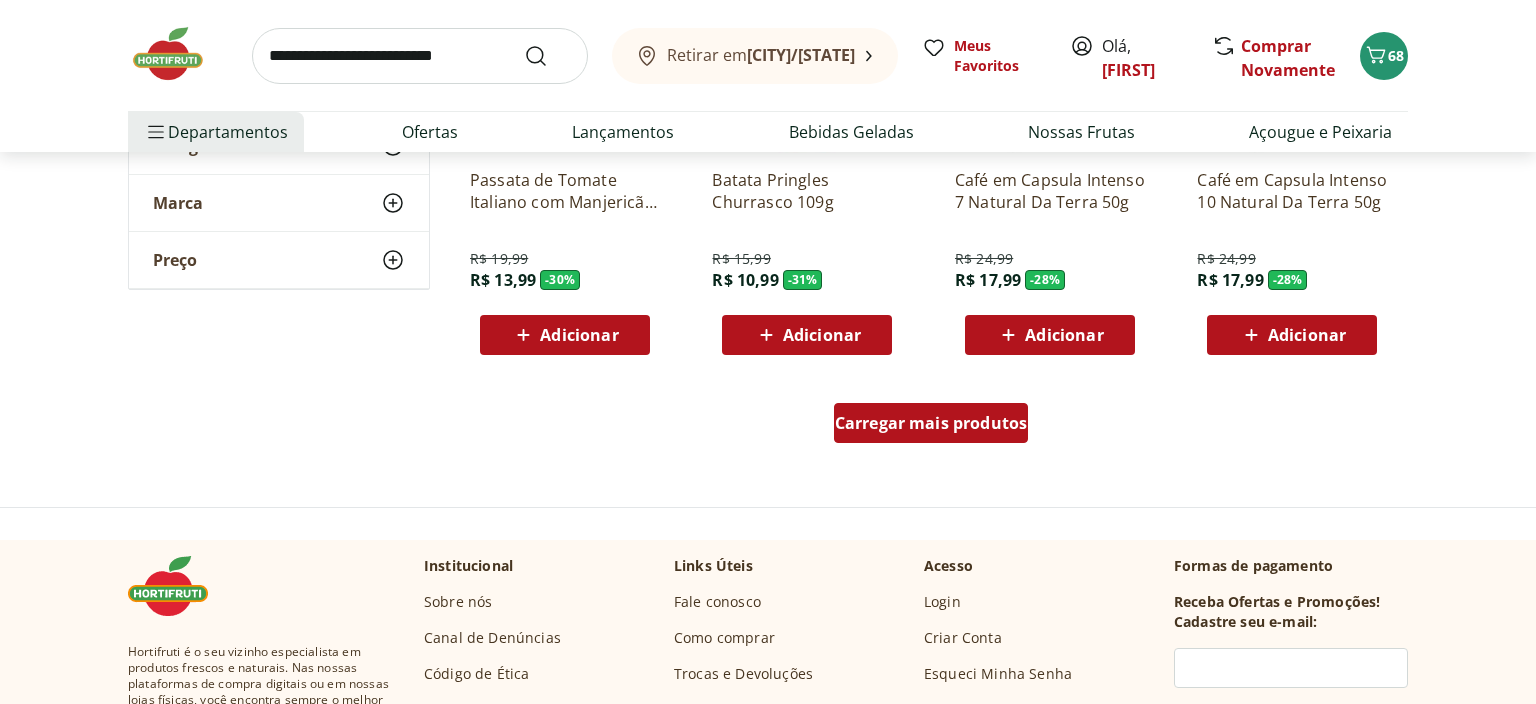 click on "Carregar mais produtos" at bounding box center [931, 423] 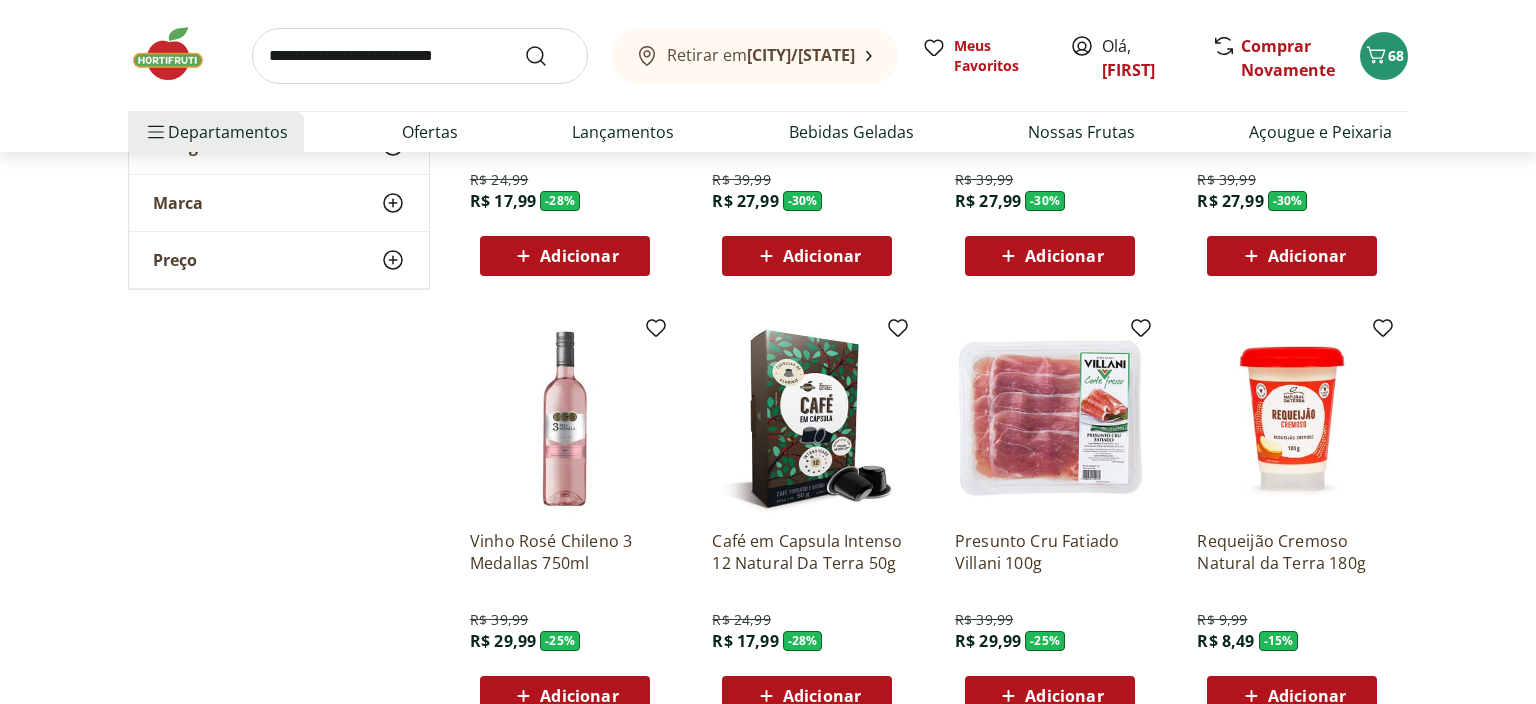 scroll, scrollTop: 1900, scrollLeft: 0, axis: vertical 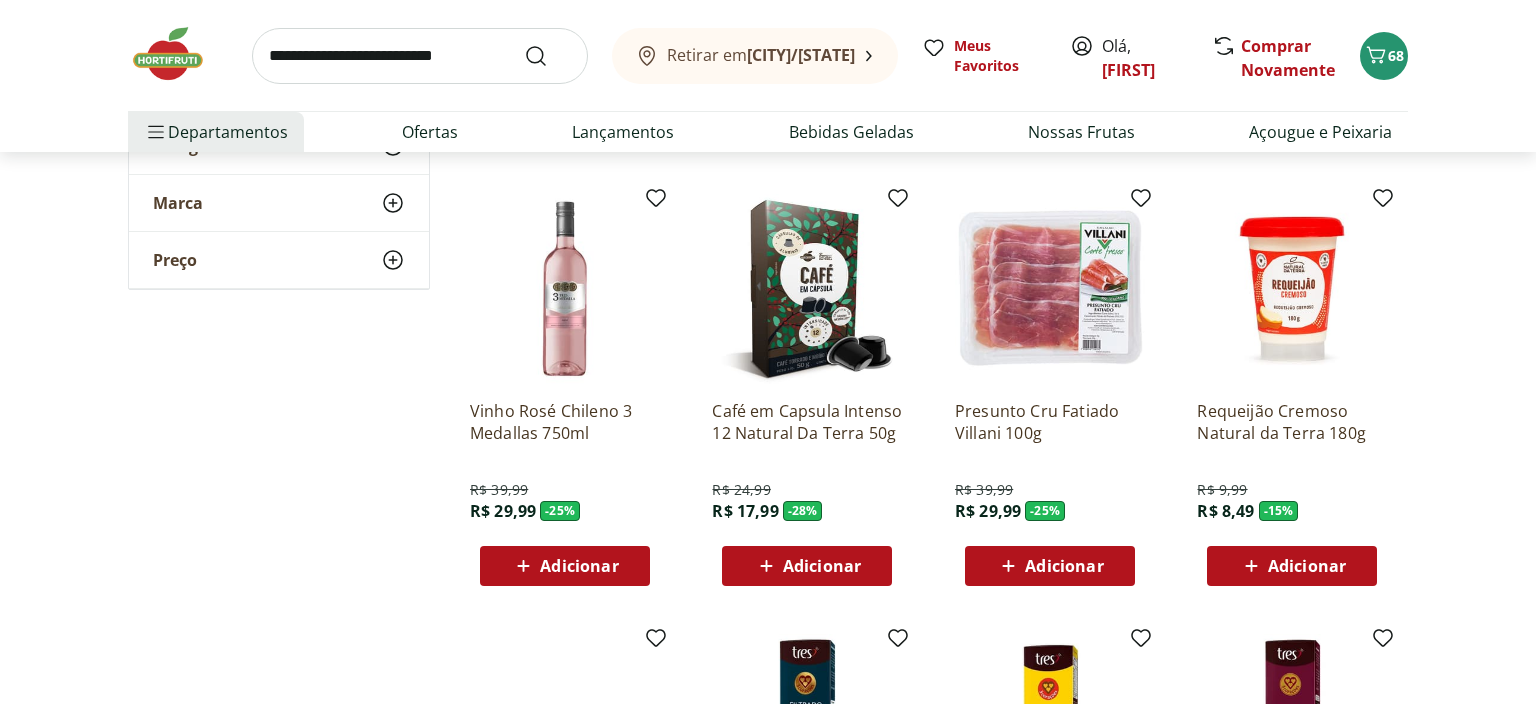 click on "Adicionar" at bounding box center [1050, 566] 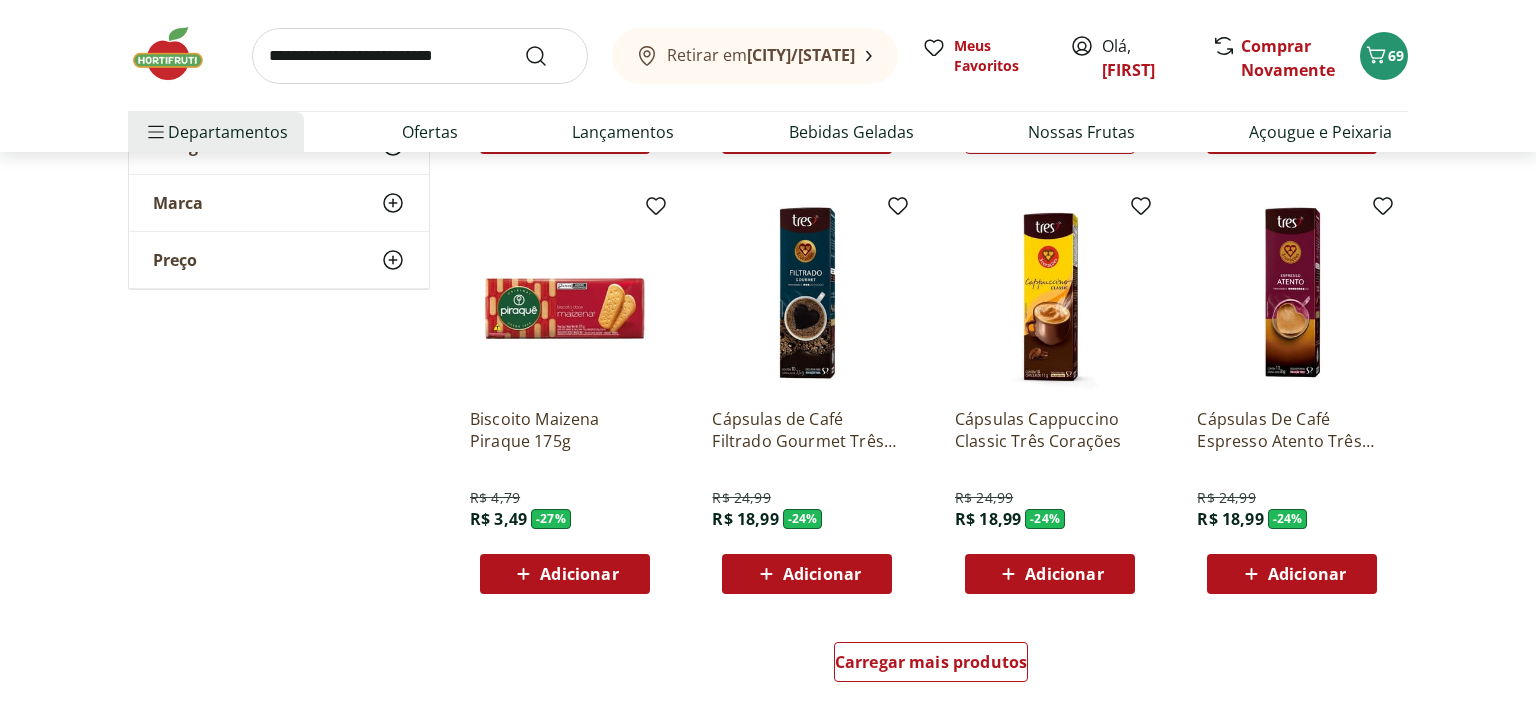 scroll, scrollTop: 2534, scrollLeft: 0, axis: vertical 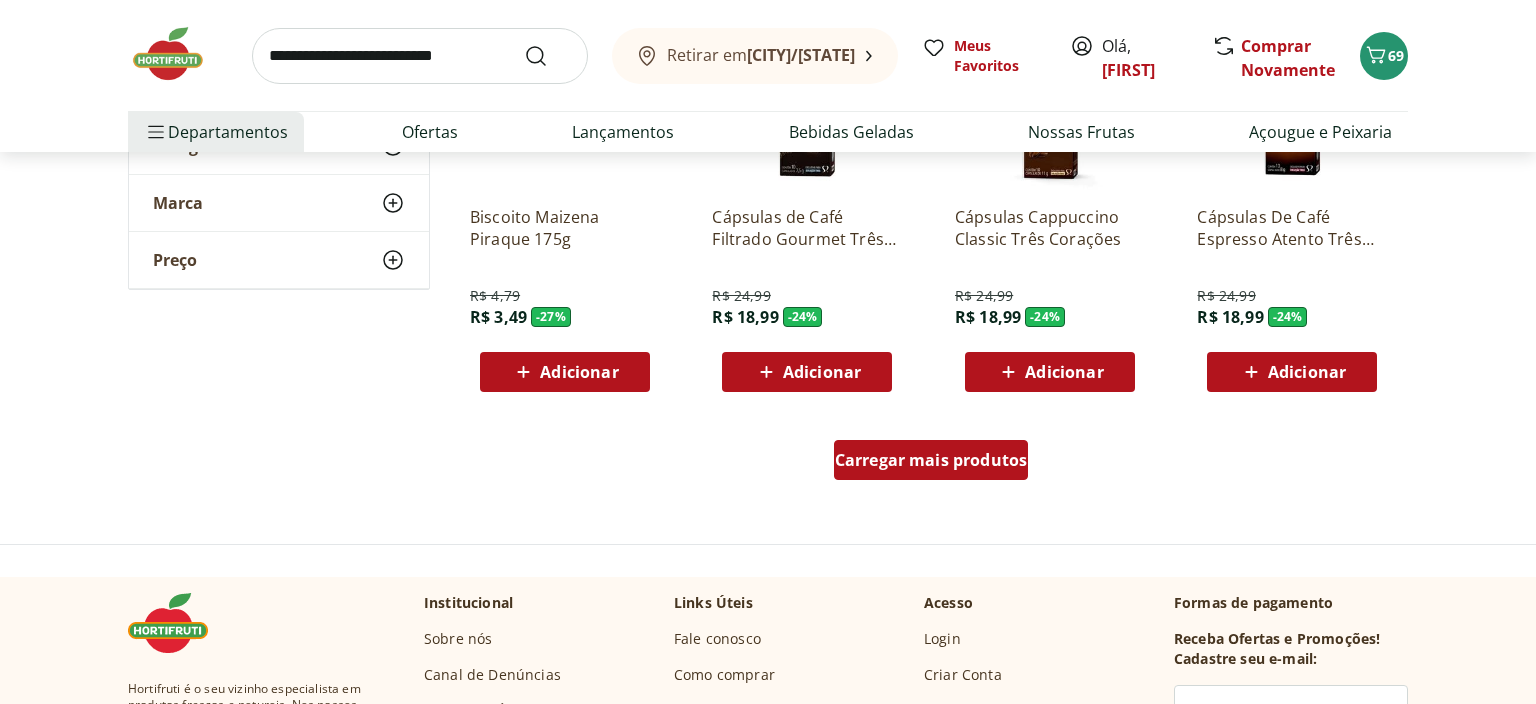 click on "Carregar mais produtos" at bounding box center (931, 460) 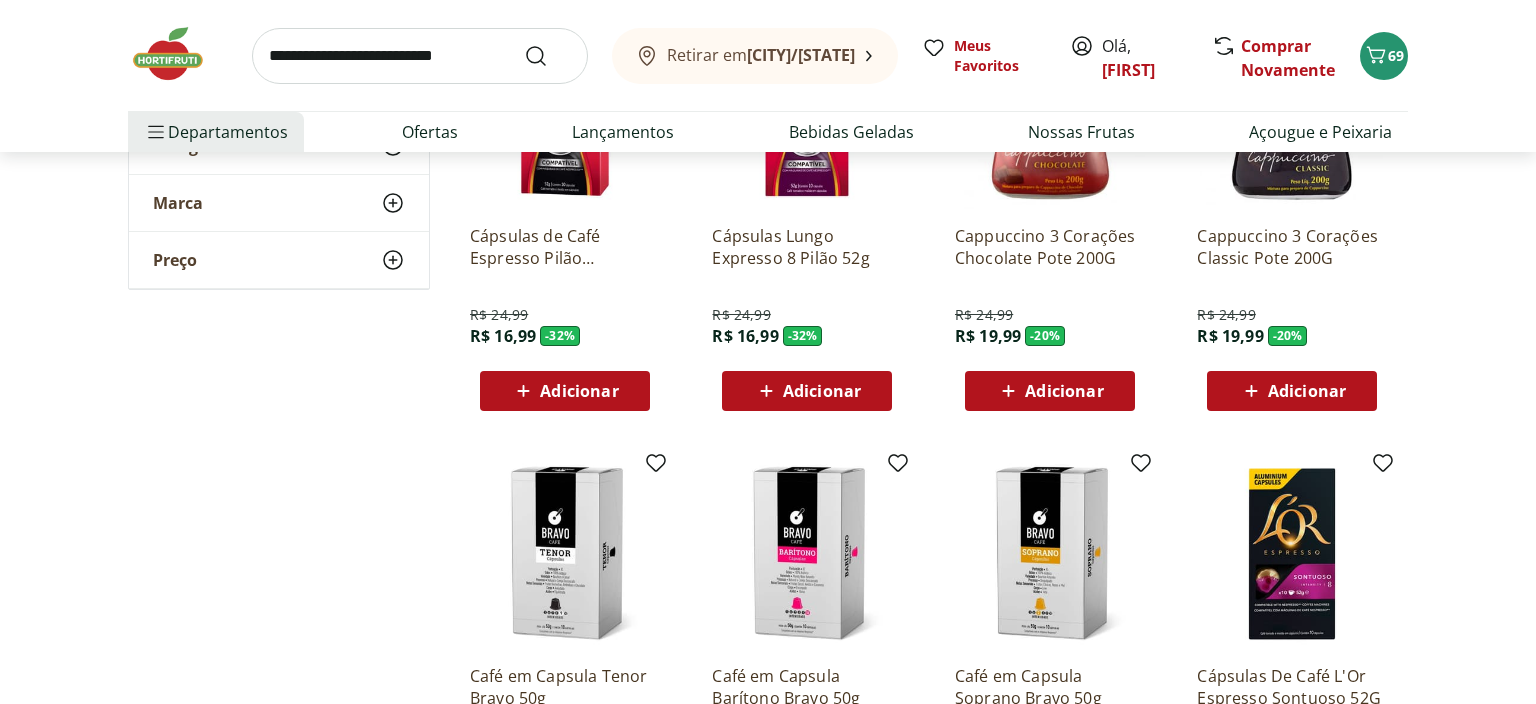 scroll, scrollTop: 4012, scrollLeft: 0, axis: vertical 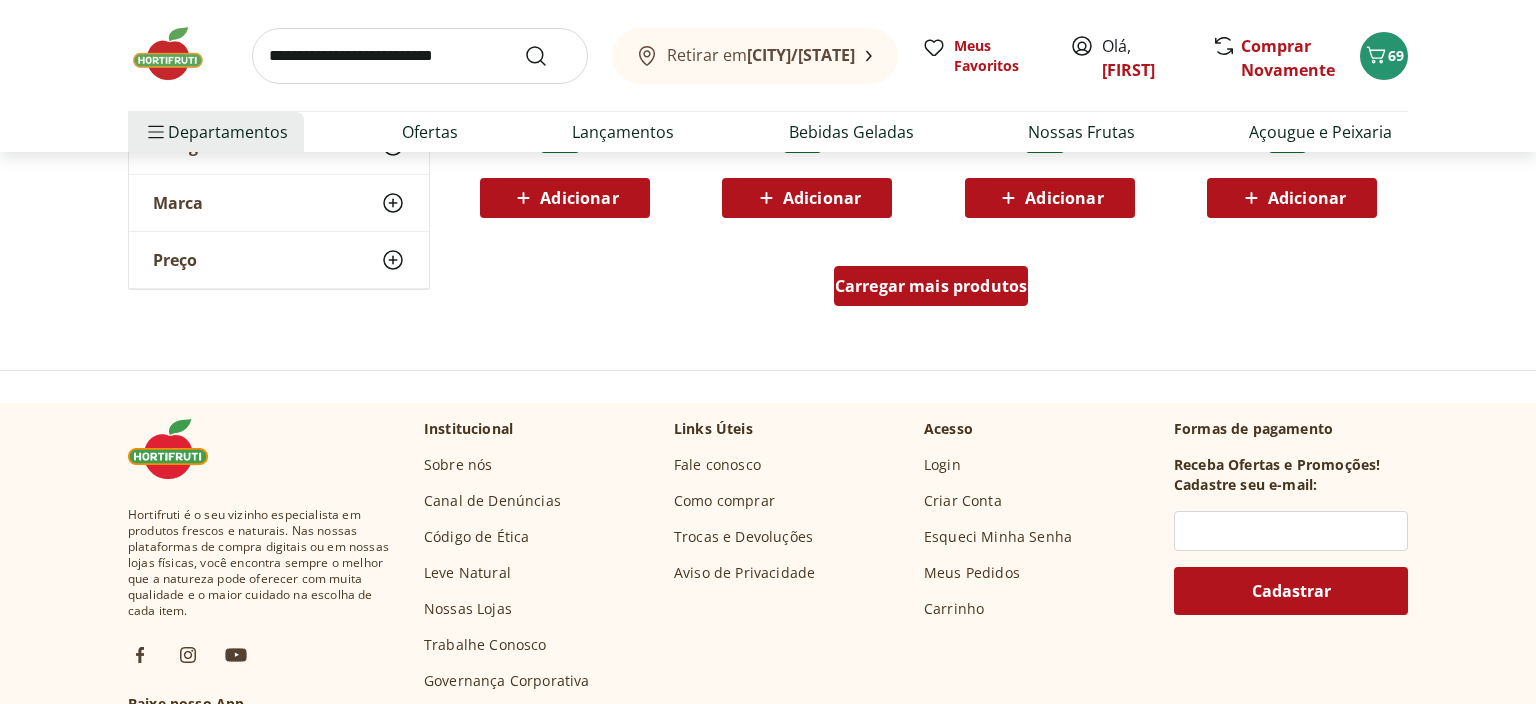 click on "Carregar mais produtos" at bounding box center [931, 286] 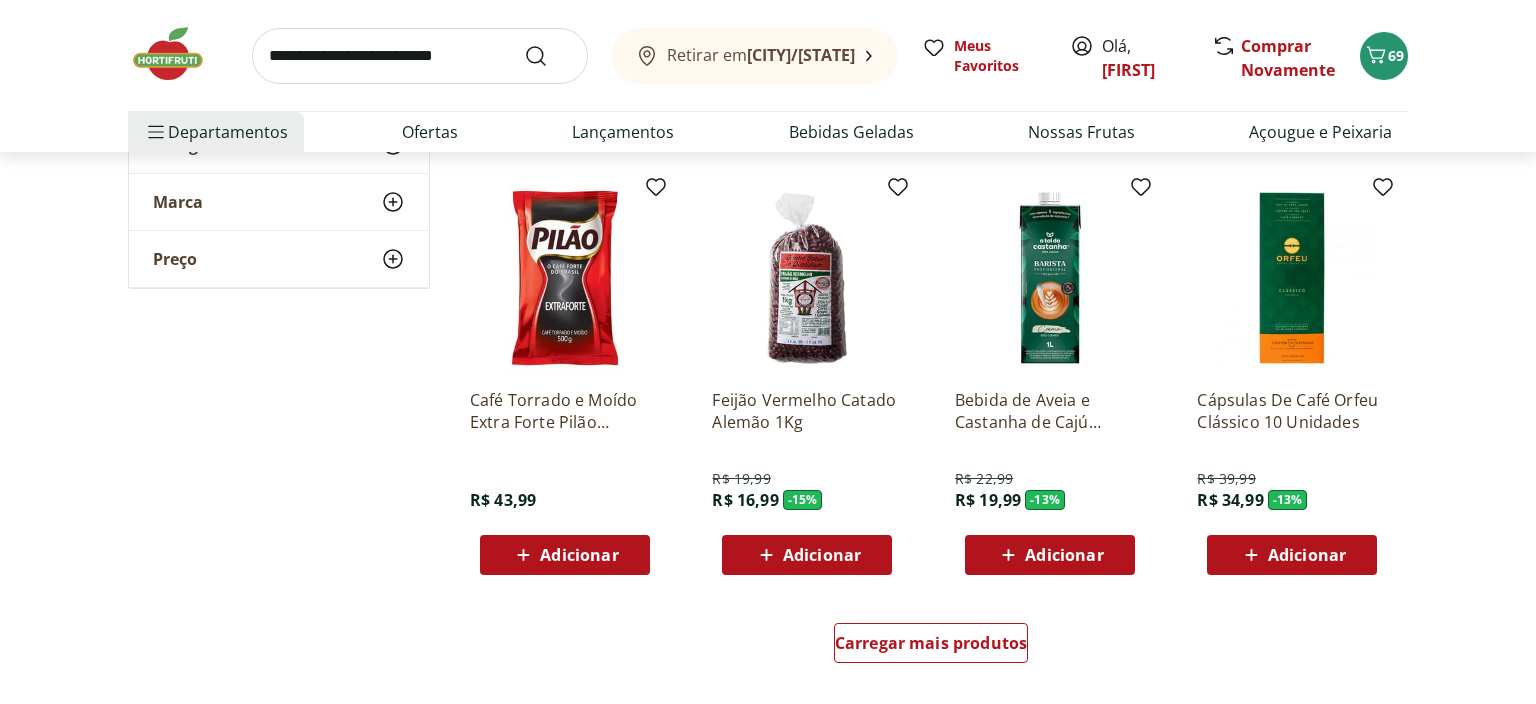 scroll, scrollTop: 4963, scrollLeft: 0, axis: vertical 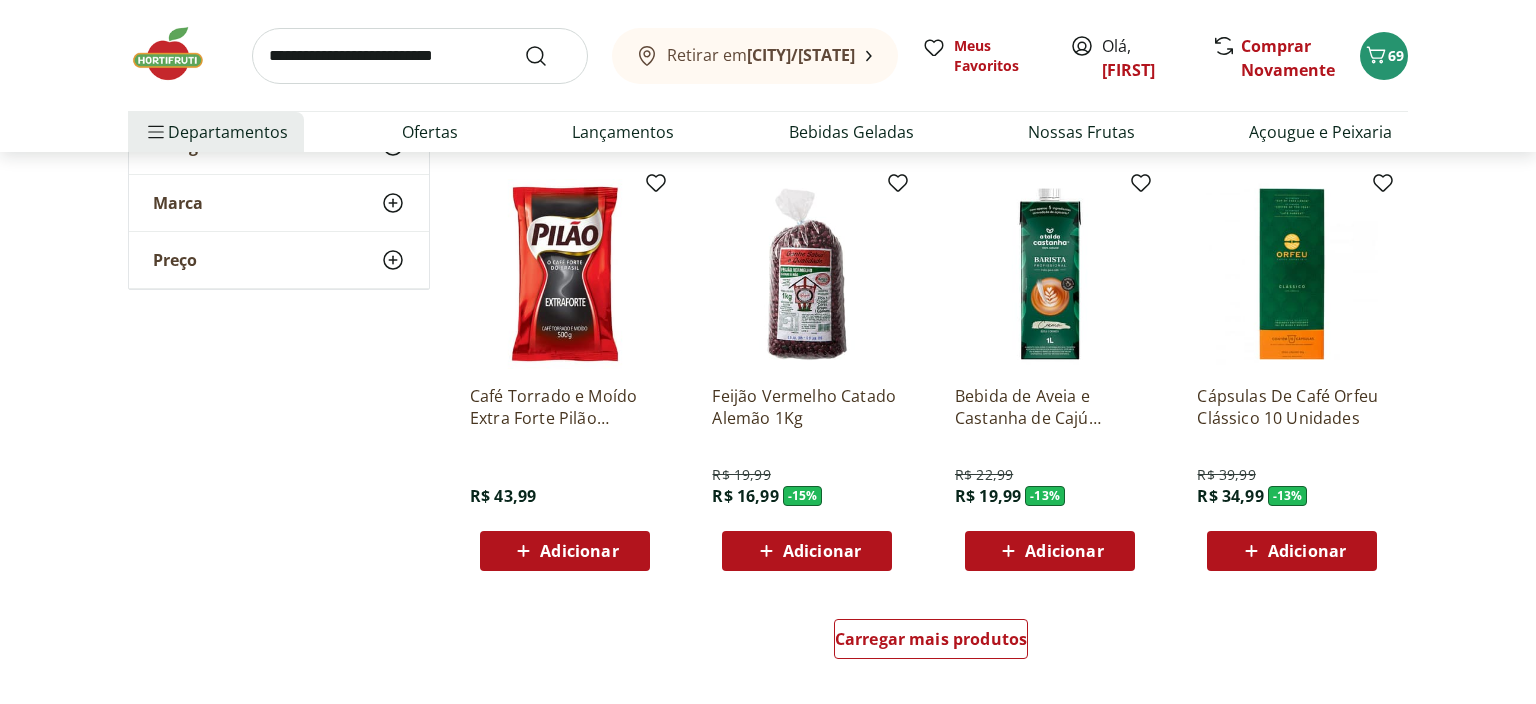 click on "Carregar mais produtos" at bounding box center [931, 643] 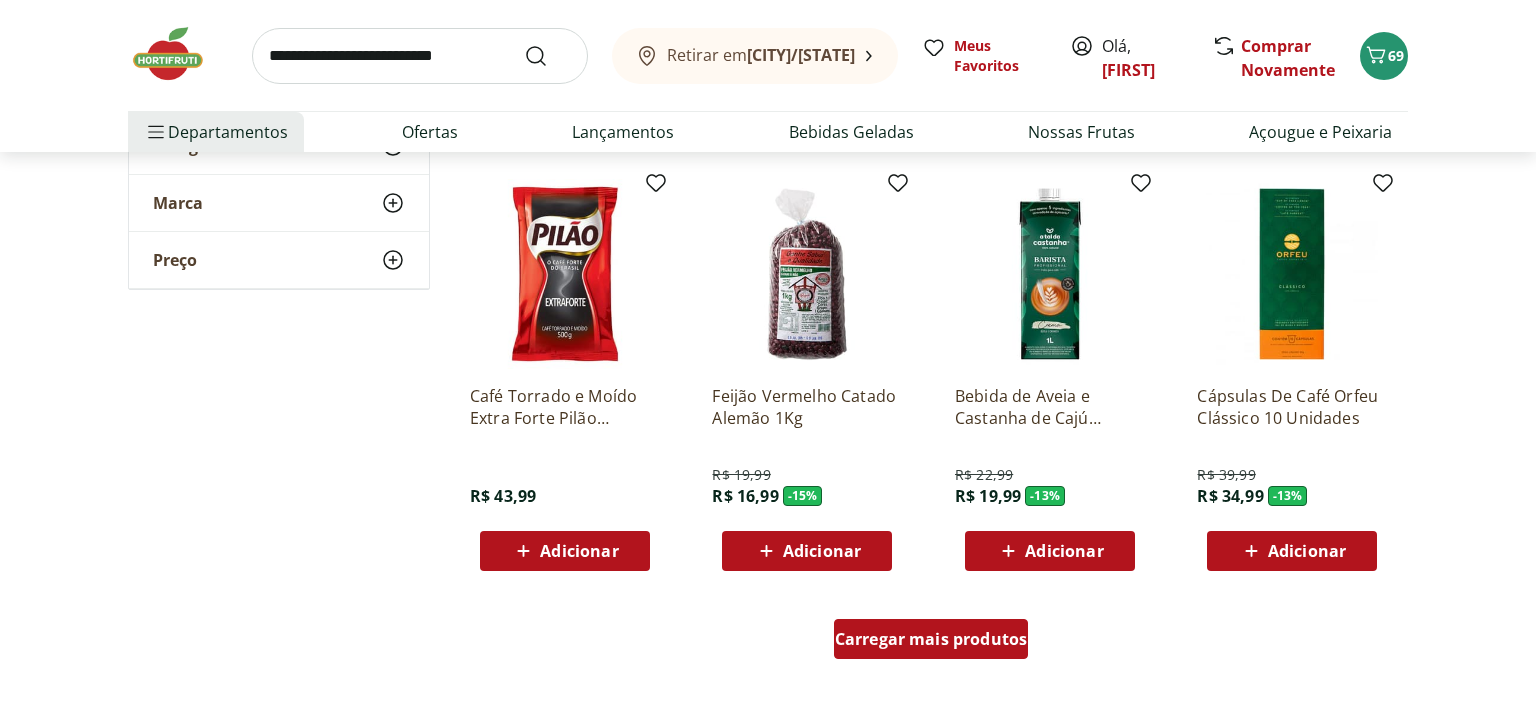click on "Carregar mais produtos" at bounding box center [931, 639] 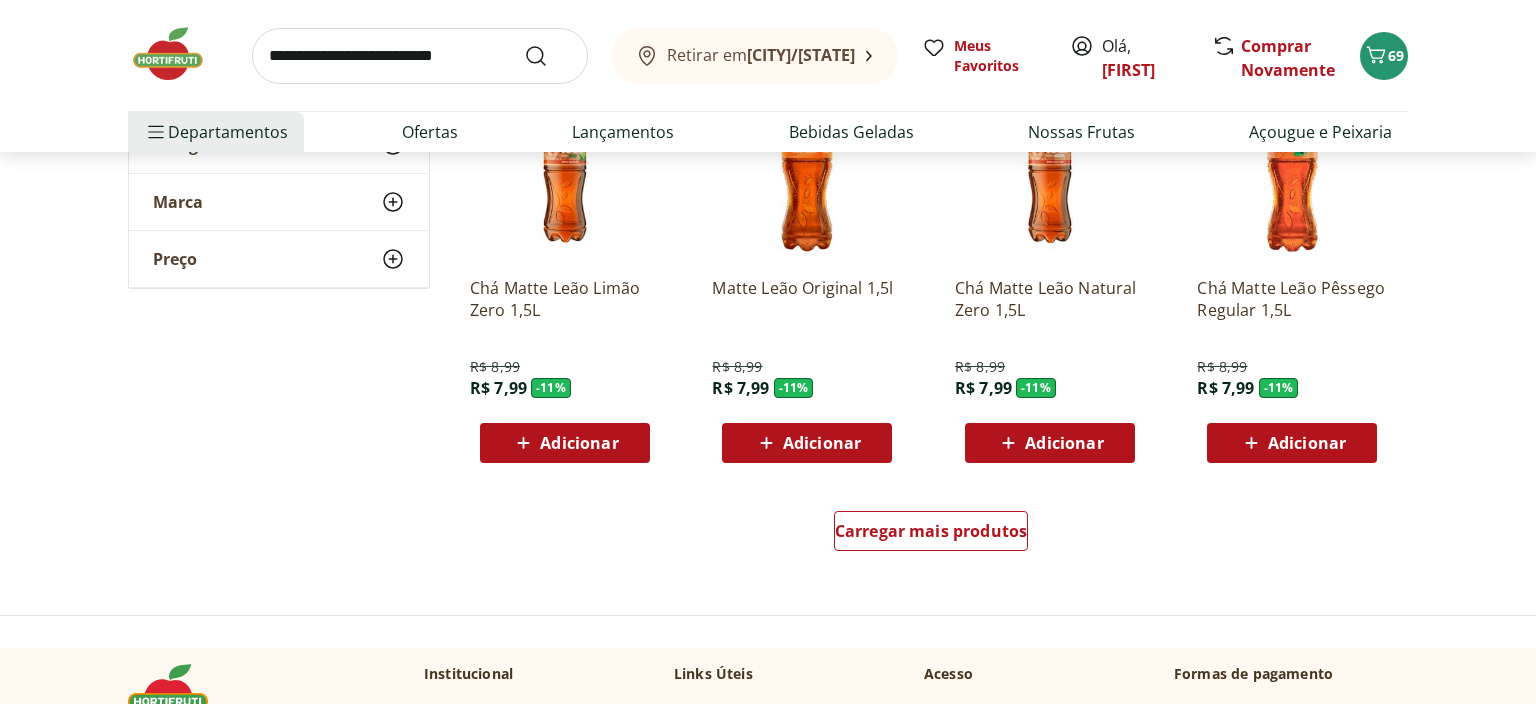 scroll, scrollTop: 6441, scrollLeft: 0, axis: vertical 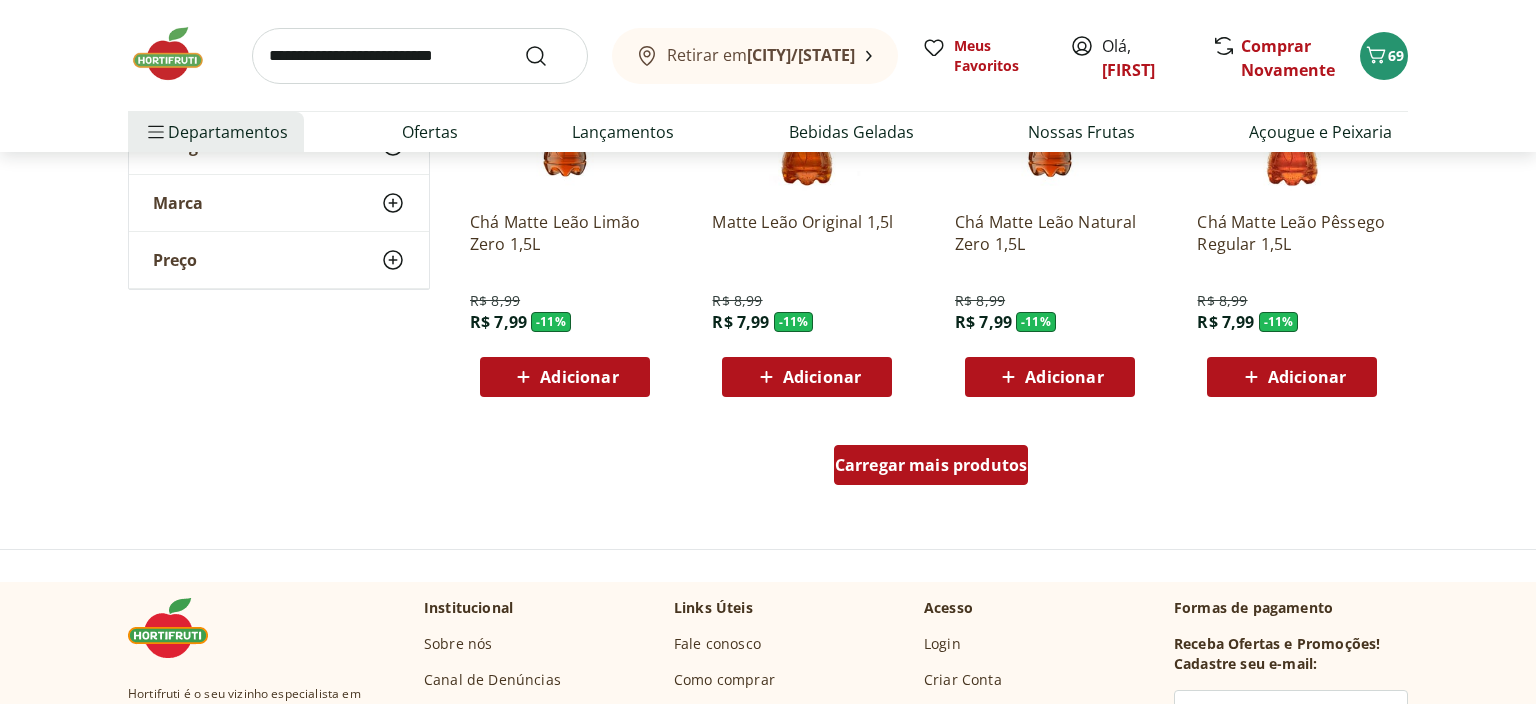 click on "Carregar mais produtos" at bounding box center [931, 465] 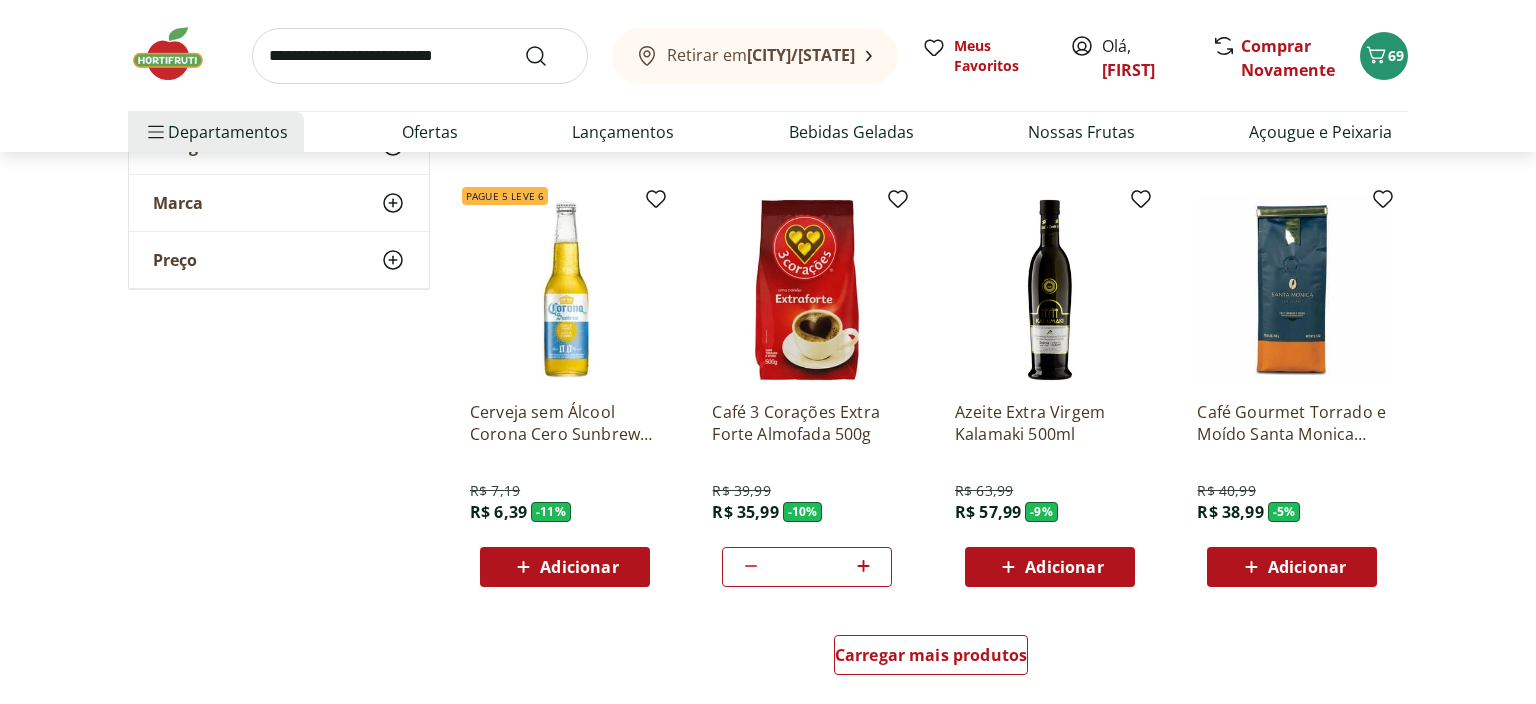 scroll, scrollTop: 7603, scrollLeft: 0, axis: vertical 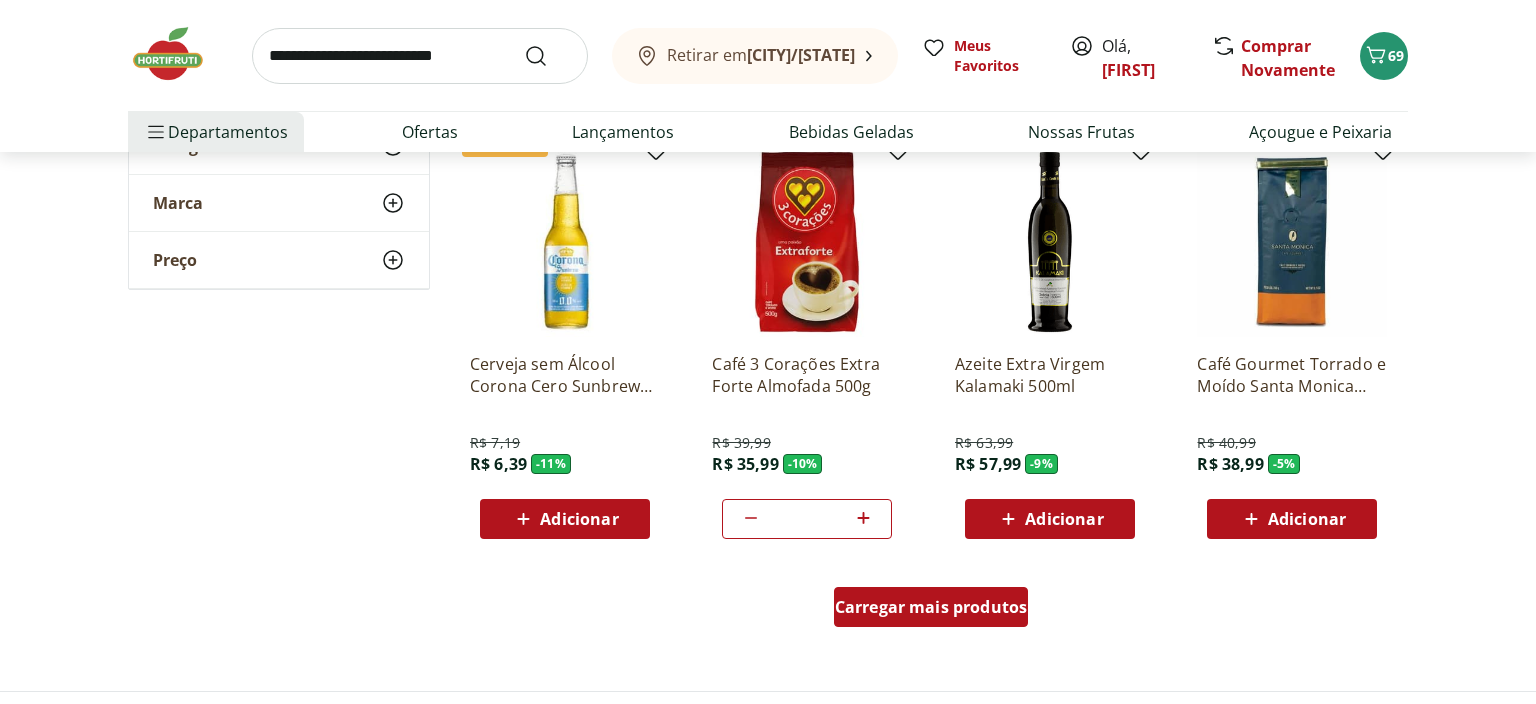 click on "Carregar mais produtos" at bounding box center (931, 607) 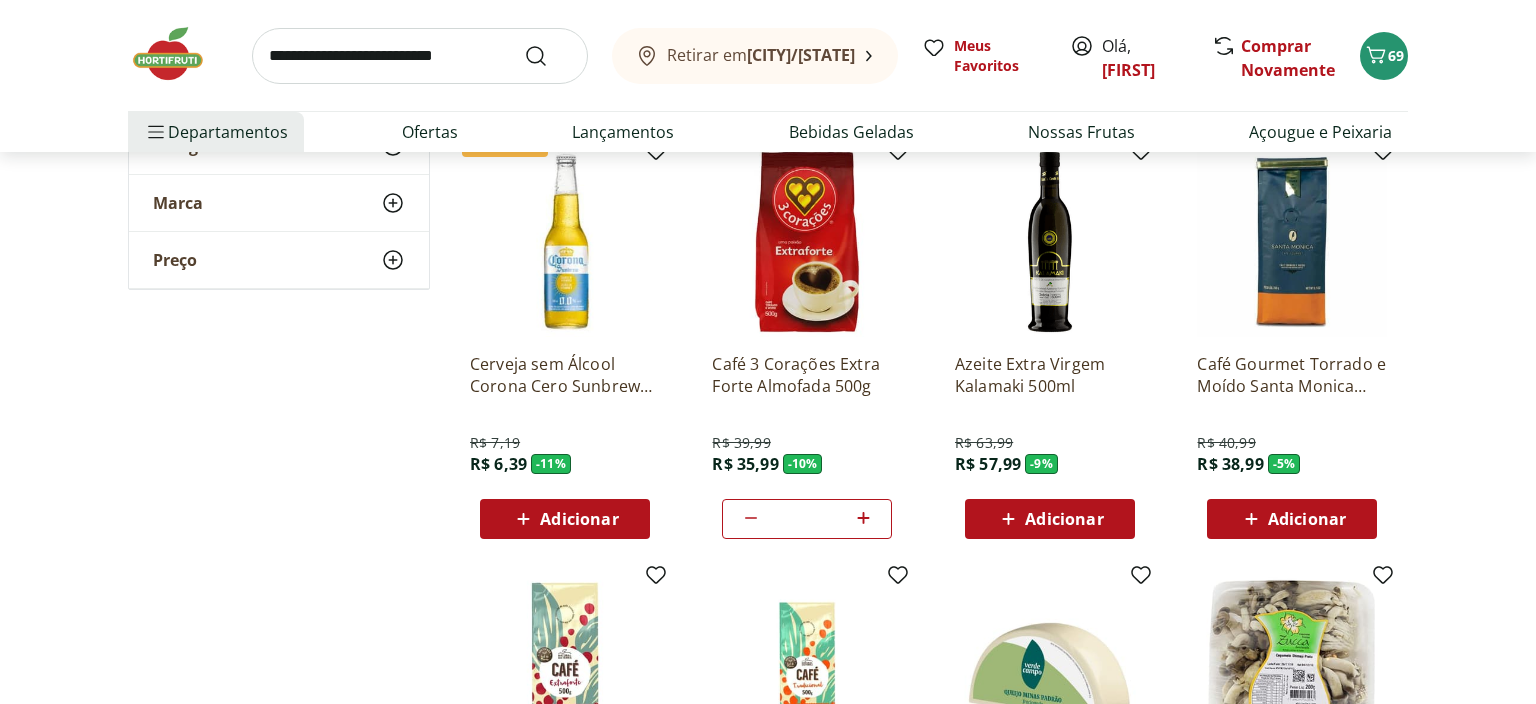 scroll, scrollTop: 7920, scrollLeft: 0, axis: vertical 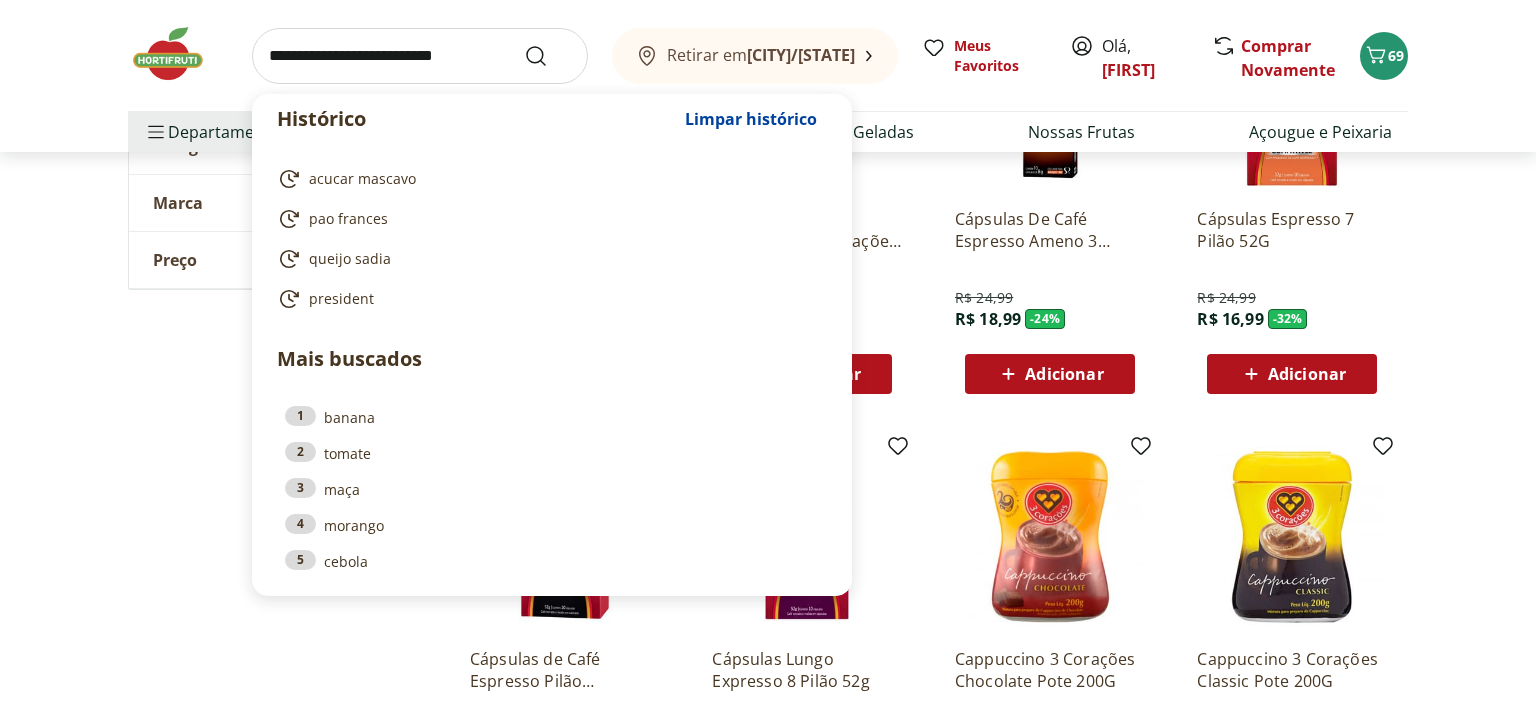 click at bounding box center (420, 56) 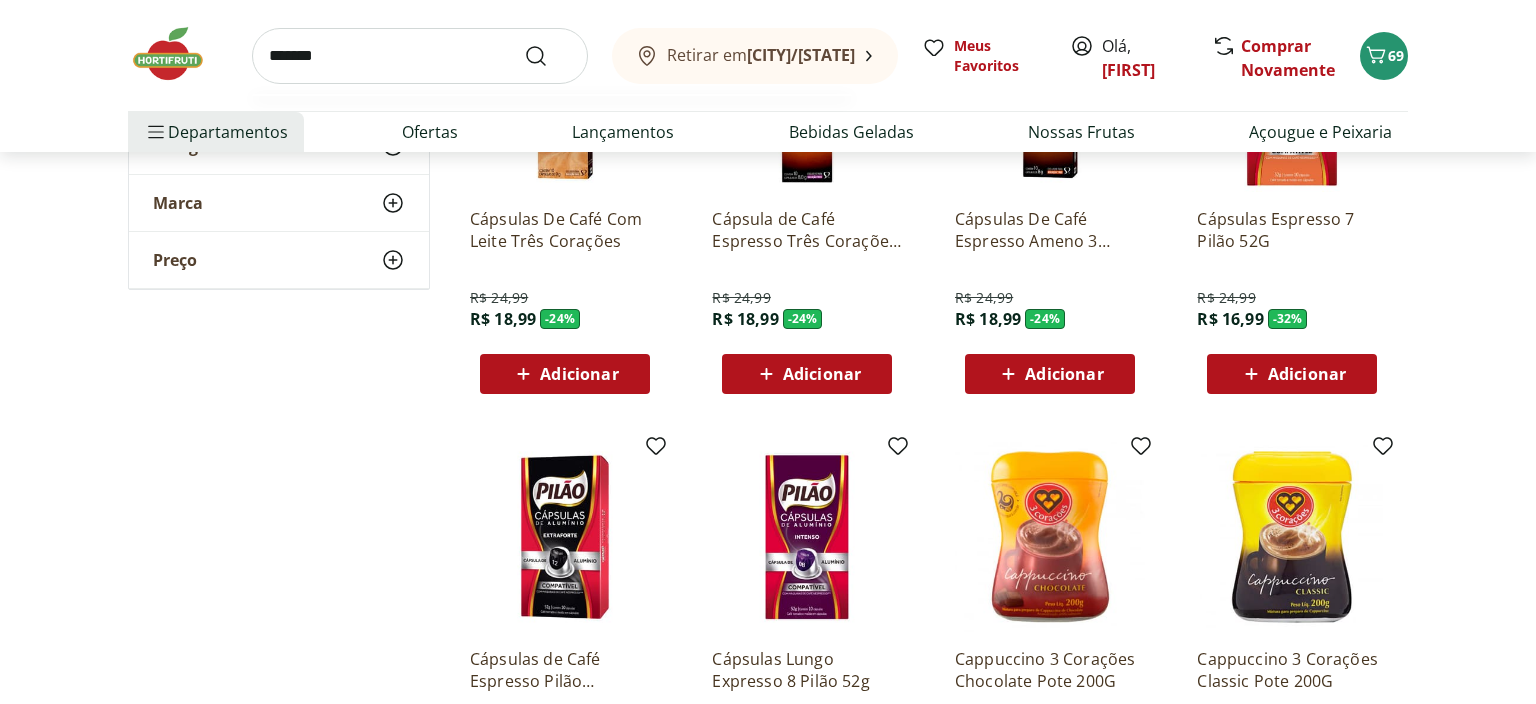 type on "********" 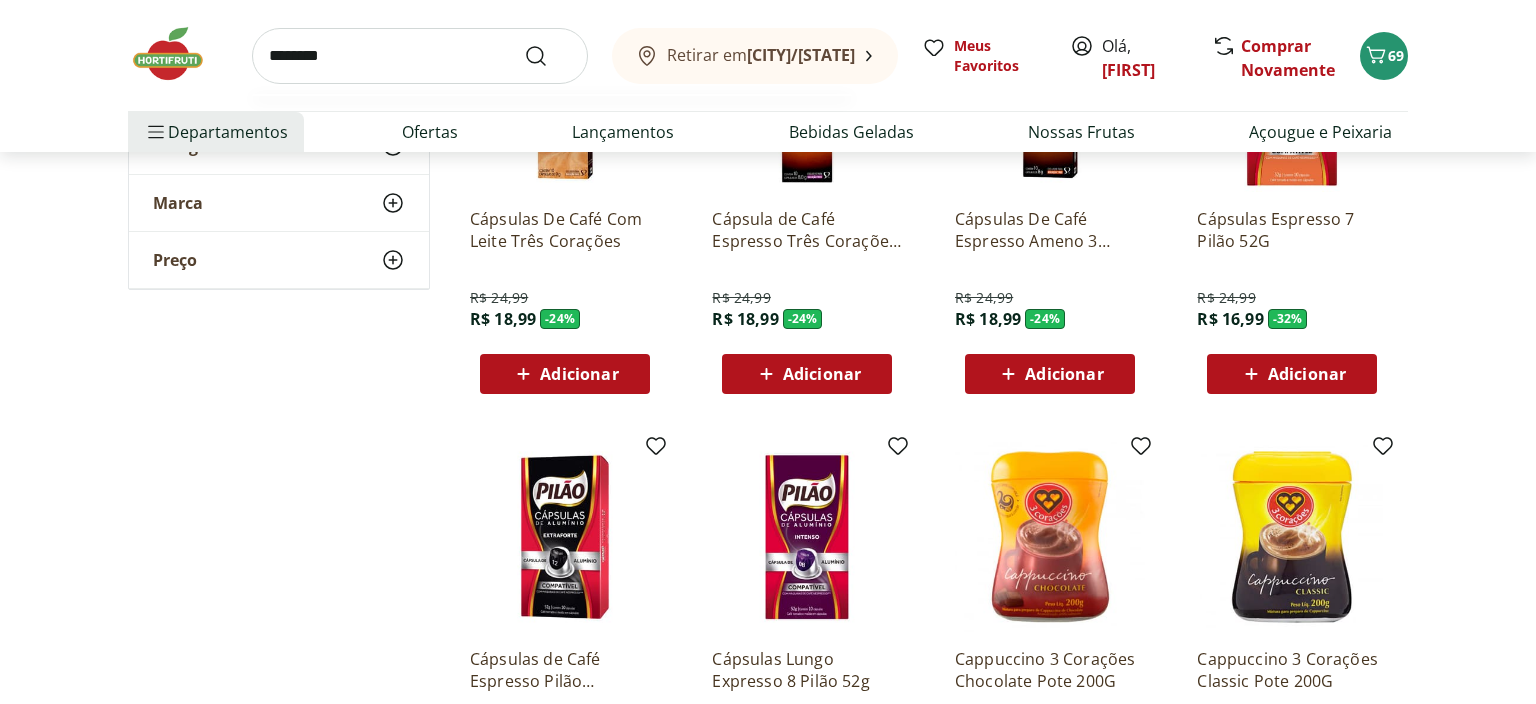 click at bounding box center (548, 56) 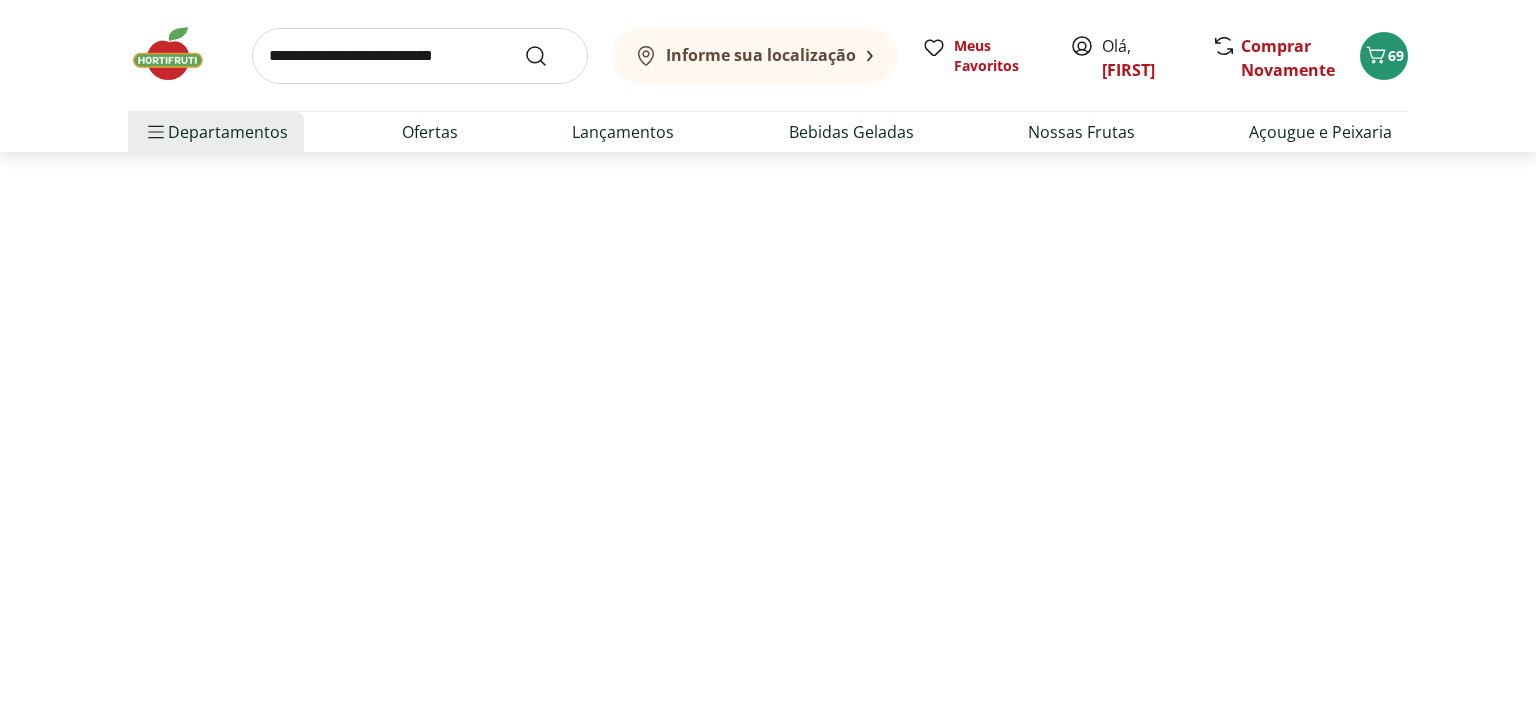 scroll, scrollTop: 0, scrollLeft: 0, axis: both 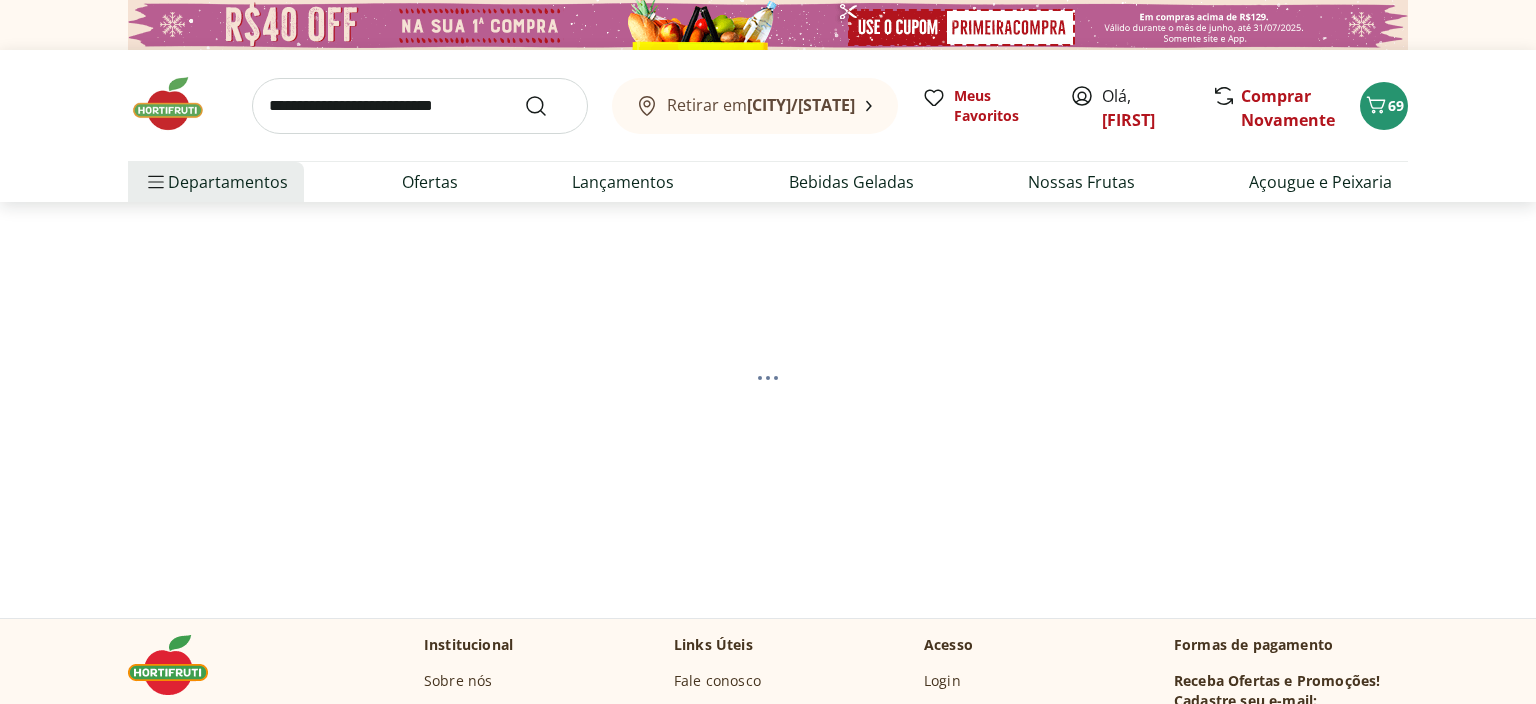 select on "**********" 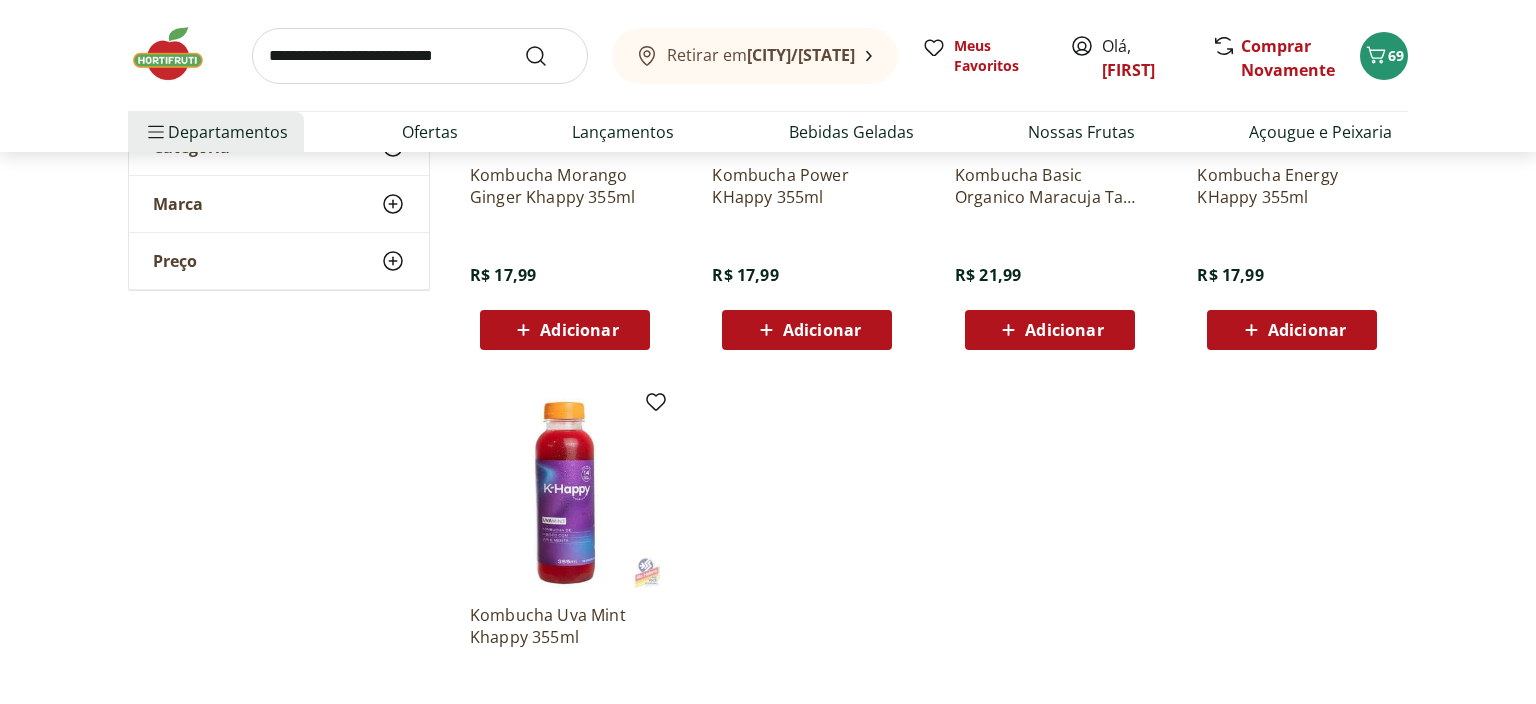 scroll, scrollTop: 950, scrollLeft: 0, axis: vertical 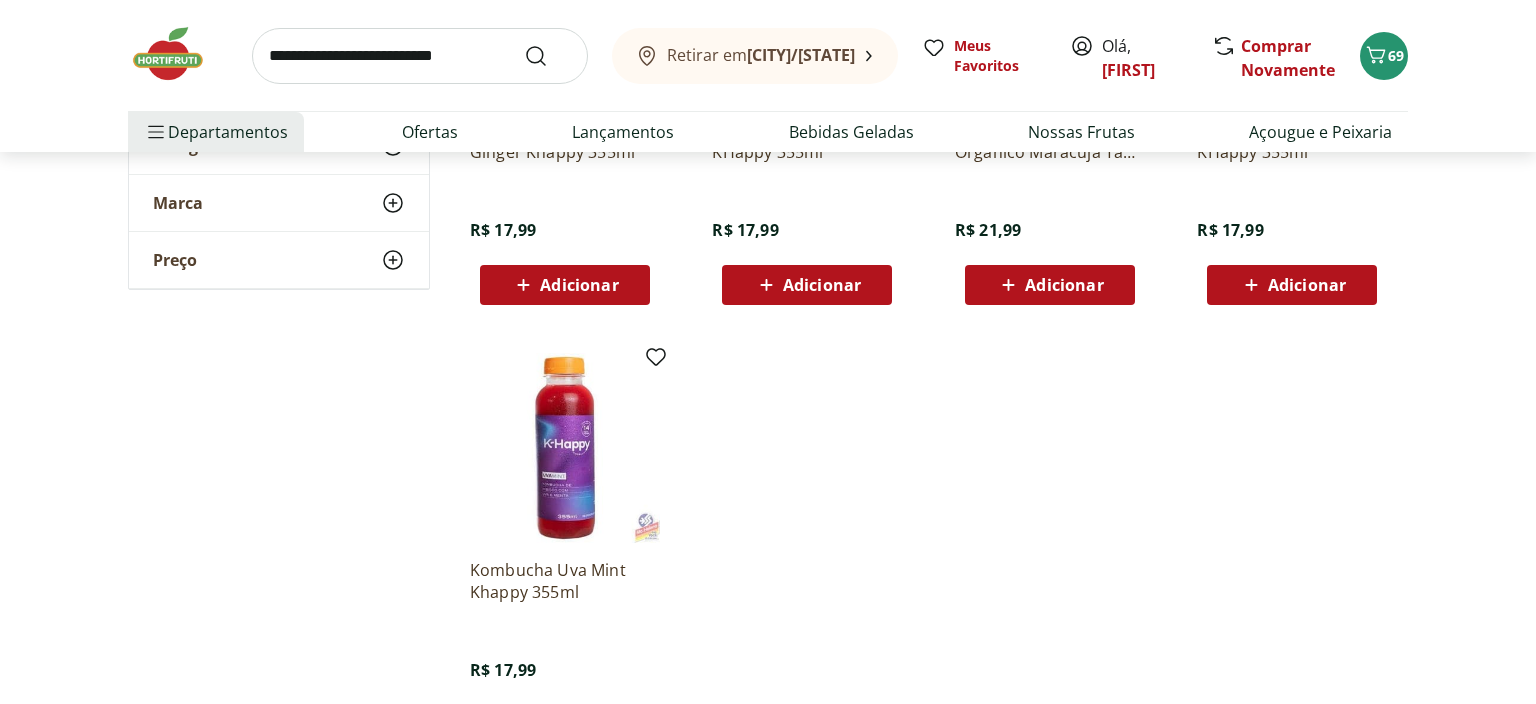 click on "Adicionar" at bounding box center [1307, 285] 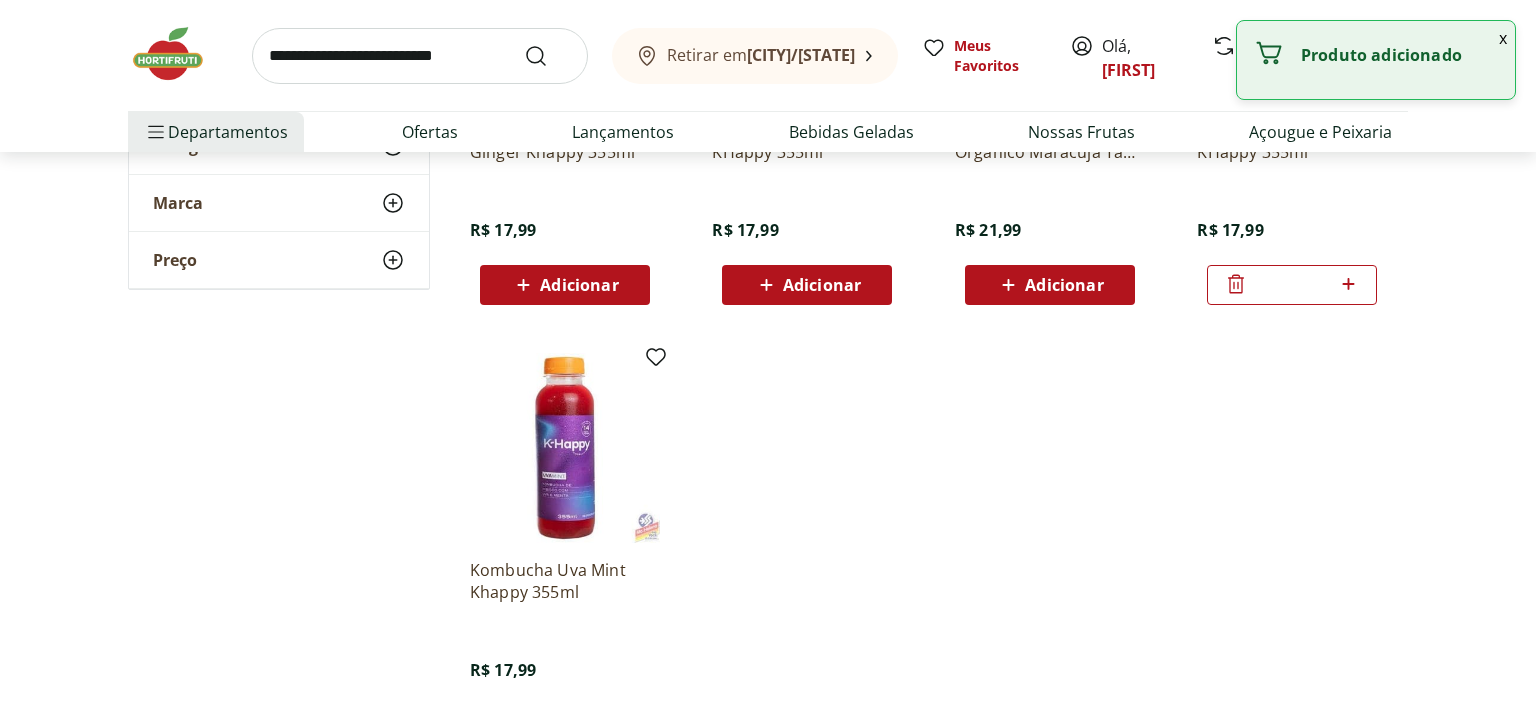 click 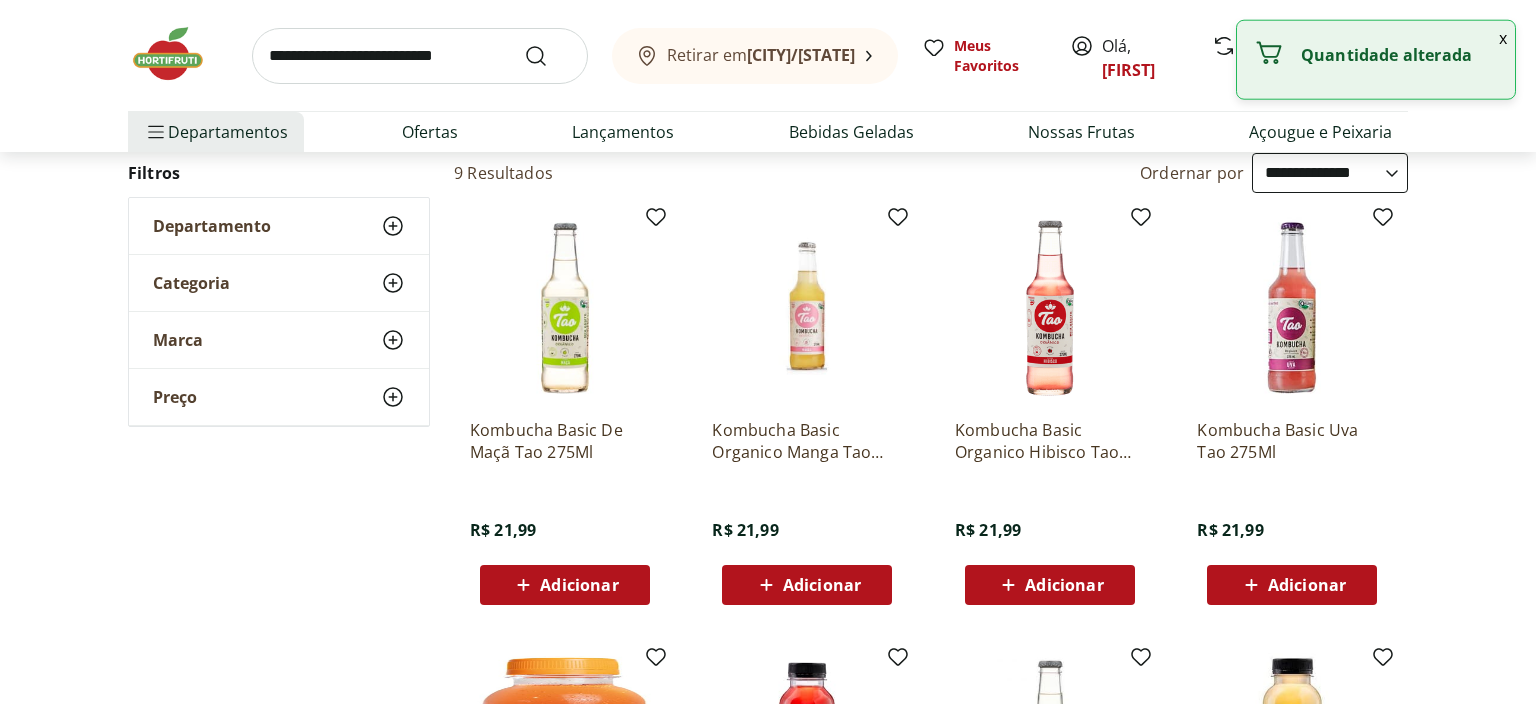 scroll, scrollTop: 211, scrollLeft: 0, axis: vertical 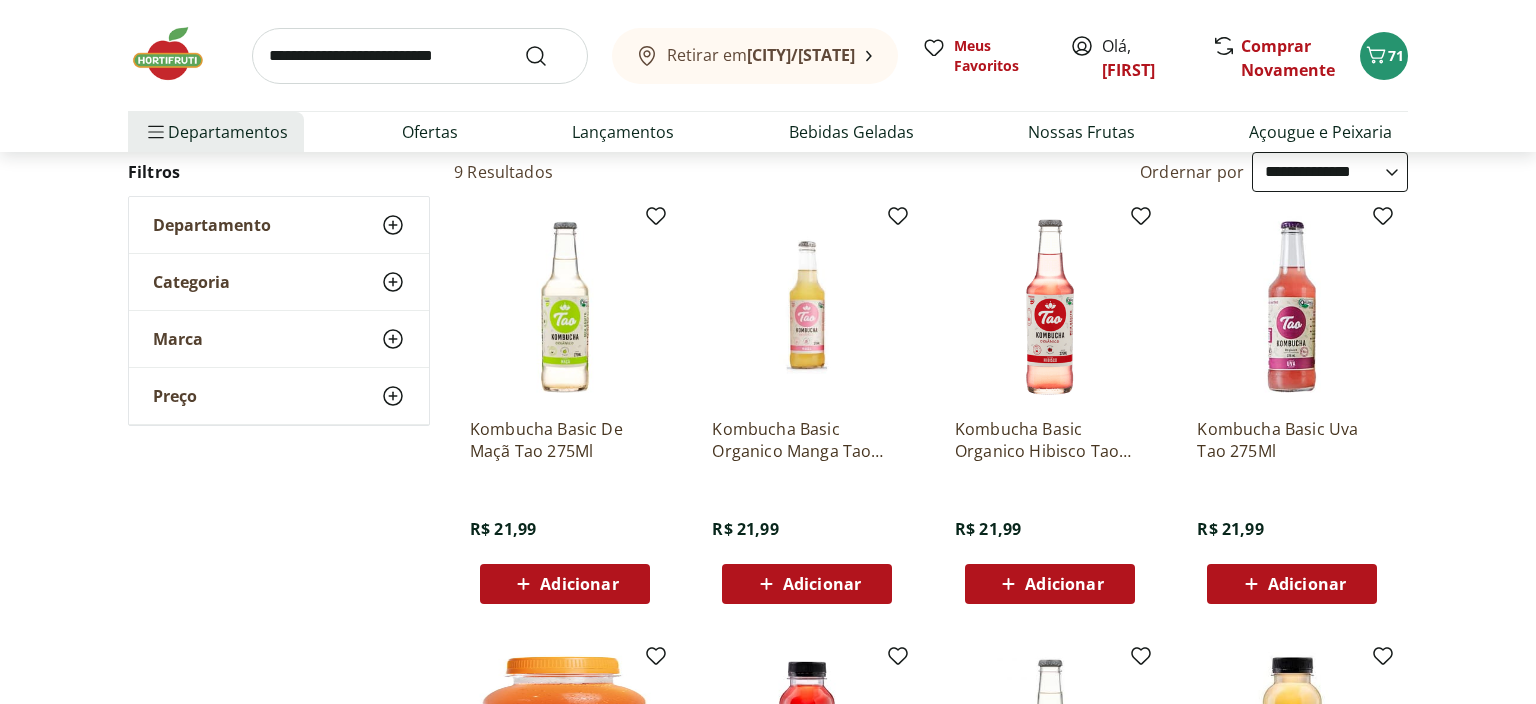 click on "Adicionar" at bounding box center (1307, 584) 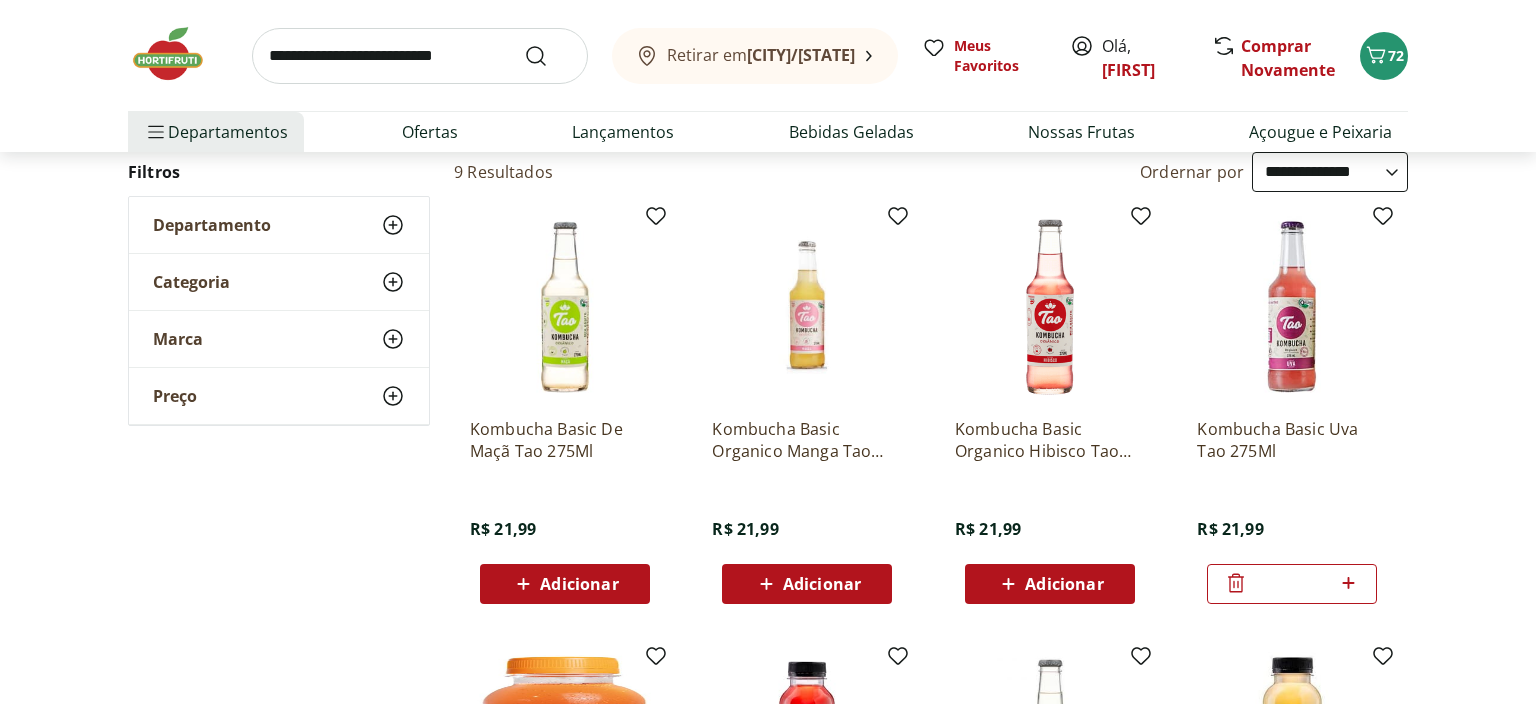 click on "Adicionar" at bounding box center [579, 584] 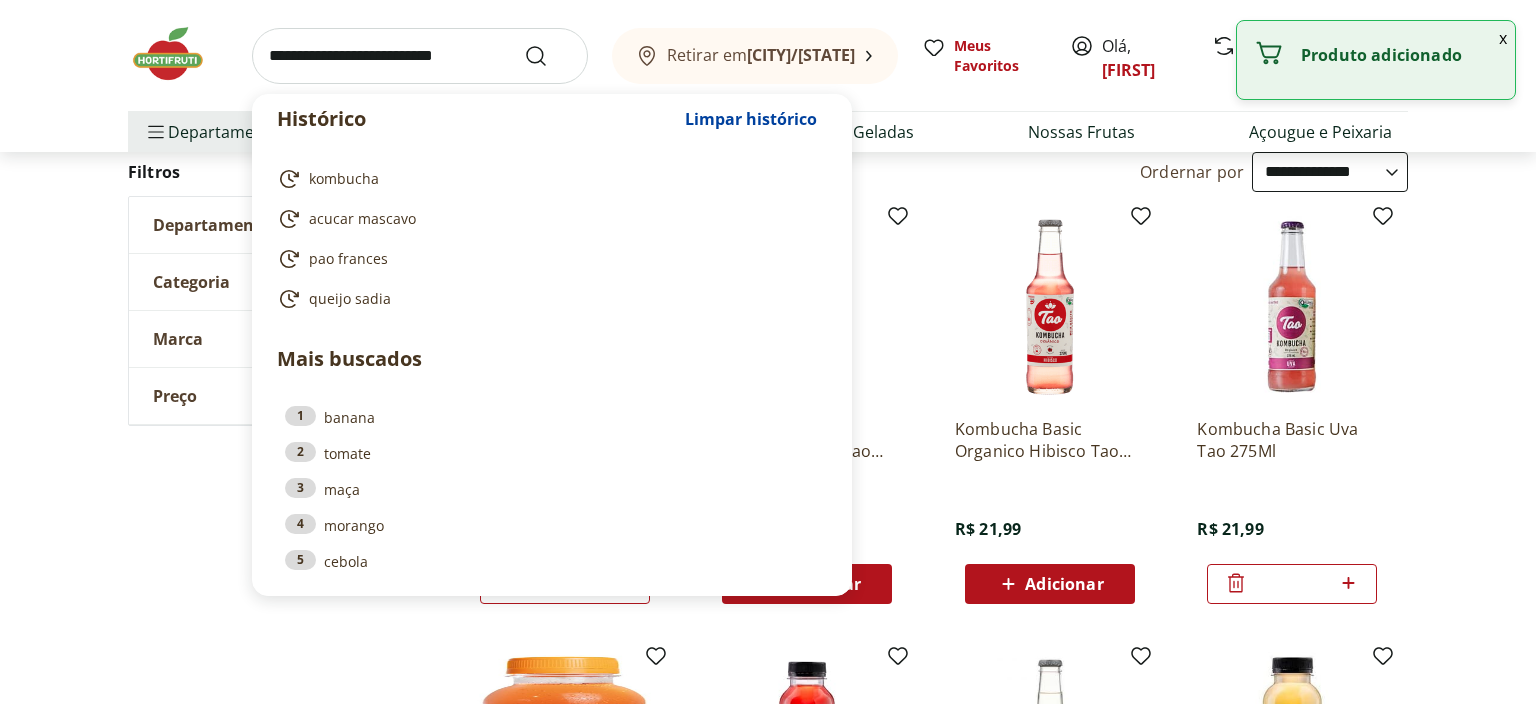 click at bounding box center [420, 56] 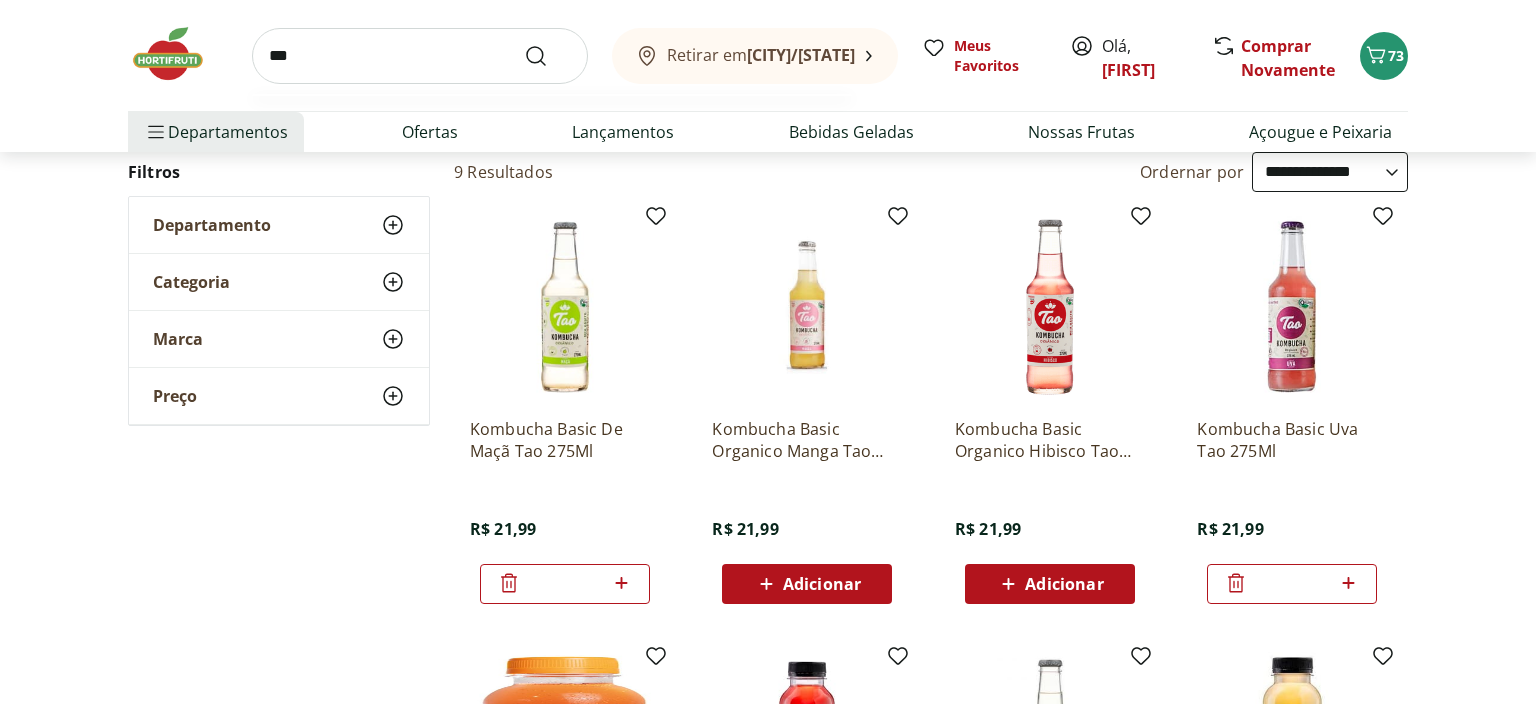 type on "****" 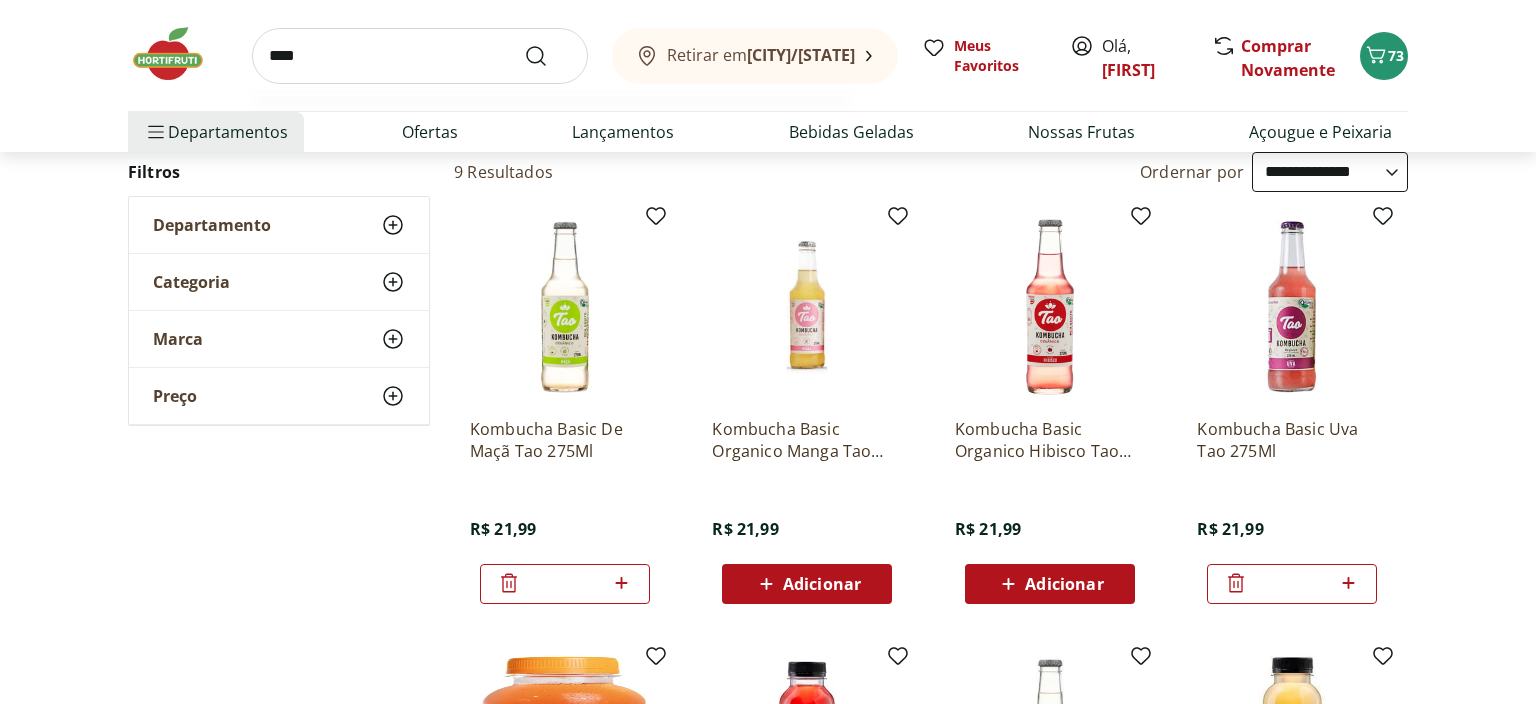 click at bounding box center (548, 56) 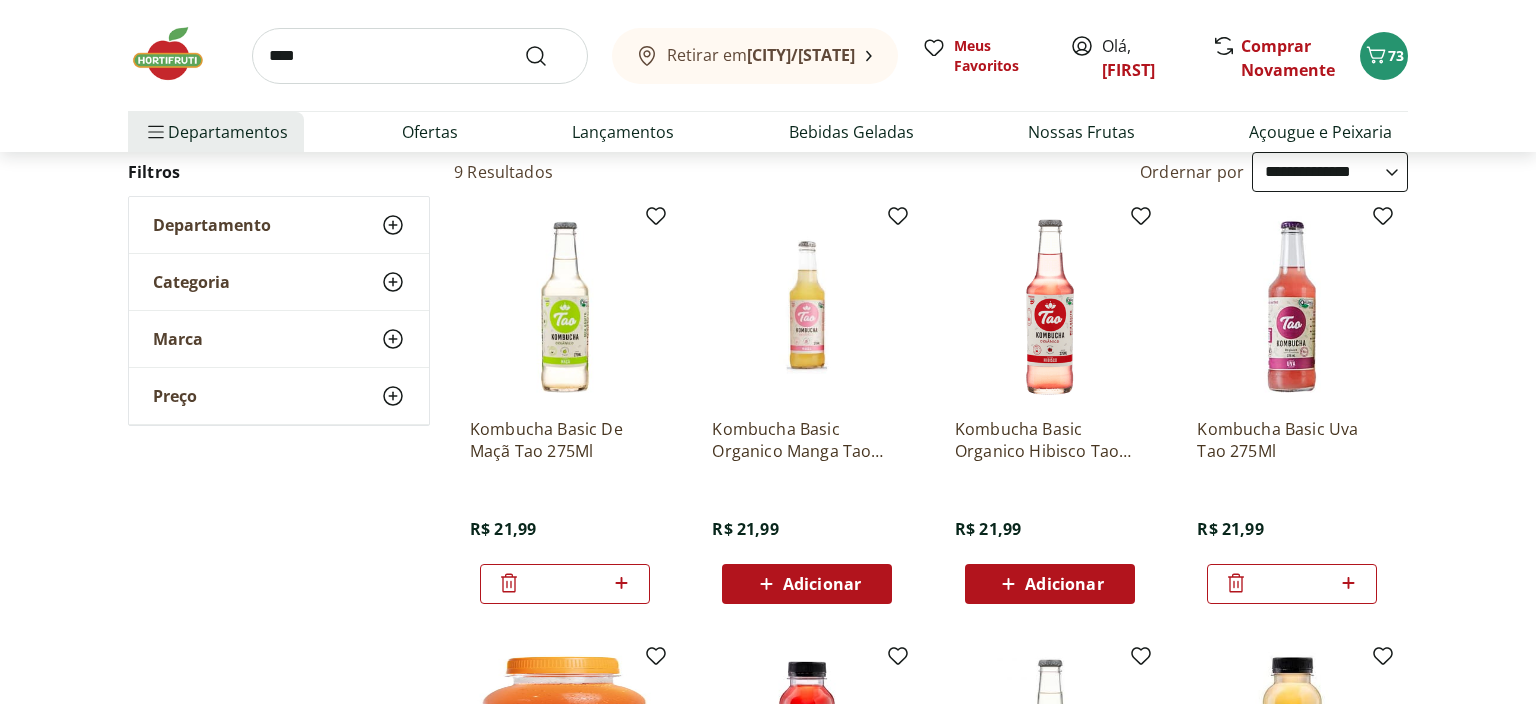 scroll, scrollTop: 0, scrollLeft: 0, axis: both 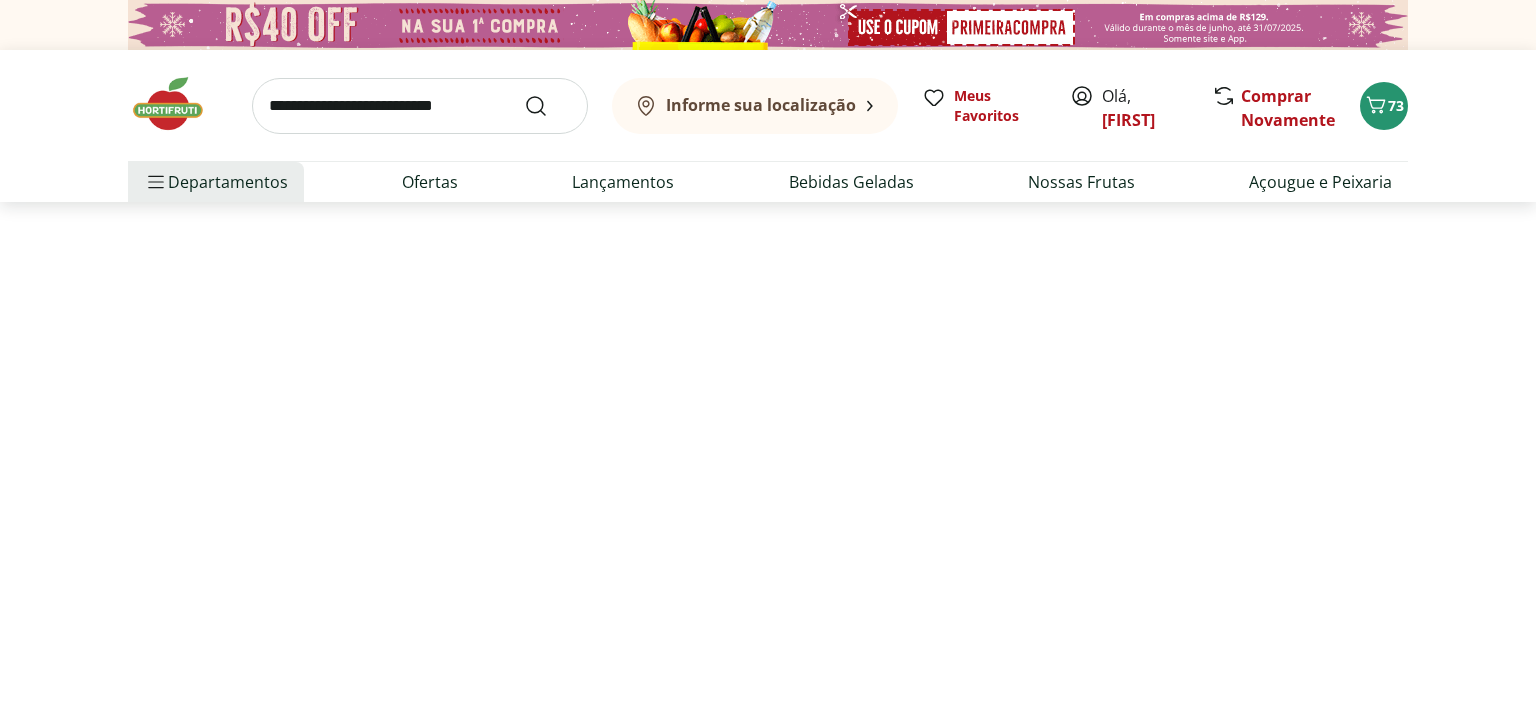 select on "**********" 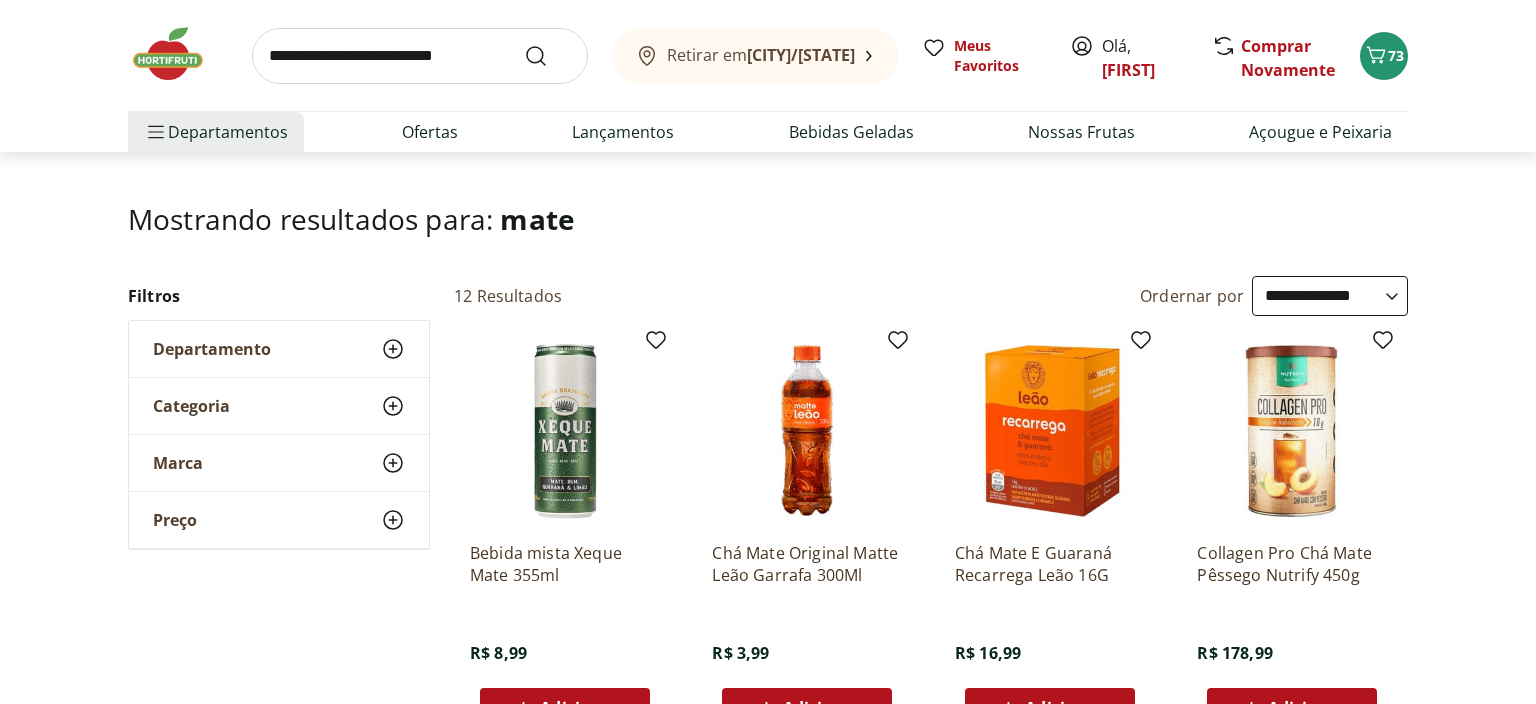 scroll, scrollTop: 211, scrollLeft: 0, axis: vertical 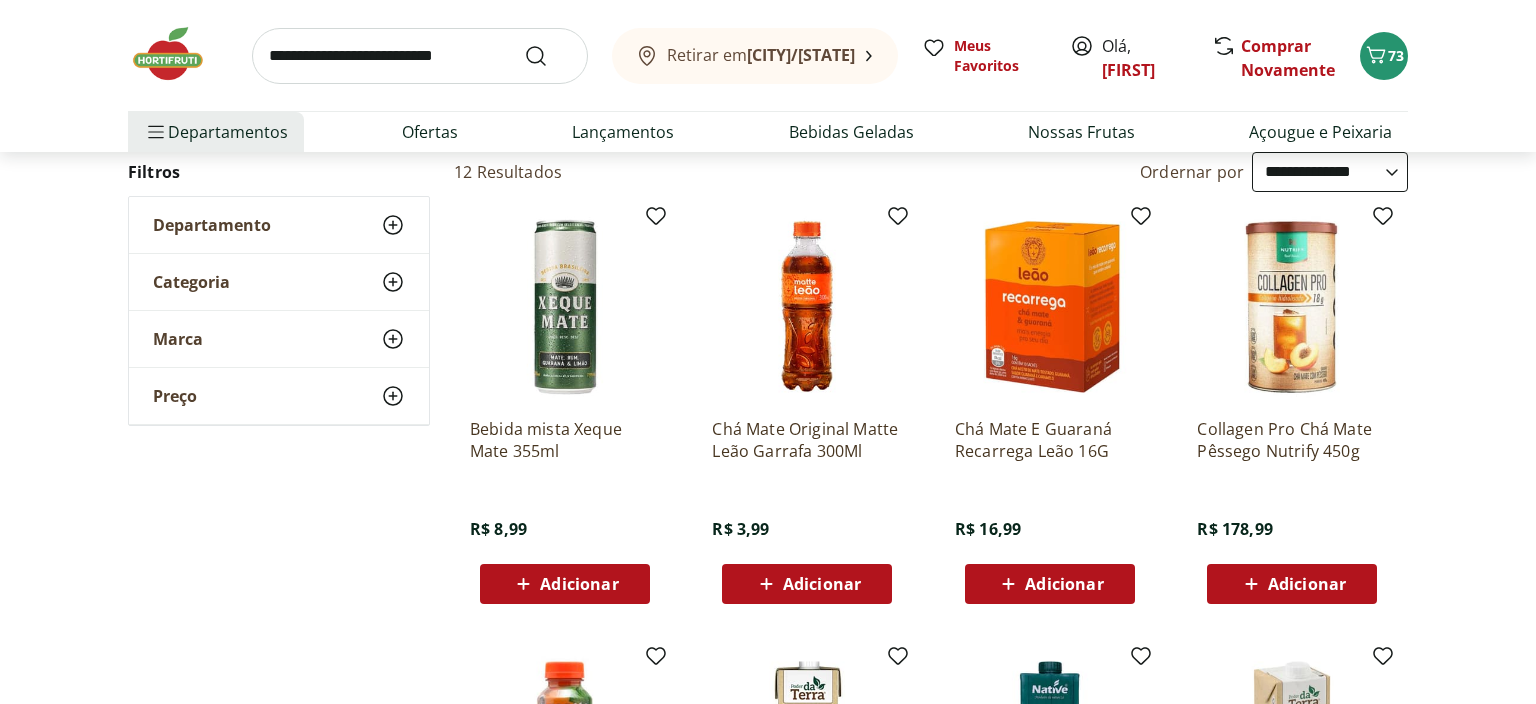 click at bounding box center [565, 307] 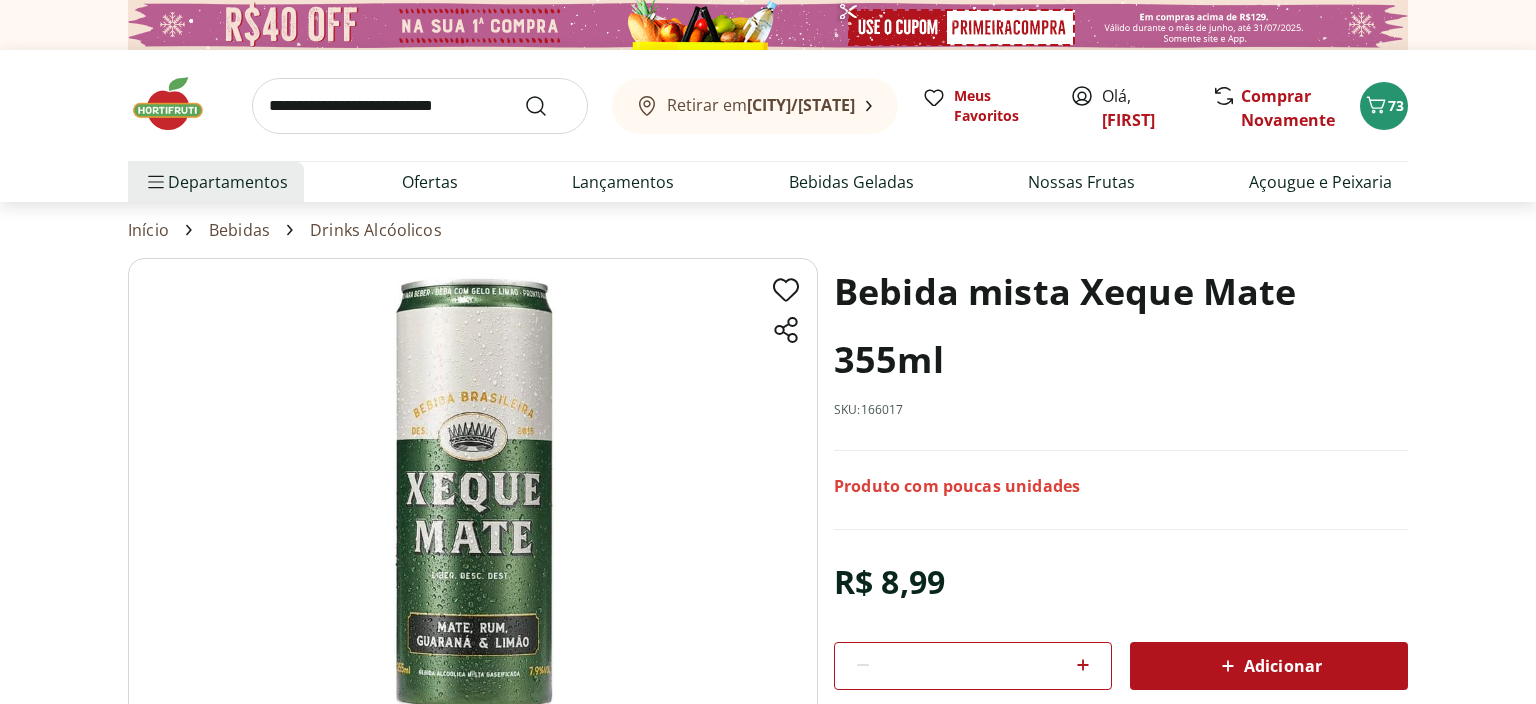scroll, scrollTop: 211, scrollLeft: 0, axis: vertical 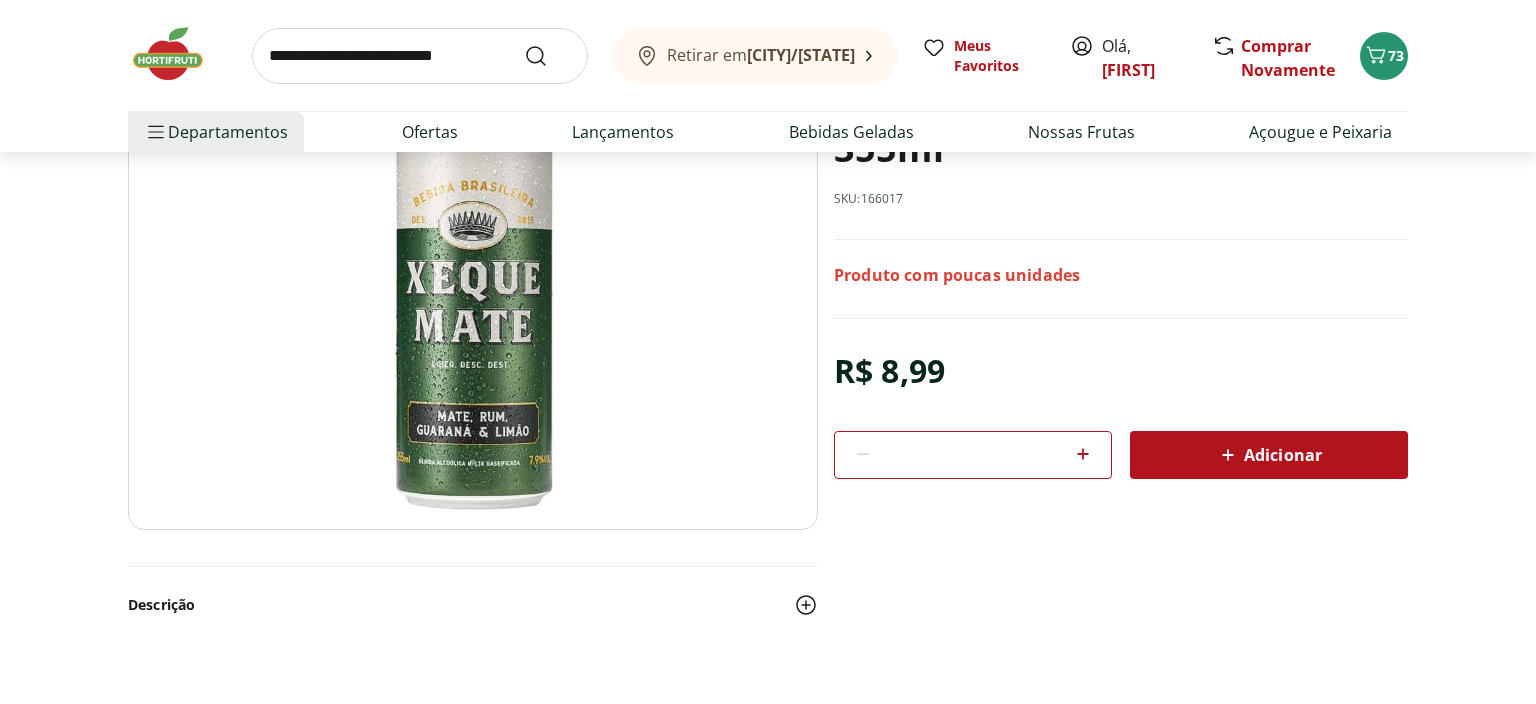 select on "**********" 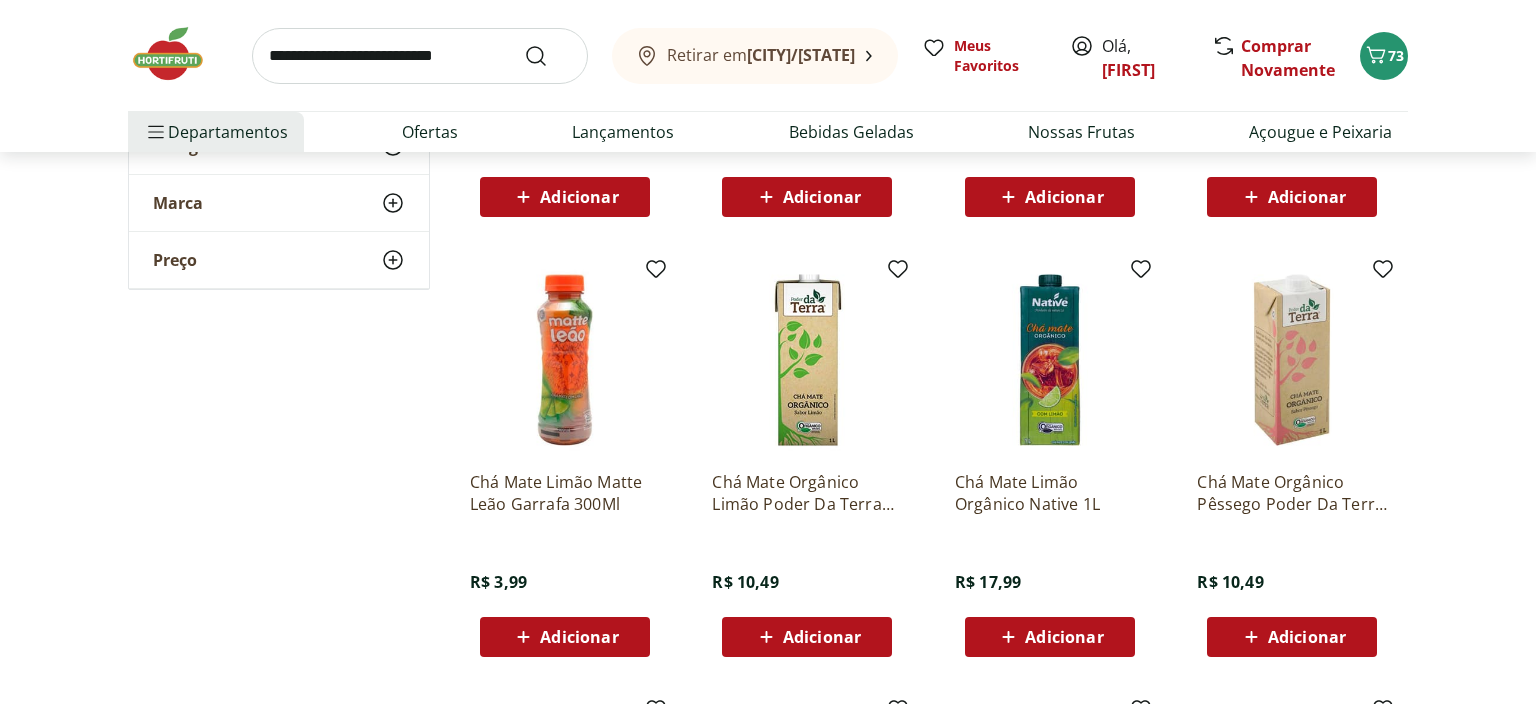 scroll, scrollTop: 633, scrollLeft: 0, axis: vertical 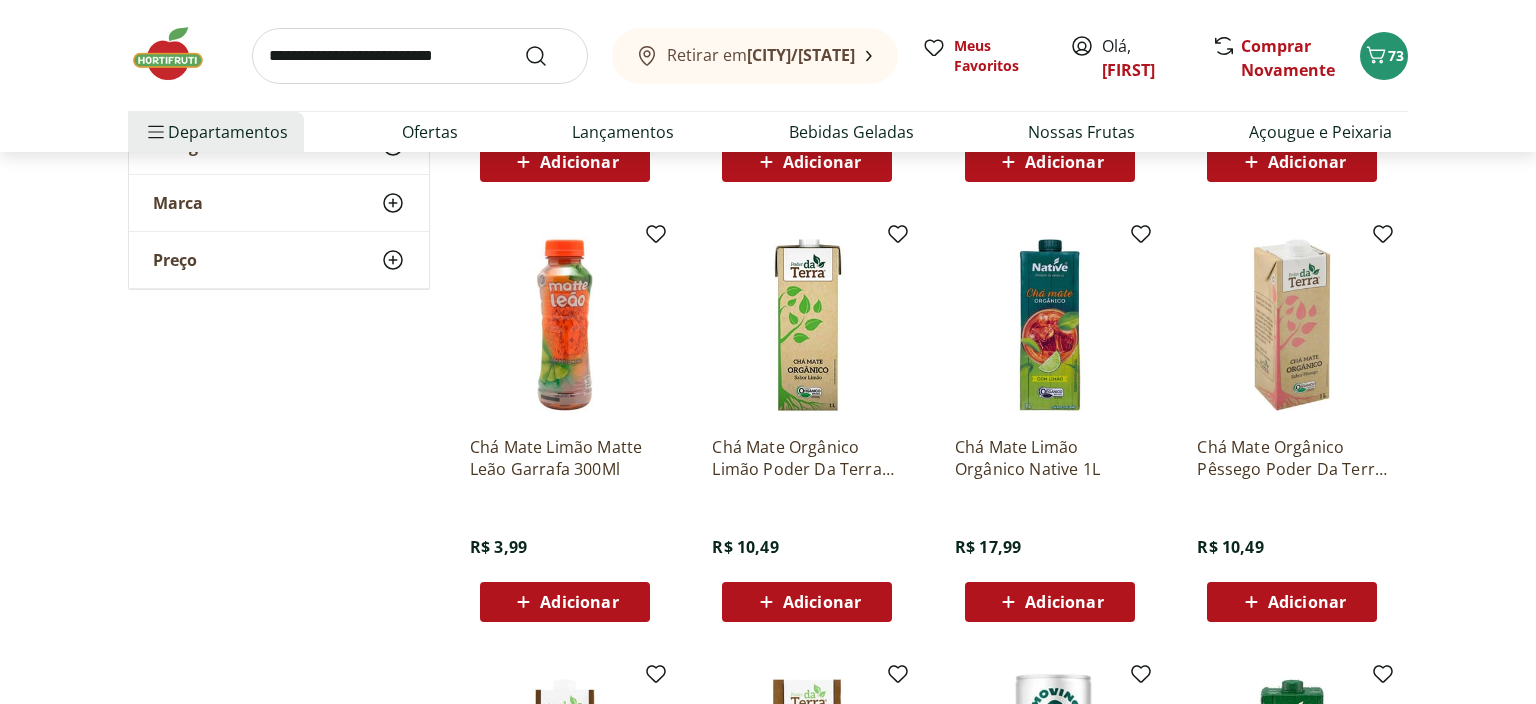 click on "Adicionar" at bounding box center [1064, 602] 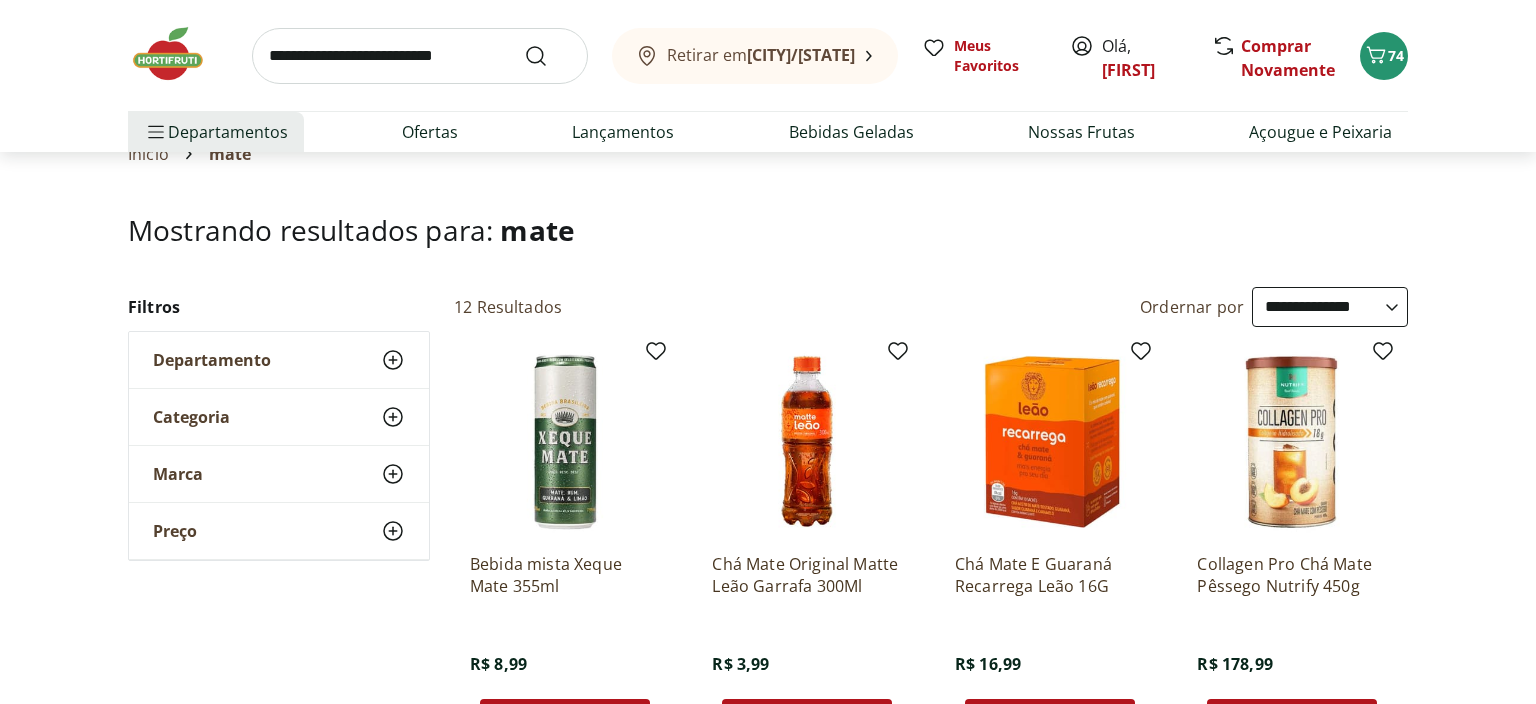 scroll, scrollTop: 211, scrollLeft: 0, axis: vertical 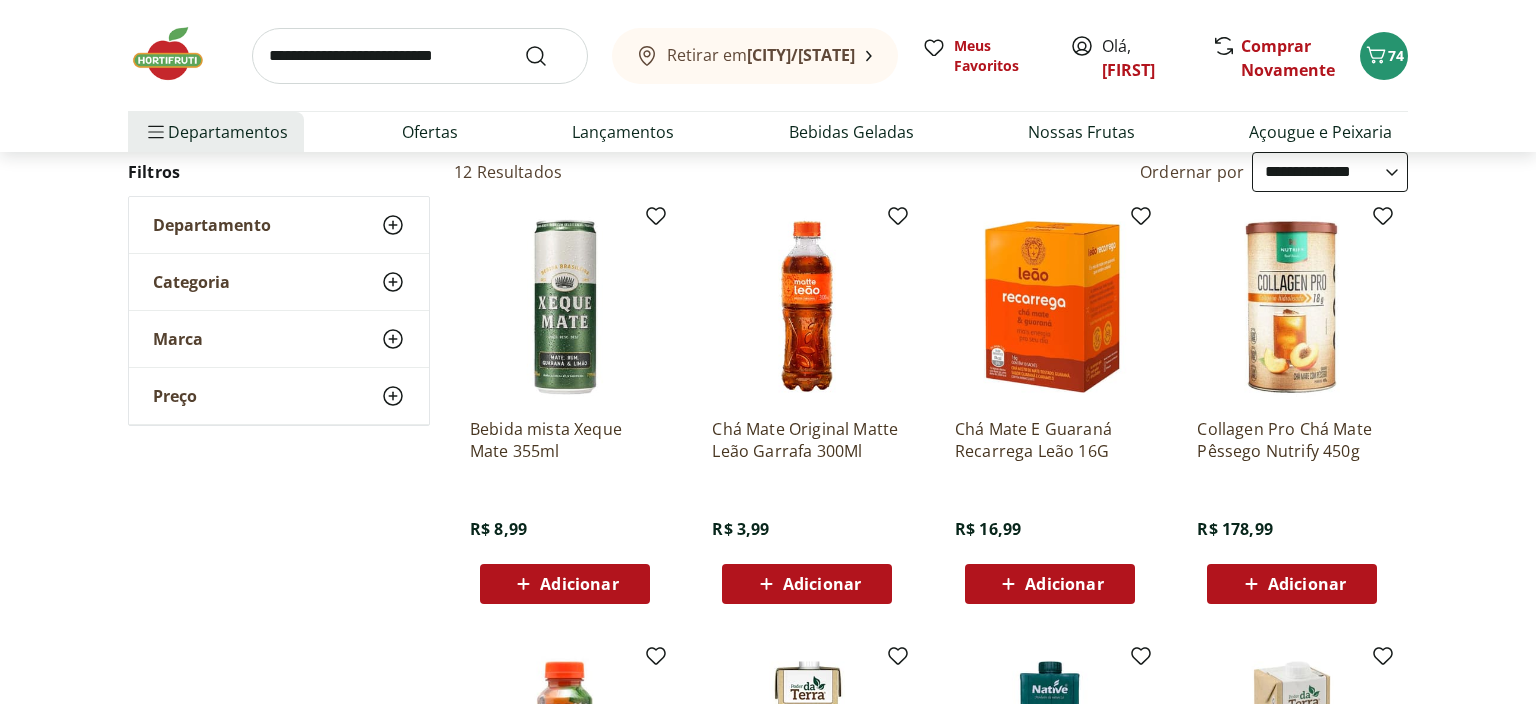click at bounding box center (420, 56) 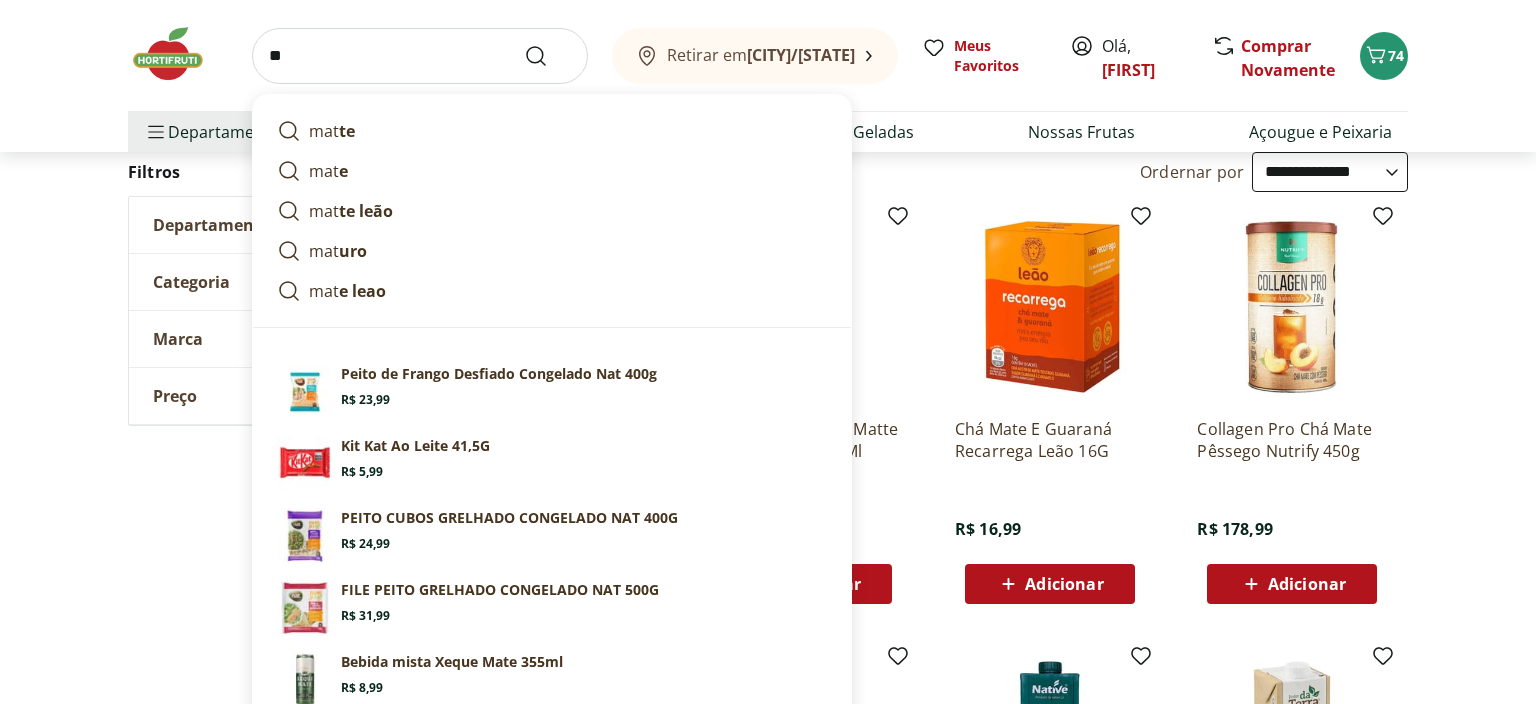 type on "*" 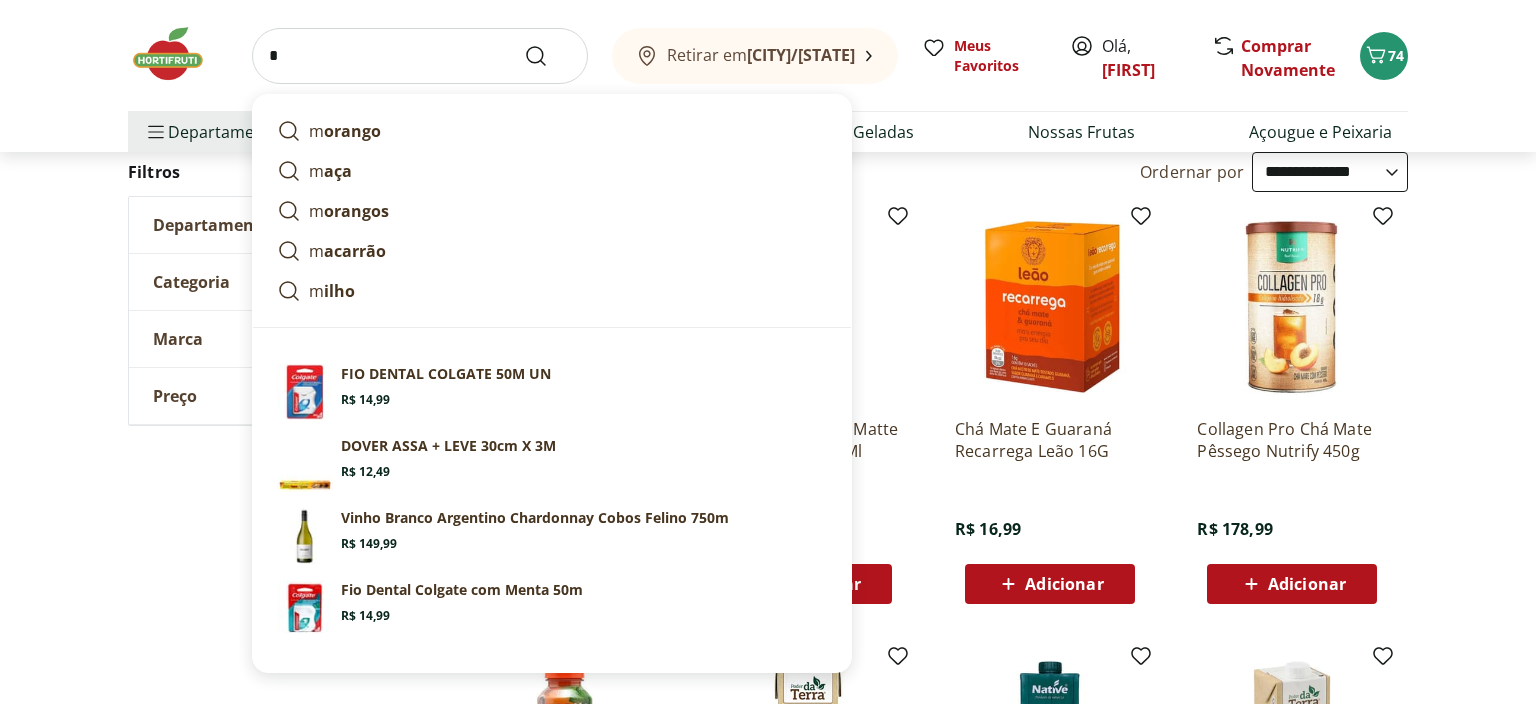 type 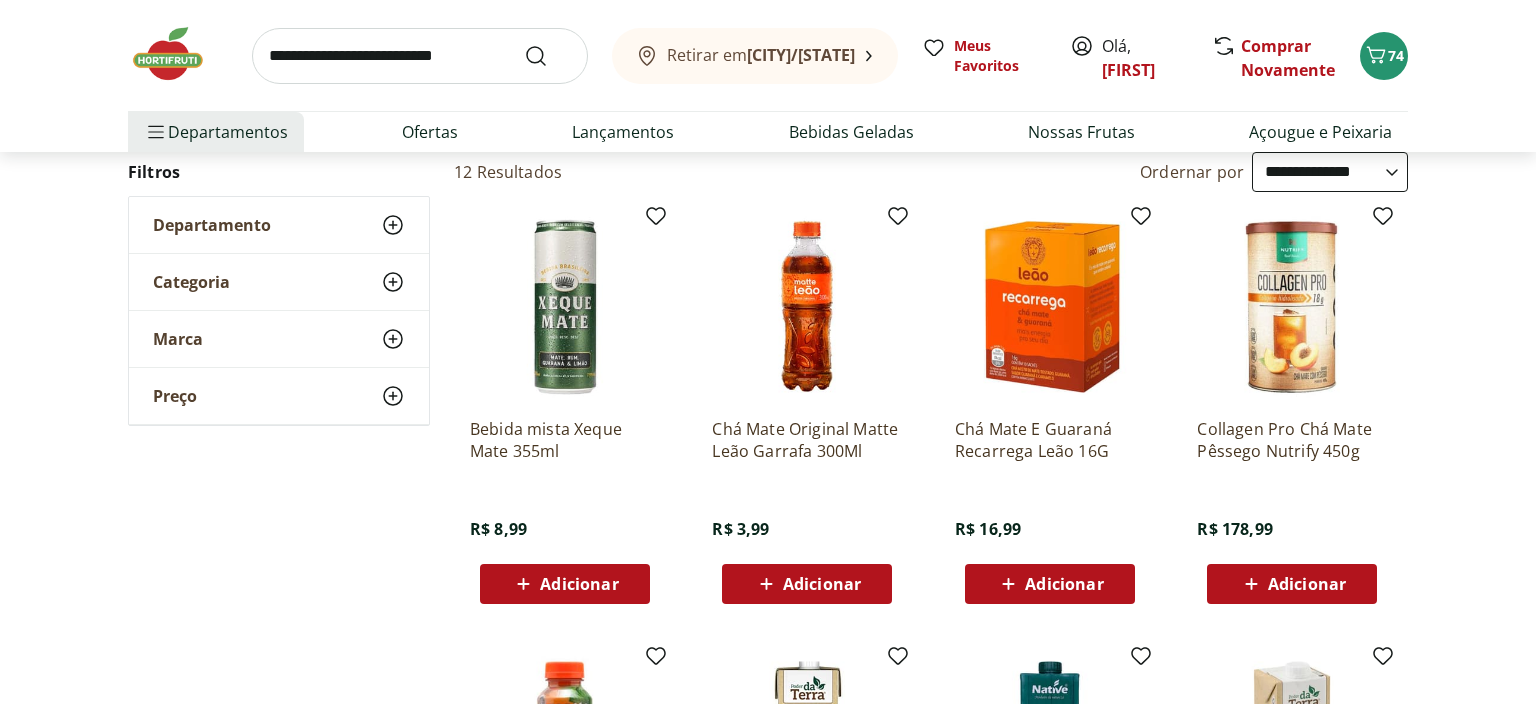 click at bounding box center [178, 54] 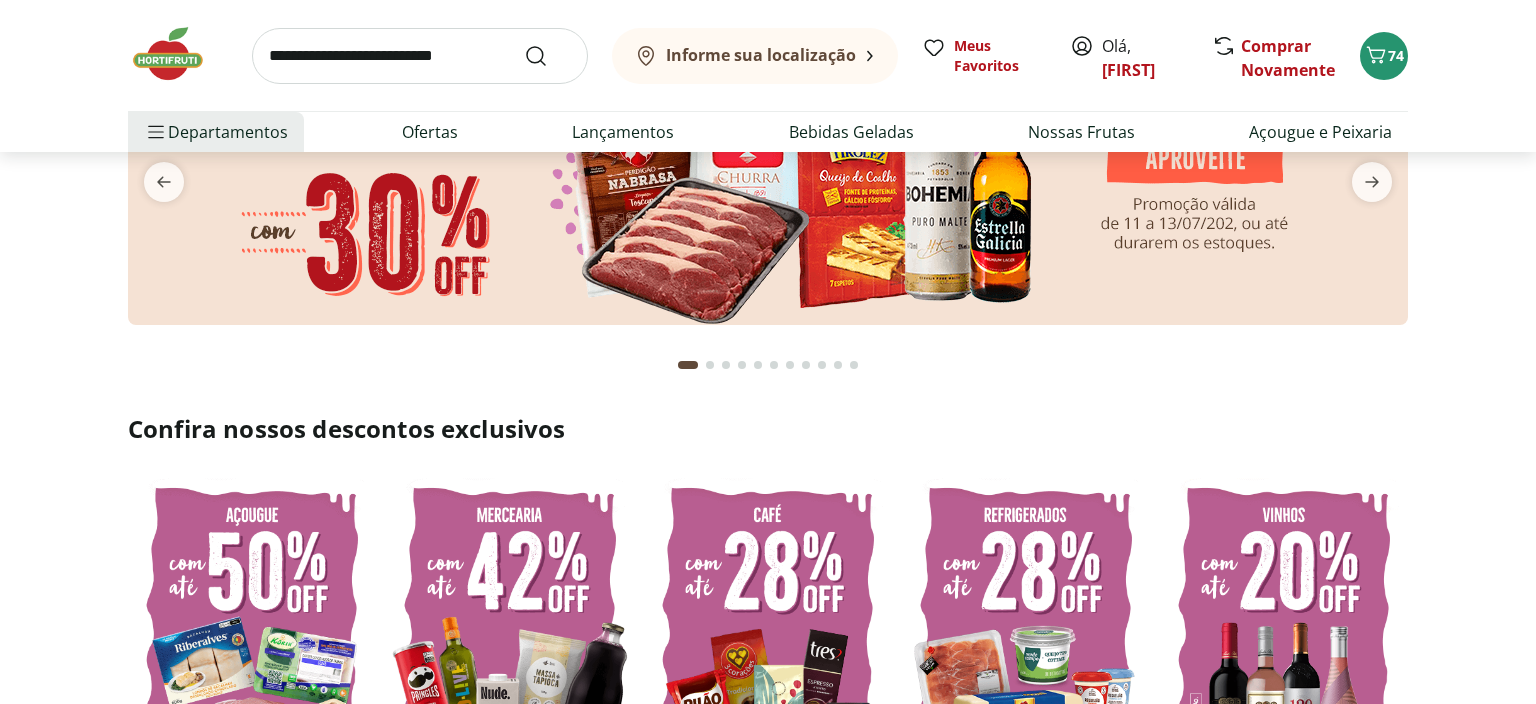 scroll, scrollTop: 0, scrollLeft: 0, axis: both 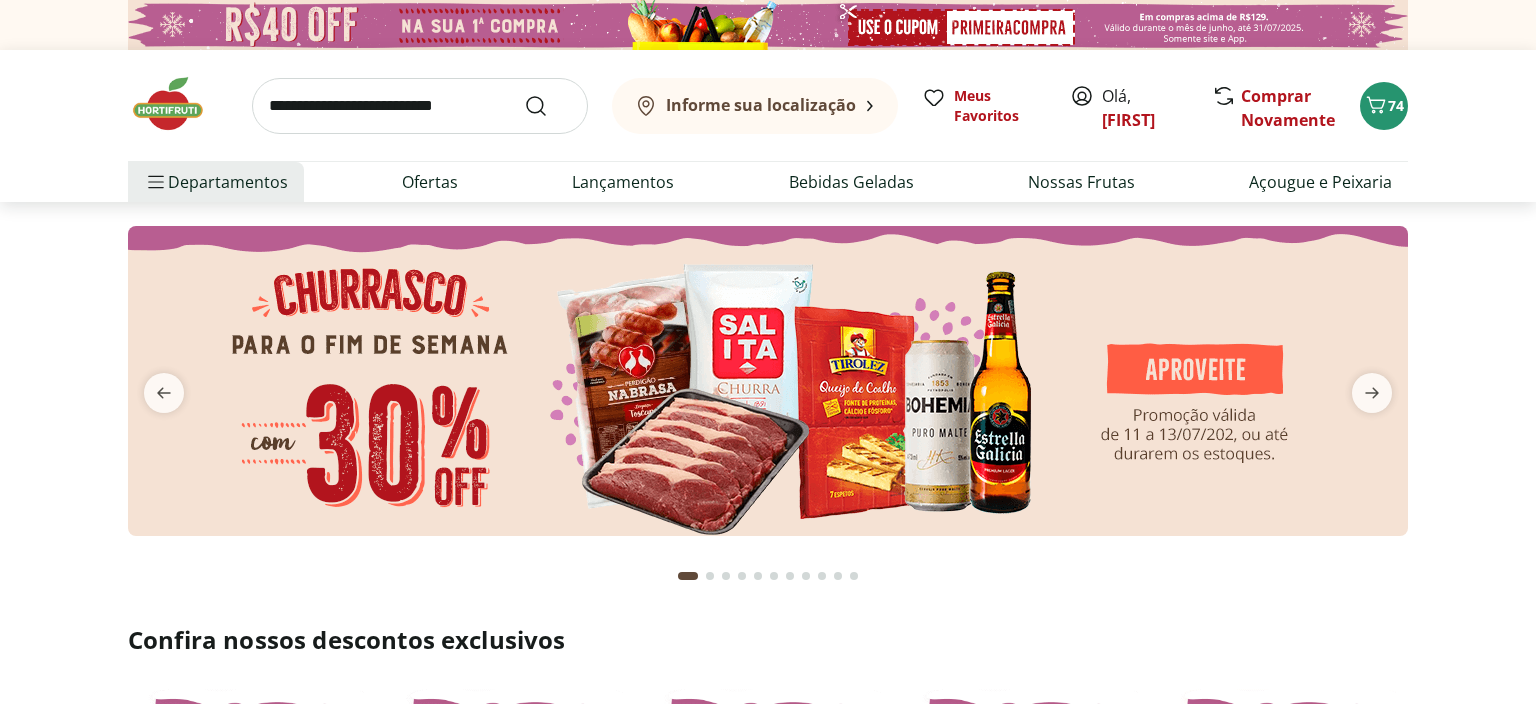 type on "*" 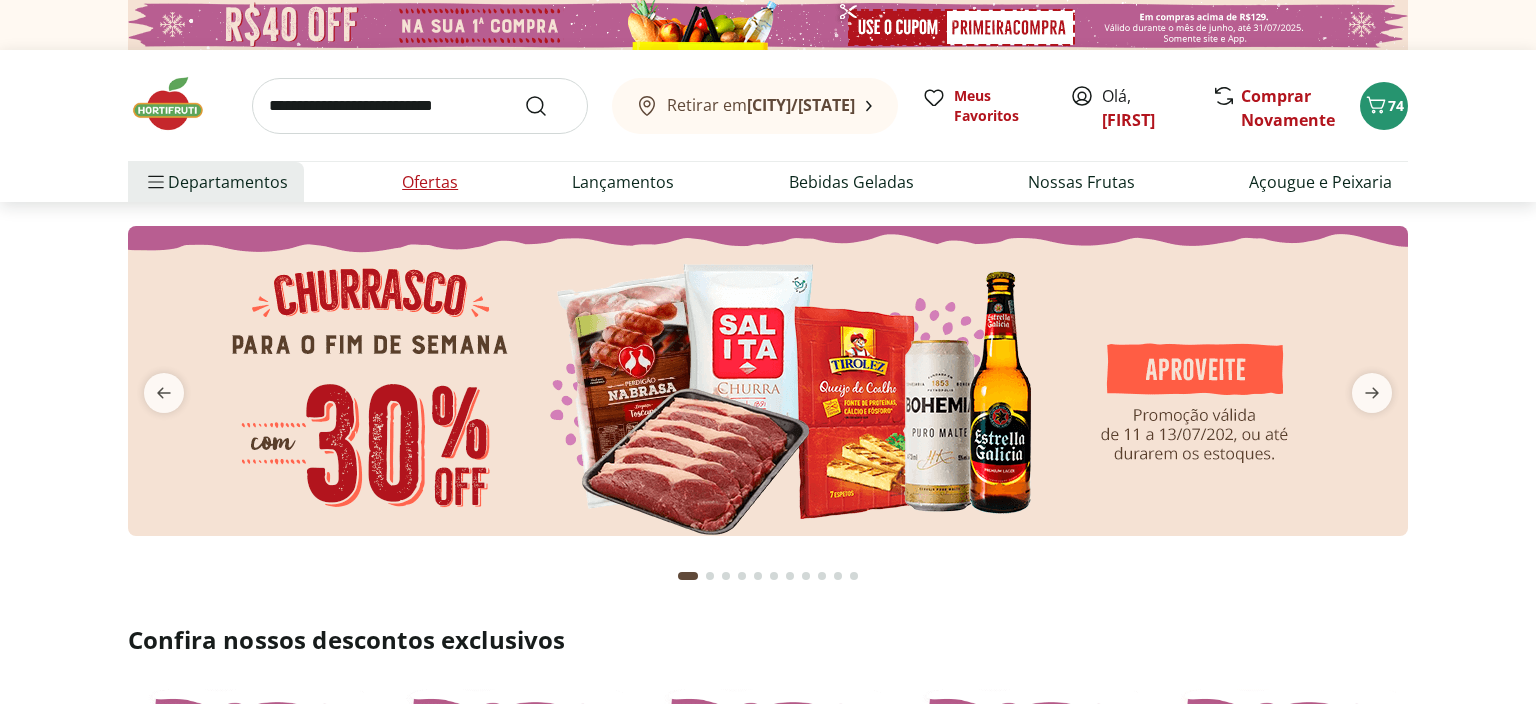 click on "Ofertas" at bounding box center [430, 182] 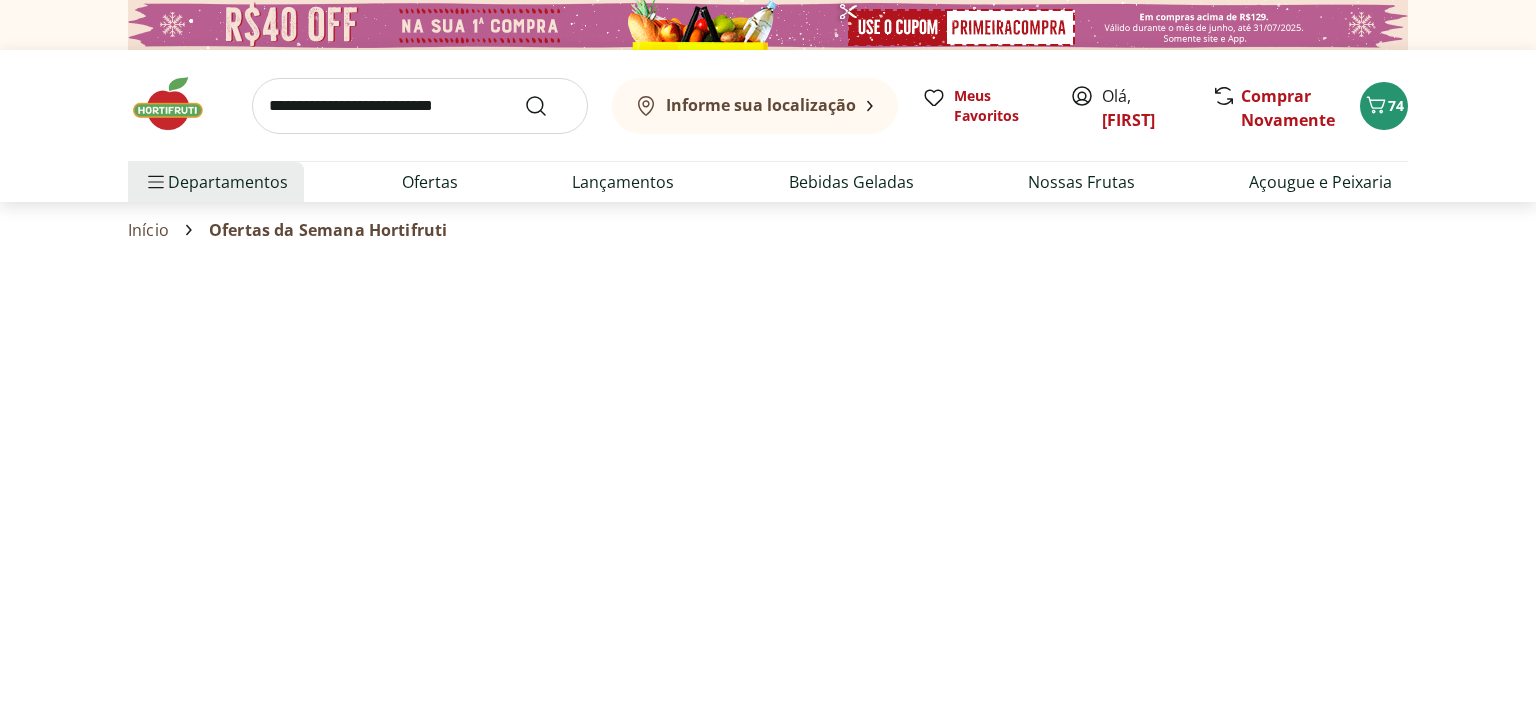 type on "*" 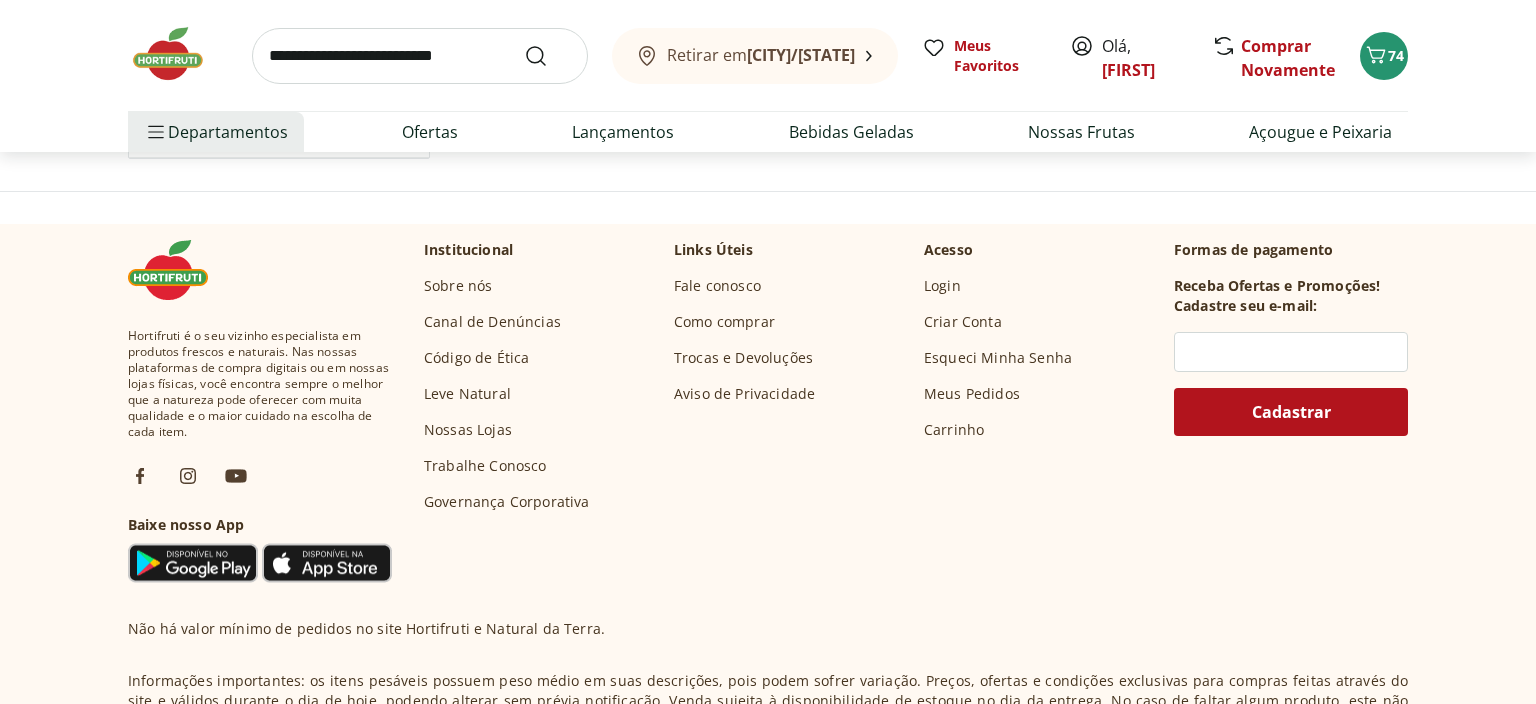 scroll, scrollTop: 1478, scrollLeft: 0, axis: vertical 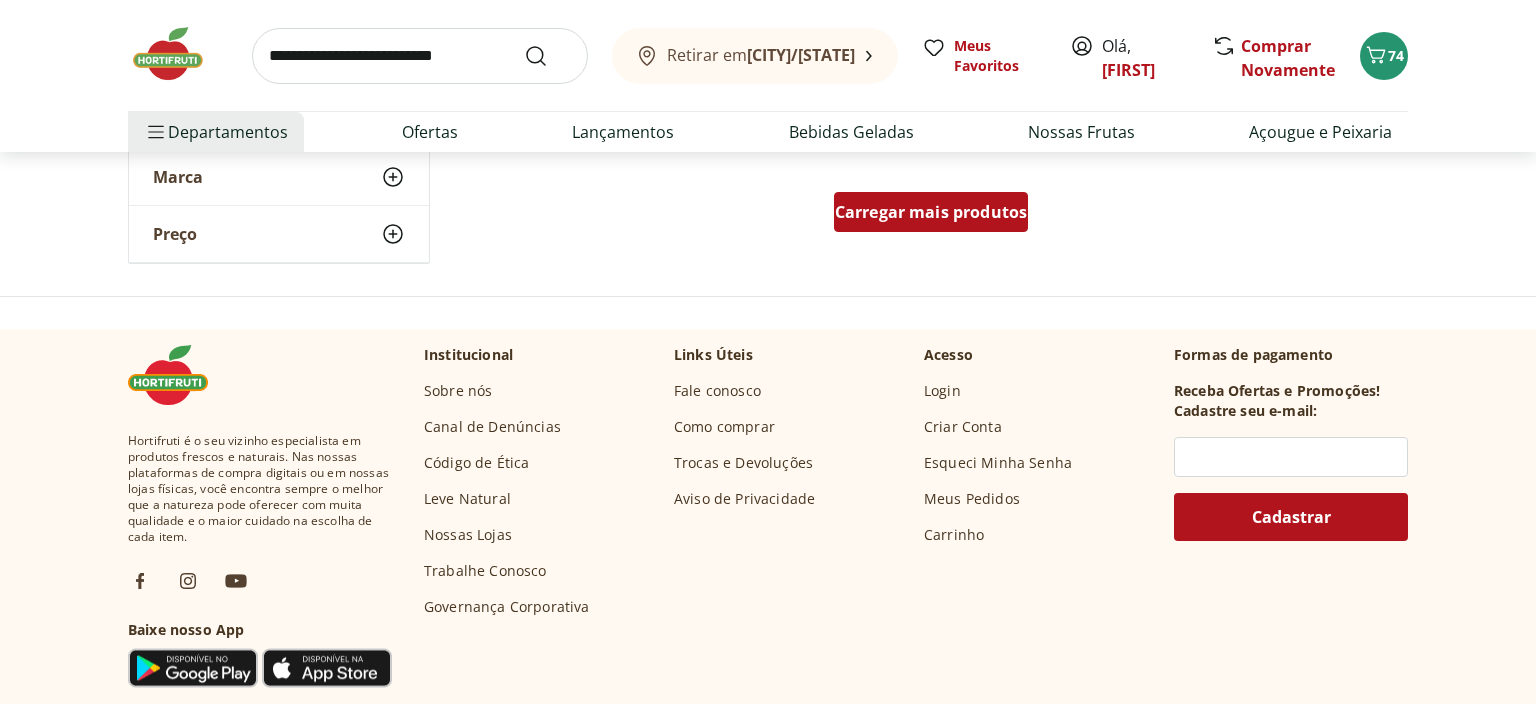 click on "Carregar mais produtos" at bounding box center (931, 212) 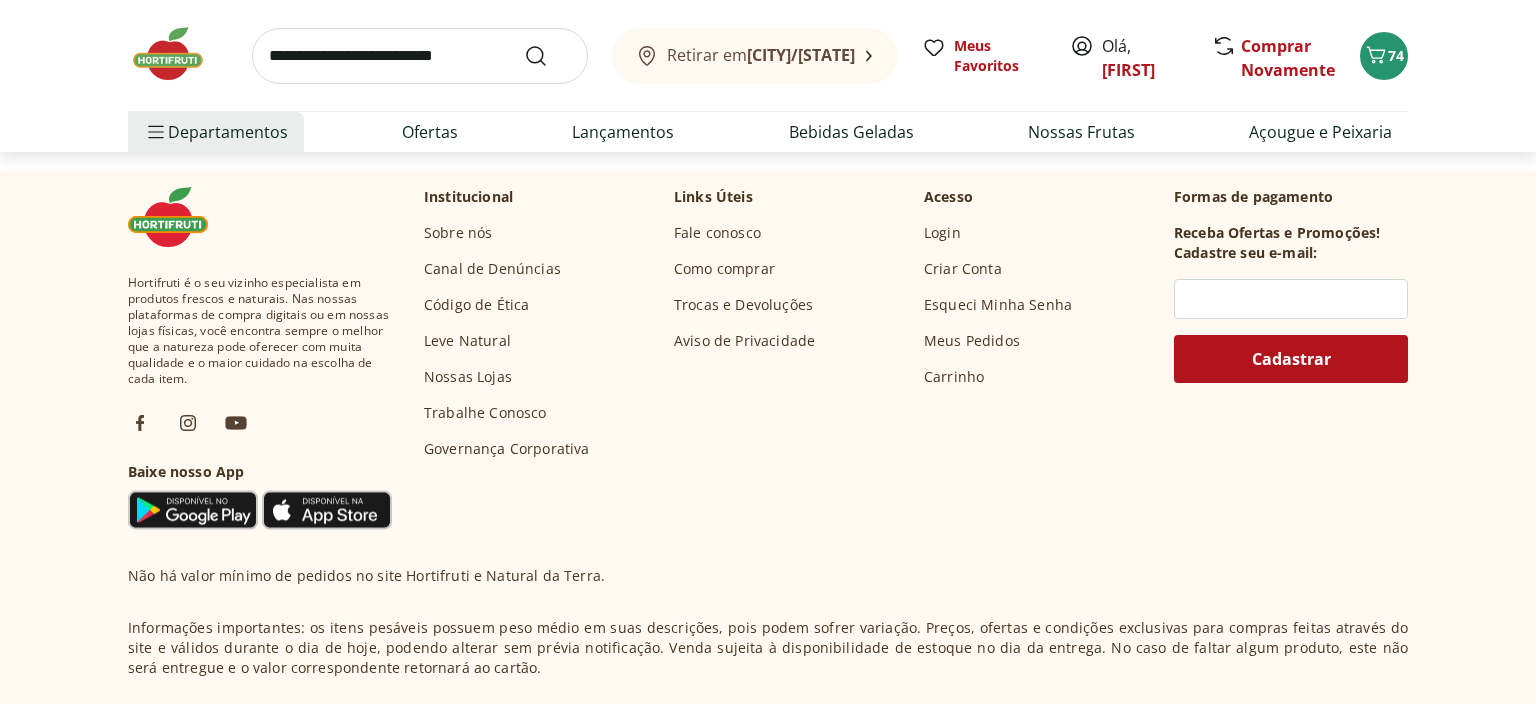 scroll, scrollTop: 2745, scrollLeft: 0, axis: vertical 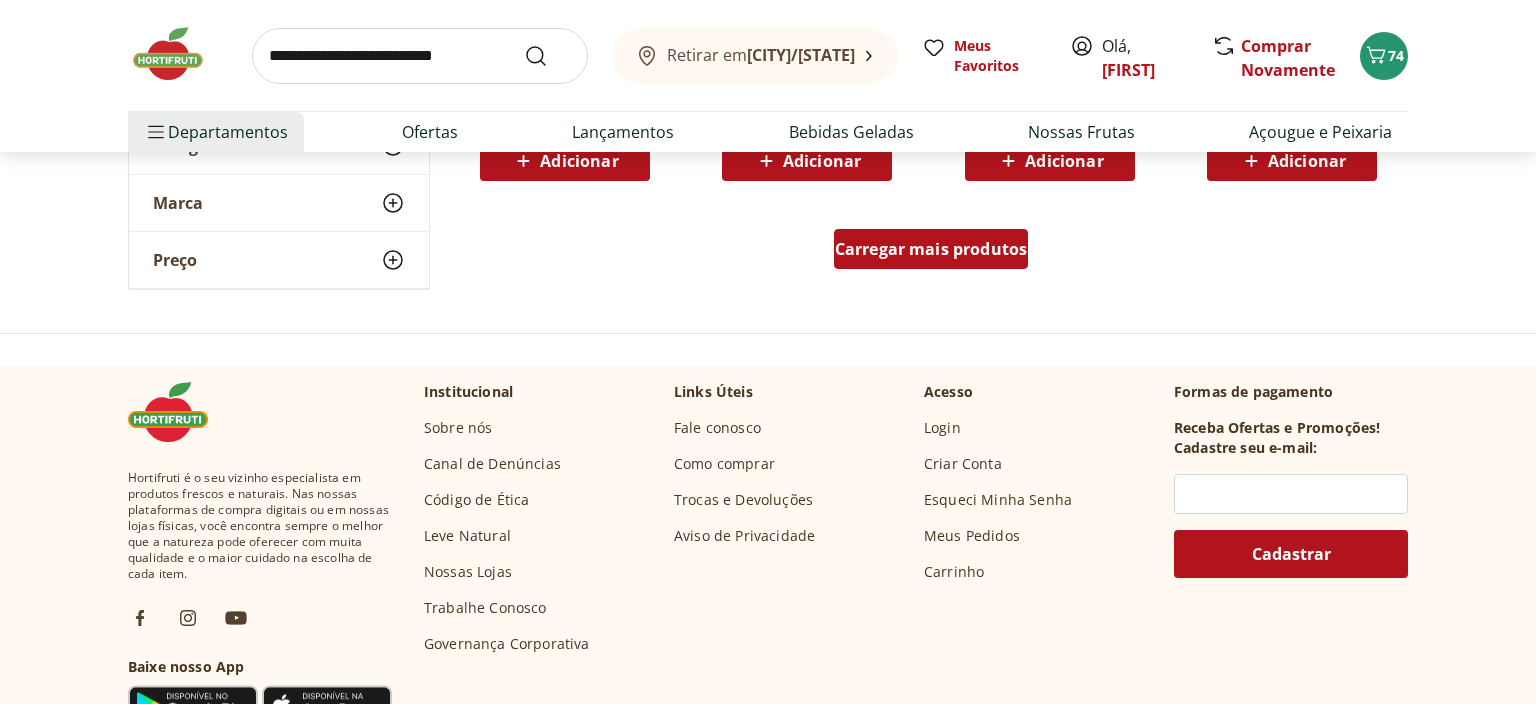 click on "Carregar mais produtos" at bounding box center (931, 249) 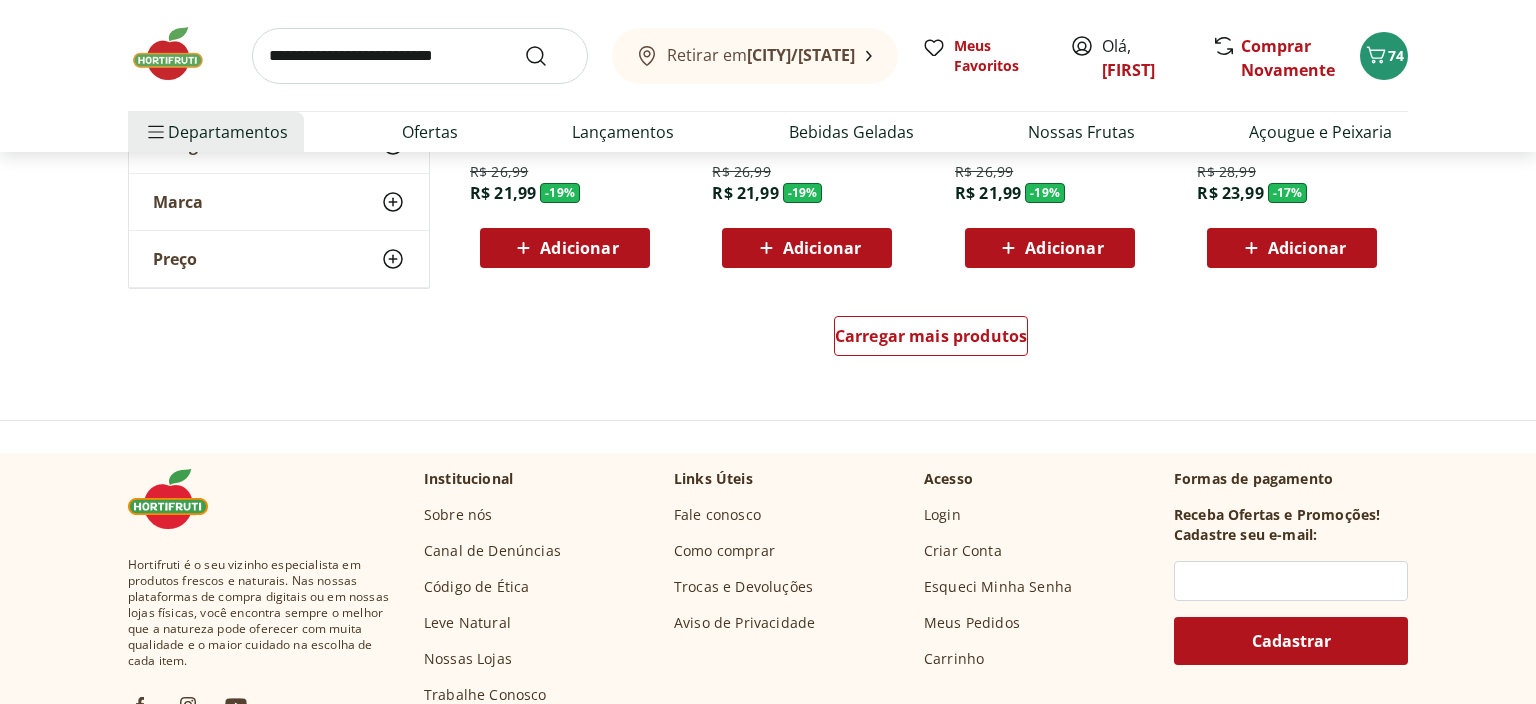 scroll, scrollTop: 3907, scrollLeft: 0, axis: vertical 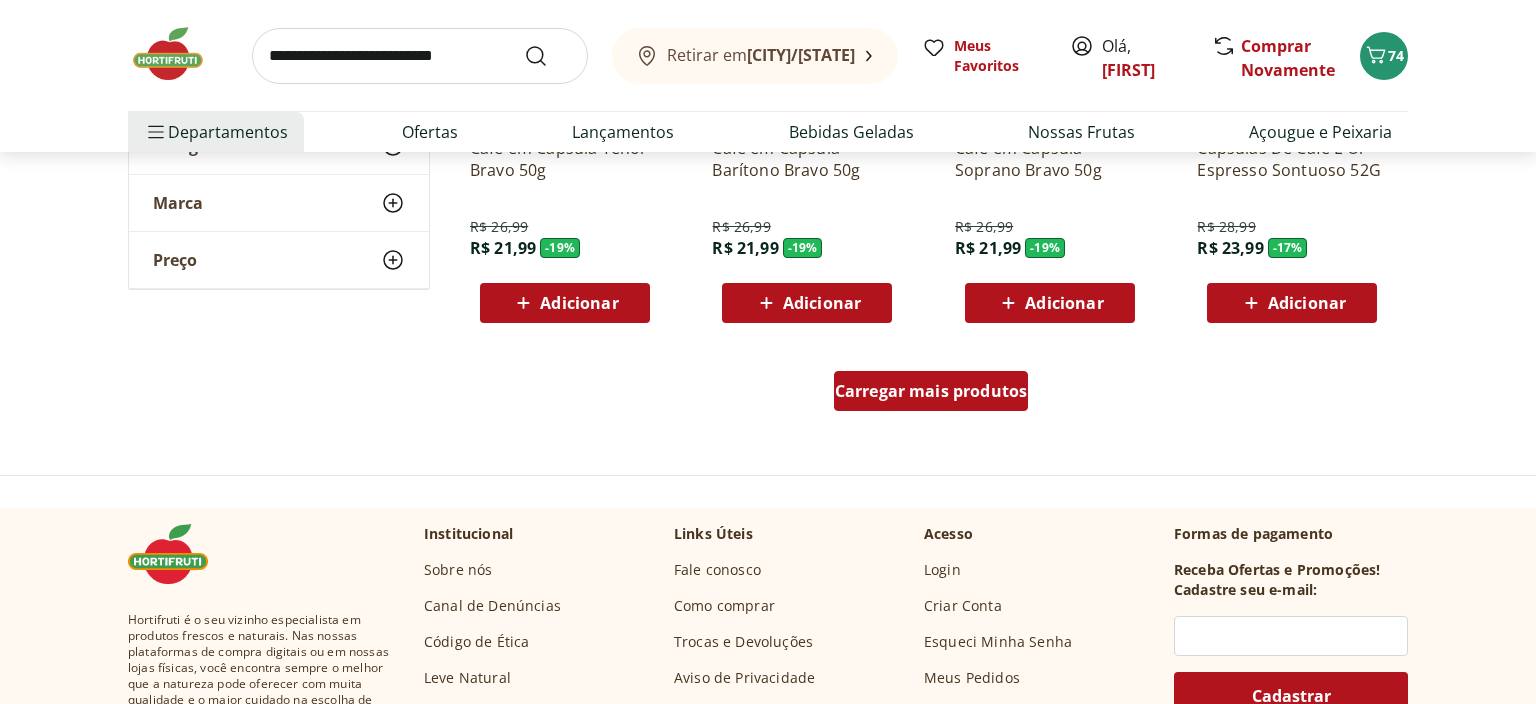 click on "Carregar mais produtos" at bounding box center [931, 391] 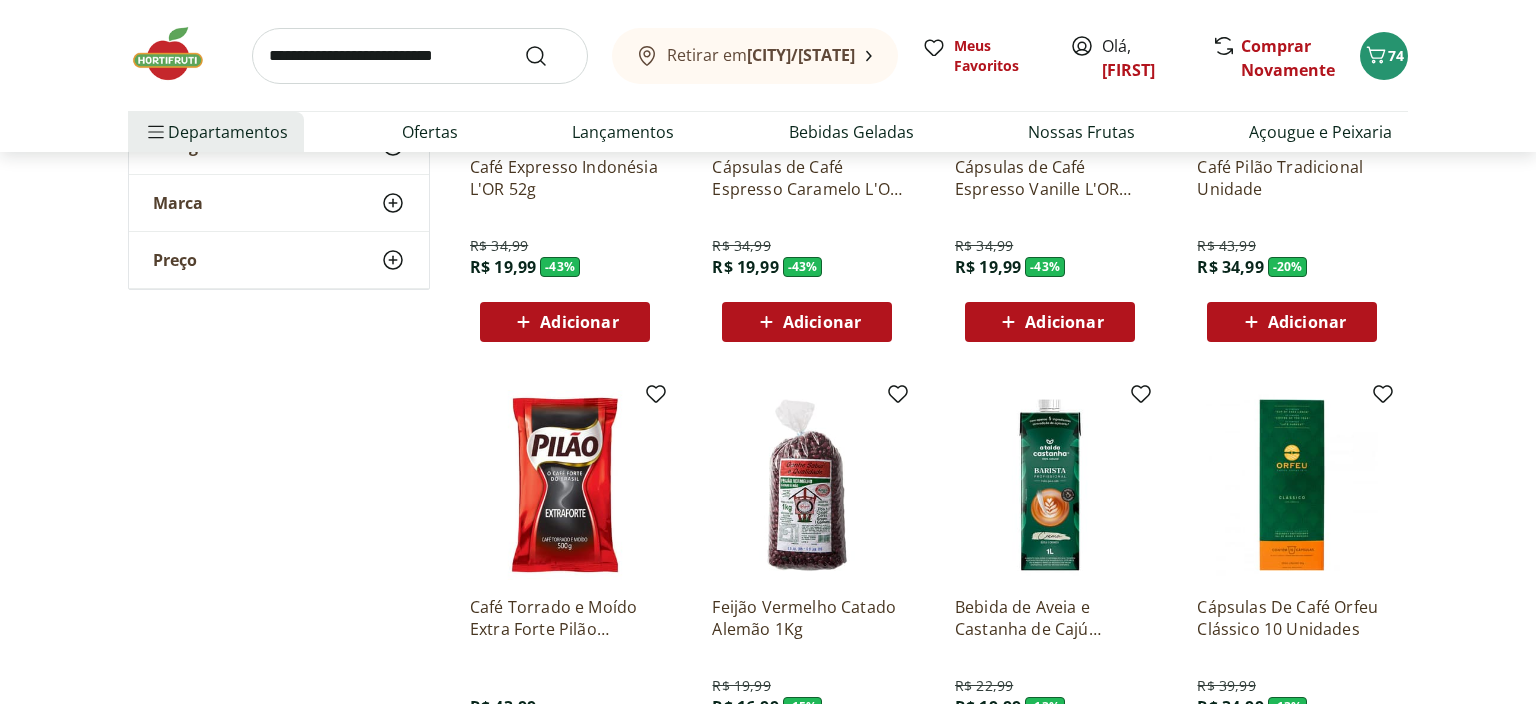 scroll, scrollTop: 5174, scrollLeft: 0, axis: vertical 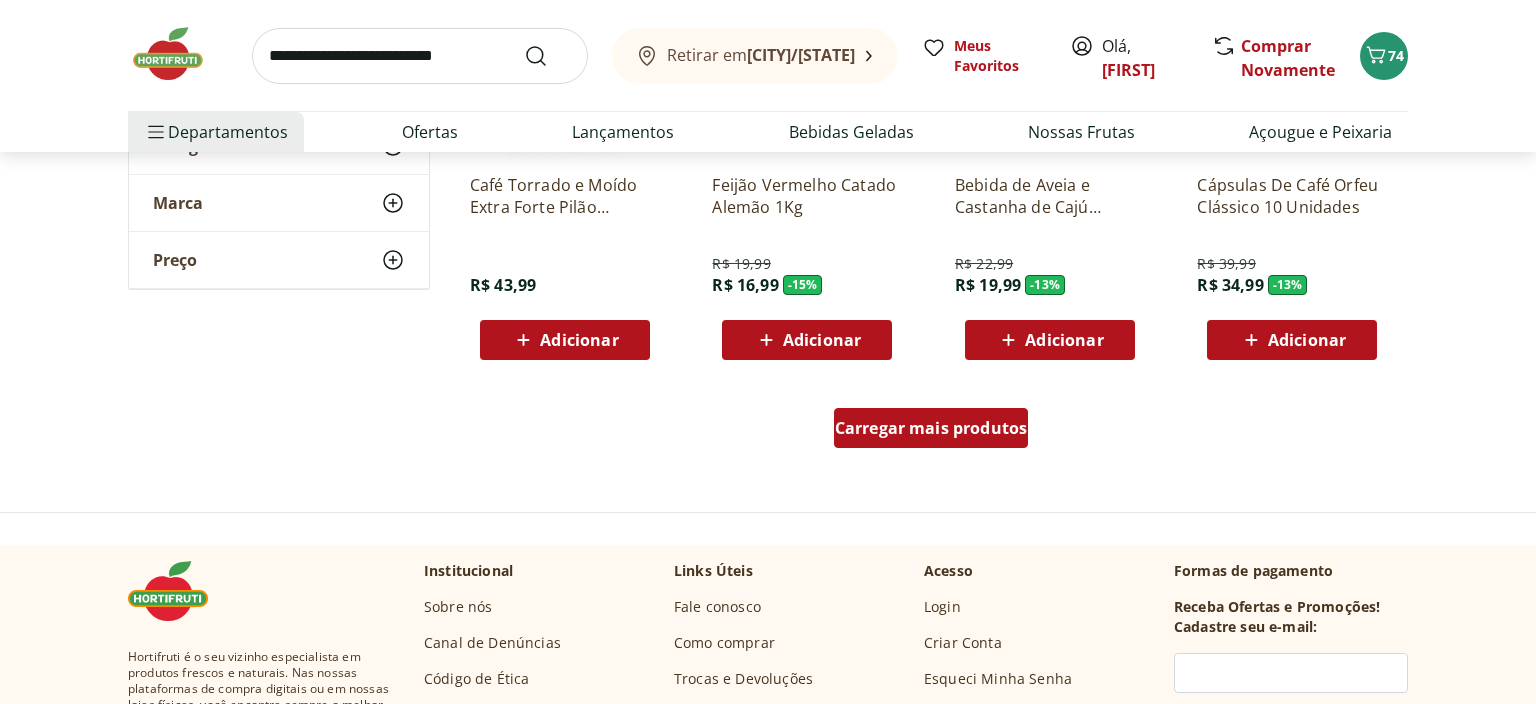 click on "Carregar mais produtos" at bounding box center [931, 428] 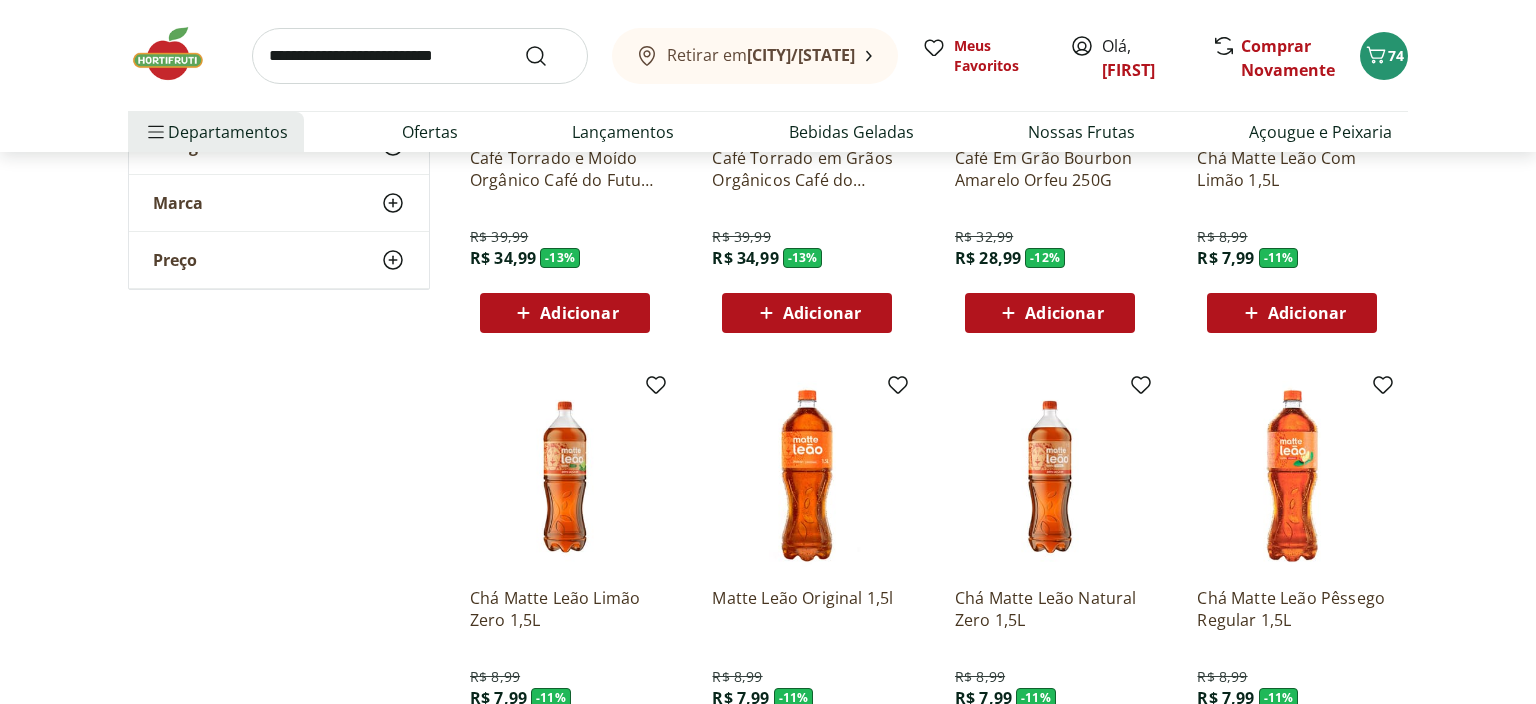 scroll, scrollTop: 6230, scrollLeft: 0, axis: vertical 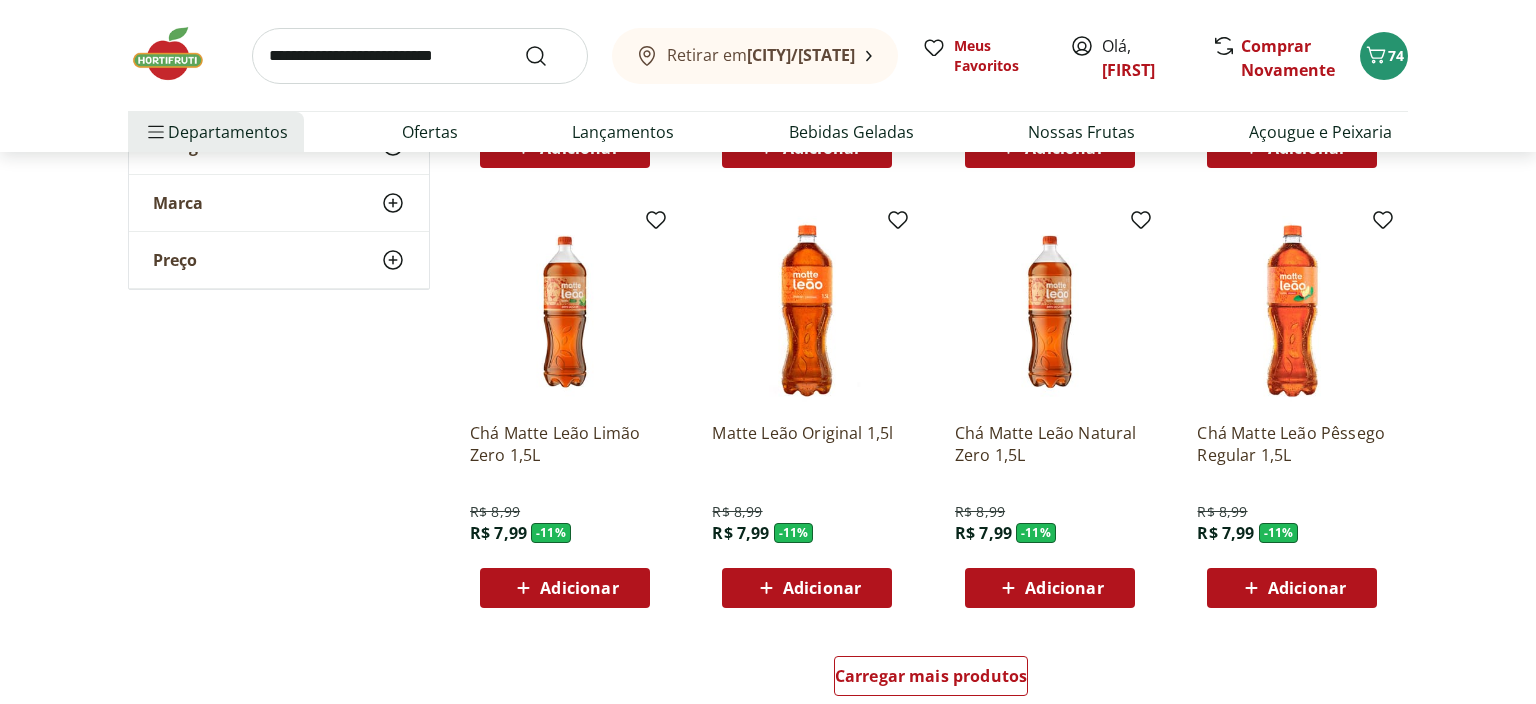 click on "Adicionar" at bounding box center (579, 588) 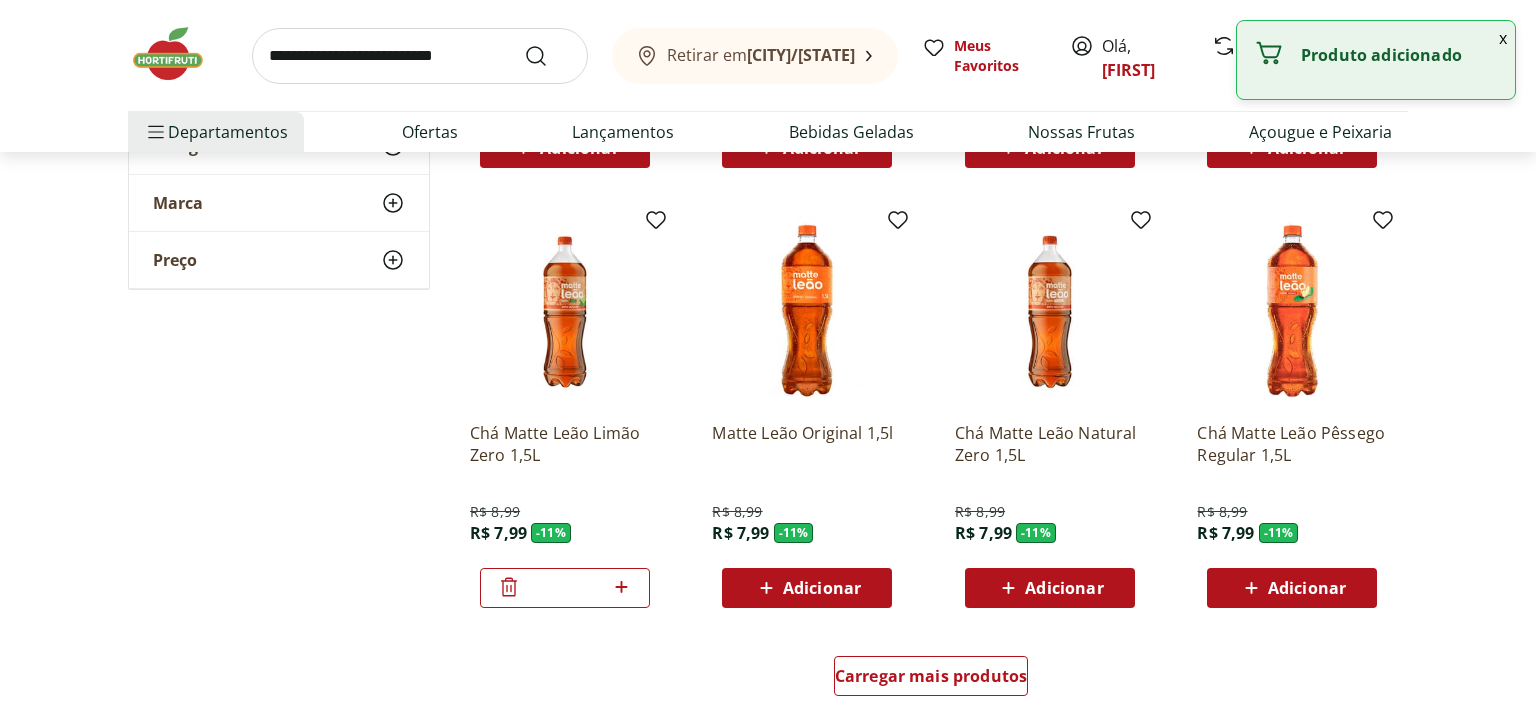 click 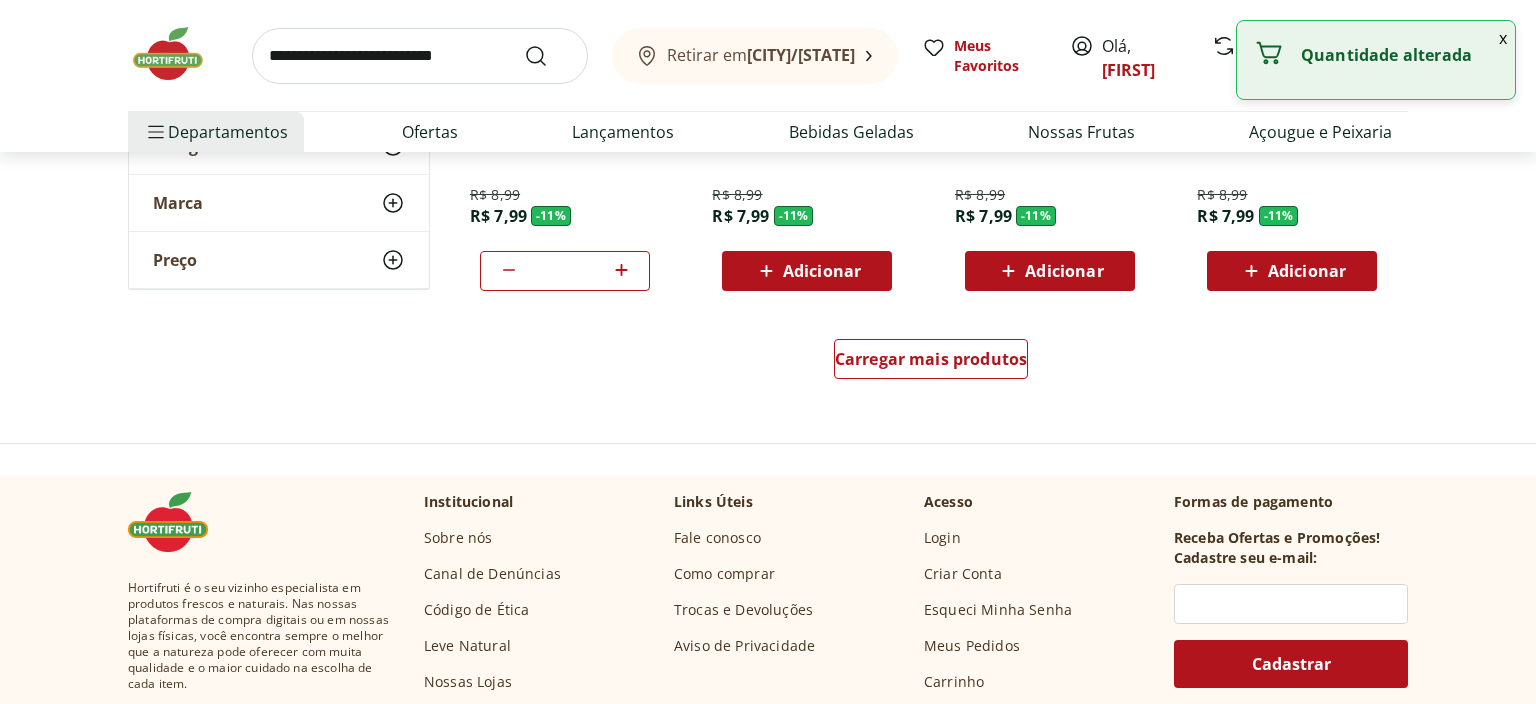 scroll, scrollTop: 6019, scrollLeft: 0, axis: vertical 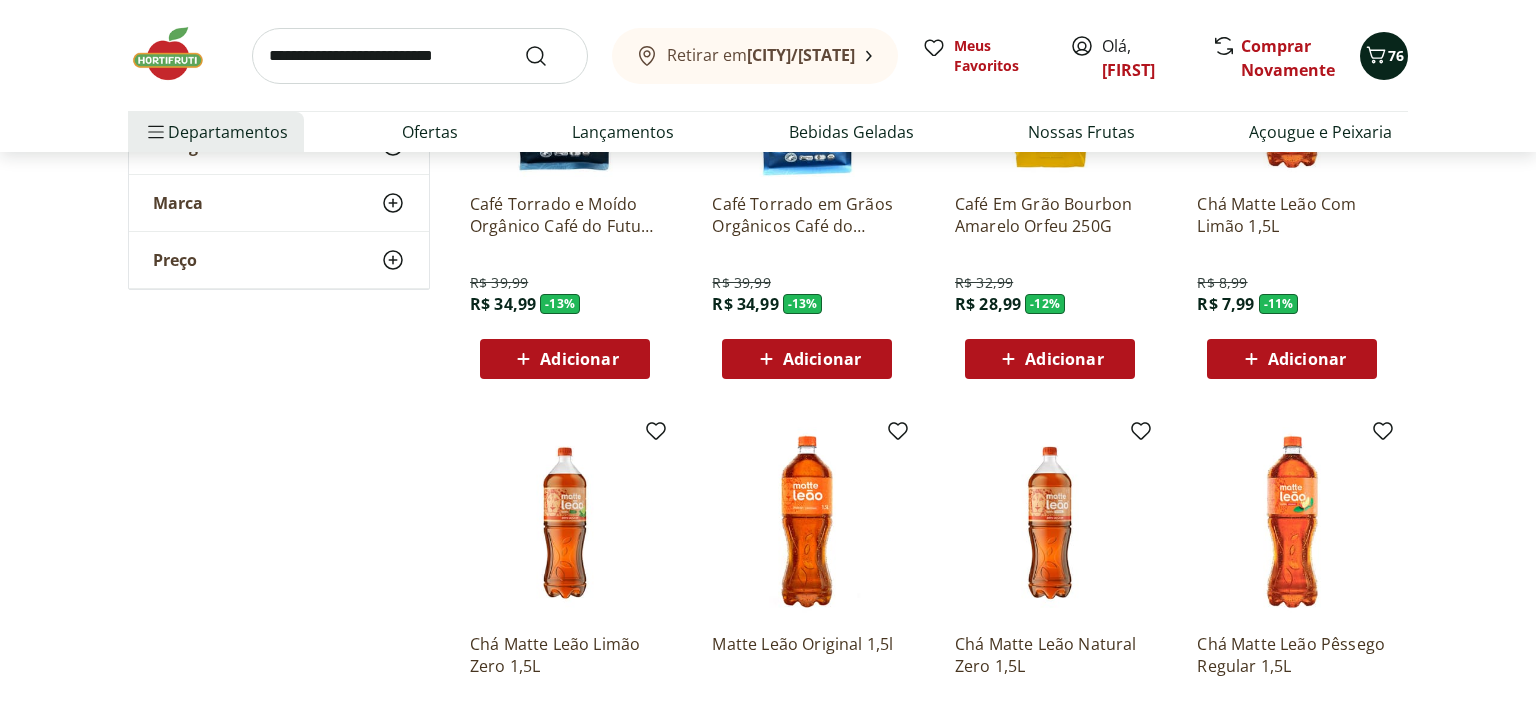 click 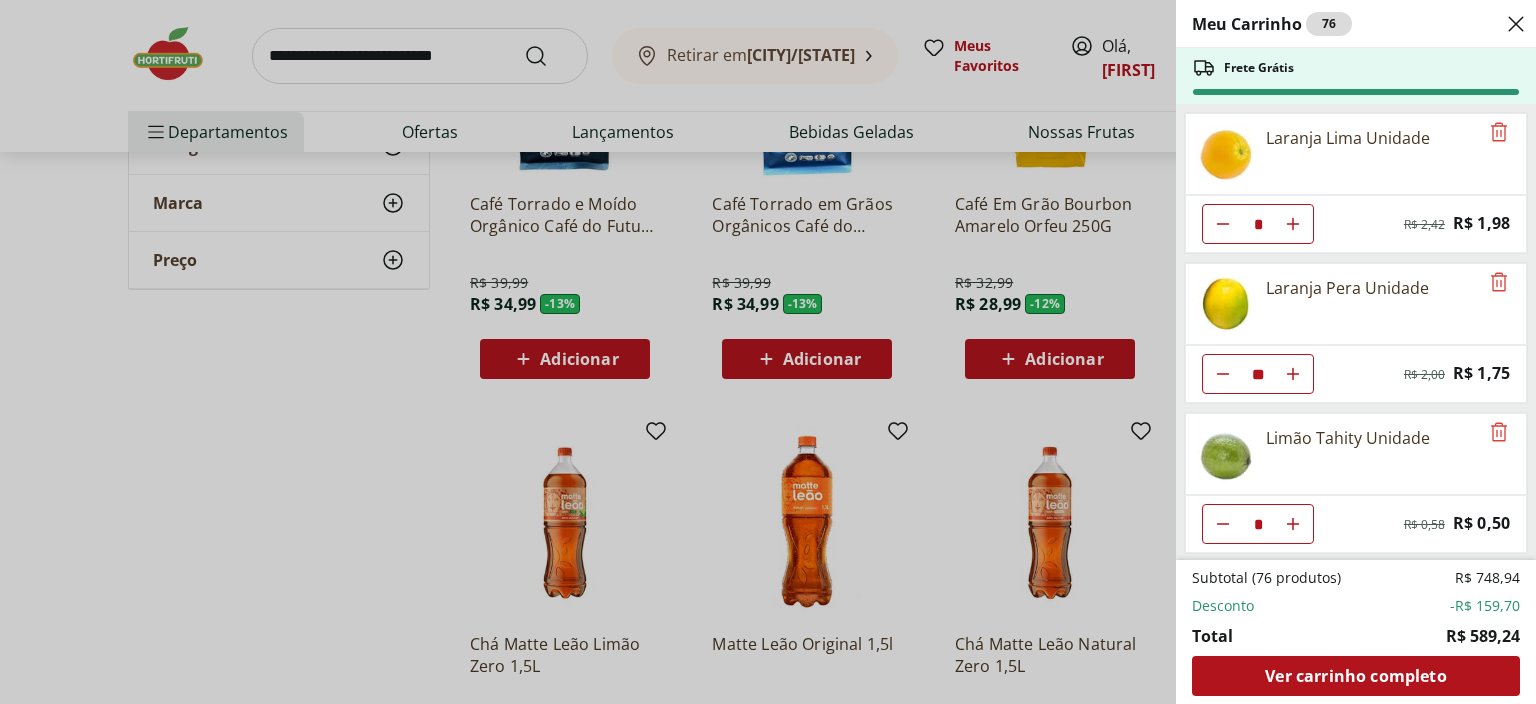 click on "Meu Carrinho 76 Frete Grátis Laranja Lima Unidade * Original price: R$ 2,42 Price: R$ 1,98 Laranja Pera Unidade ** Original price: R$ 2,00 Price: R$ 1,75 Limão Tahity Unidade * Original price: R$ 0,58 Price: R$ 0,50 Mexerica Rio Unidade ** Original price: R$ 2,72 Price: R$ 2,08 Azeite De Oliva Clássico Extra Virgem Gallo 500Ml * Original price: R$ 52,99 Price: R$ 34,99 Azeite Jarra Extra Virgem Picos Europa 500 Ml * Original price: R$ 62,99 Price: R$ 39,99 Cerveja Pure Gold Long Neck Stella Artois 330ml * Price: R$ 6,69 Queijo Coalho Tirolez * Original price: R$ 29,97 Price: R$ 20,98 Sal Ita Grosso Iodado Churrasco 1Kg * Original price: R$ 3,99 Price: R$ 2,79 Batata Doce Orgânica Bandeja 600g * Original price: R$ 11,99 Price: R$ 5,99 Tomate Italiano Orgânico Bandeja * Original price: R$ 9,99 Price: R$ 5,99 Tomate Grape Orgânico Bandeja * Original price: R$ 9,99 Price: R$ 5,99 Café 3 Corações Extra Forte Almofada 500g * Original price: R$ 39,99 Price: R$ 35,99 Pão Frances **" at bounding box center (768, 352) 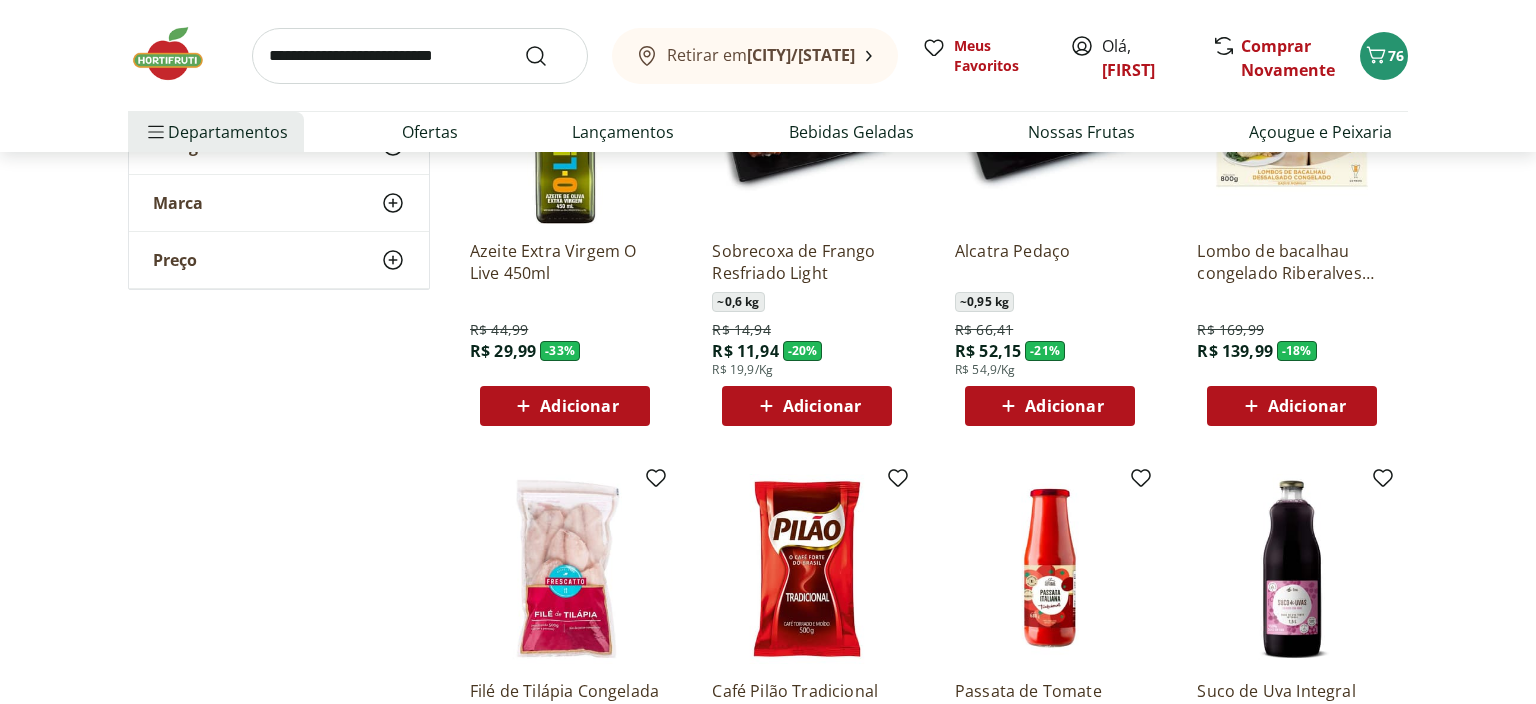 scroll, scrollTop: 0, scrollLeft: 0, axis: both 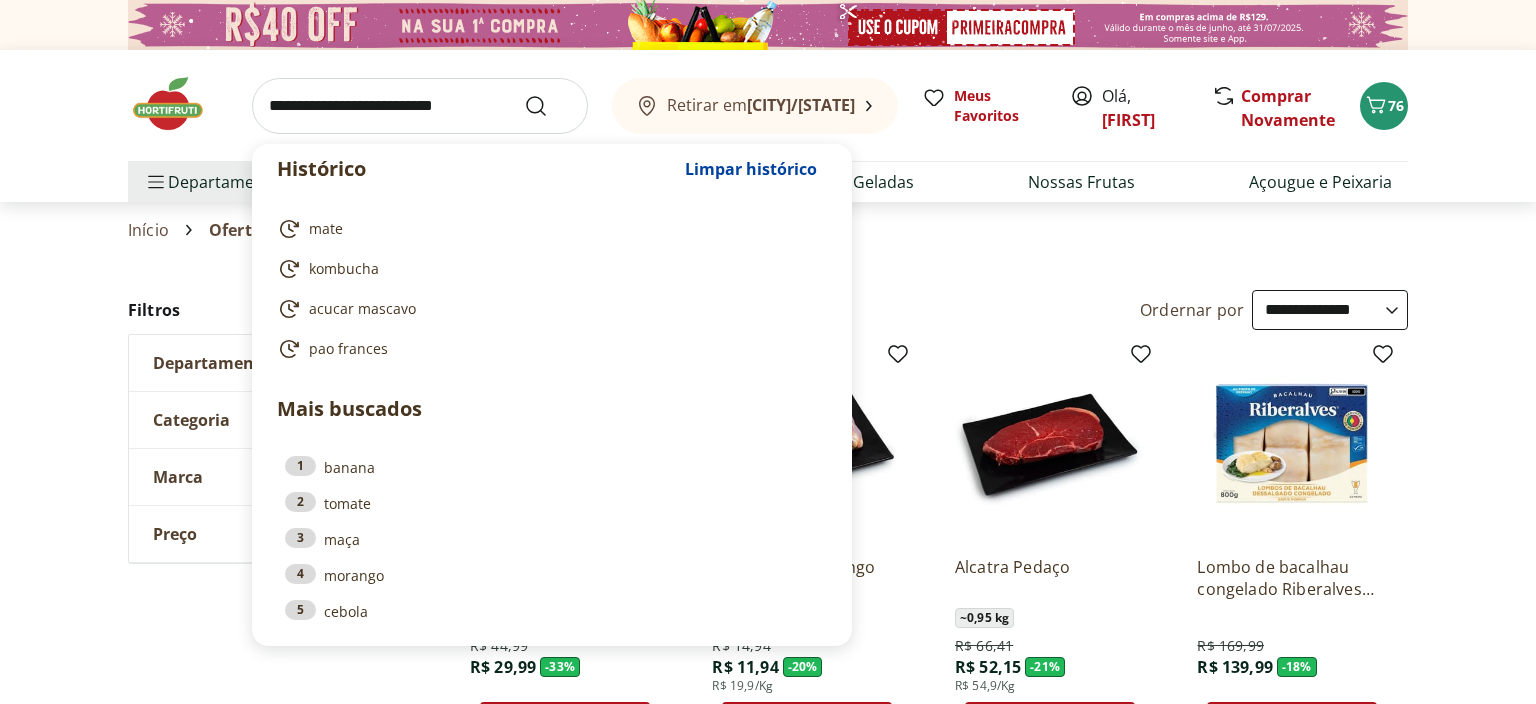 click at bounding box center [420, 106] 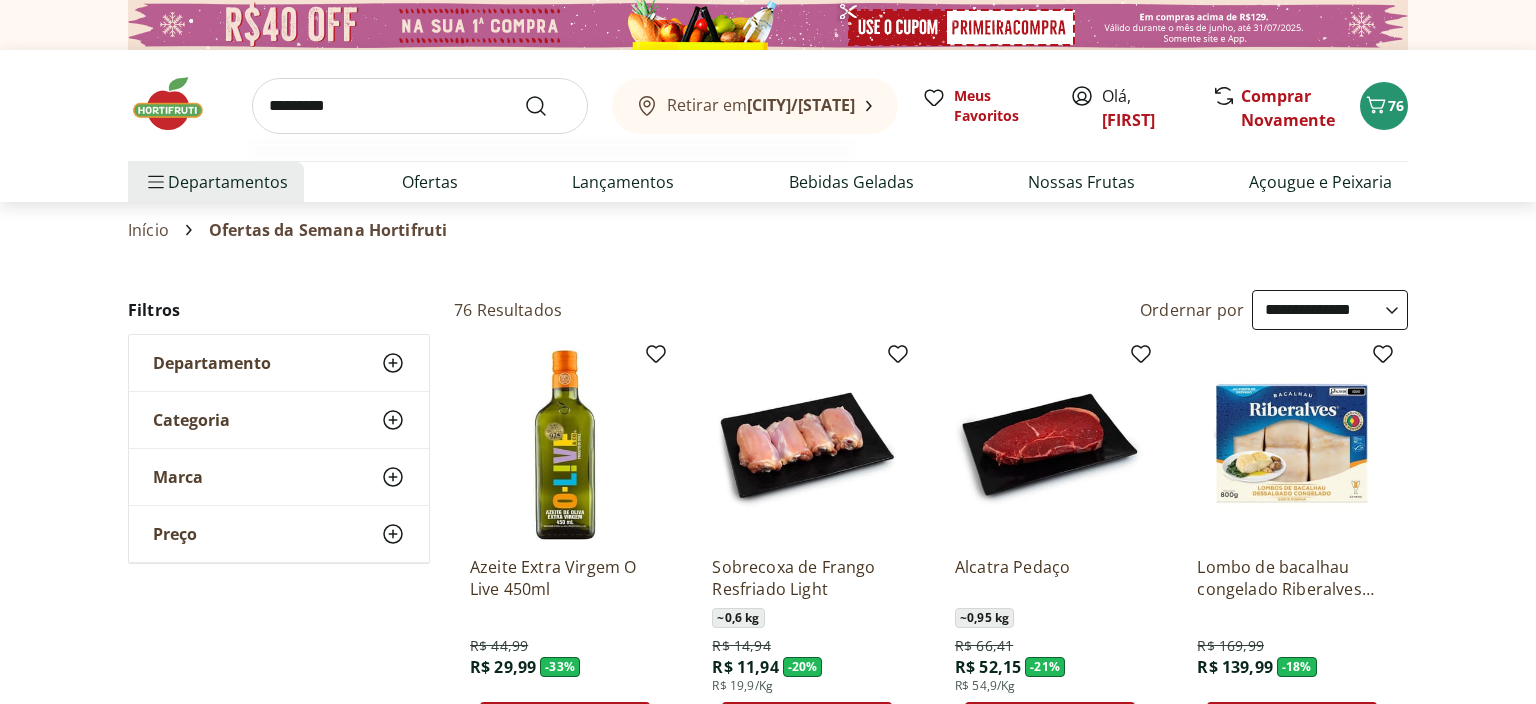 type on "*********" 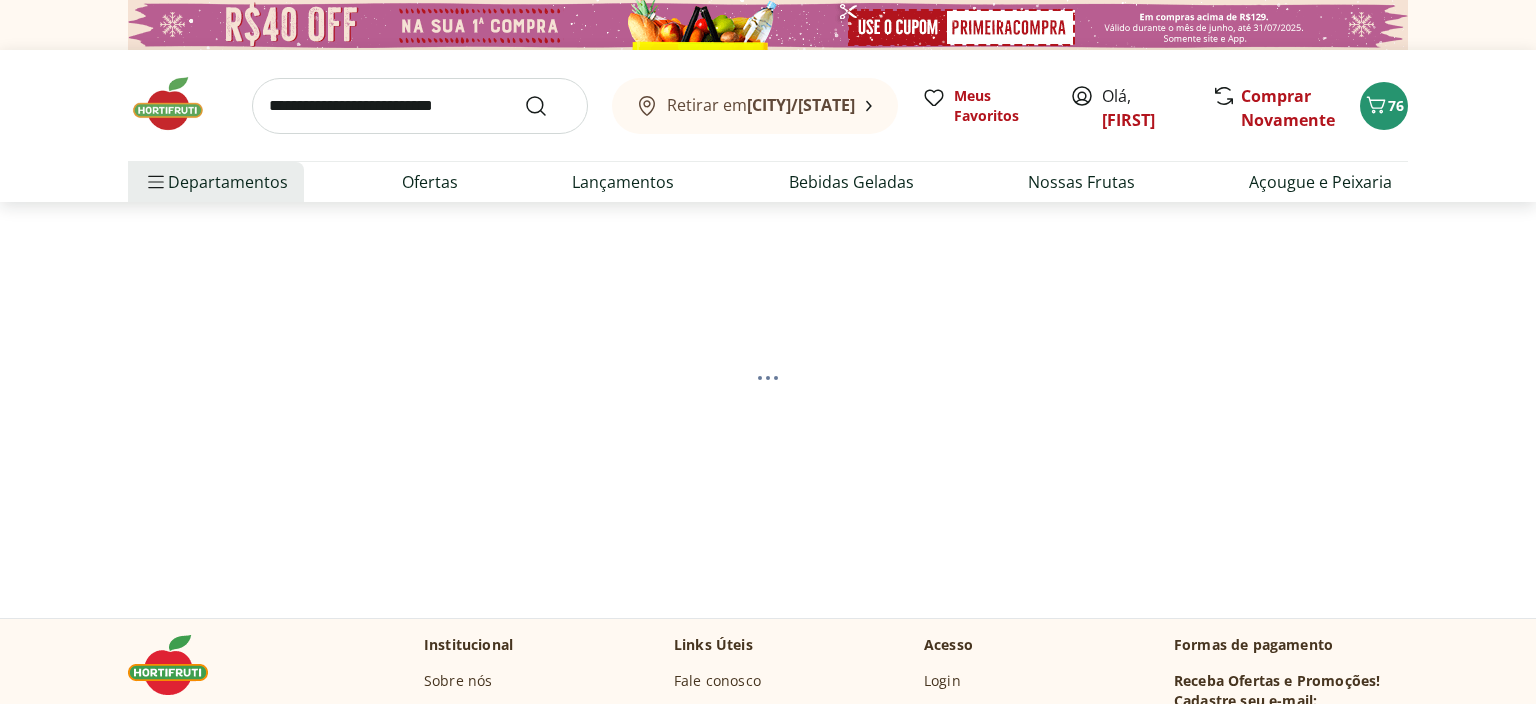 select on "**********" 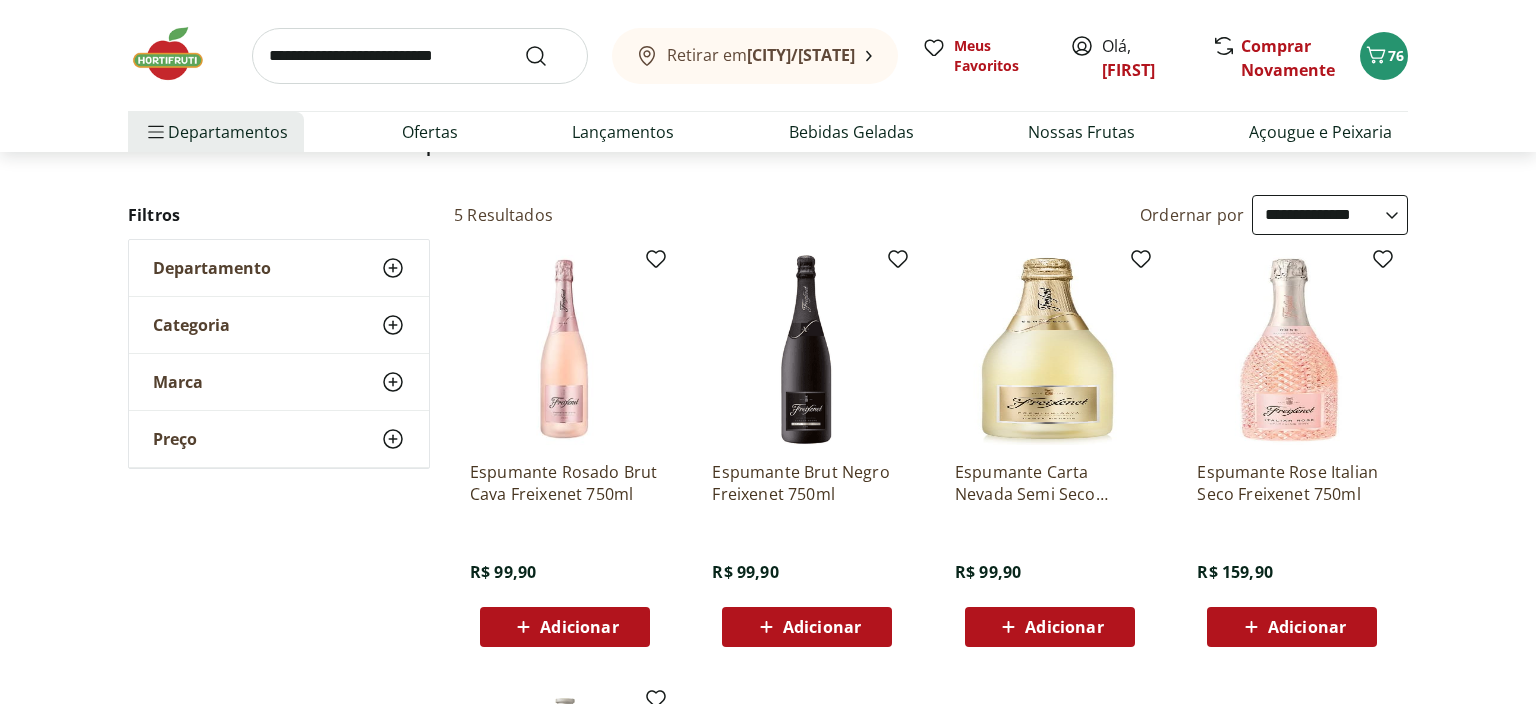 scroll, scrollTop: 316, scrollLeft: 0, axis: vertical 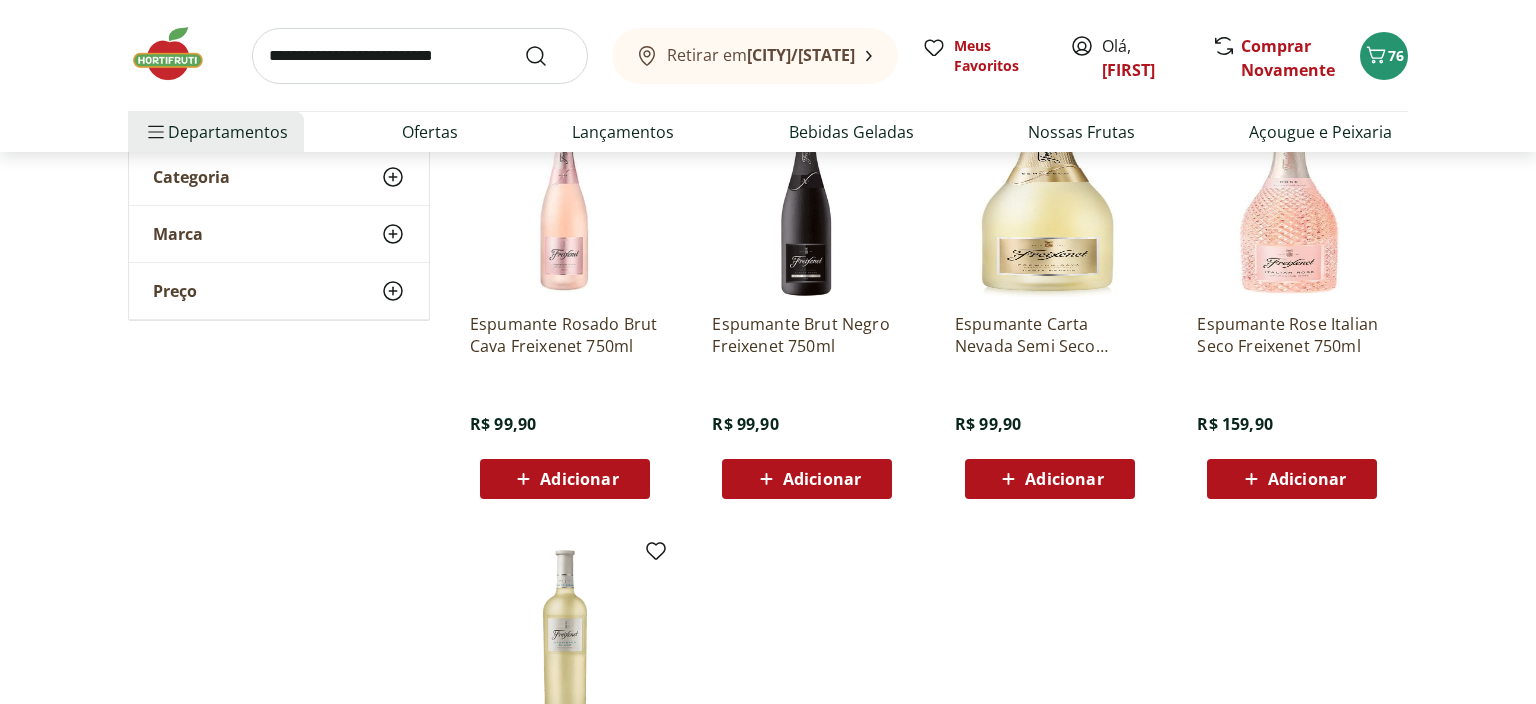 click on "Adicionar" at bounding box center [822, 479] 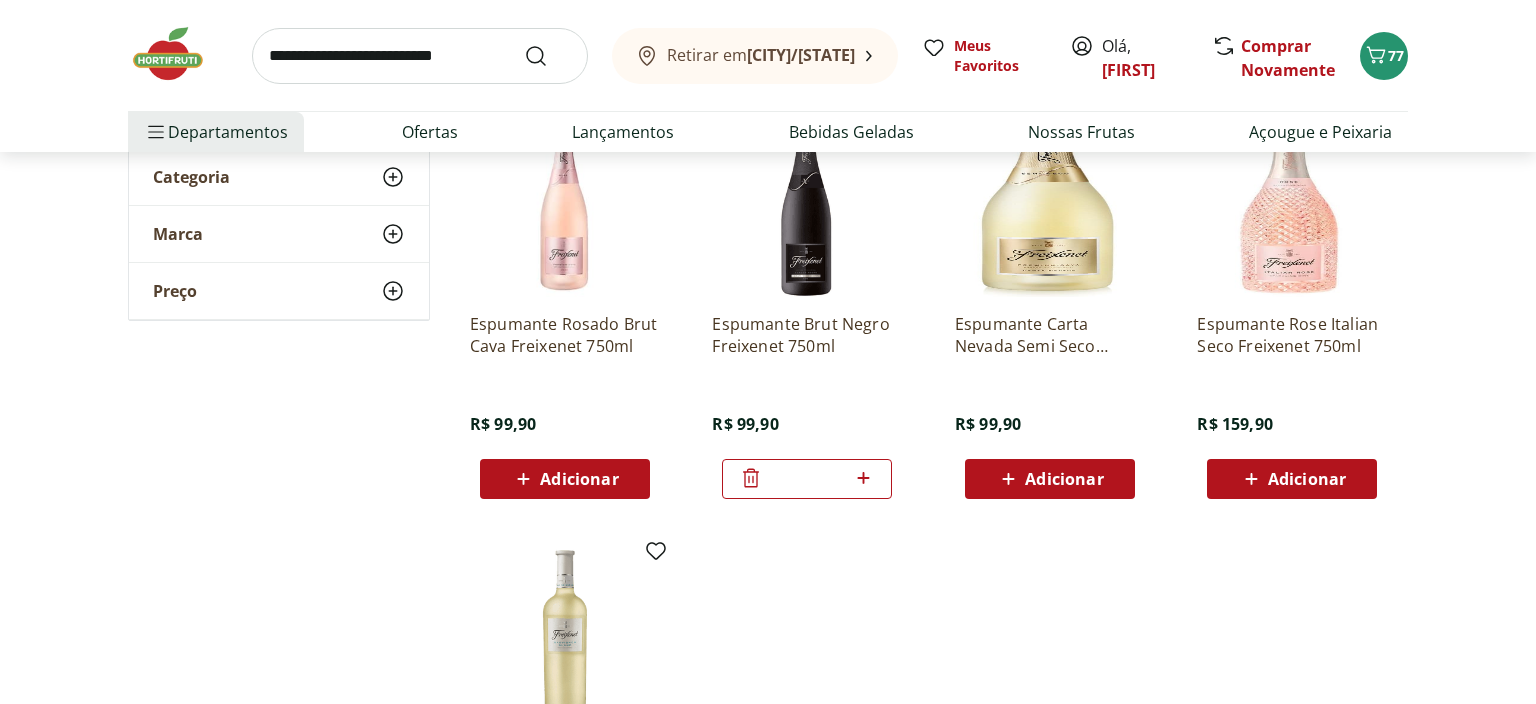 scroll, scrollTop: 211, scrollLeft: 0, axis: vertical 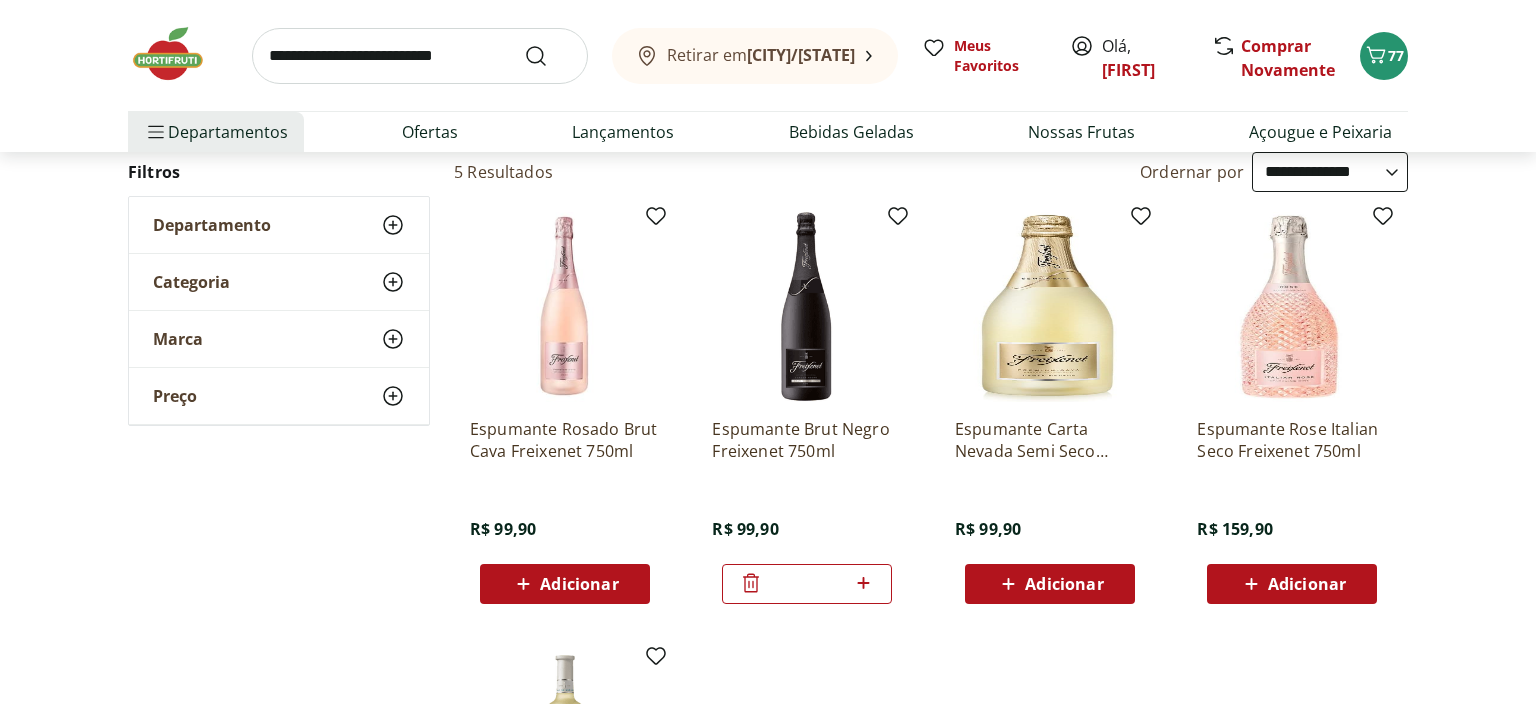 click at bounding box center [420, 56] 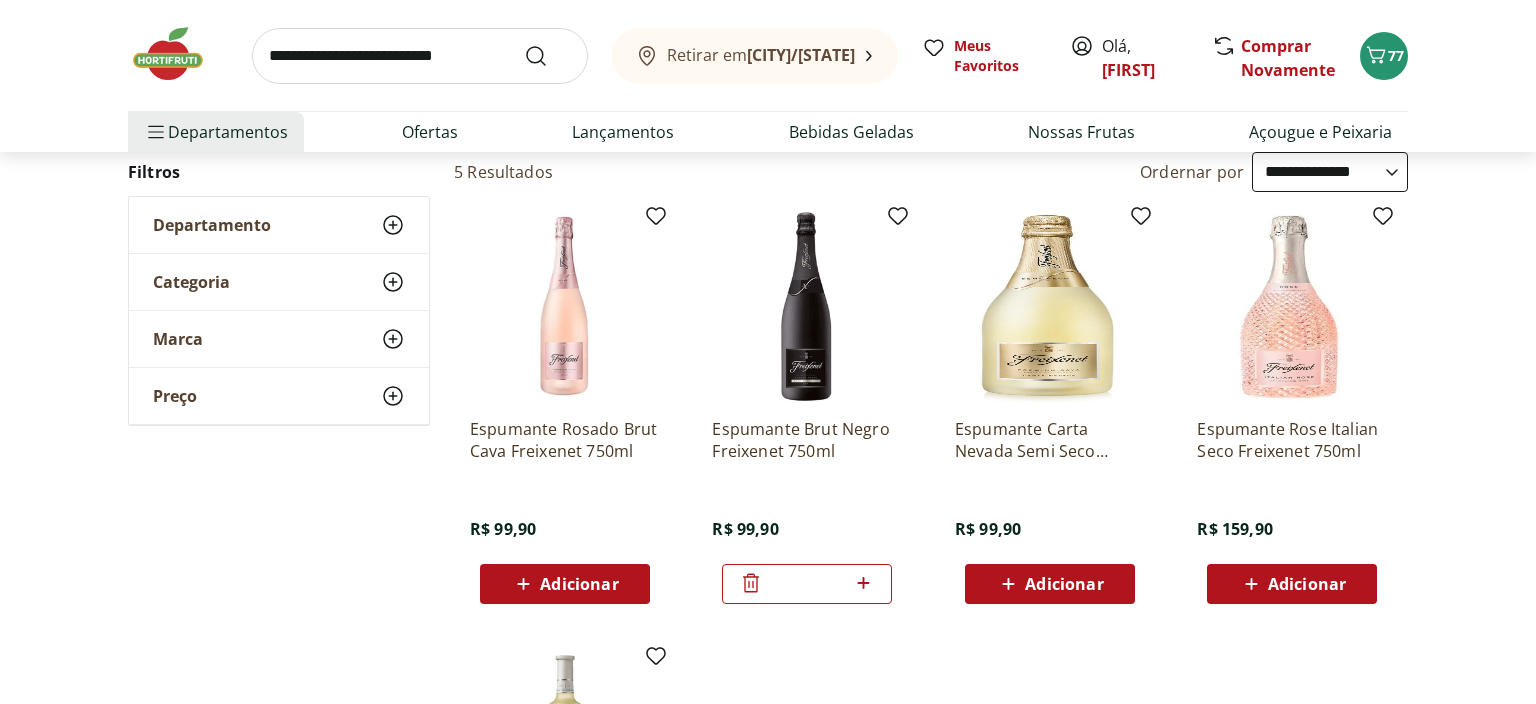 click at bounding box center [178, 54] 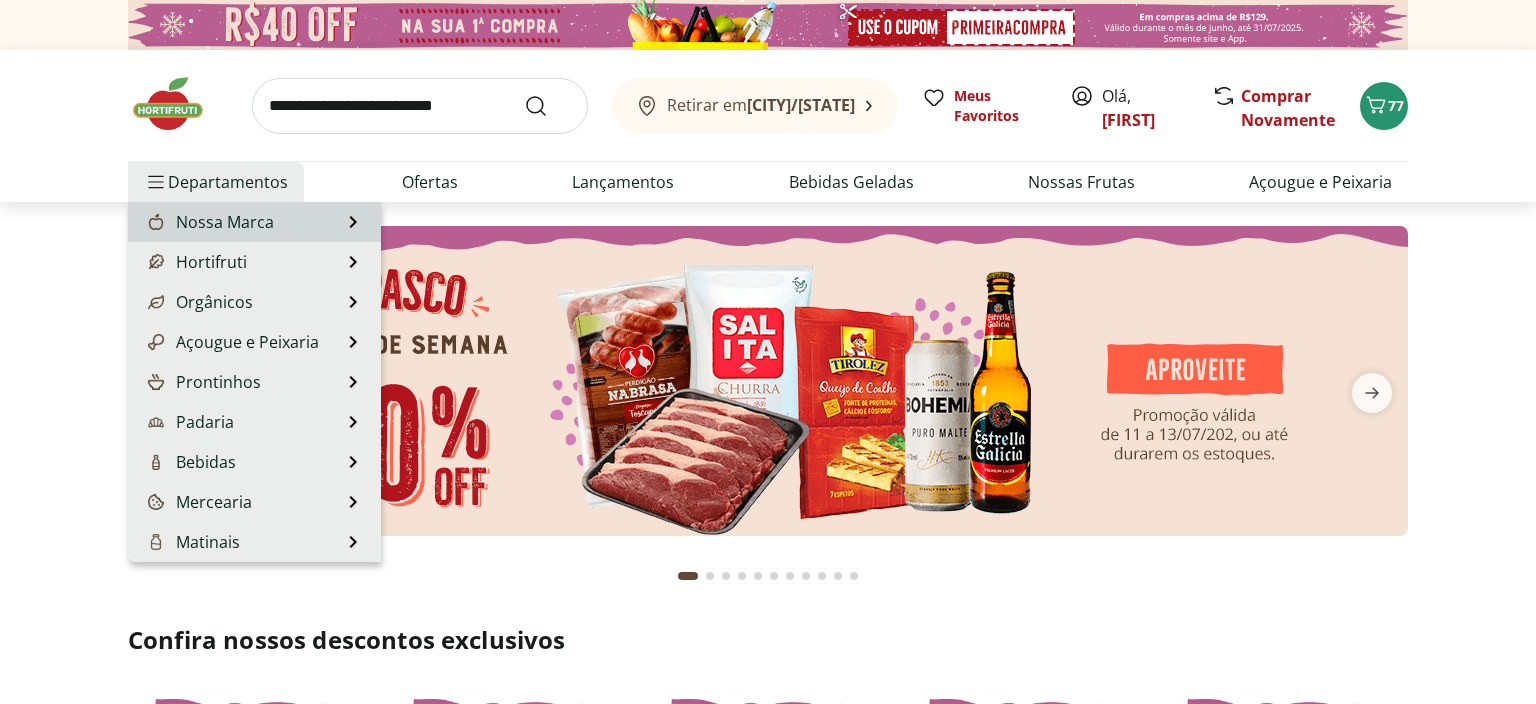 scroll, scrollTop: 0, scrollLeft: 0, axis: both 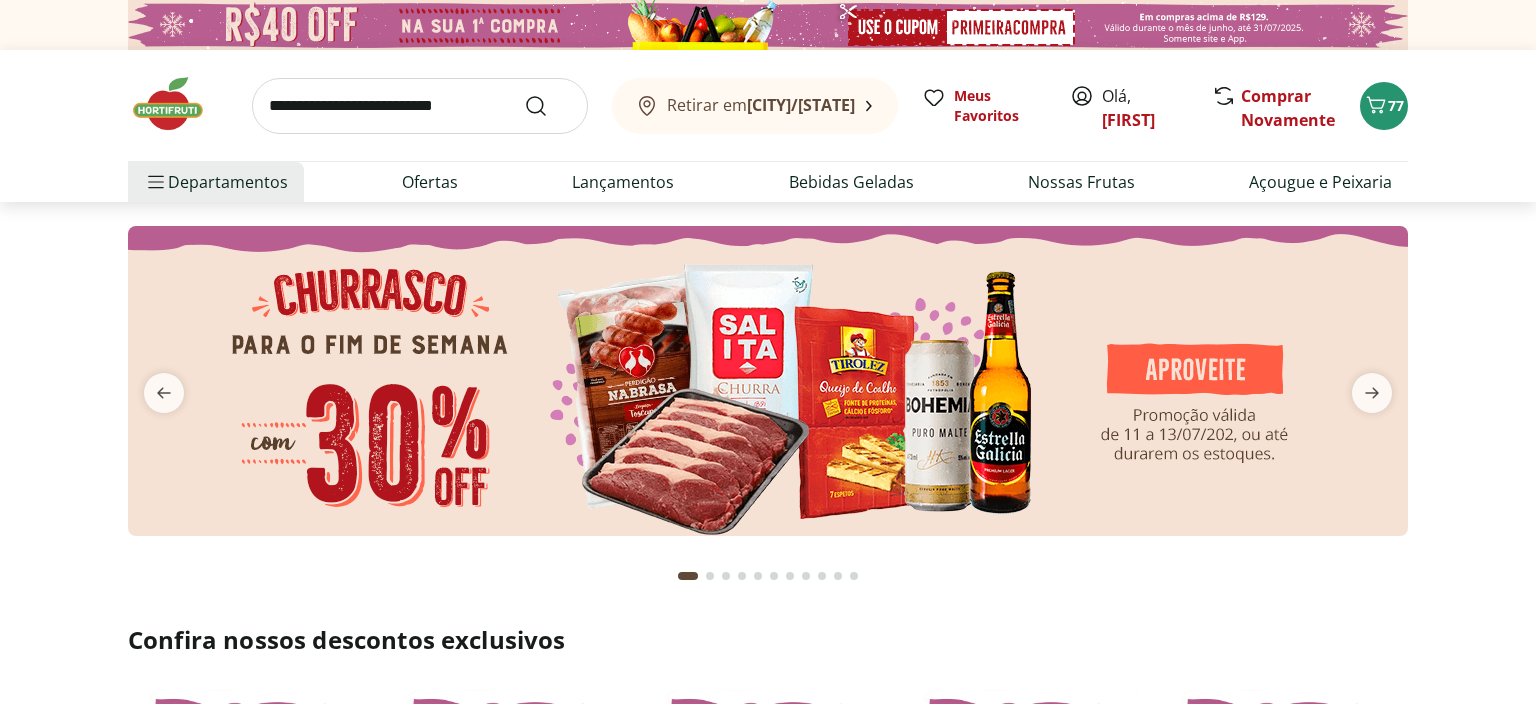 click at bounding box center [420, 106] 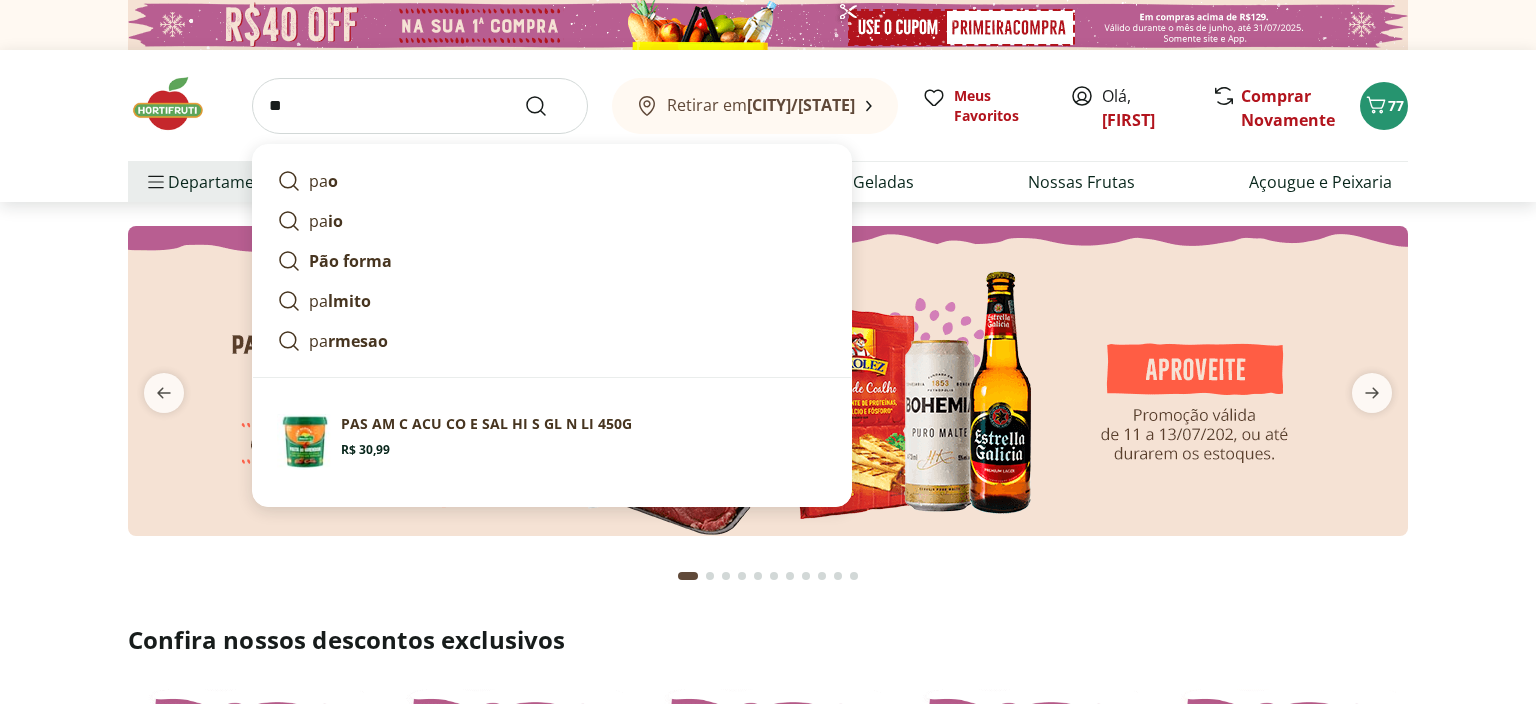 type on "*" 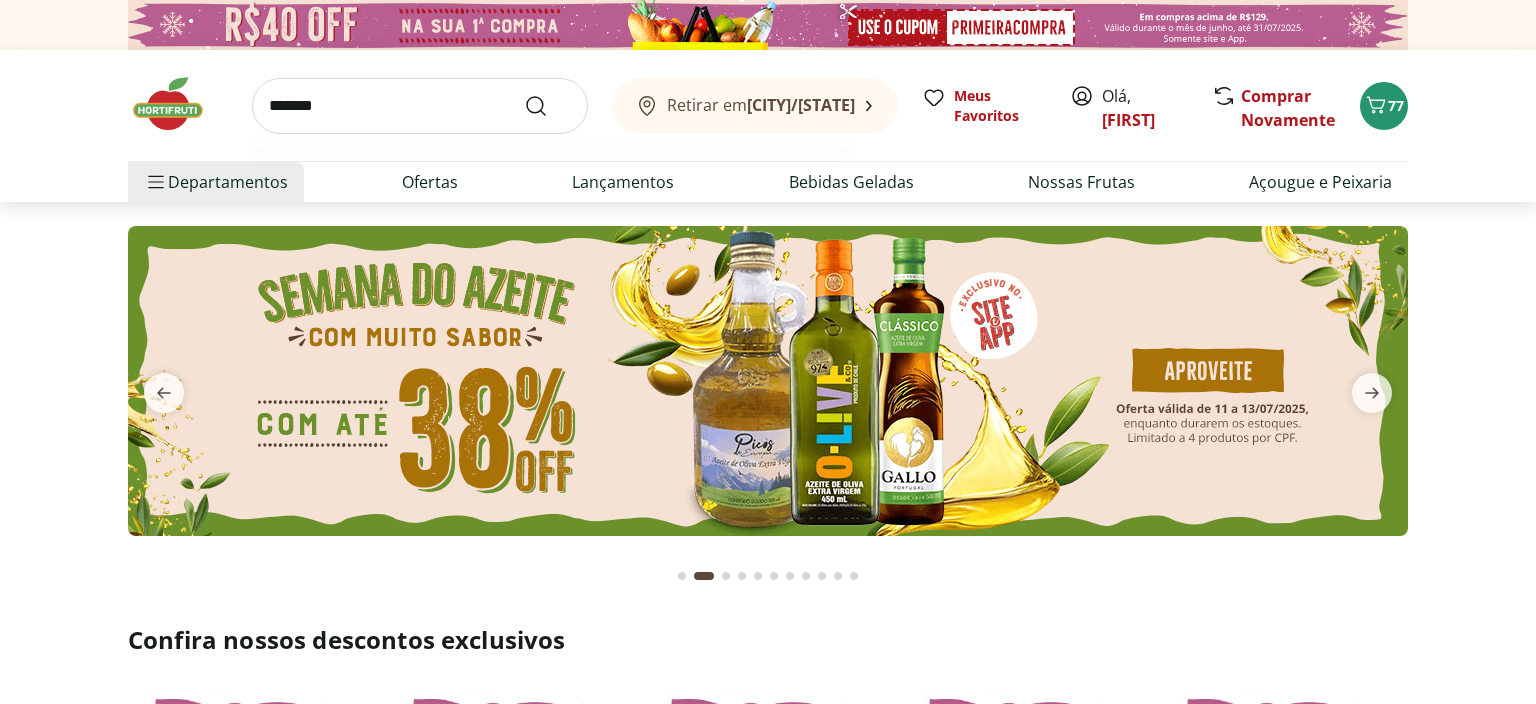 type on "********" 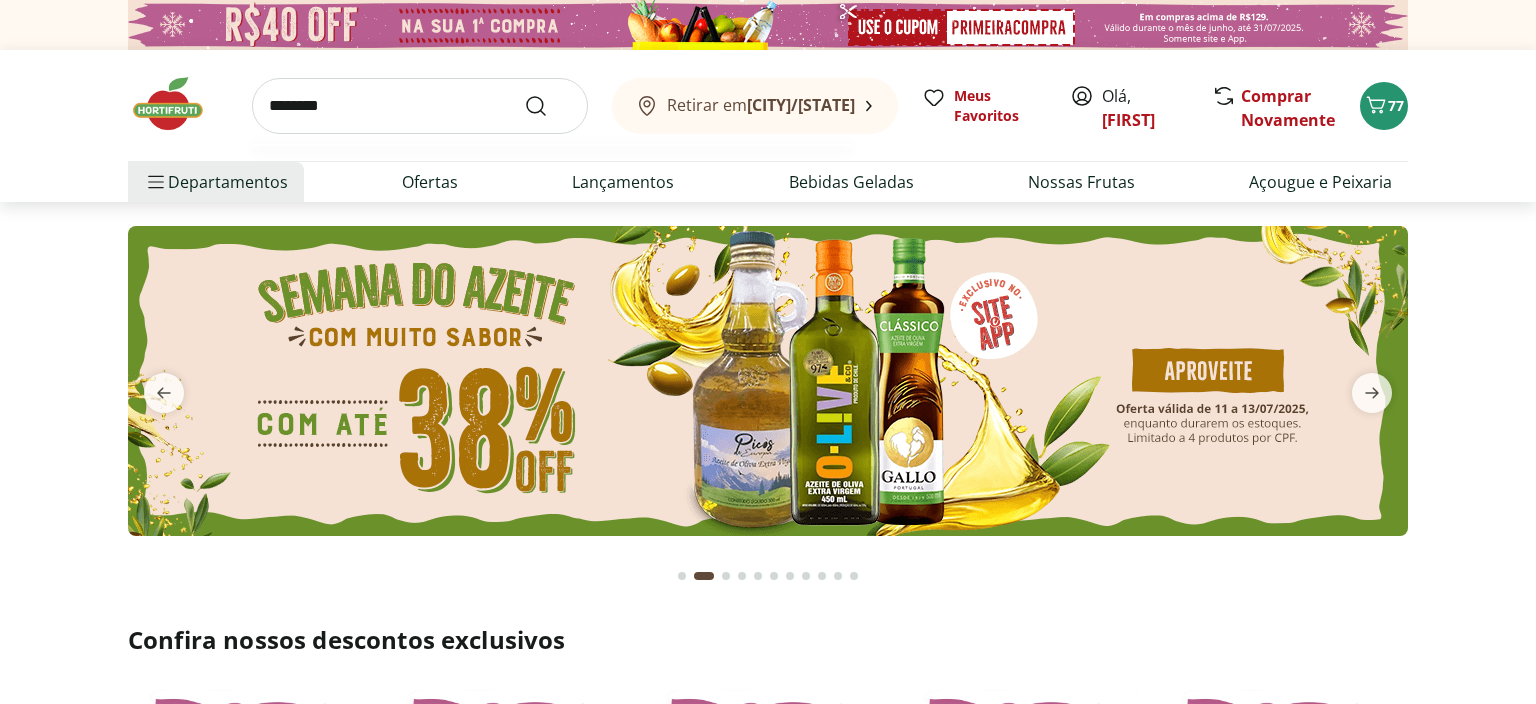 click at bounding box center [548, 106] 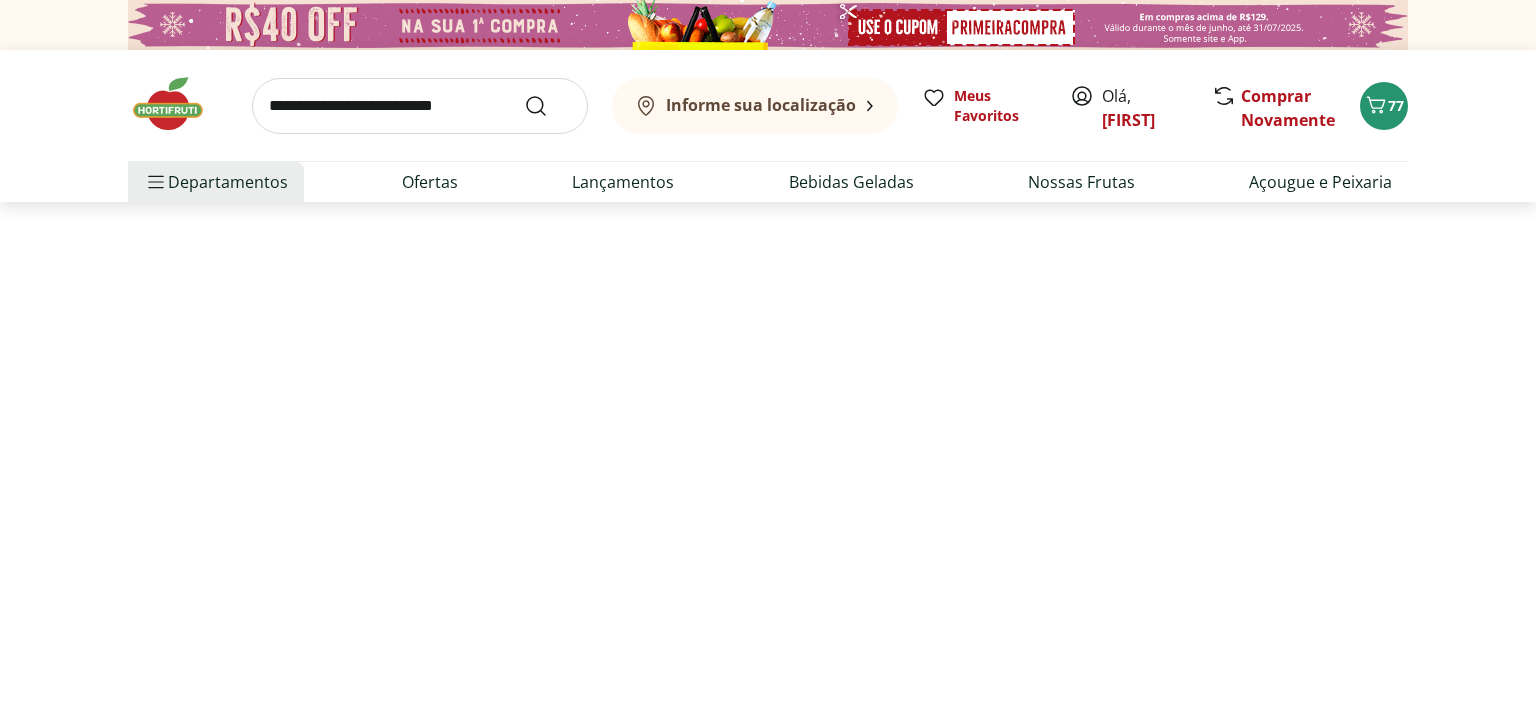 select on "**********" 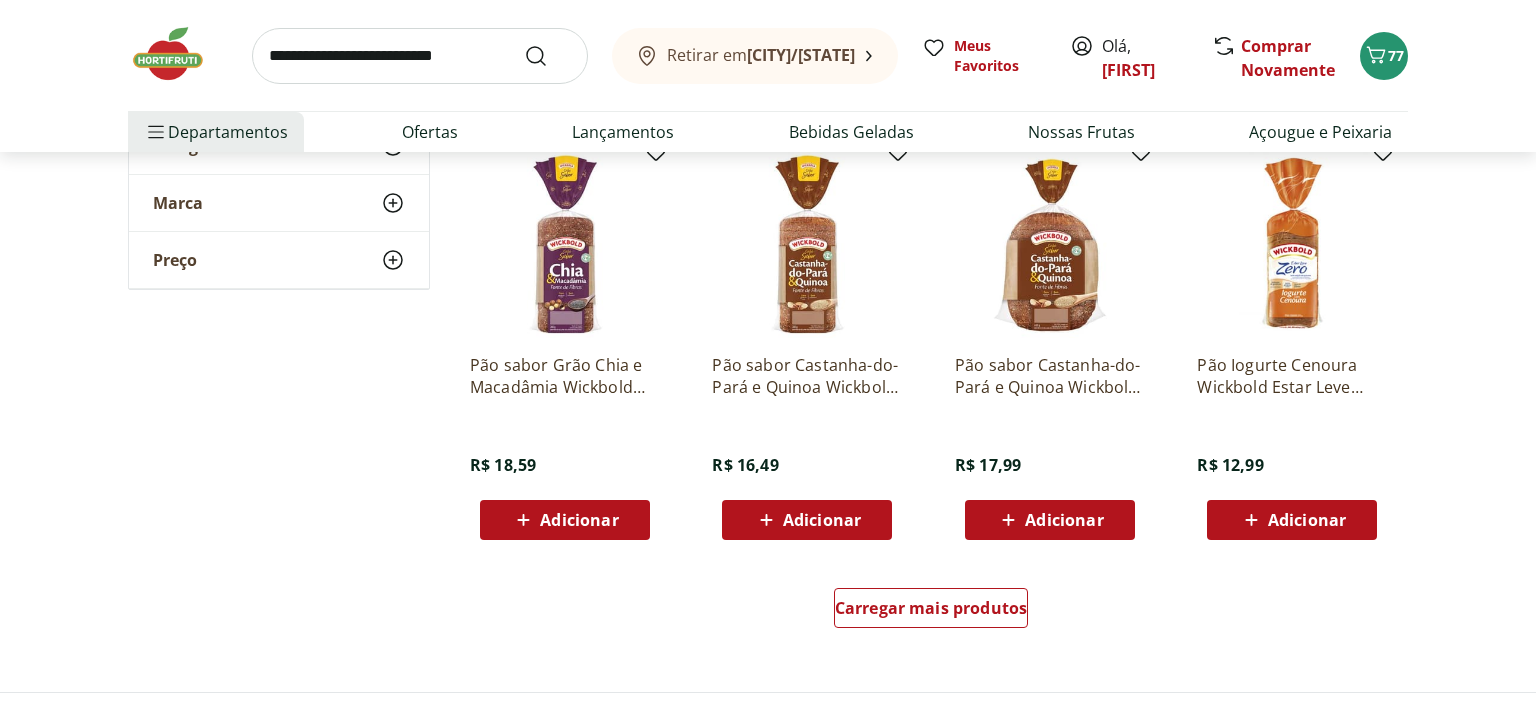 scroll, scrollTop: 1161, scrollLeft: 0, axis: vertical 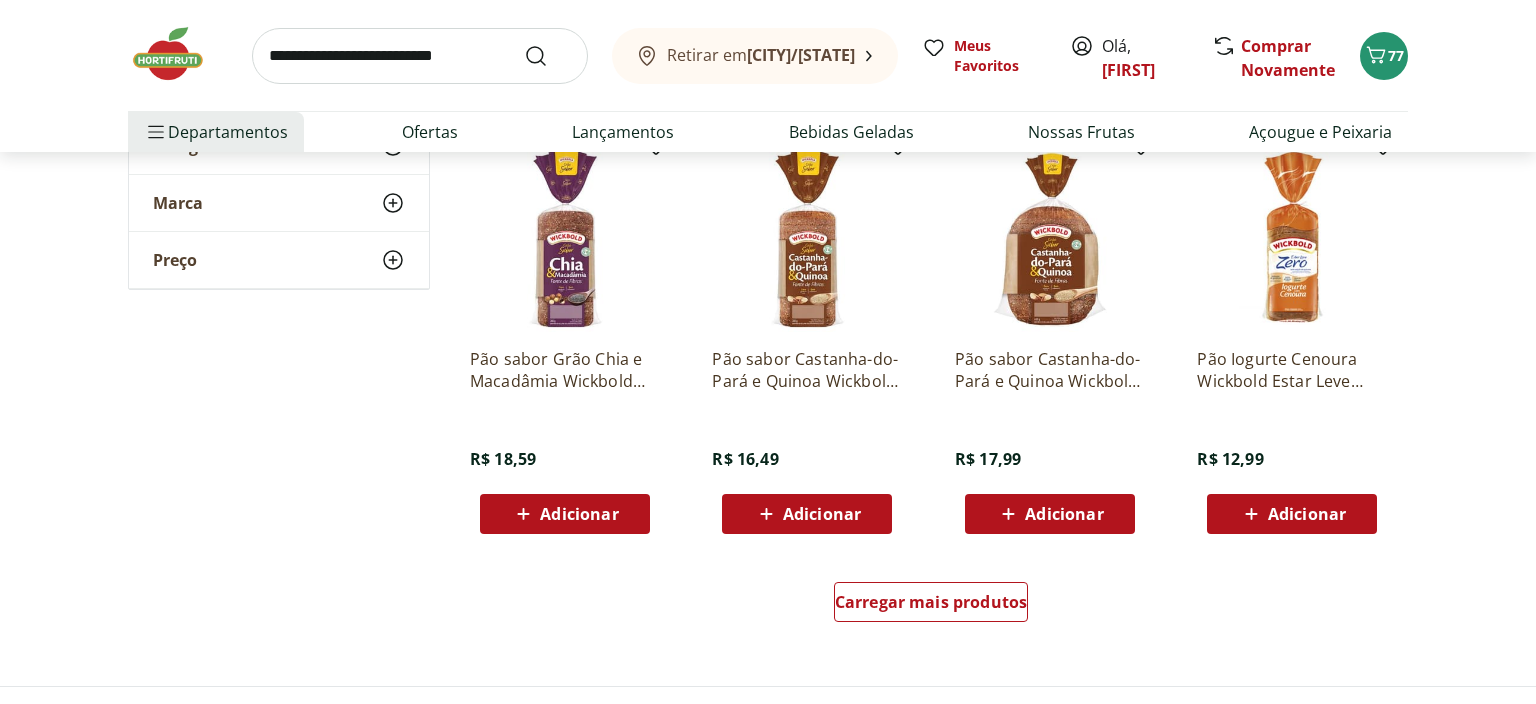 click on "Adicionar" at bounding box center [1050, 514] 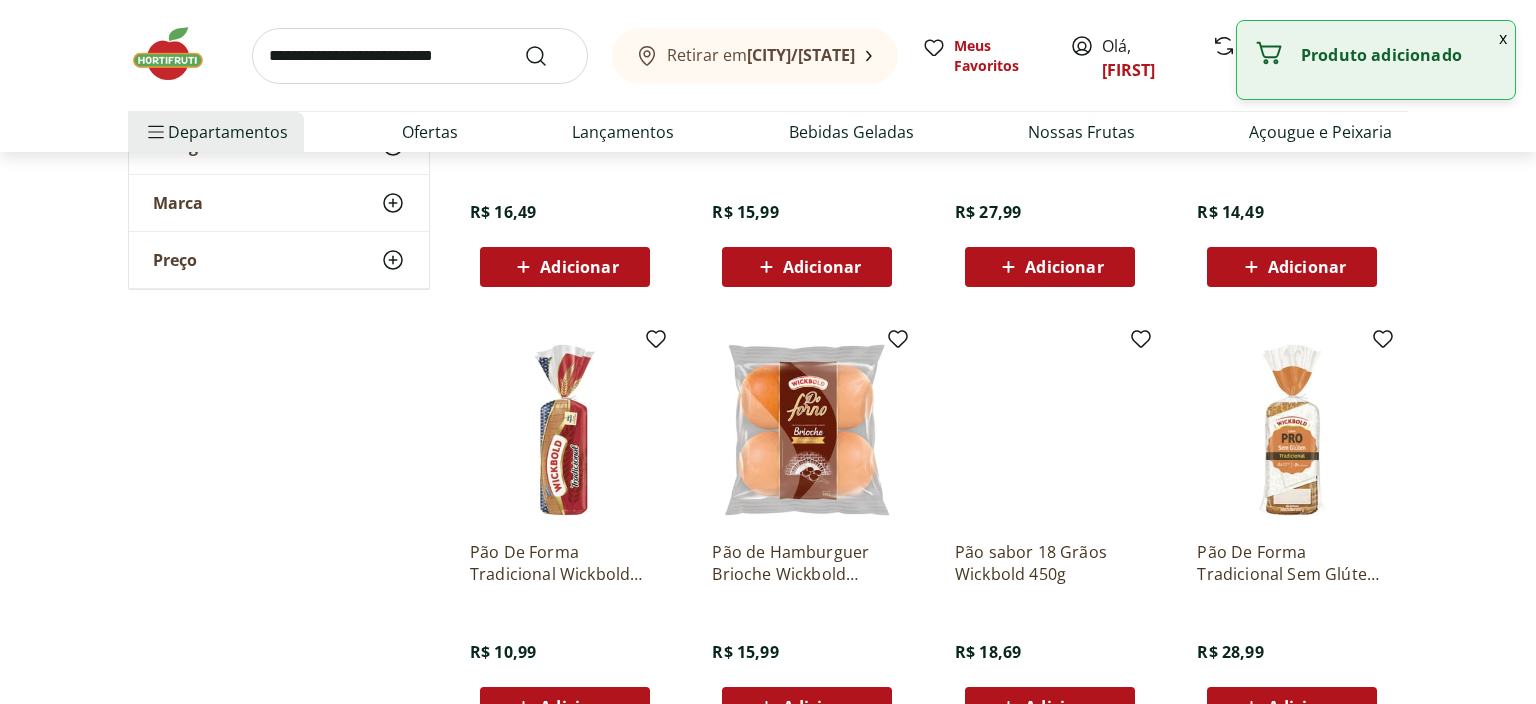 scroll, scrollTop: 0, scrollLeft: 0, axis: both 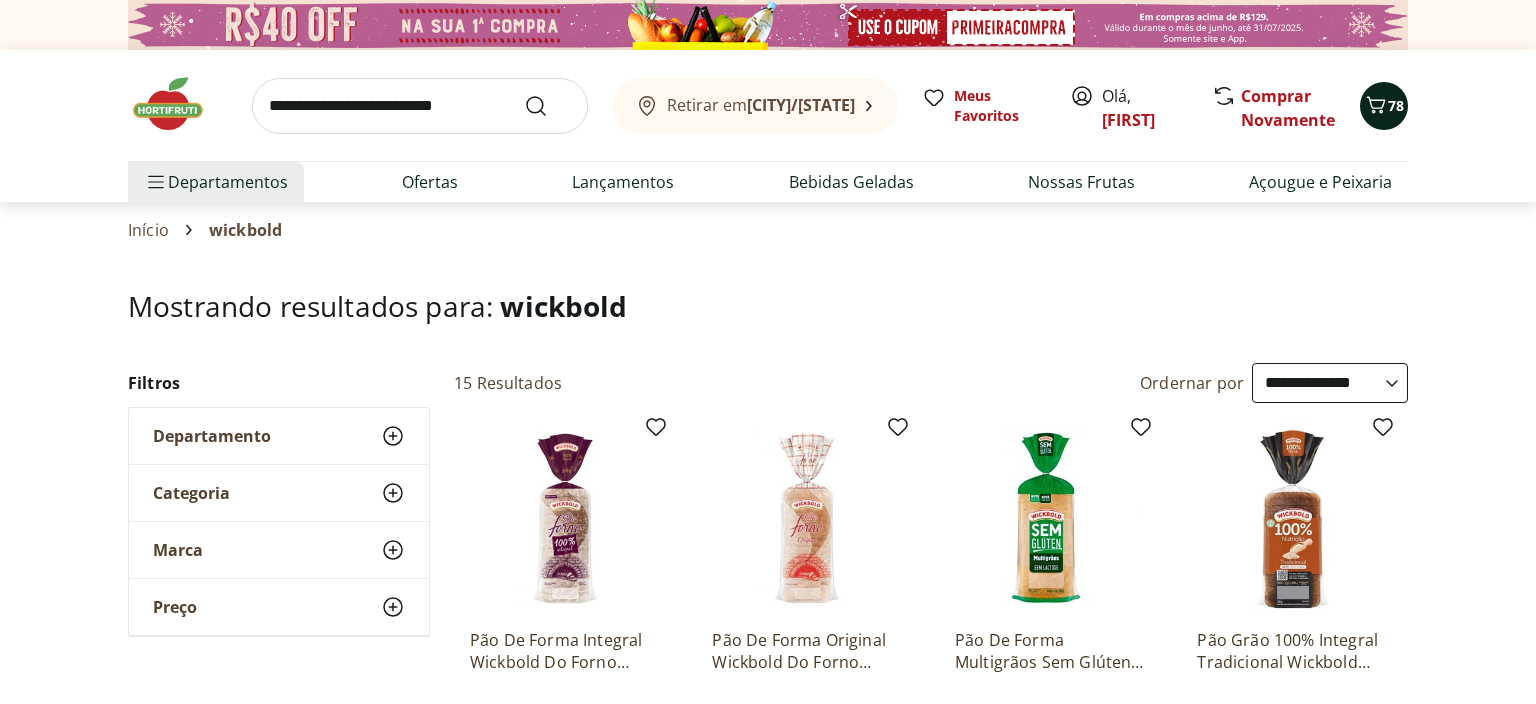 click on "78" at bounding box center (1396, 105) 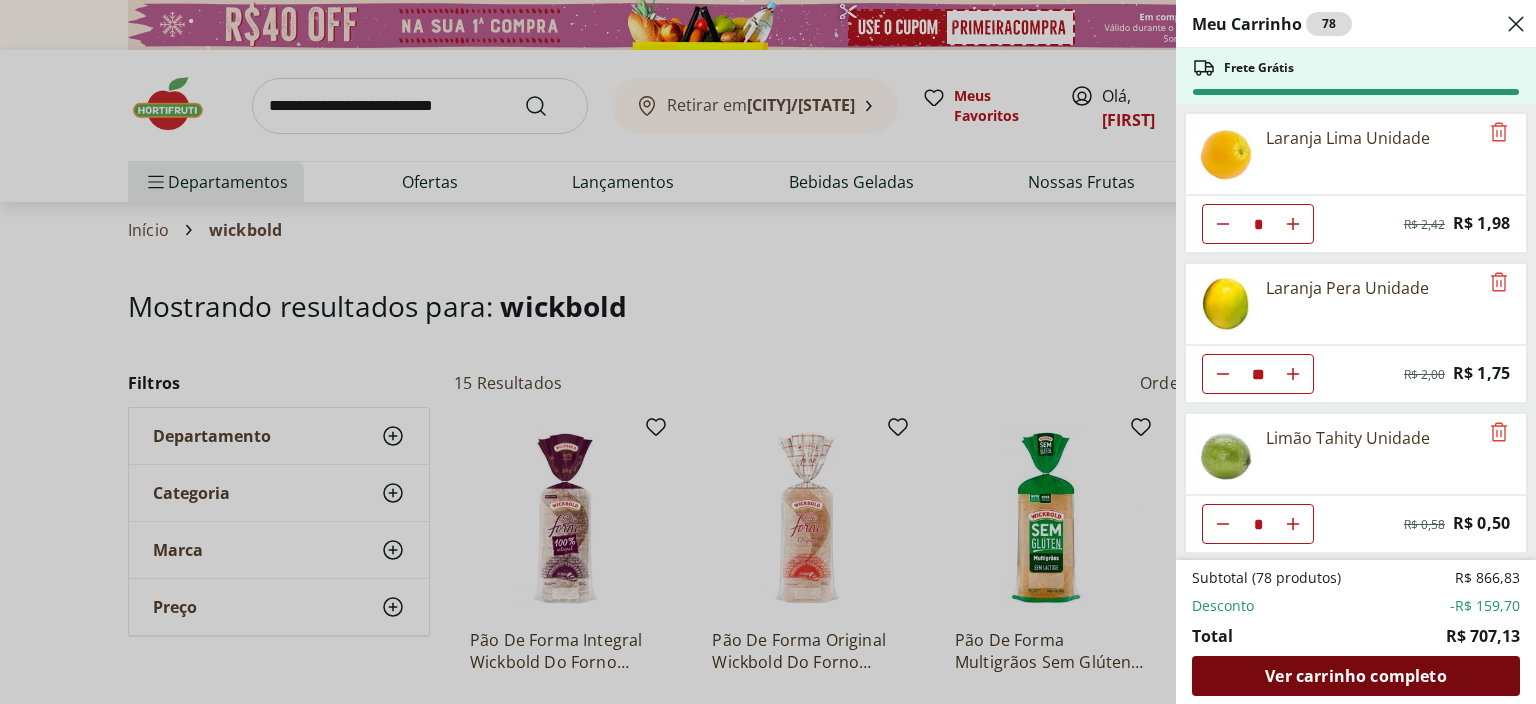 click on "Ver carrinho completo" at bounding box center [1355, 676] 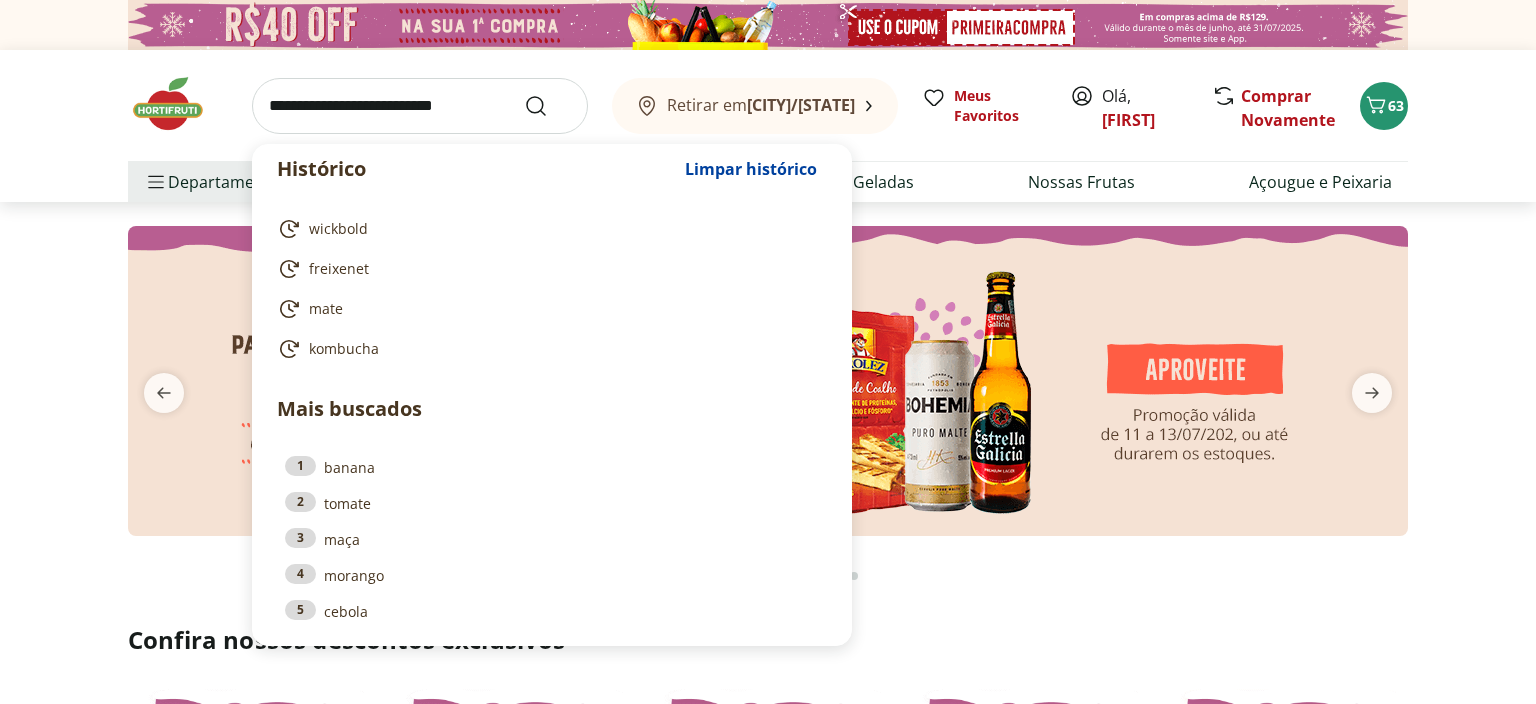 scroll, scrollTop: 0, scrollLeft: 0, axis: both 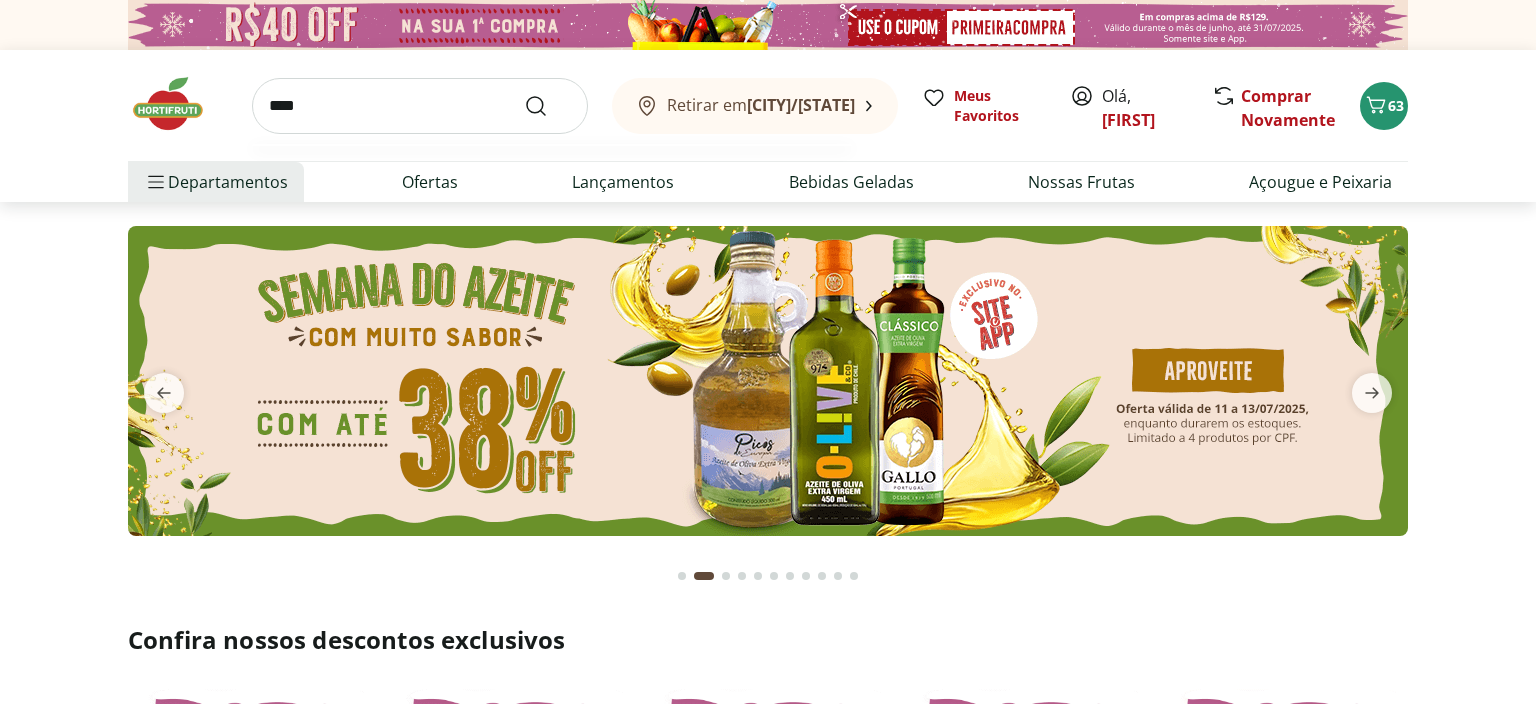 type on "****" 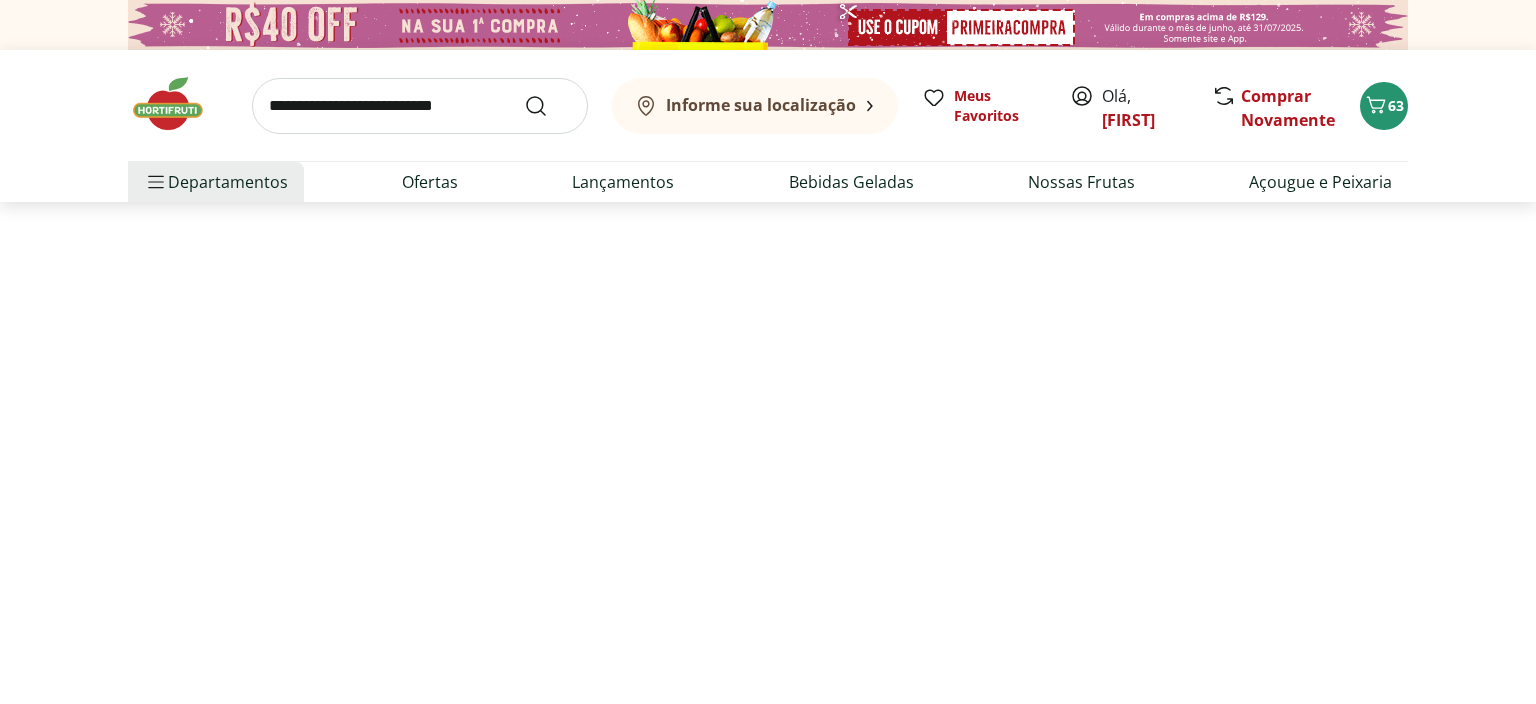 select on "**********" 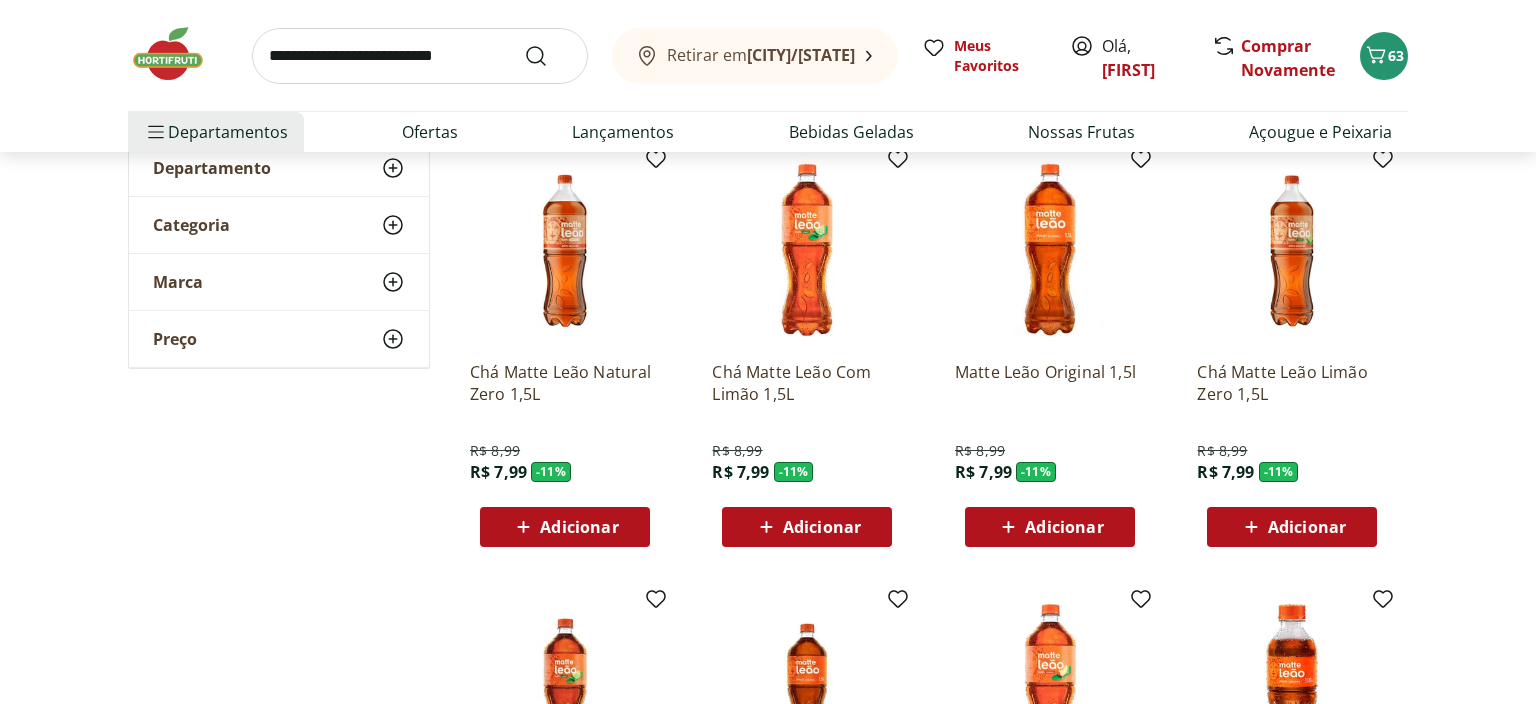 scroll, scrollTop: 316, scrollLeft: 0, axis: vertical 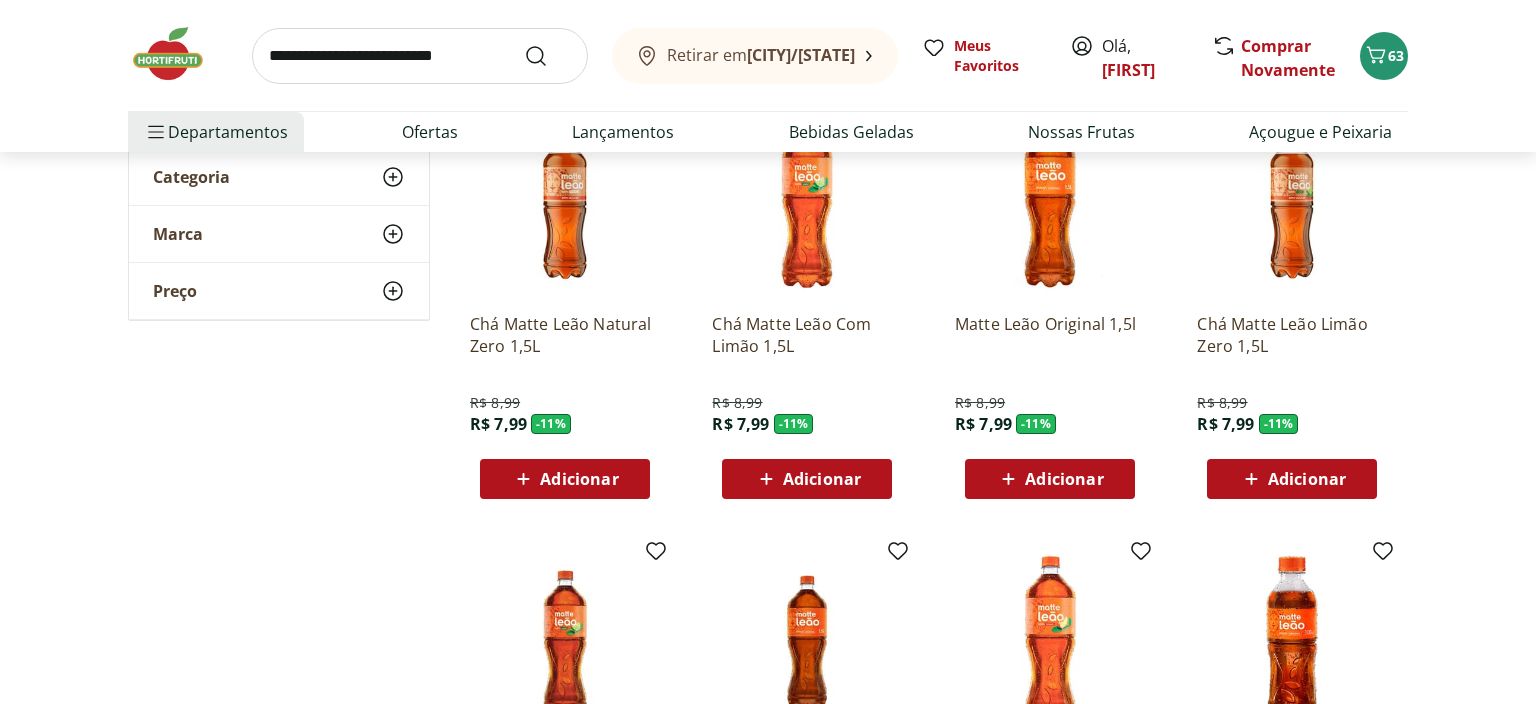 click at bounding box center (1292, 642) 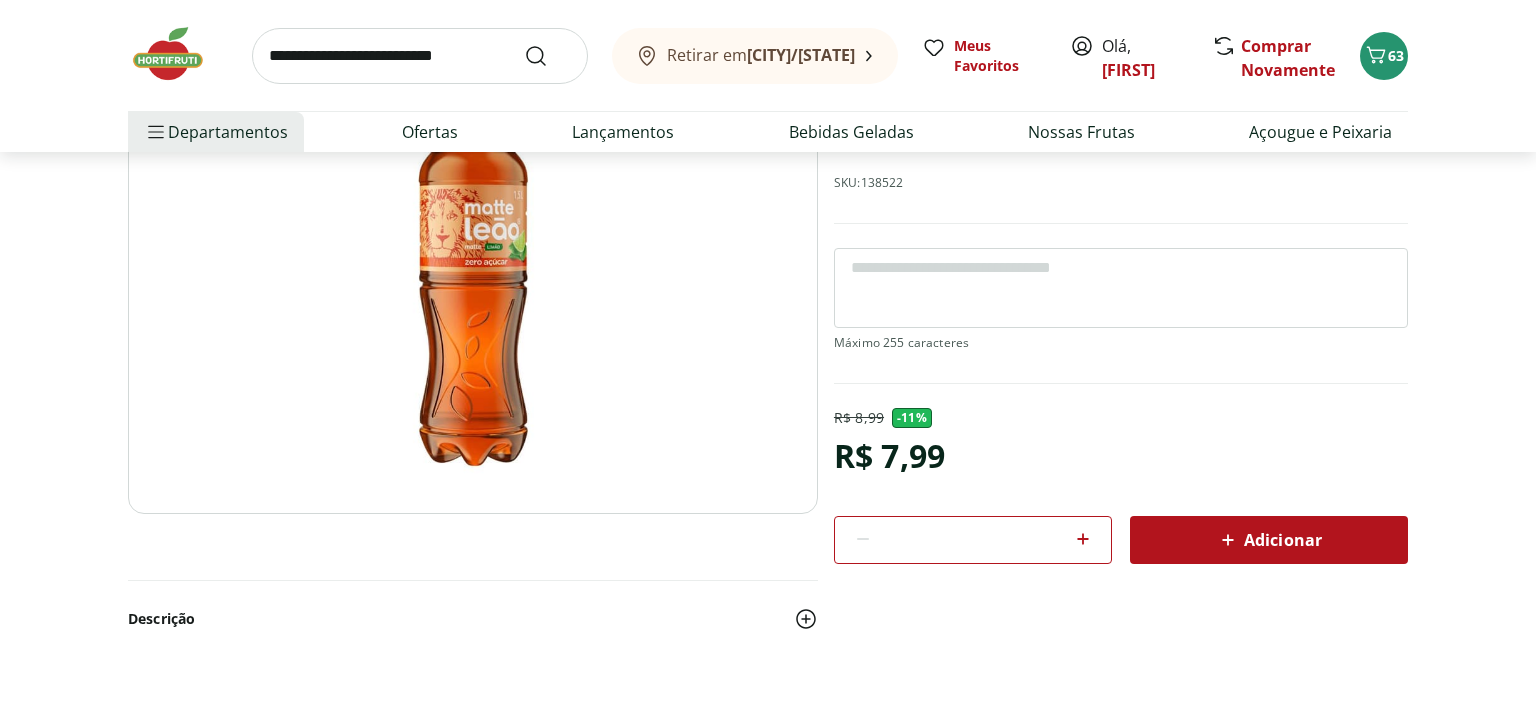 scroll, scrollTop: 316, scrollLeft: 0, axis: vertical 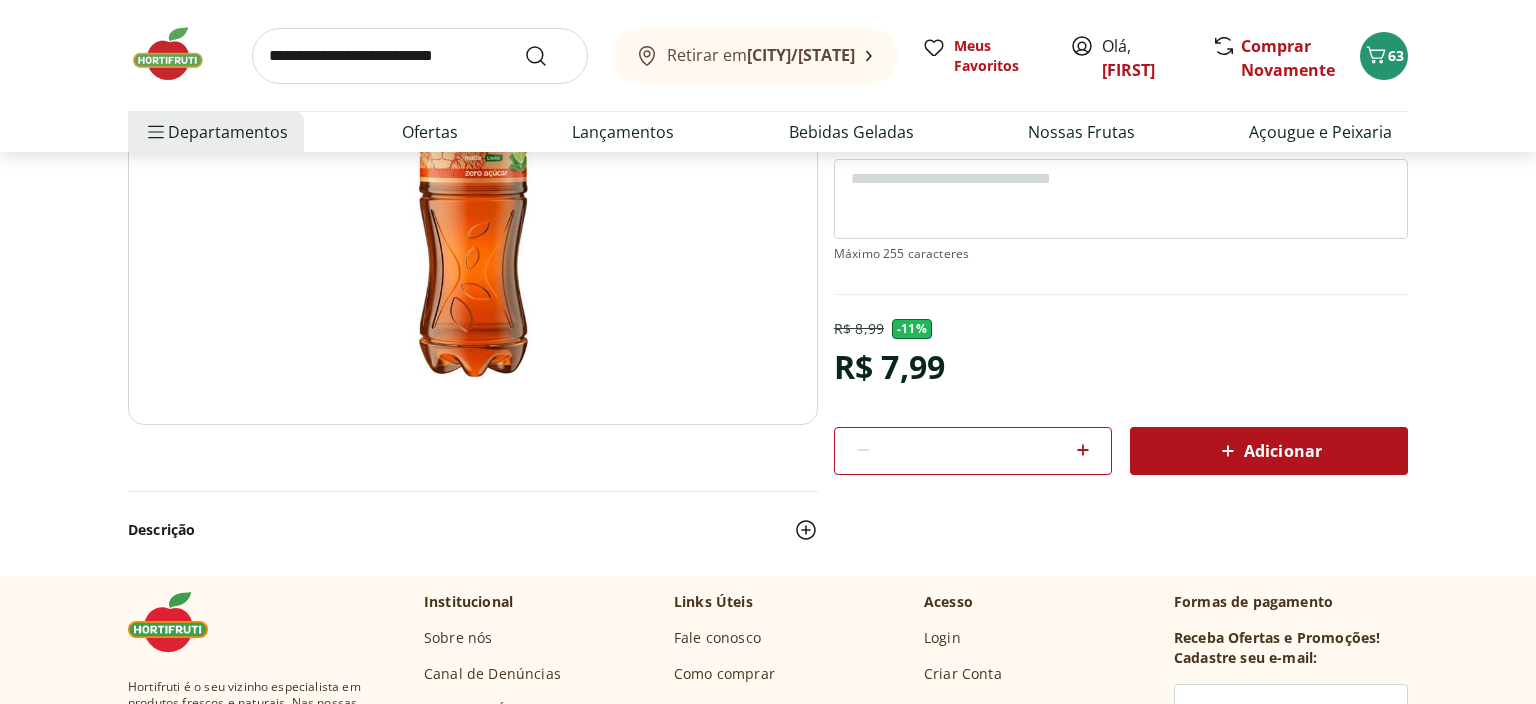 click 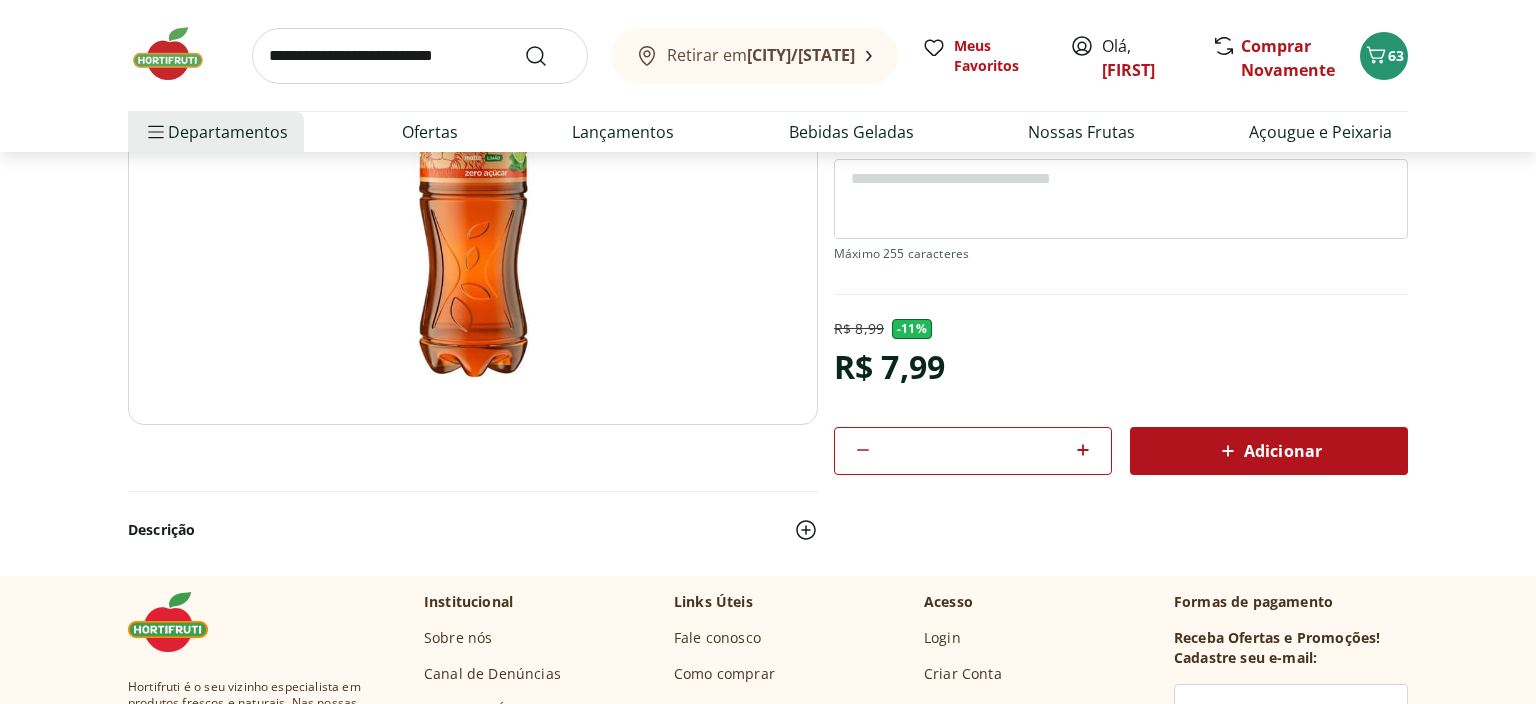 click on "Adicionar" at bounding box center (1269, 451) 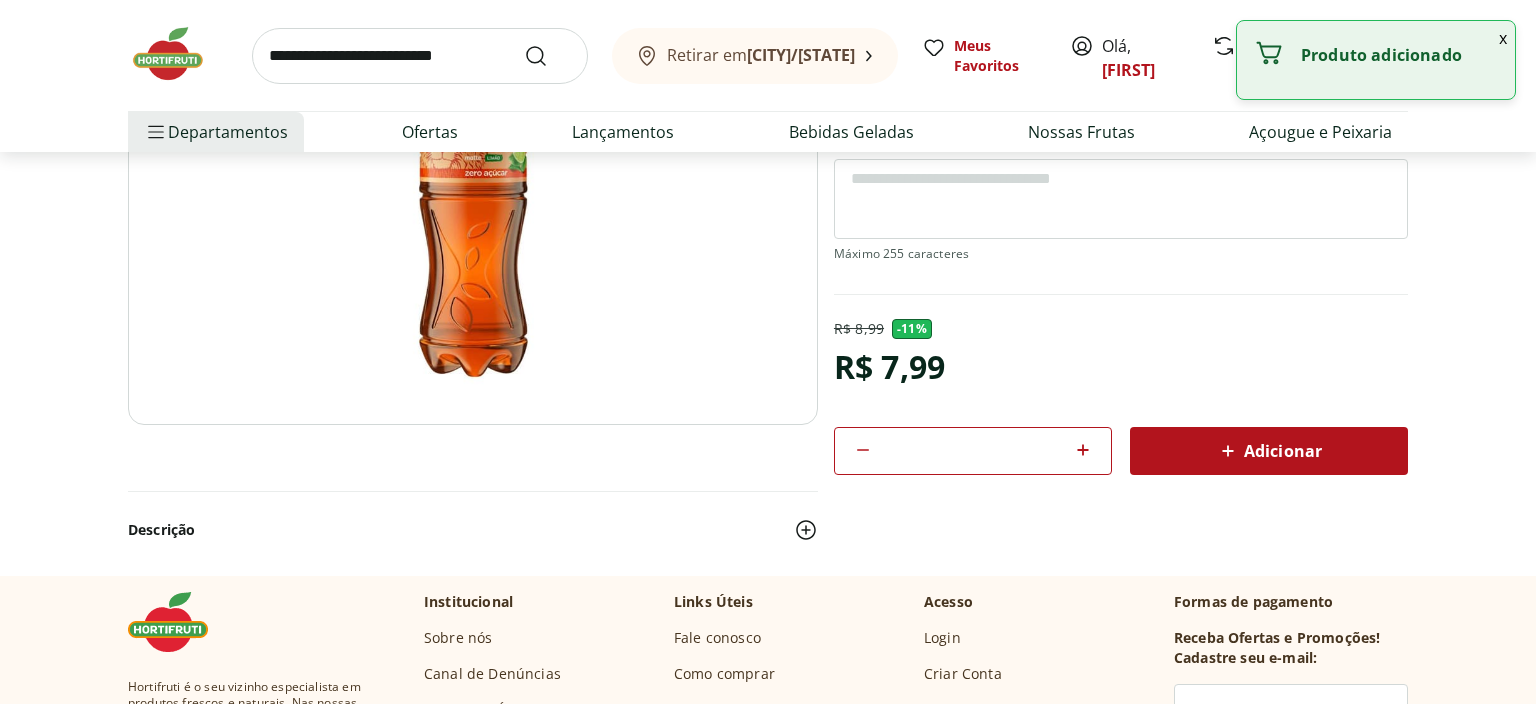 click at bounding box center [178, 54] 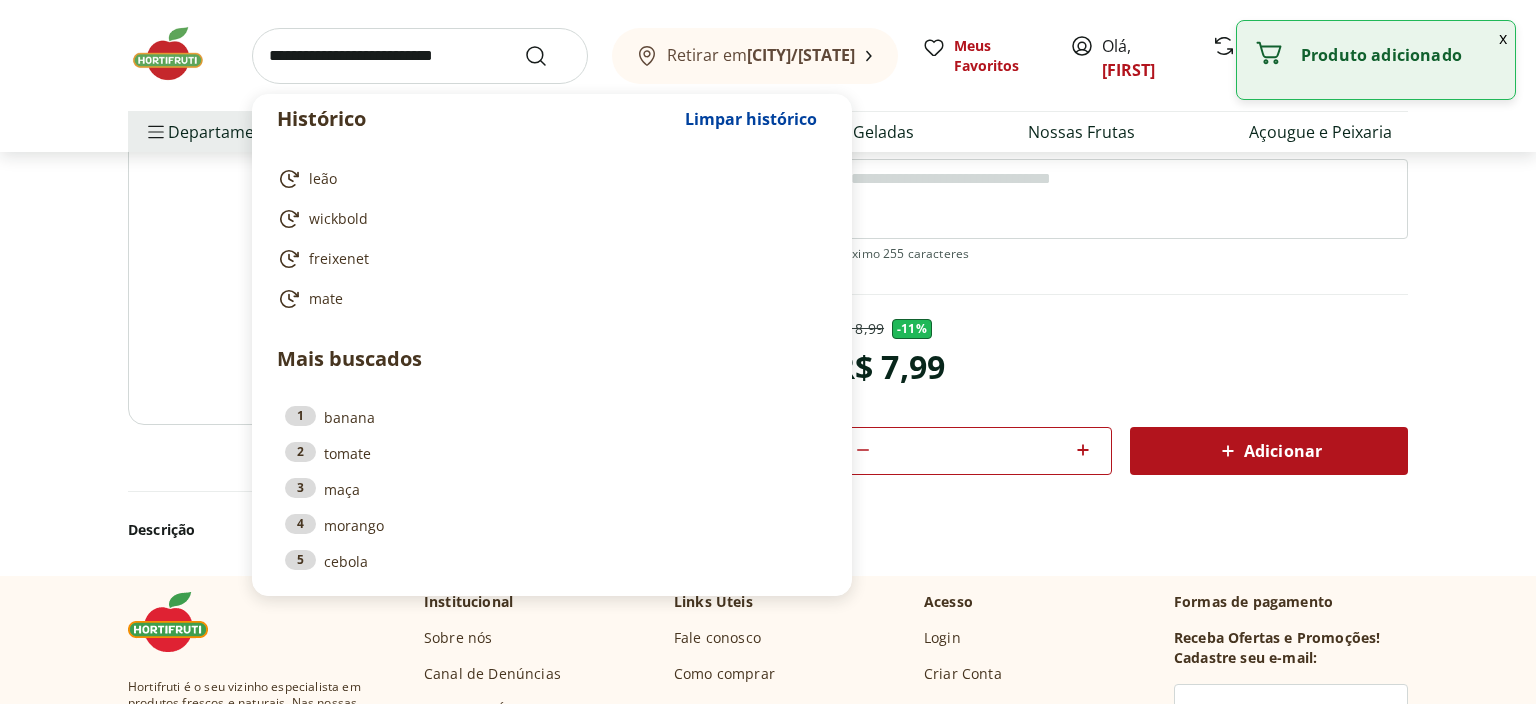 scroll, scrollTop: 0, scrollLeft: 0, axis: both 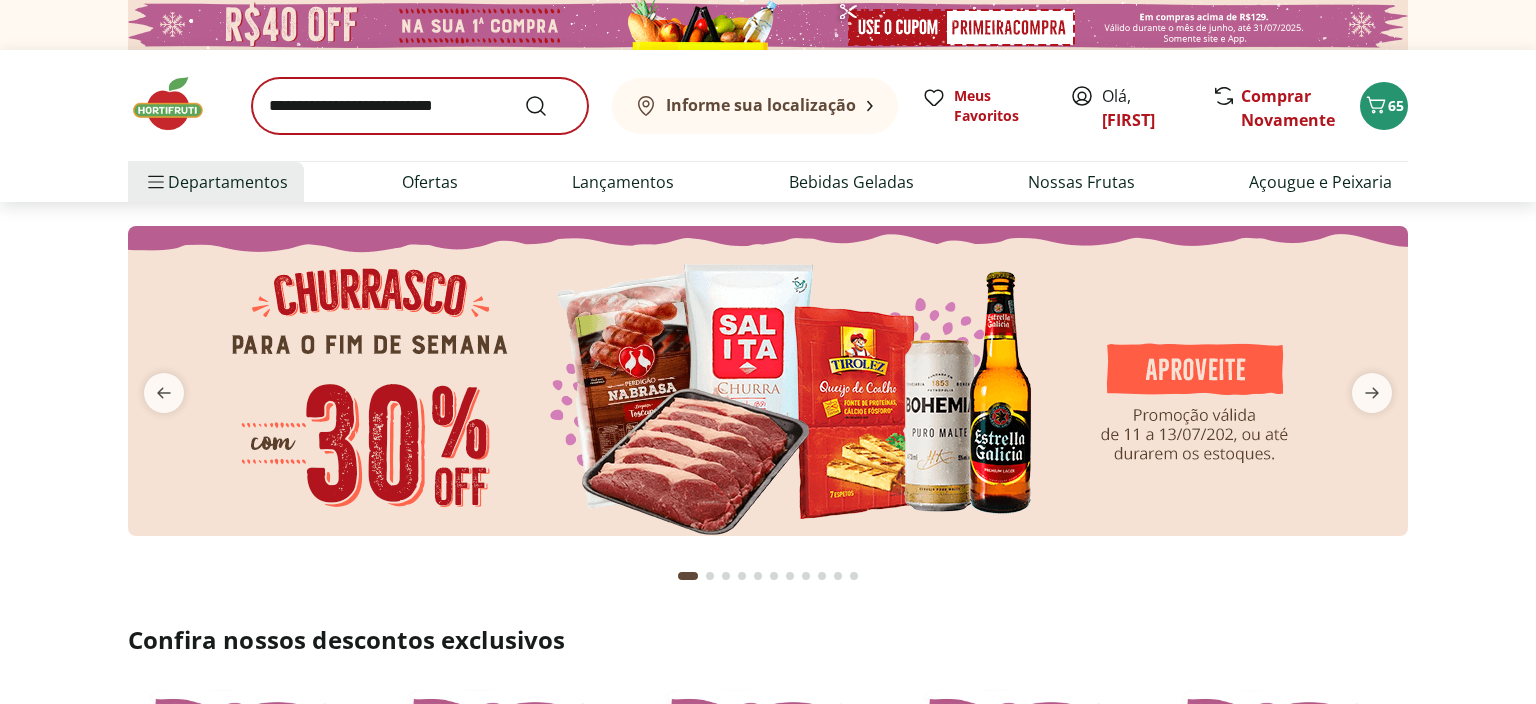 type on "*" 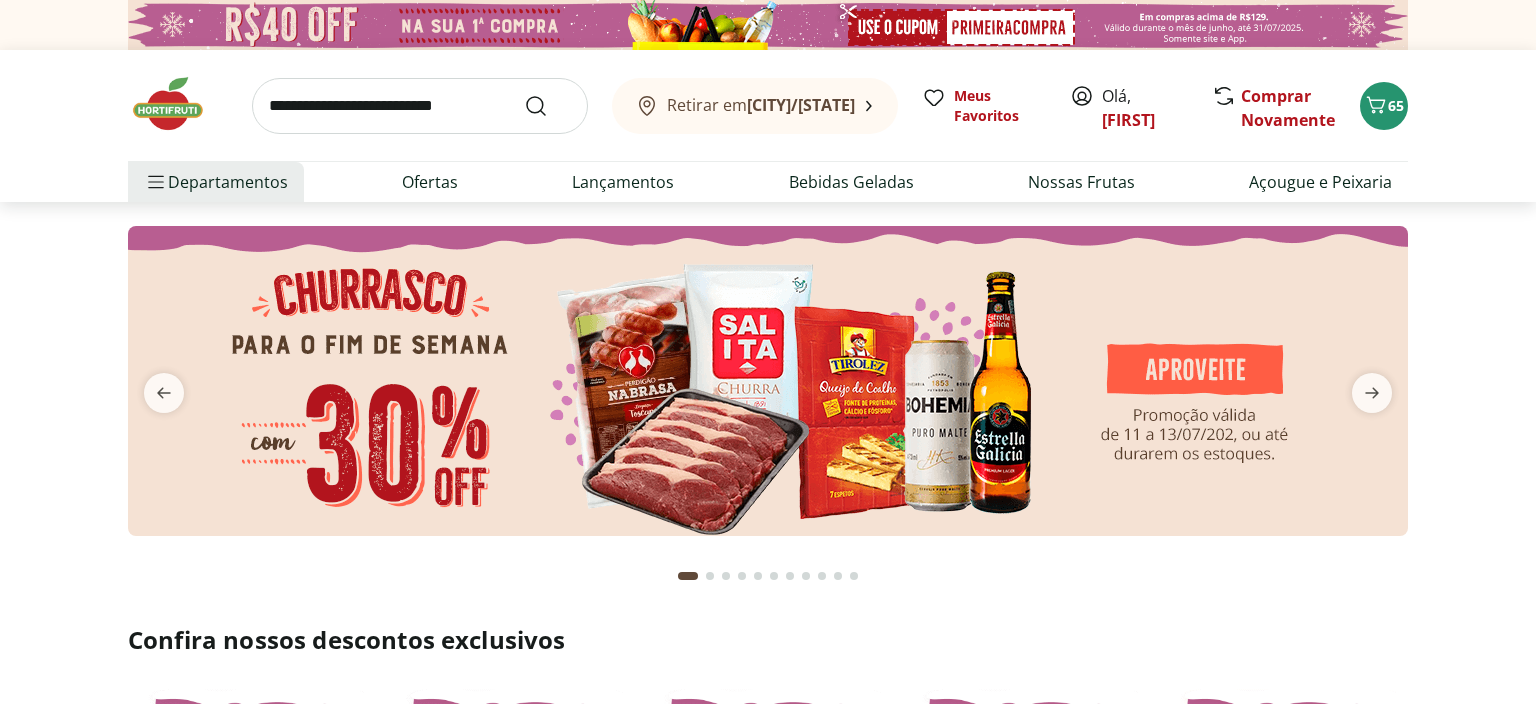 click at bounding box center [420, 106] 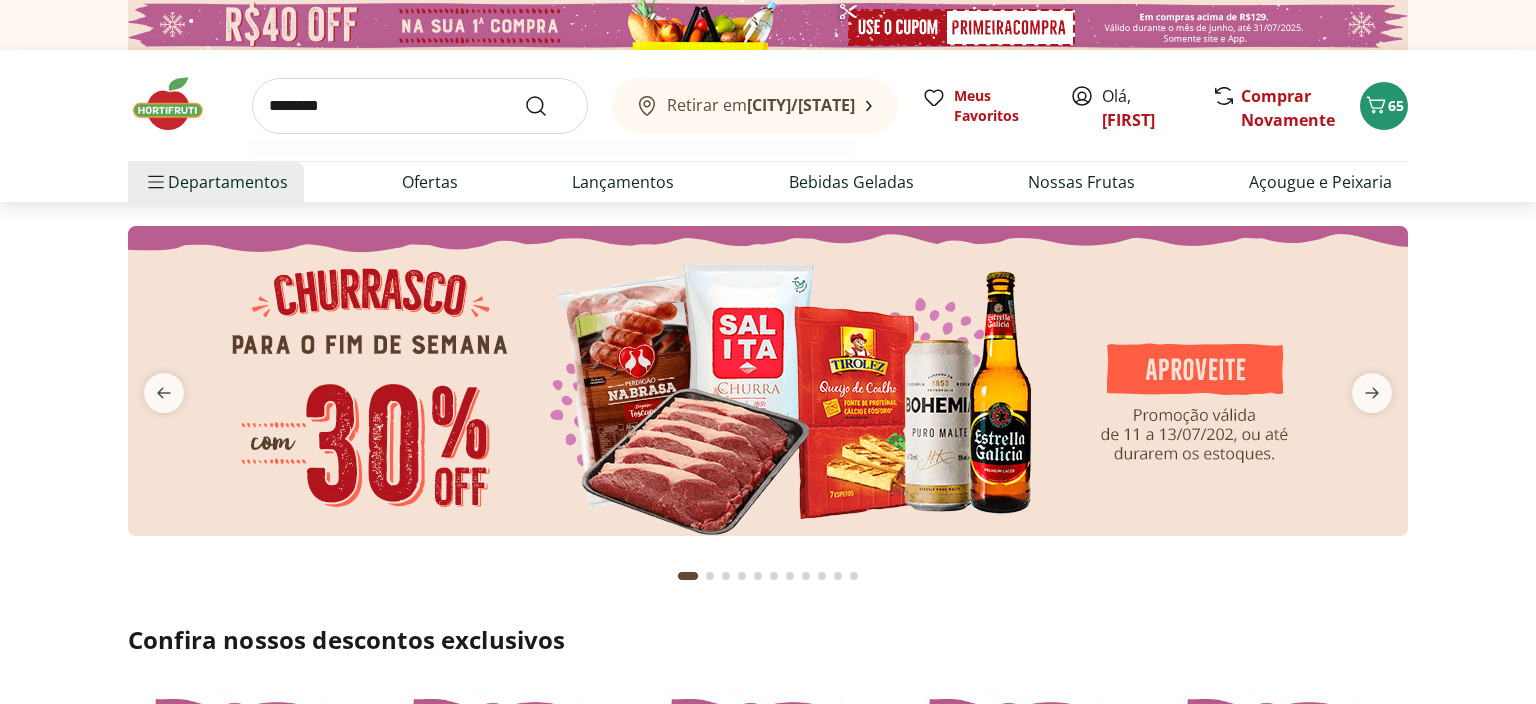 type on "********" 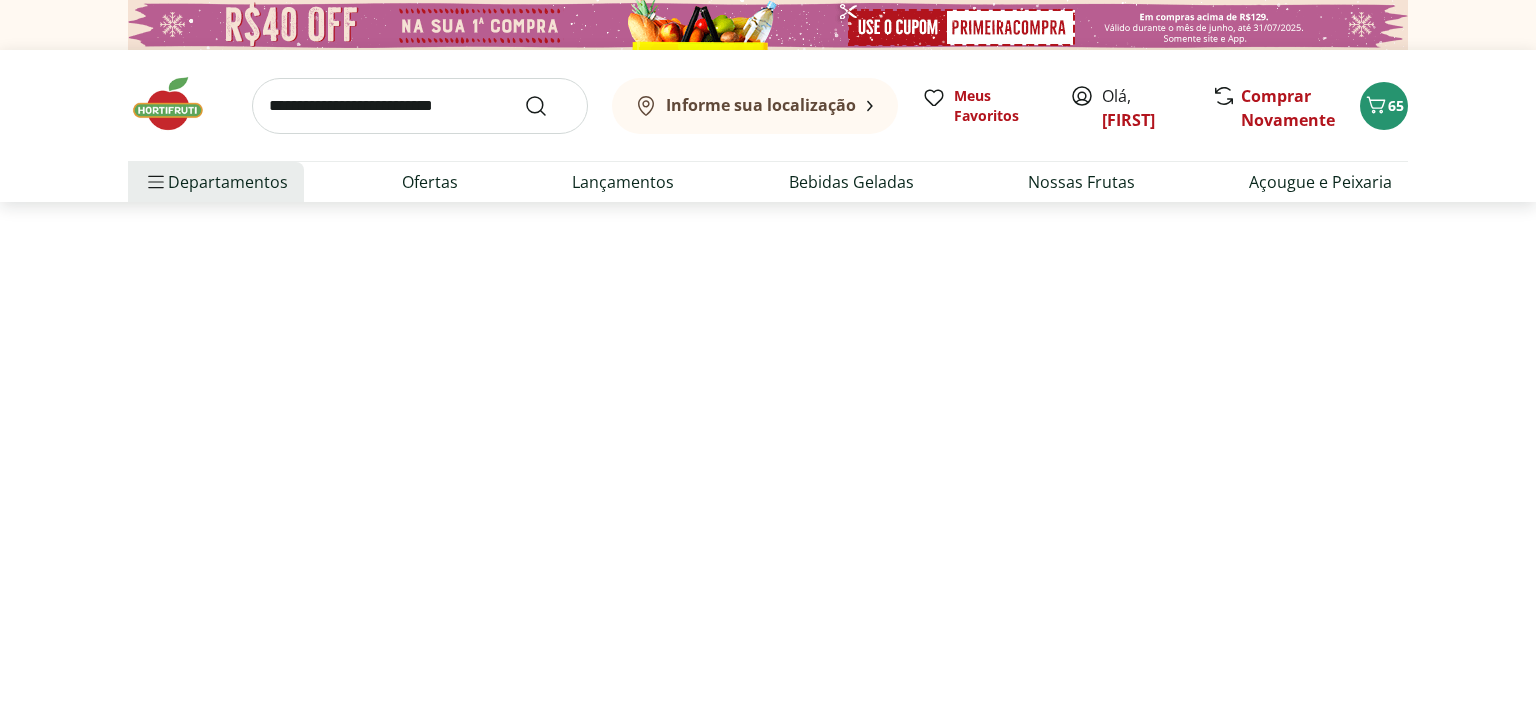 select on "**********" 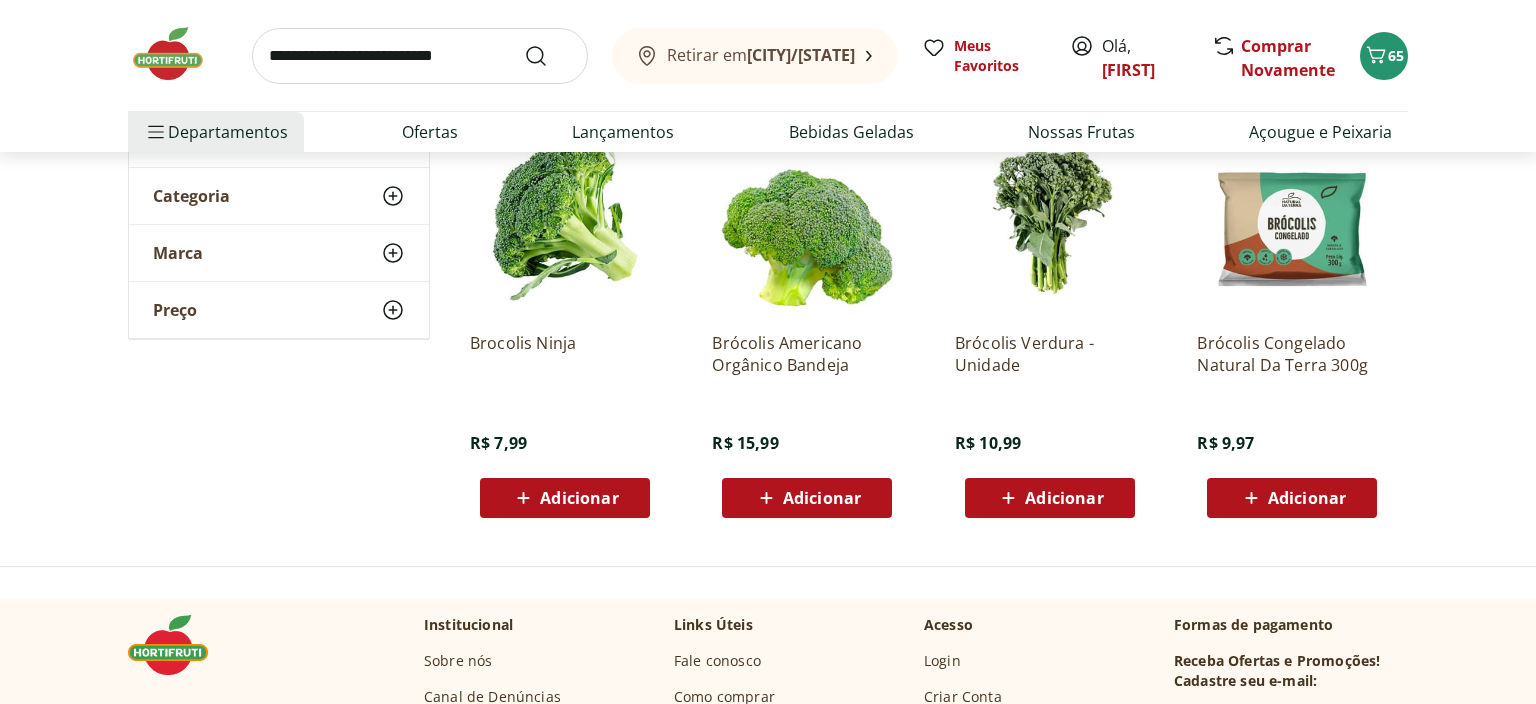 scroll, scrollTop: 316, scrollLeft: 0, axis: vertical 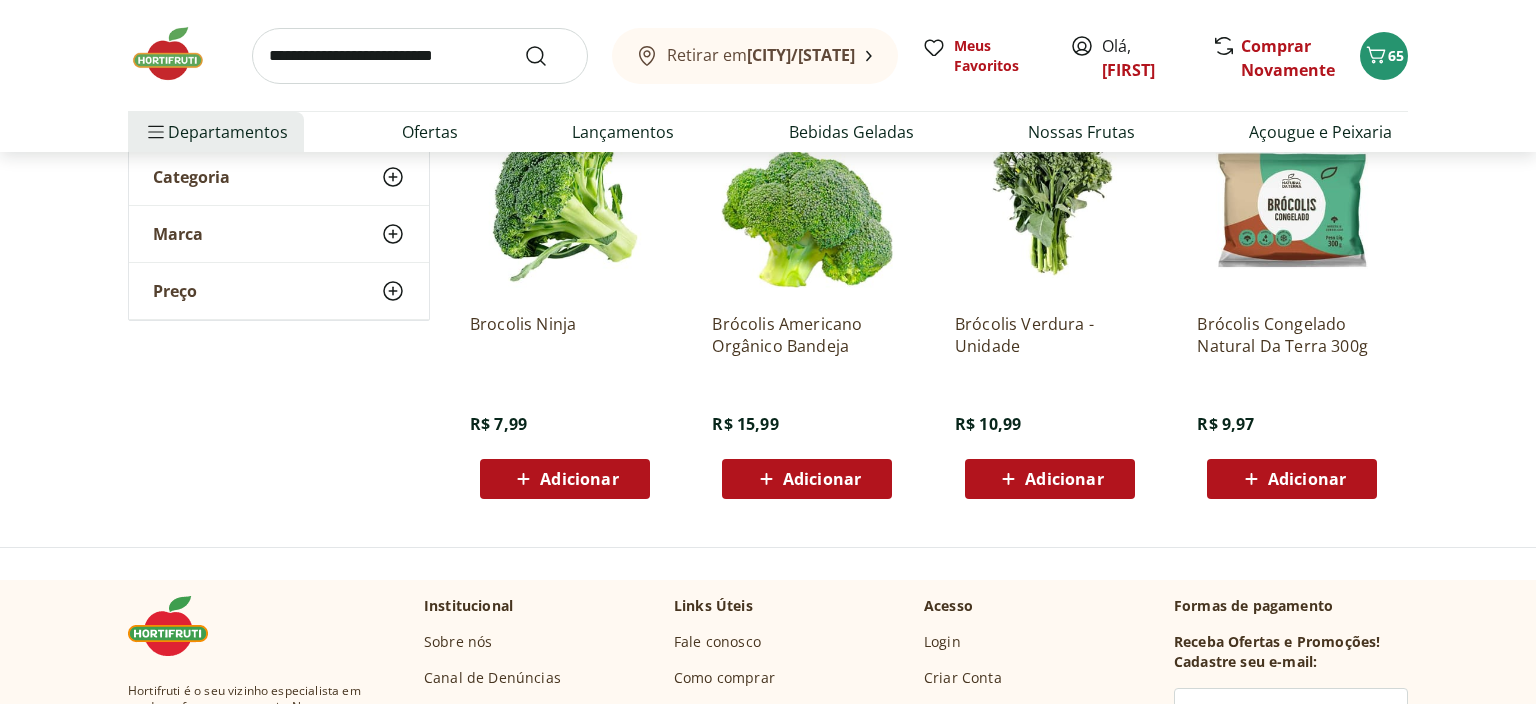 click on "Adicionar" at bounding box center (579, 479) 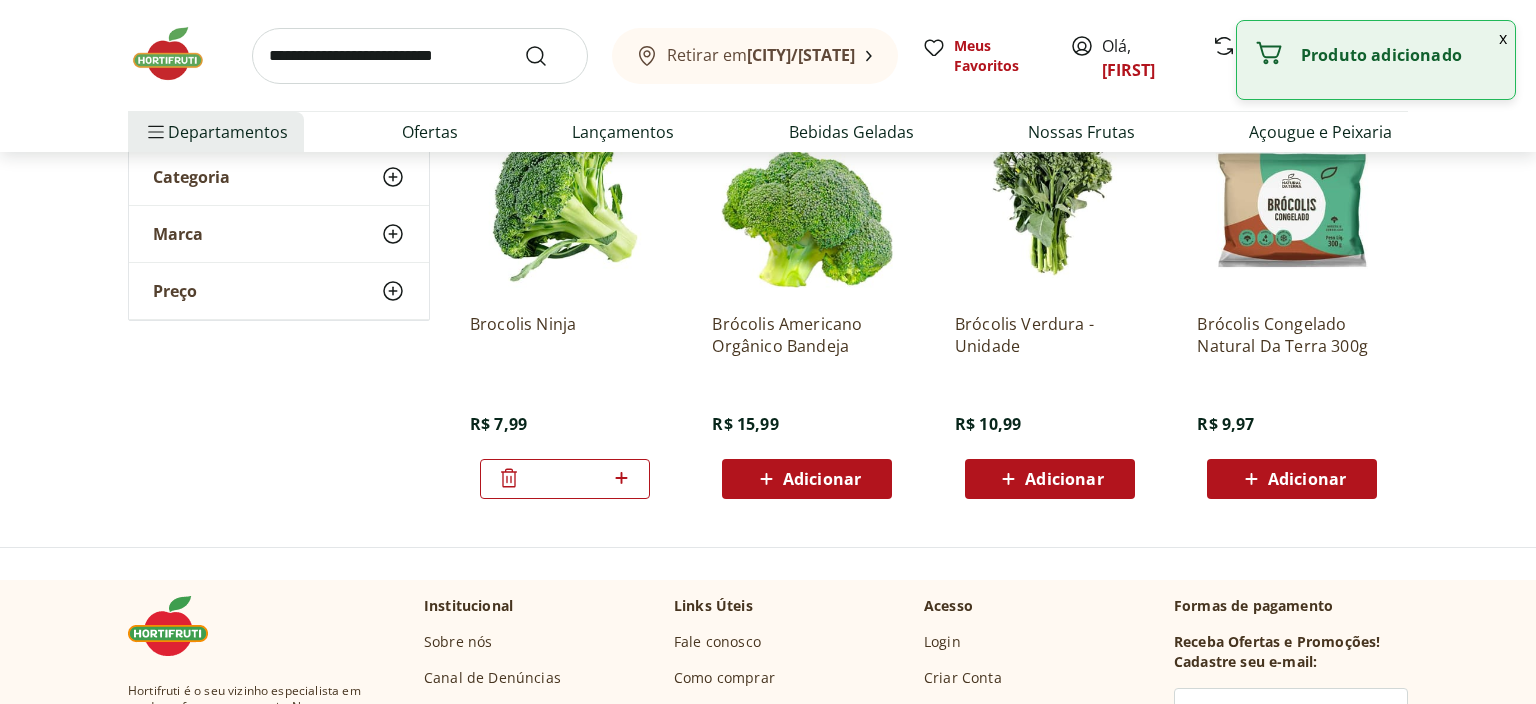 click 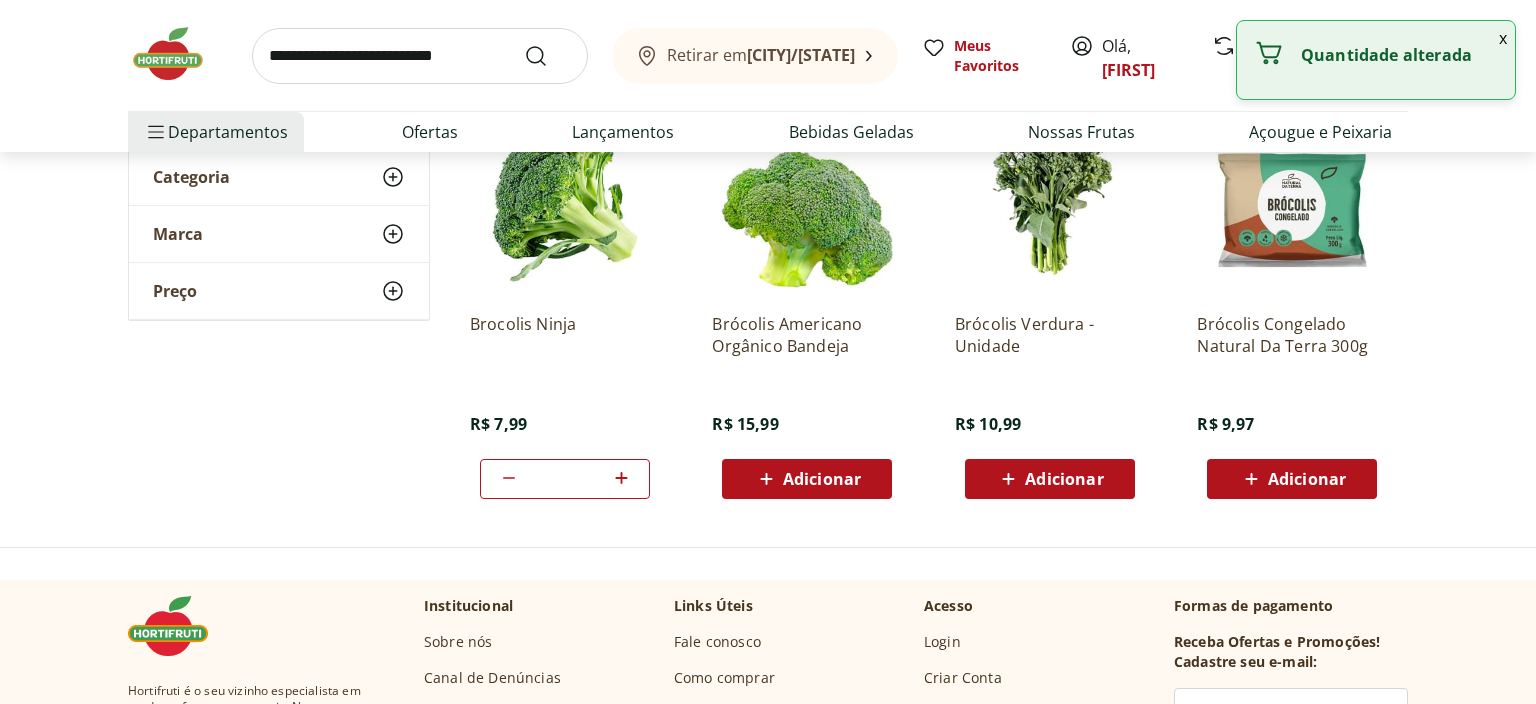 scroll, scrollTop: 0, scrollLeft: 0, axis: both 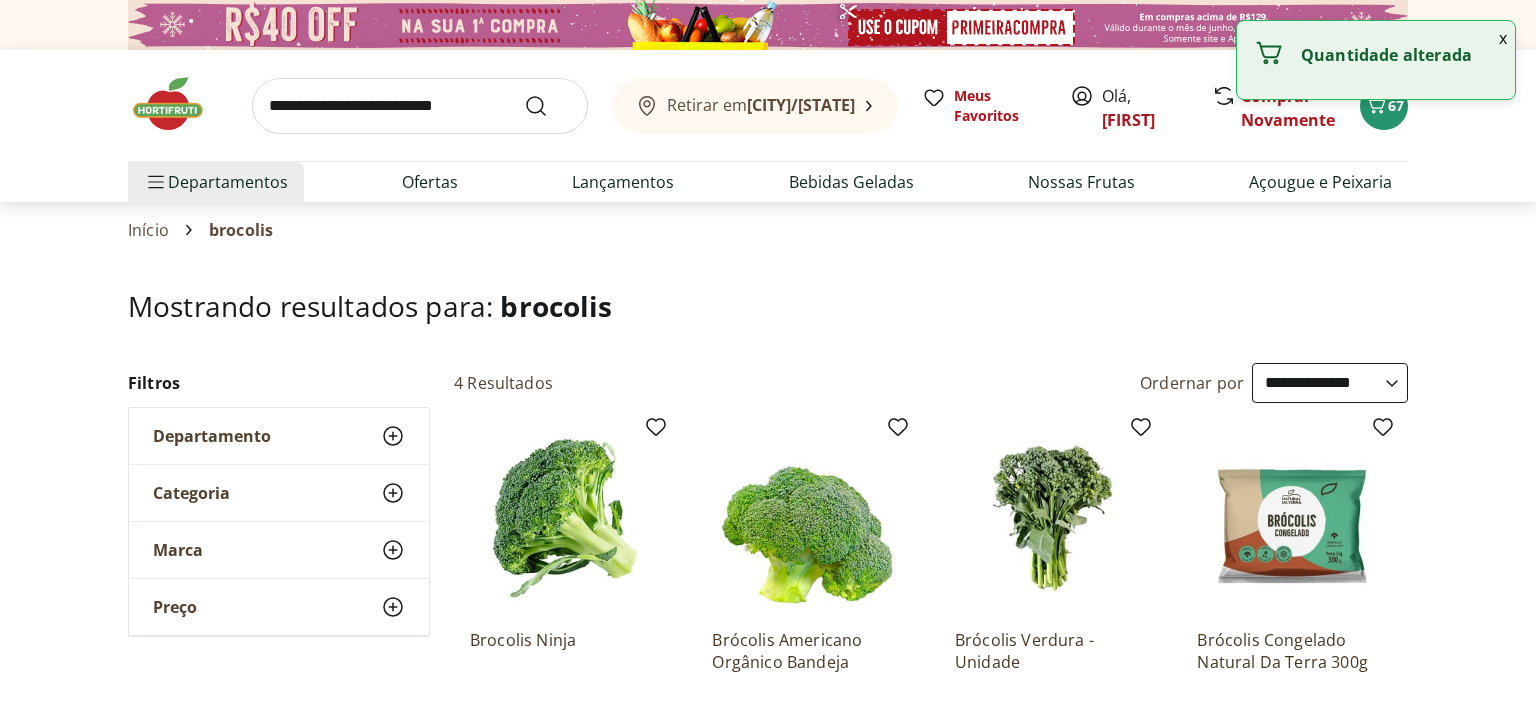 click at bounding box center (420, 106) 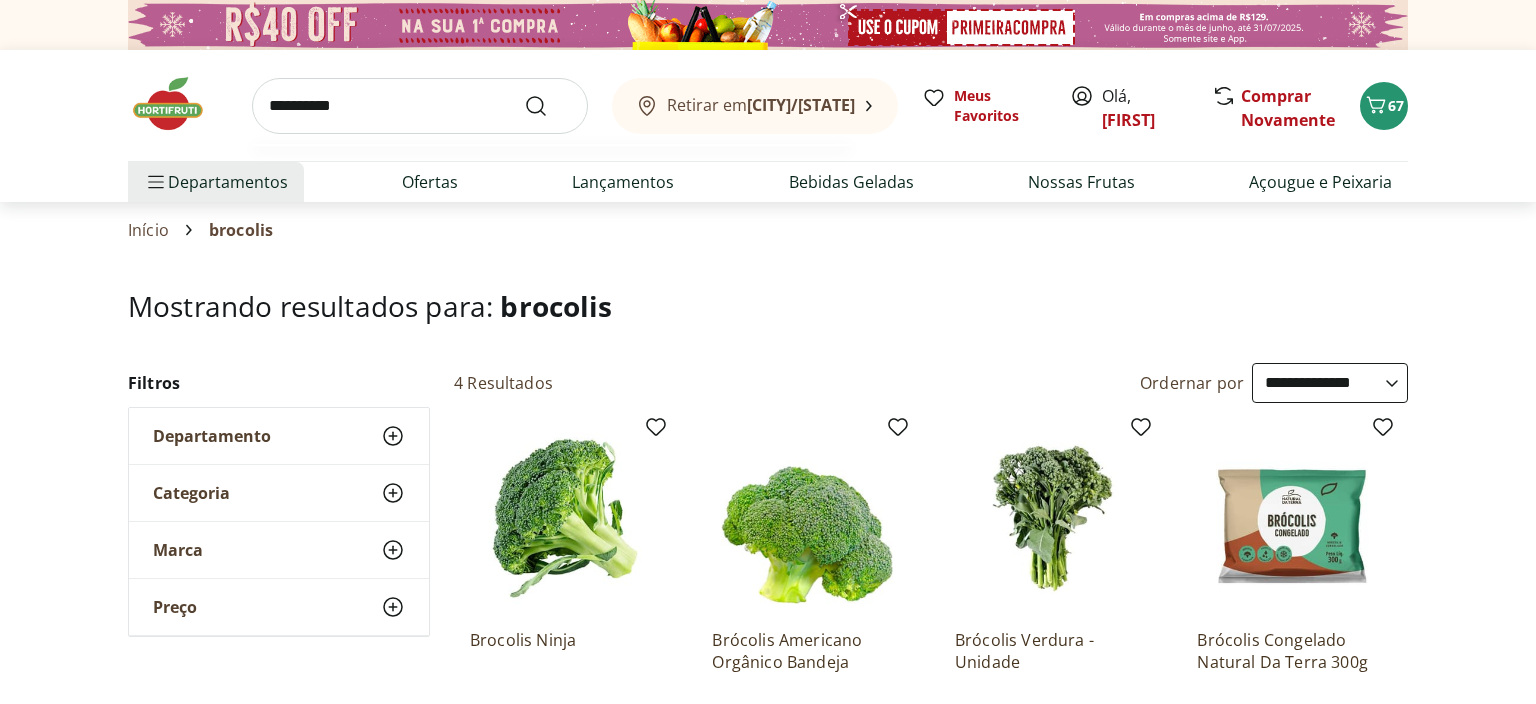 type on "**********" 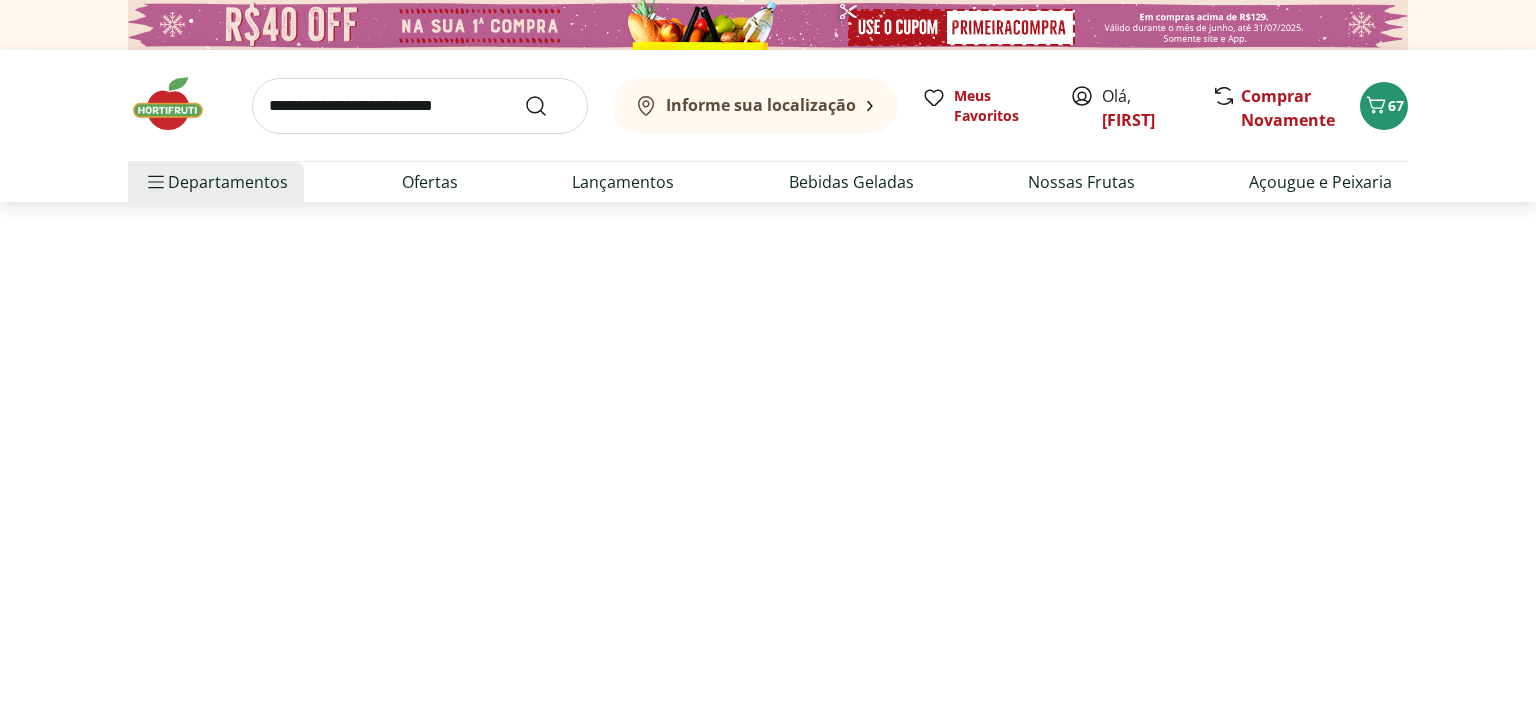 select on "**********" 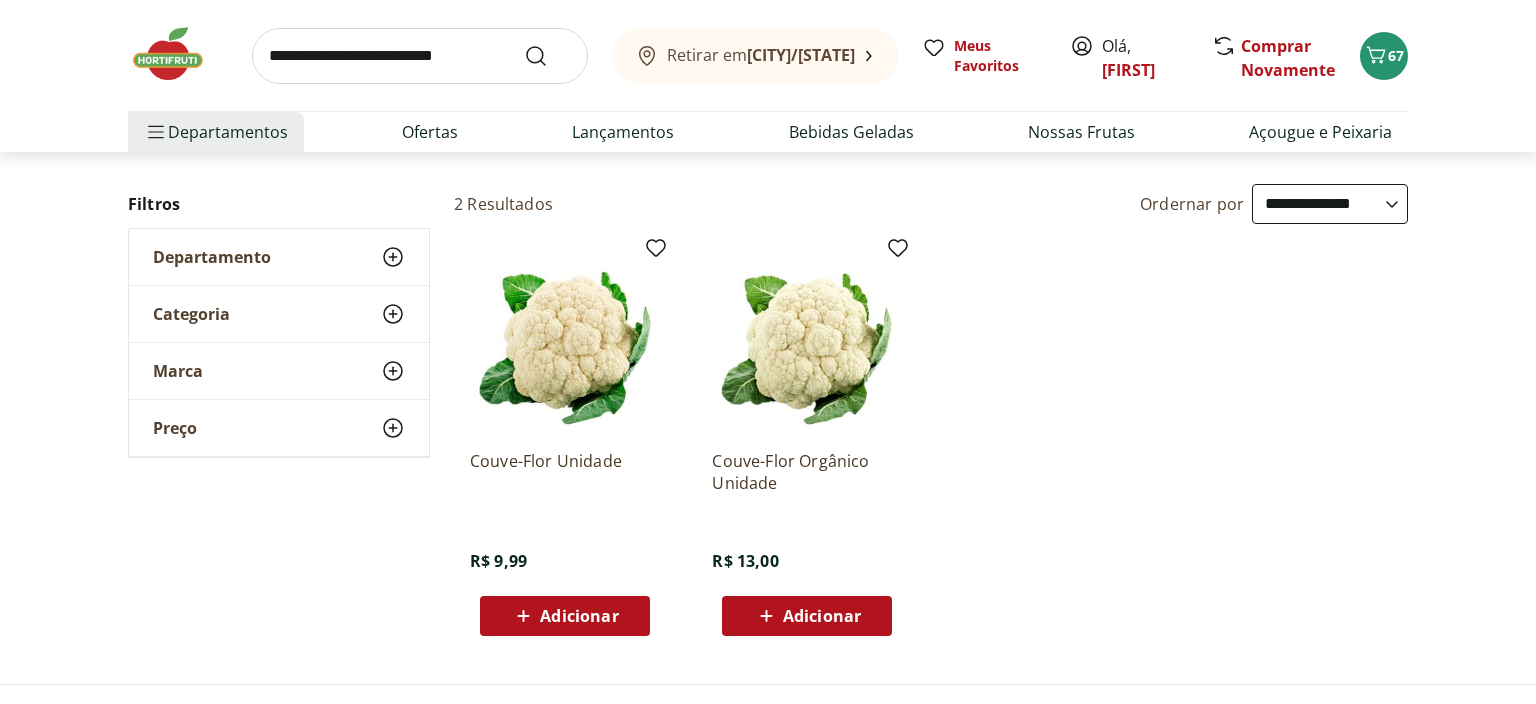 scroll, scrollTop: 211, scrollLeft: 0, axis: vertical 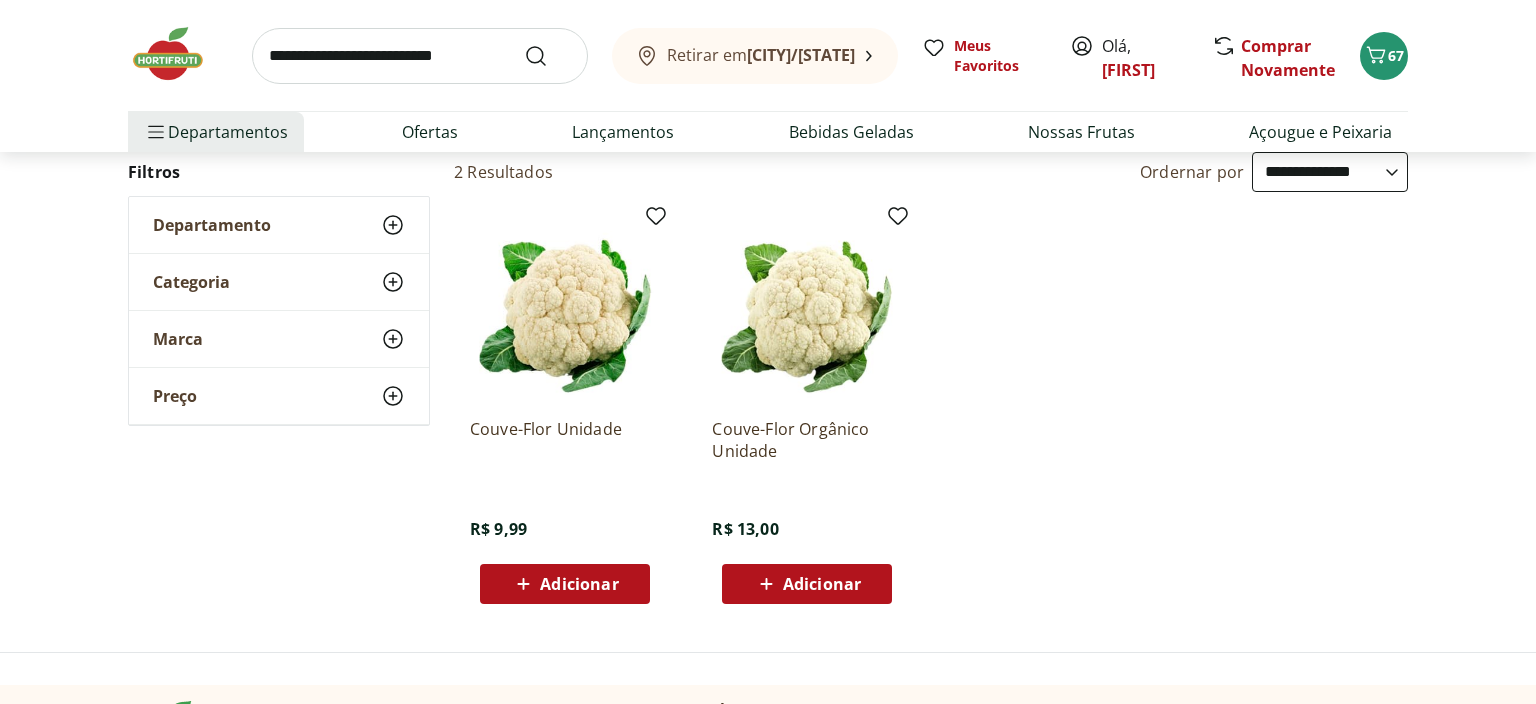 click on "Adicionar" at bounding box center [579, 584] 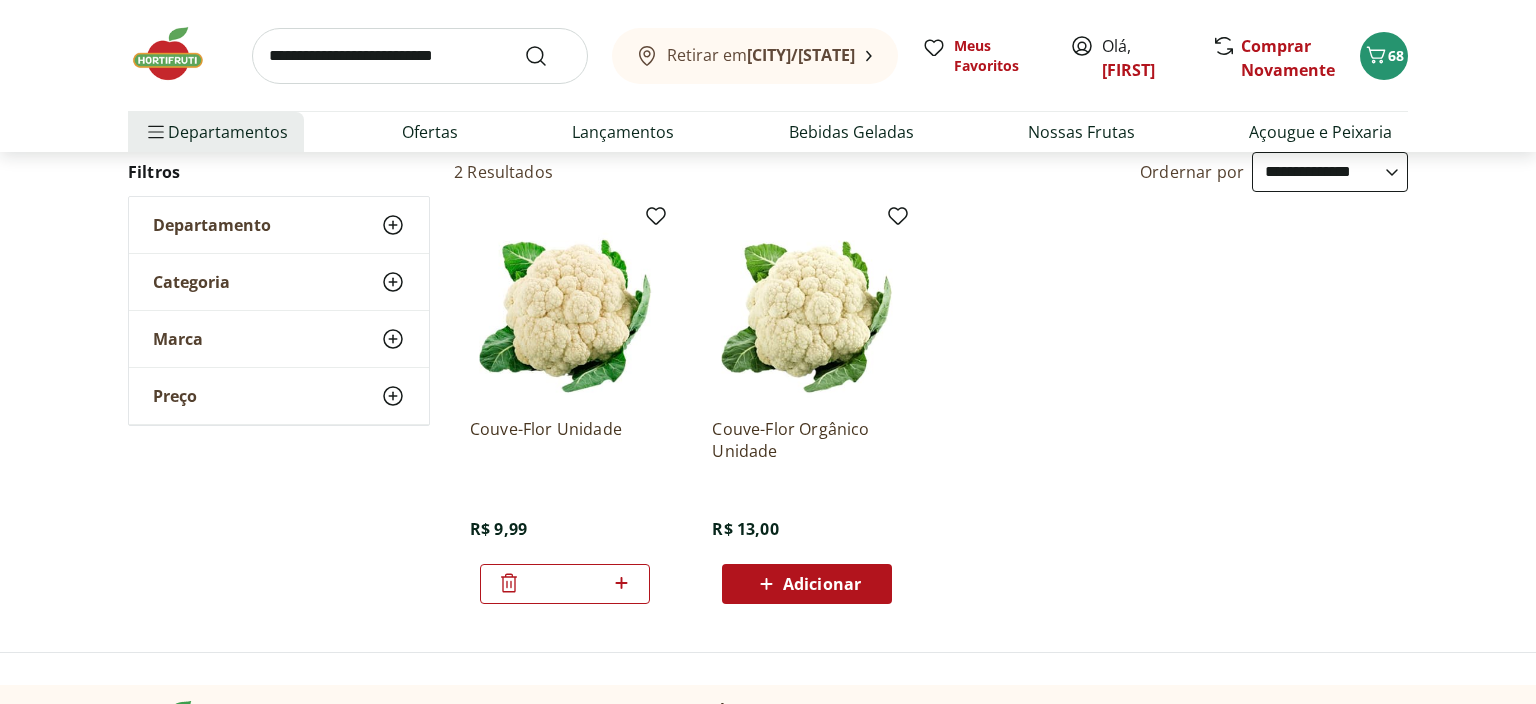 click at bounding box center [420, 56] 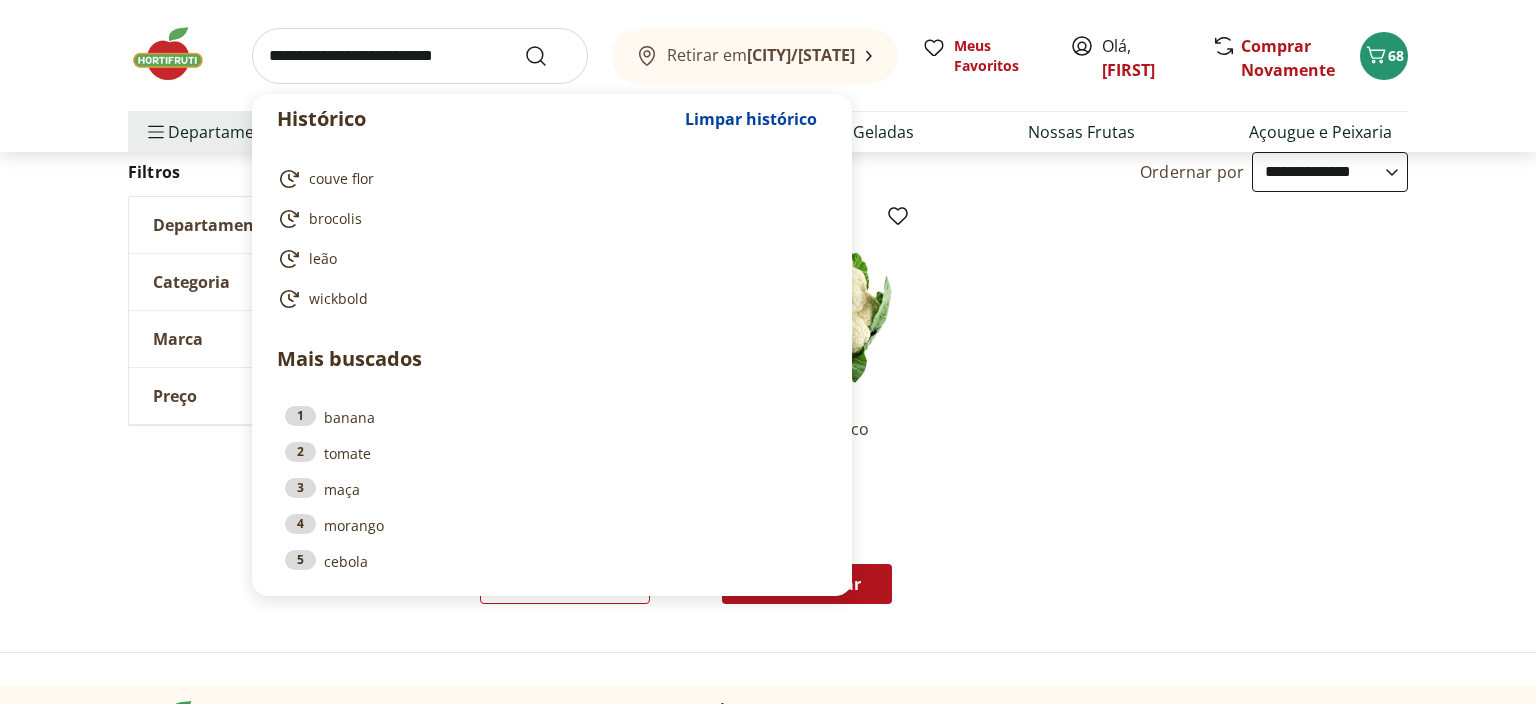 click on "Couve-Flor Unidade R$ 9,99 * Couve-Flor Orgânico Unidade R$ 13,00 Adicionar" at bounding box center (931, 408) 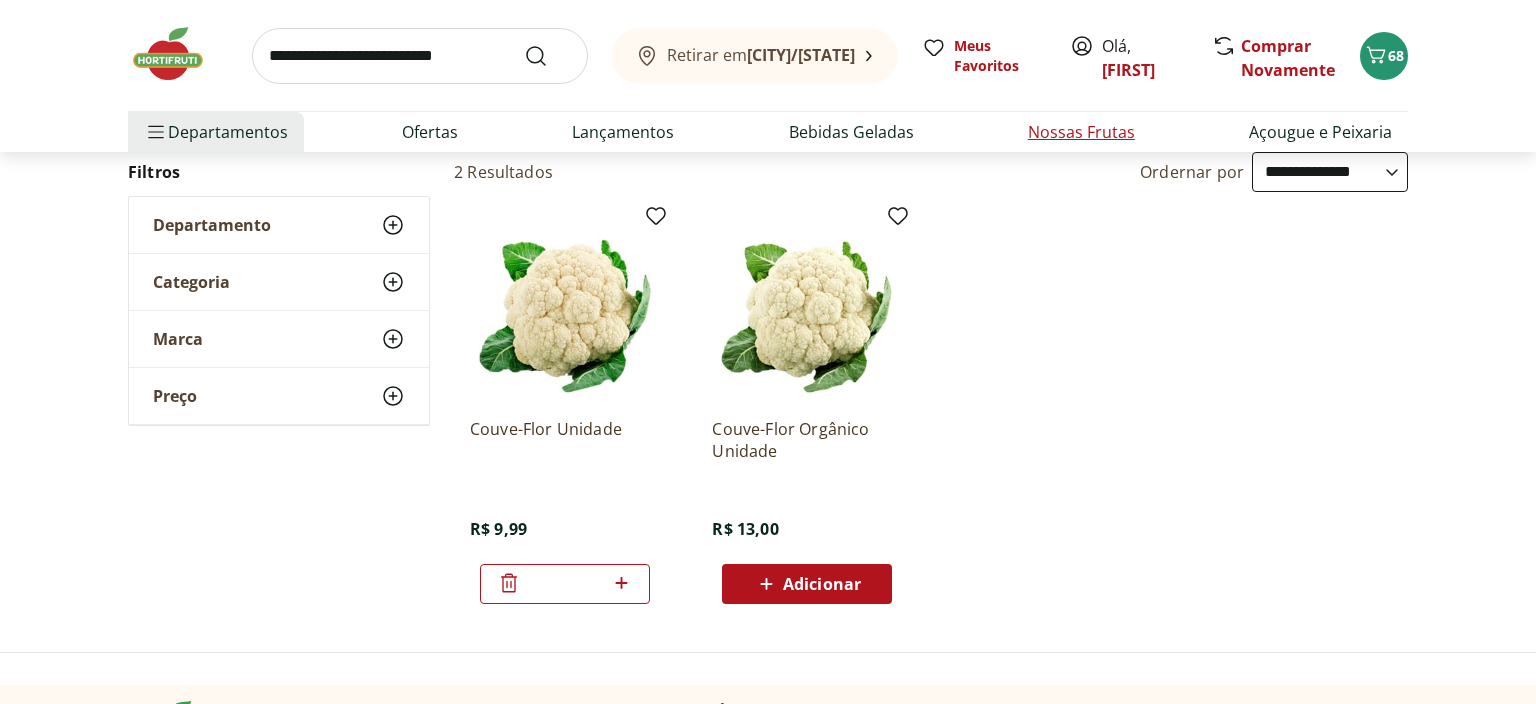 click on "Nossas Frutas" at bounding box center (1081, 132) 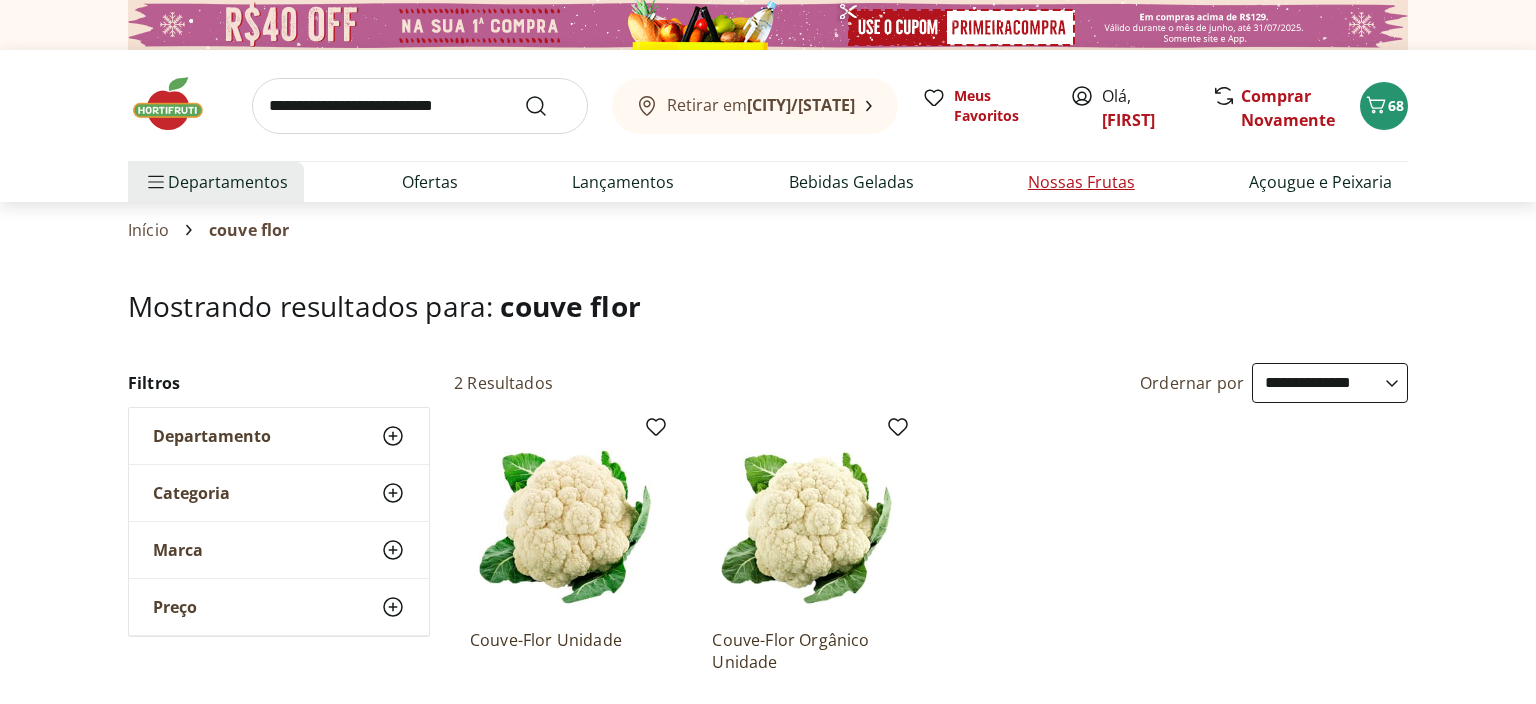 select on "**********" 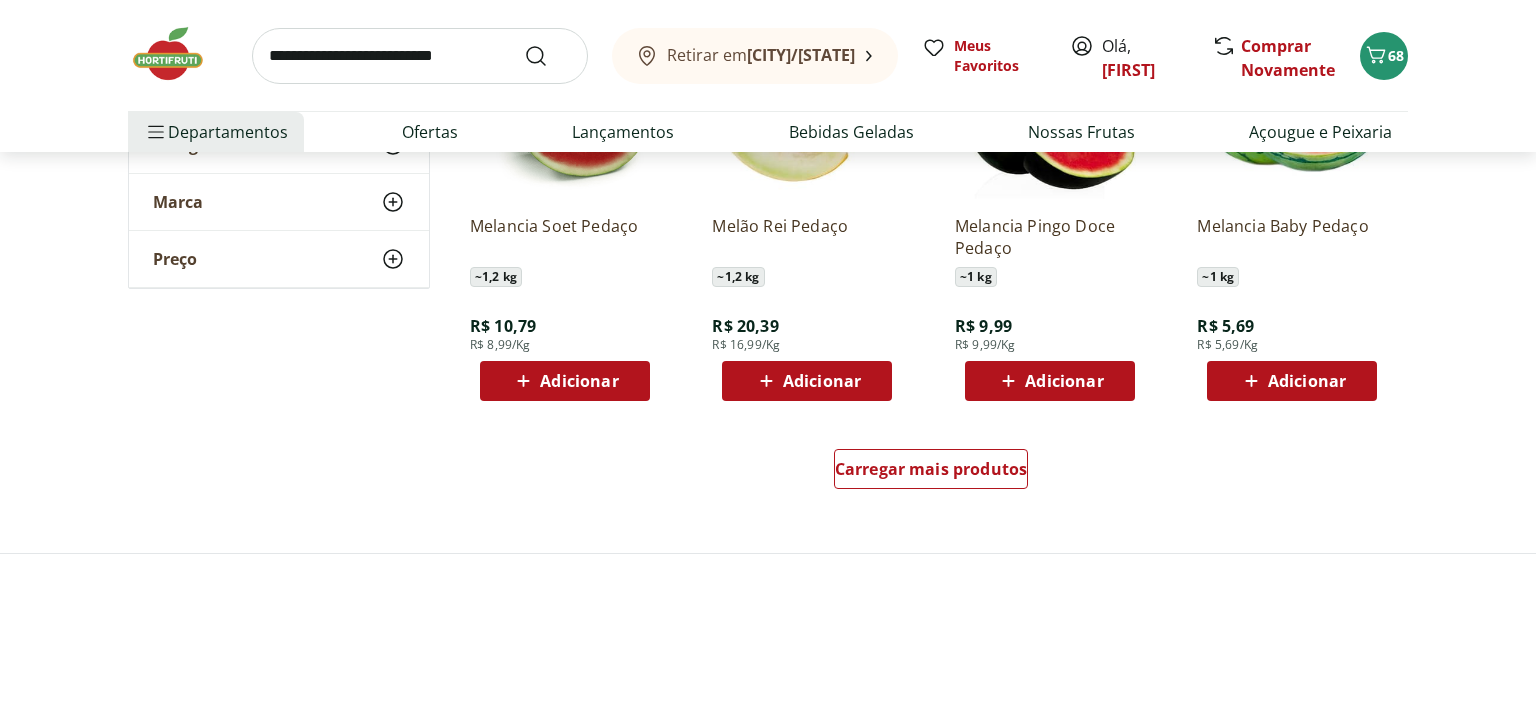 scroll, scrollTop: 1267, scrollLeft: 0, axis: vertical 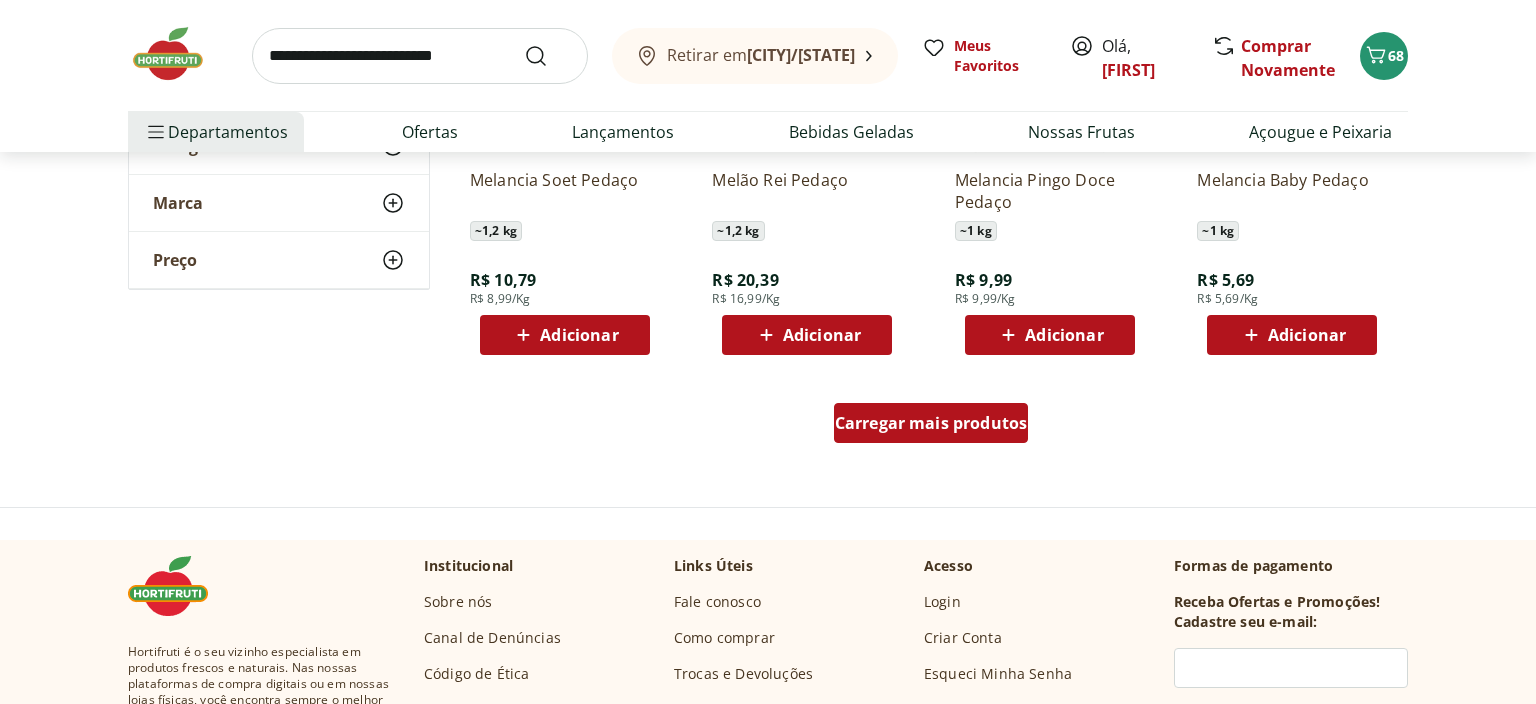 click on "Carregar mais produtos" at bounding box center [931, 423] 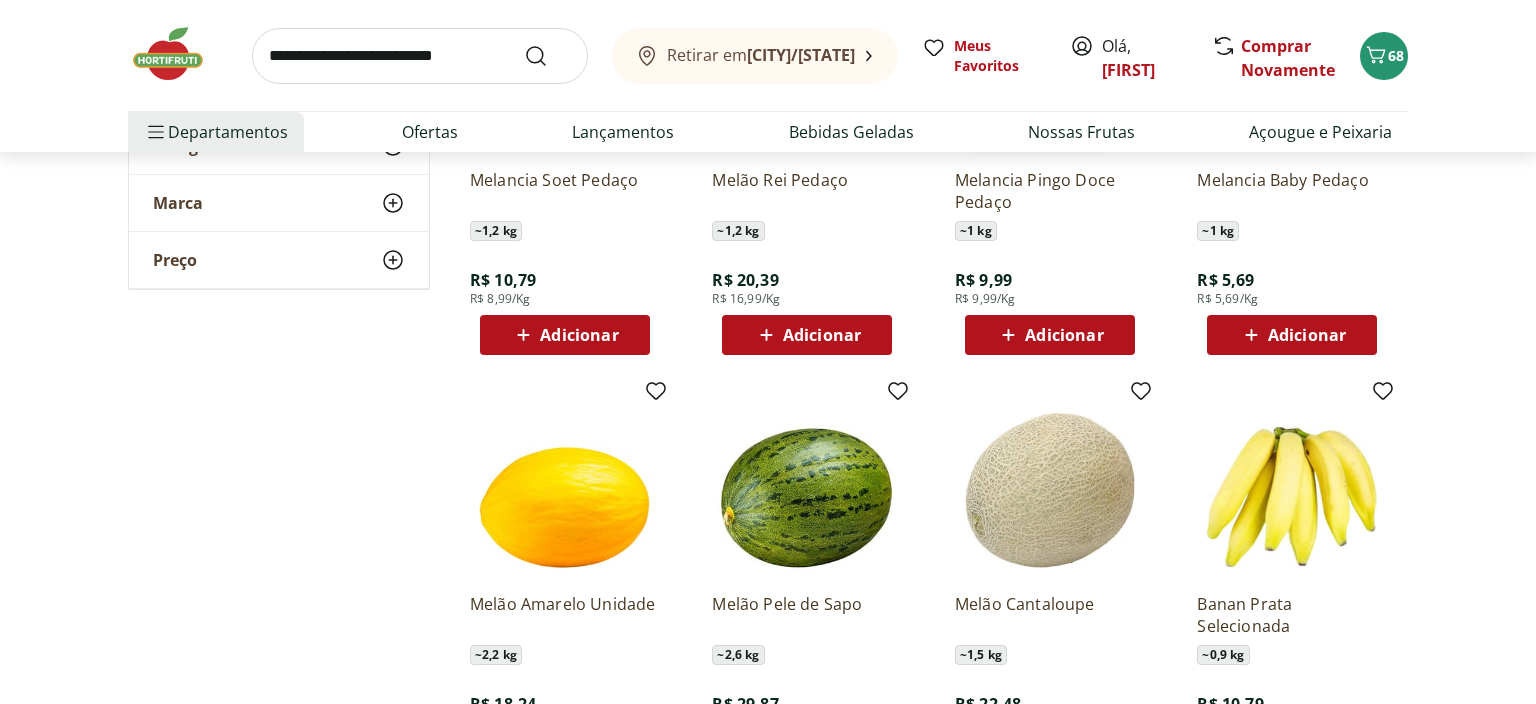 type on "**" 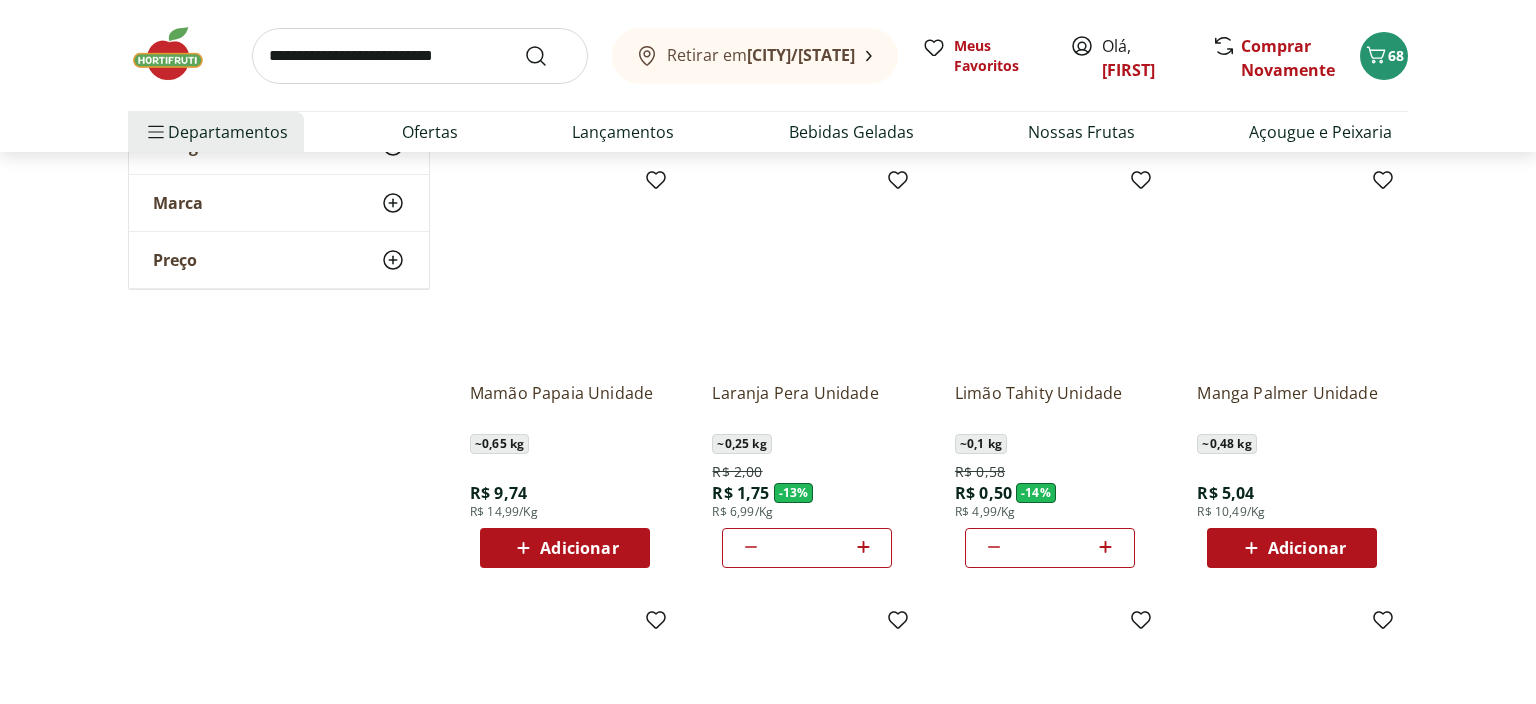 scroll, scrollTop: 2006, scrollLeft: 0, axis: vertical 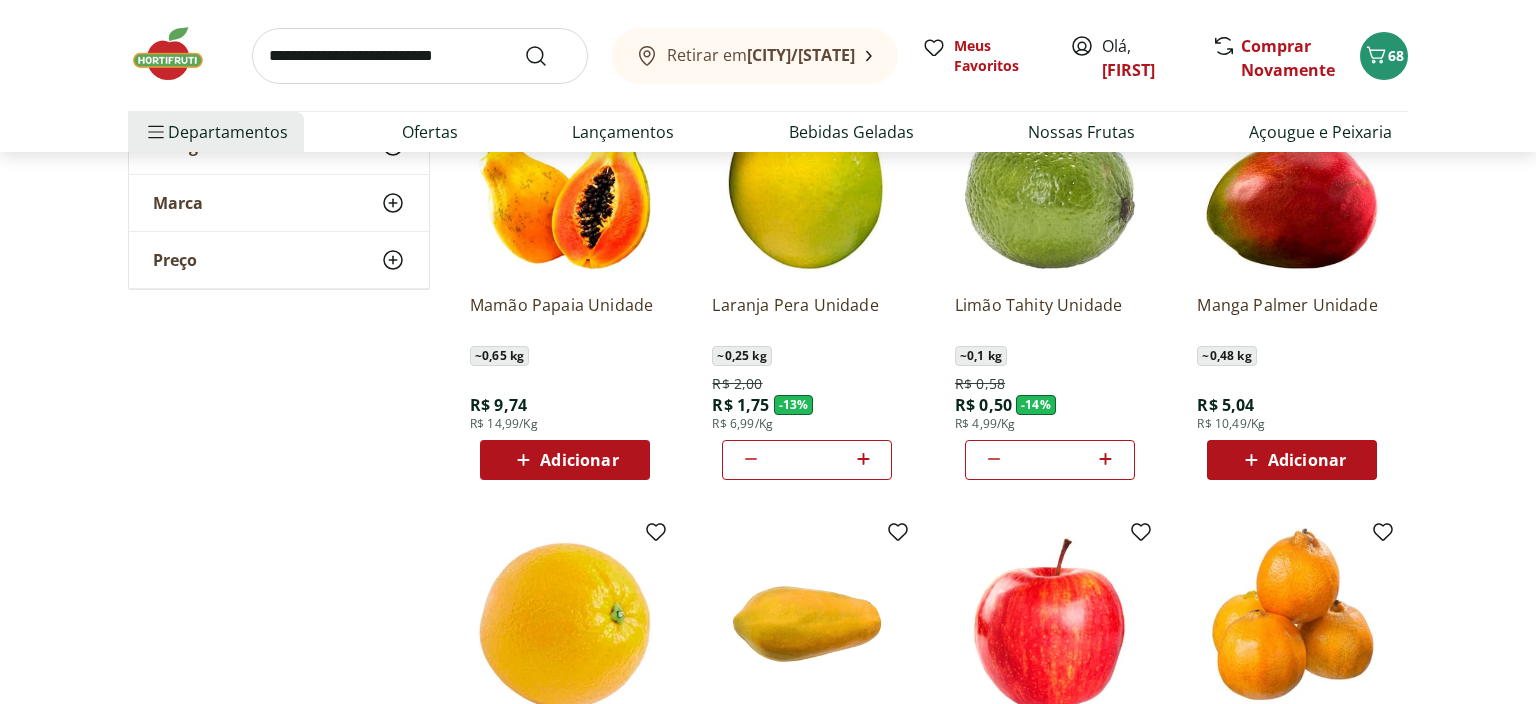 click on "Adicionar" at bounding box center (579, 460) 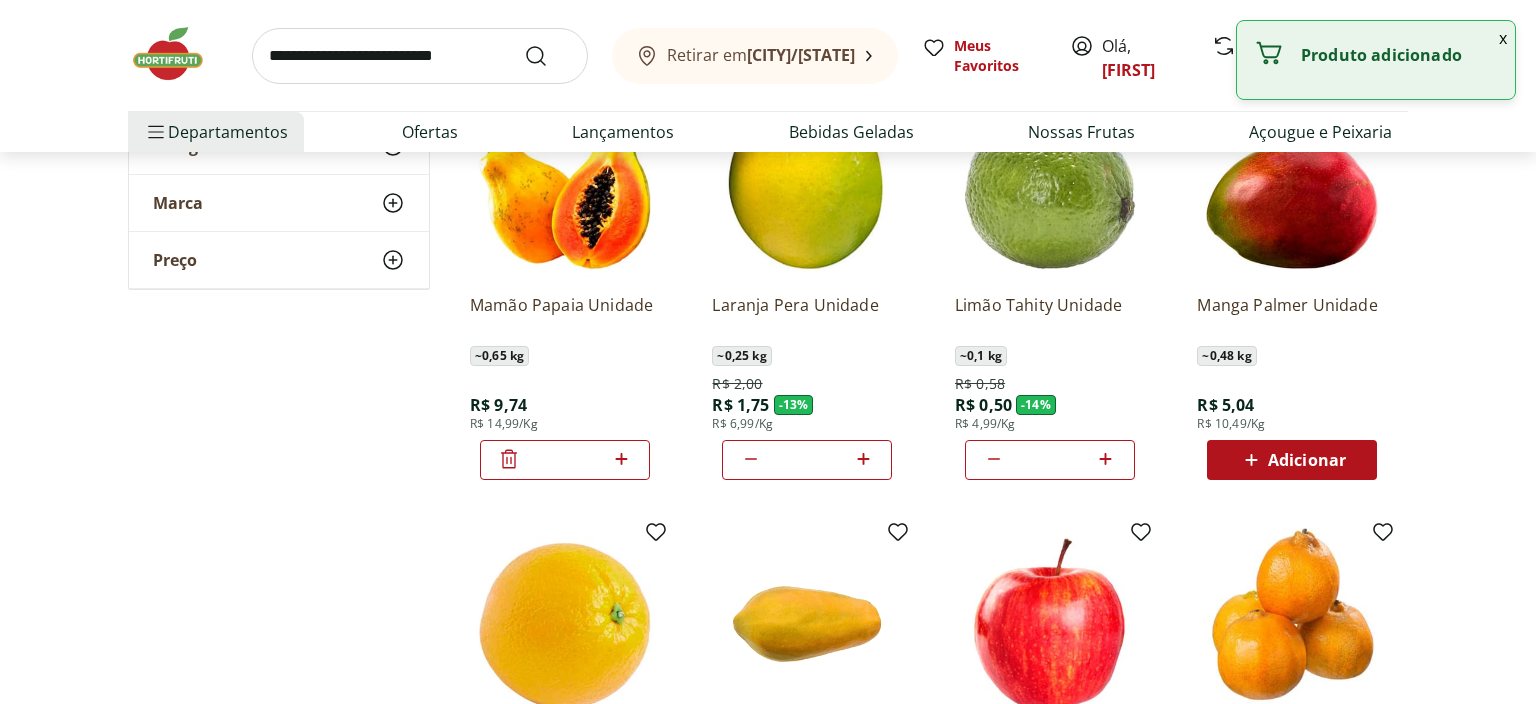 drag, startPoint x: 600, startPoint y: 462, endPoint x: 498, endPoint y: 462, distance: 102 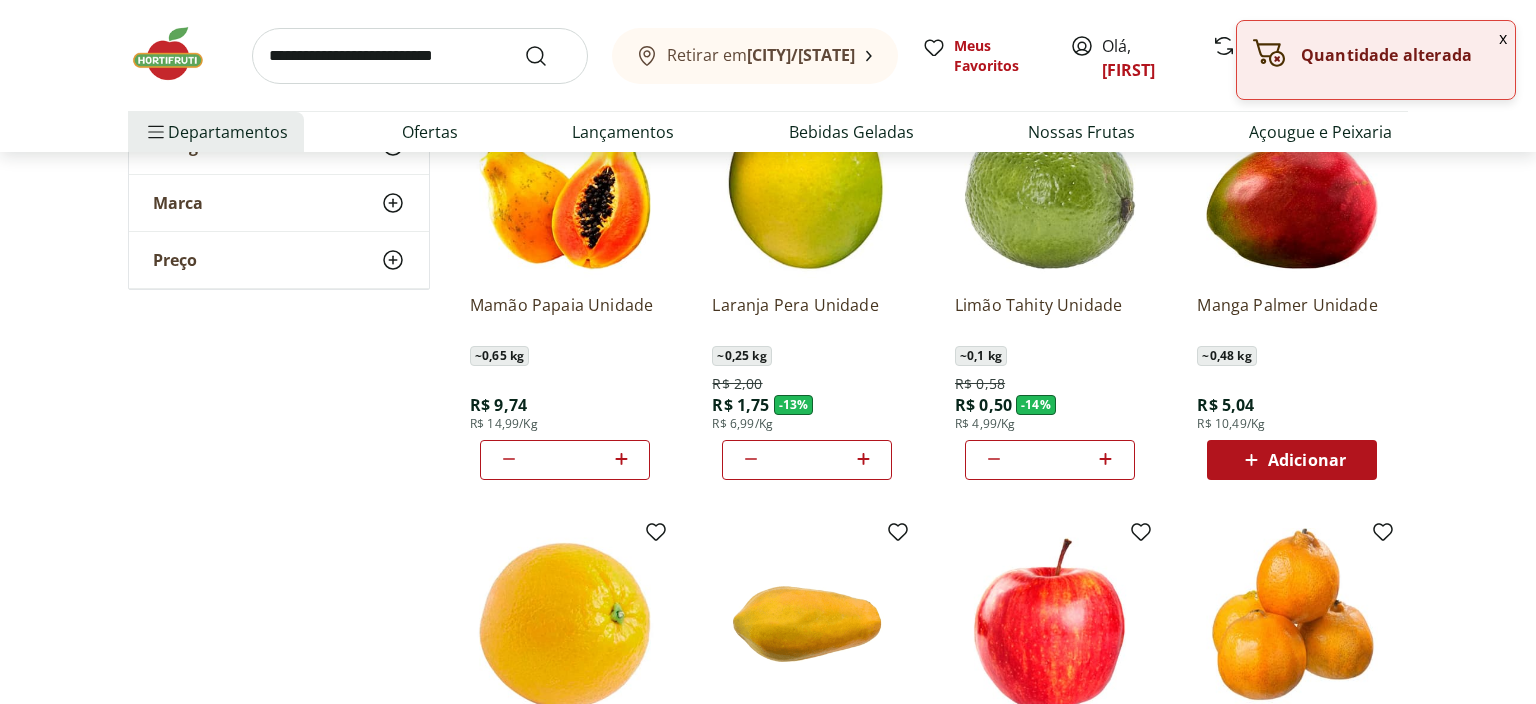 type 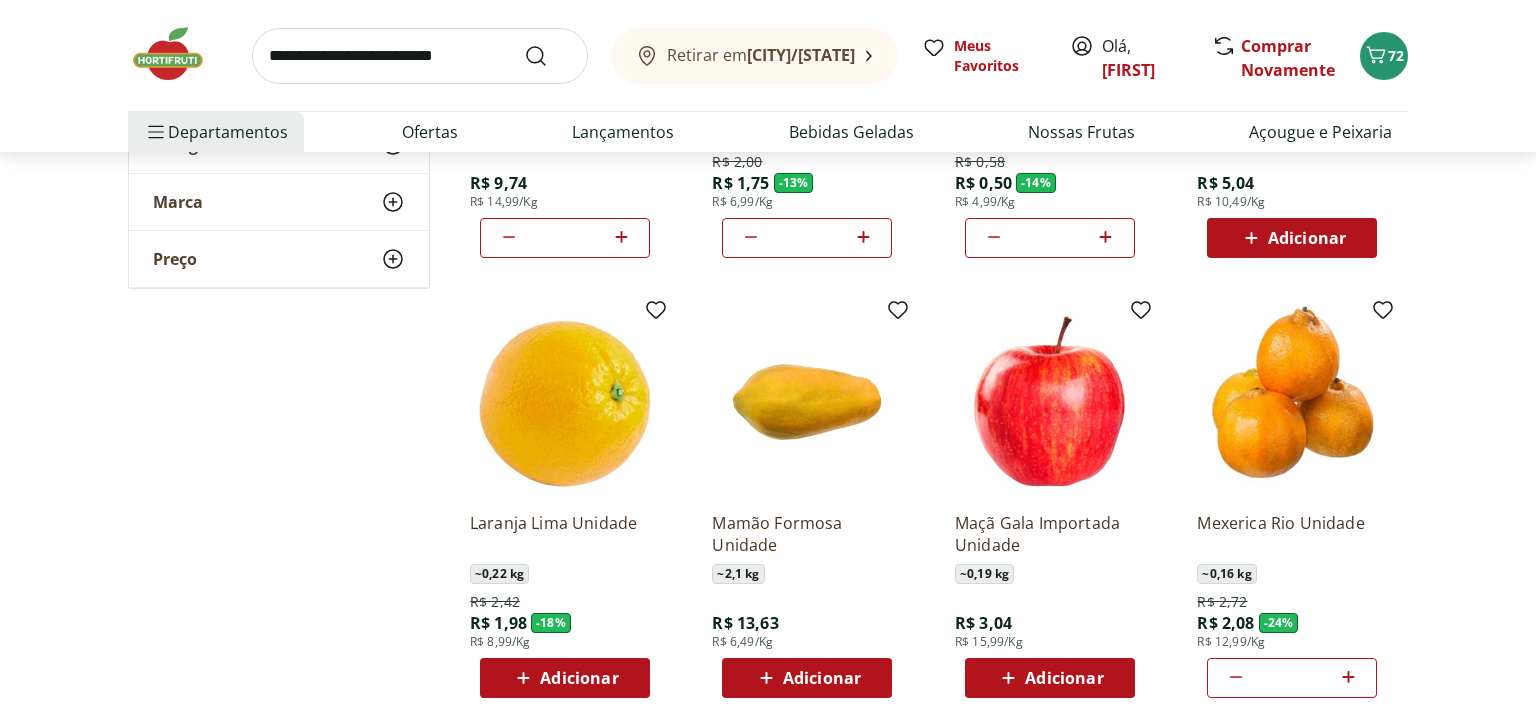 scroll, scrollTop: 2323, scrollLeft: 0, axis: vertical 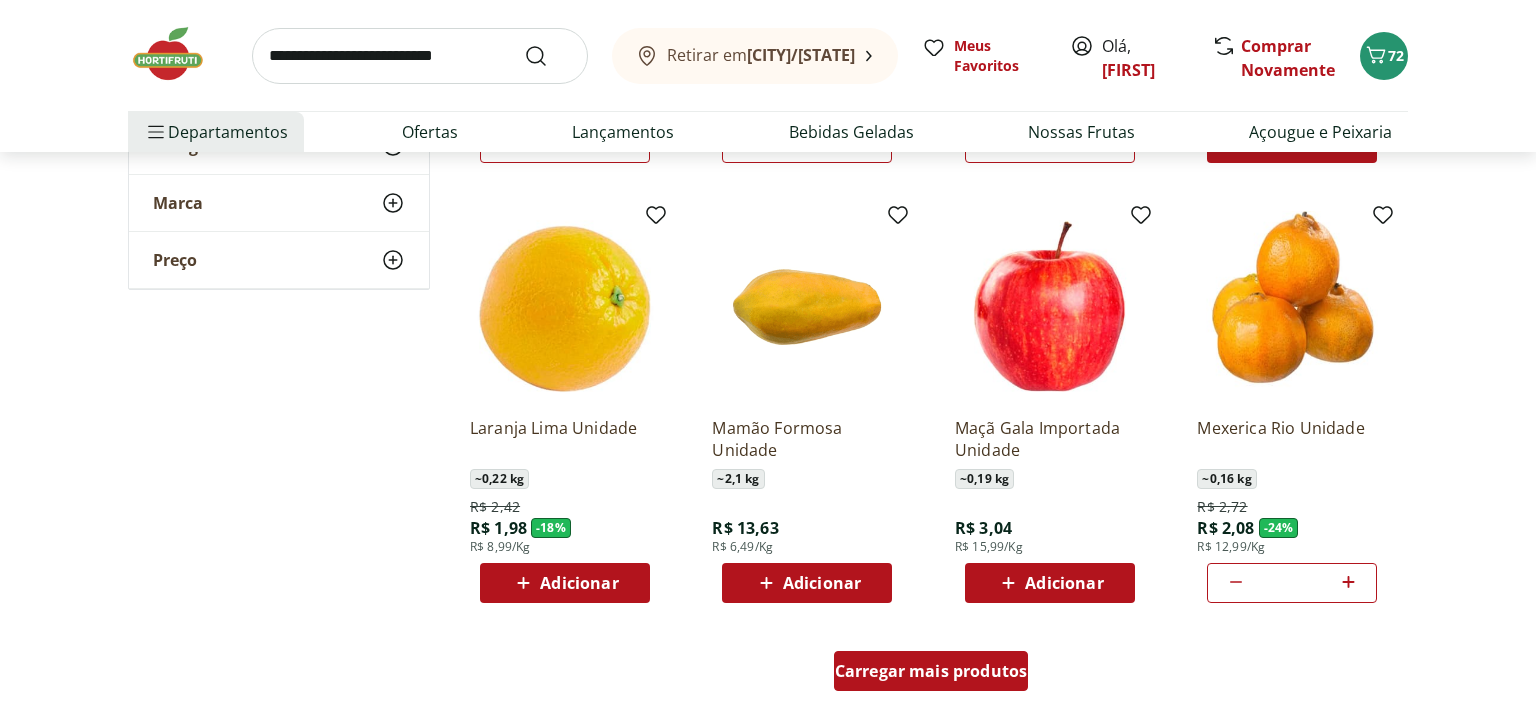 click on "Carregar mais produtos" at bounding box center [931, 671] 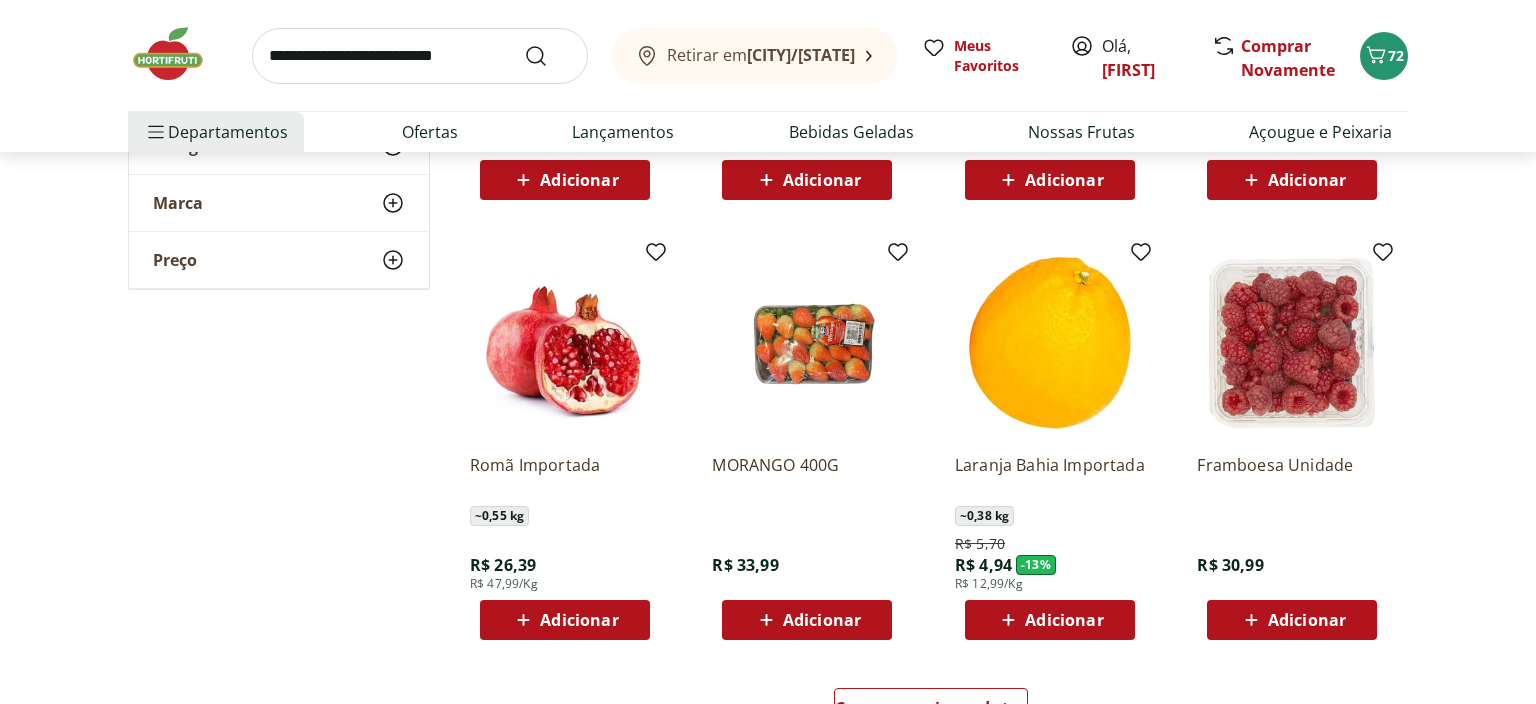 scroll, scrollTop: 3907, scrollLeft: 0, axis: vertical 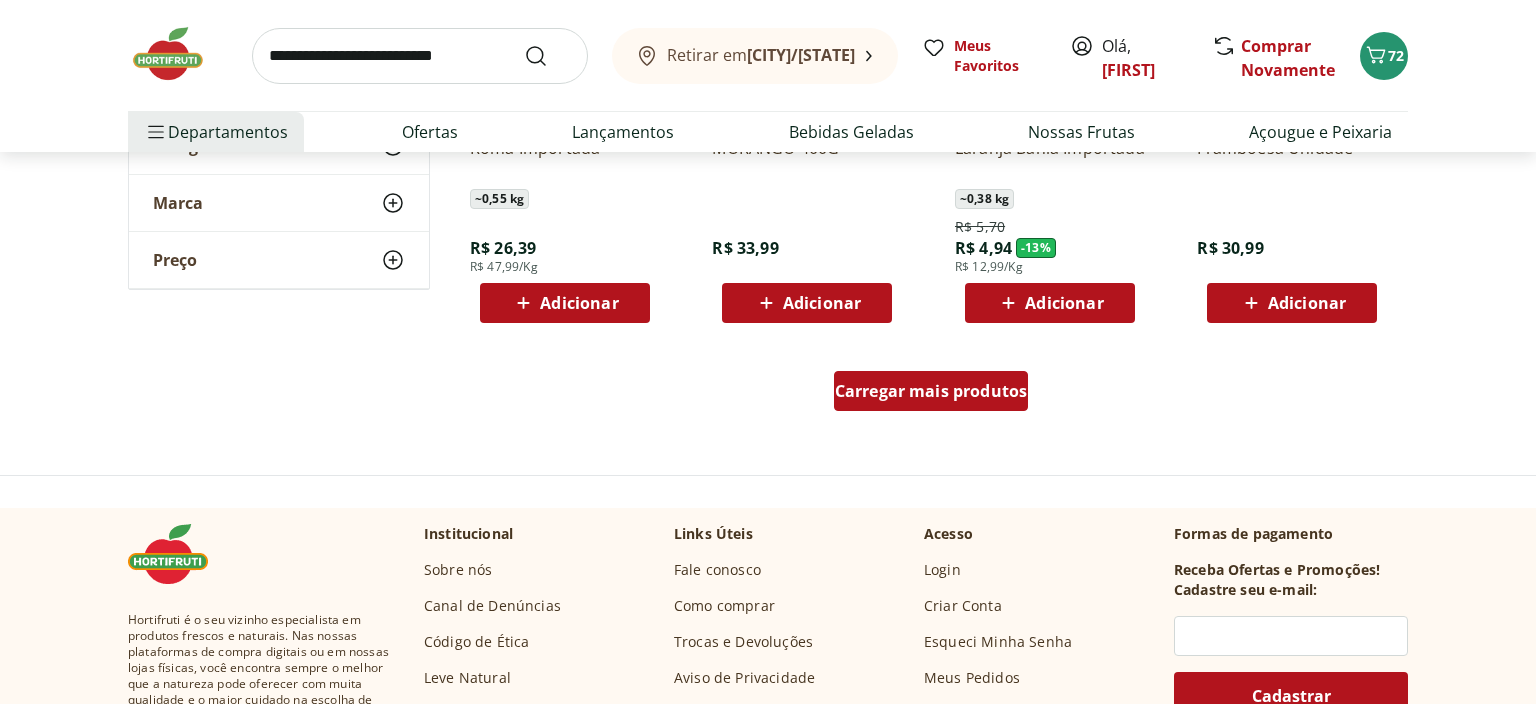 click on "Carregar mais produtos" at bounding box center [931, 391] 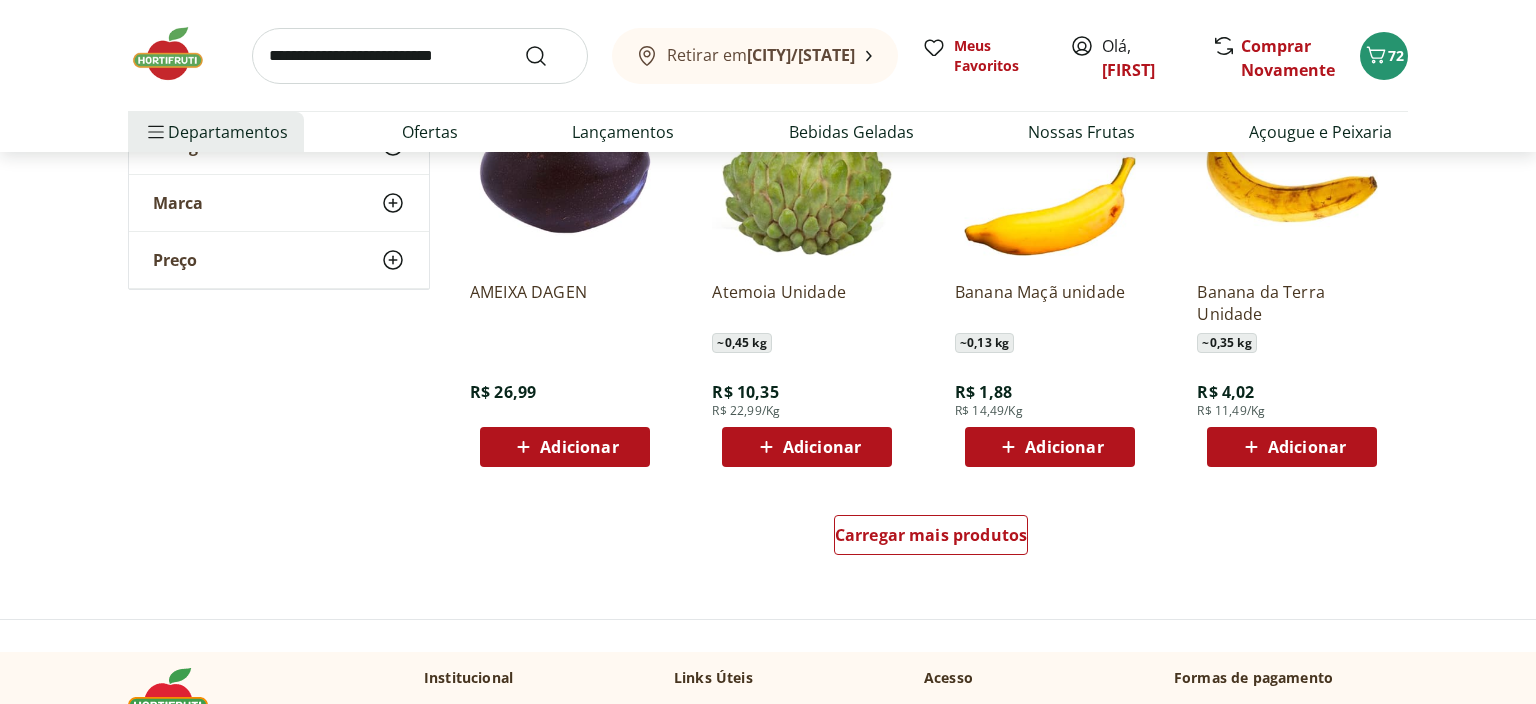 scroll, scrollTop: 5068, scrollLeft: 0, axis: vertical 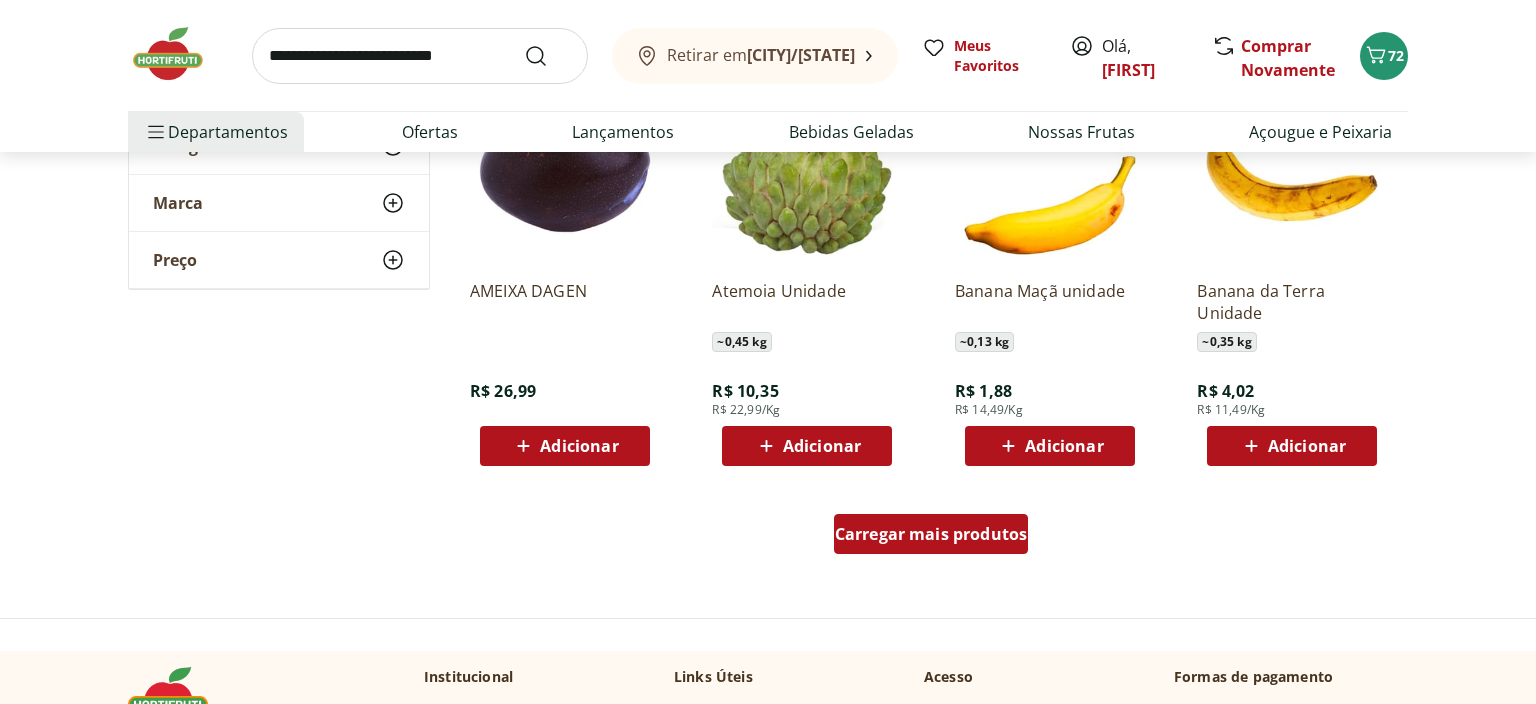click on "Carregar mais produtos" at bounding box center (931, 534) 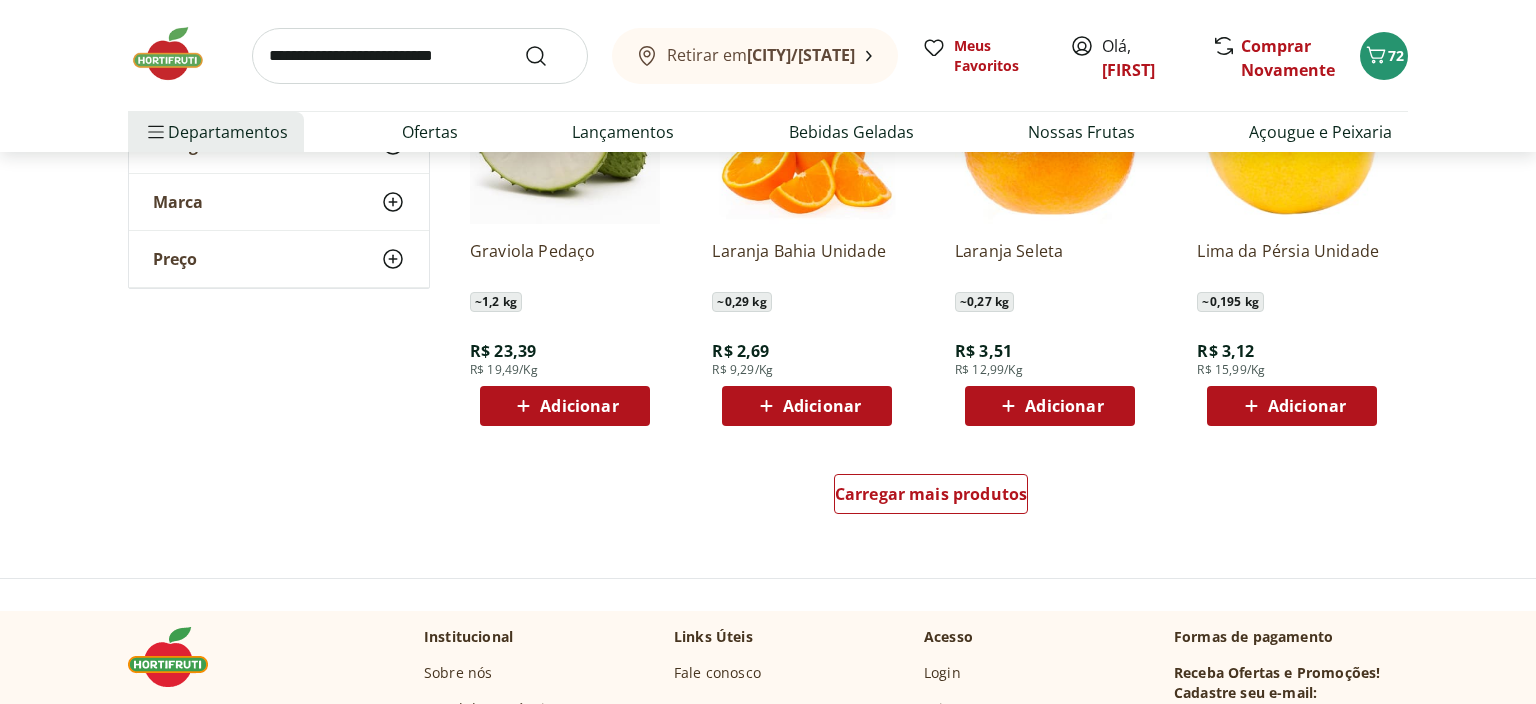 scroll, scrollTop: 6441, scrollLeft: 0, axis: vertical 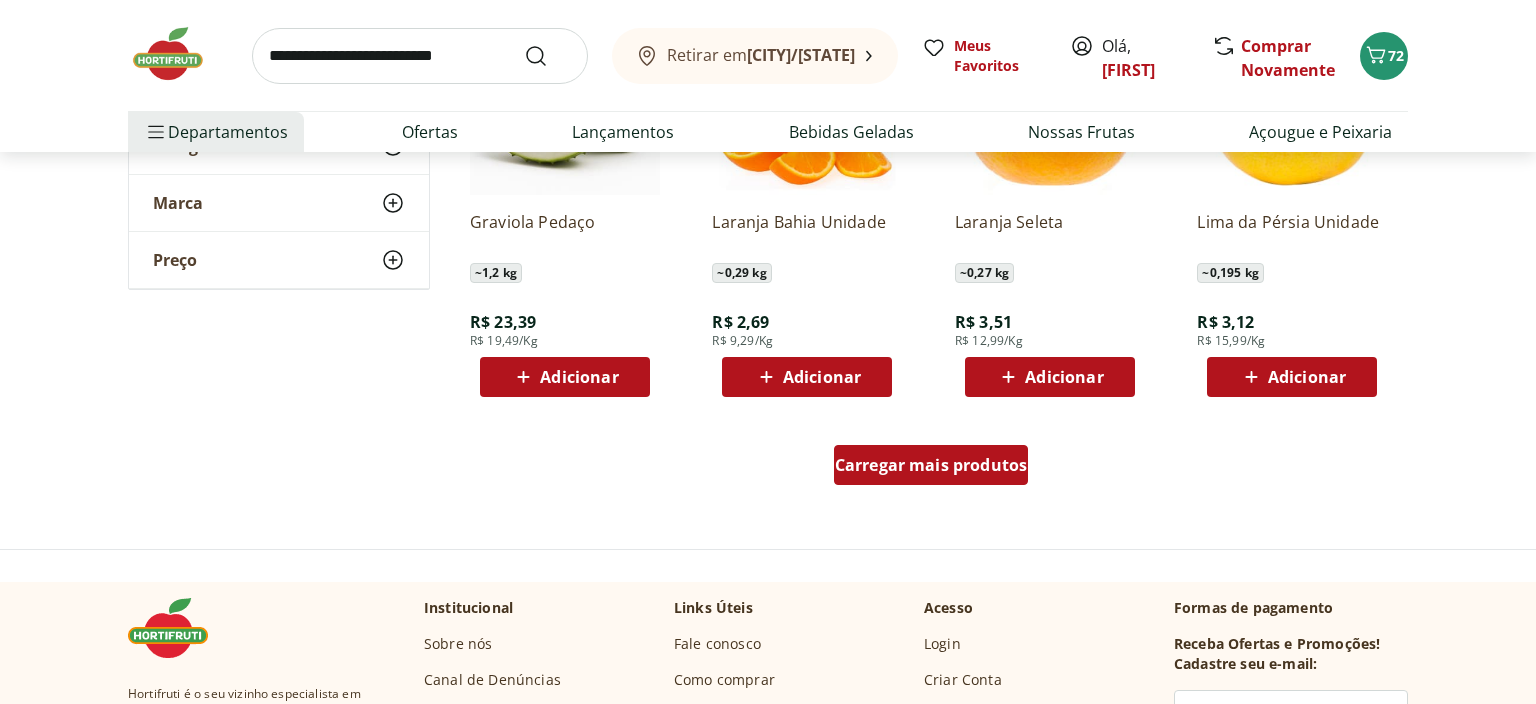 click on "Carregar mais produtos" at bounding box center [931, 465] 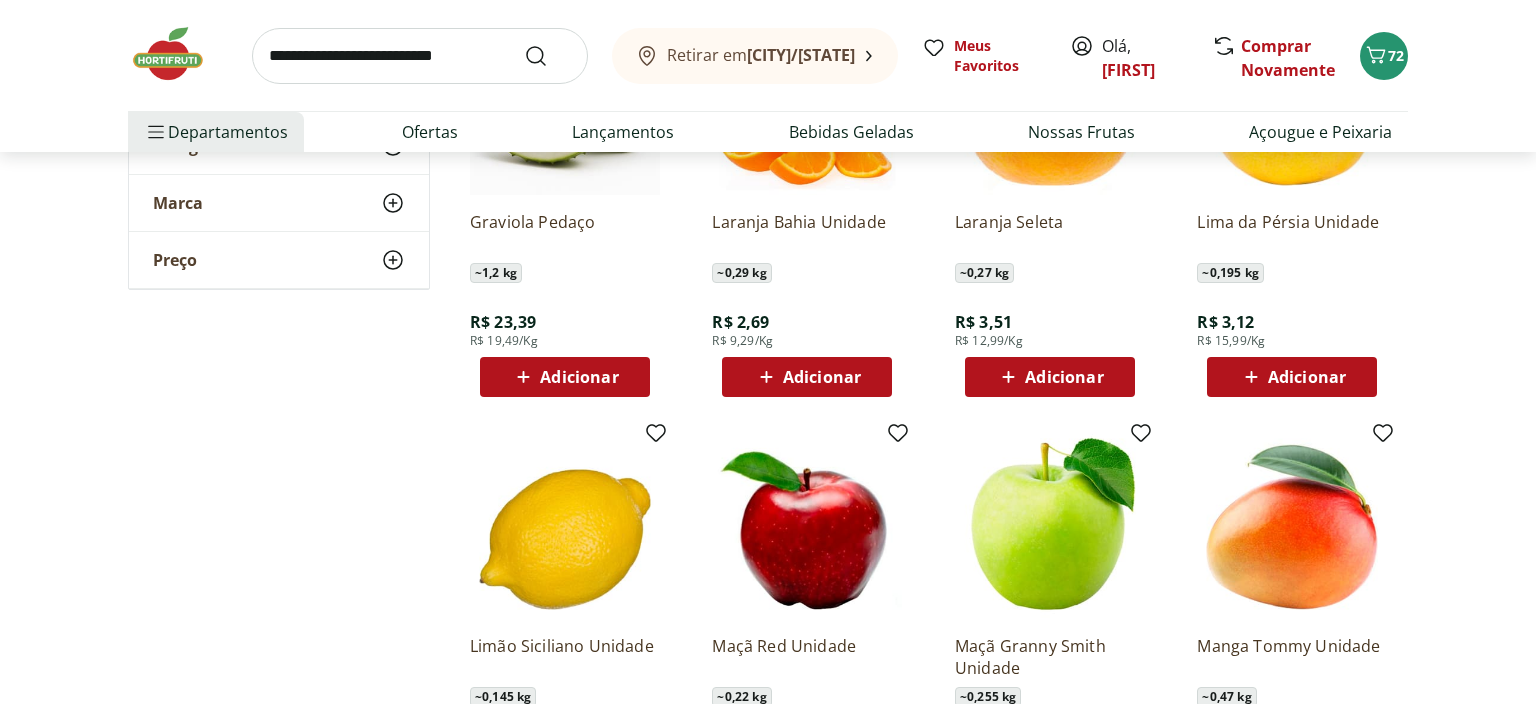 scroll, scrollTop: 6652, scrollLeft: 0, axis: vertical 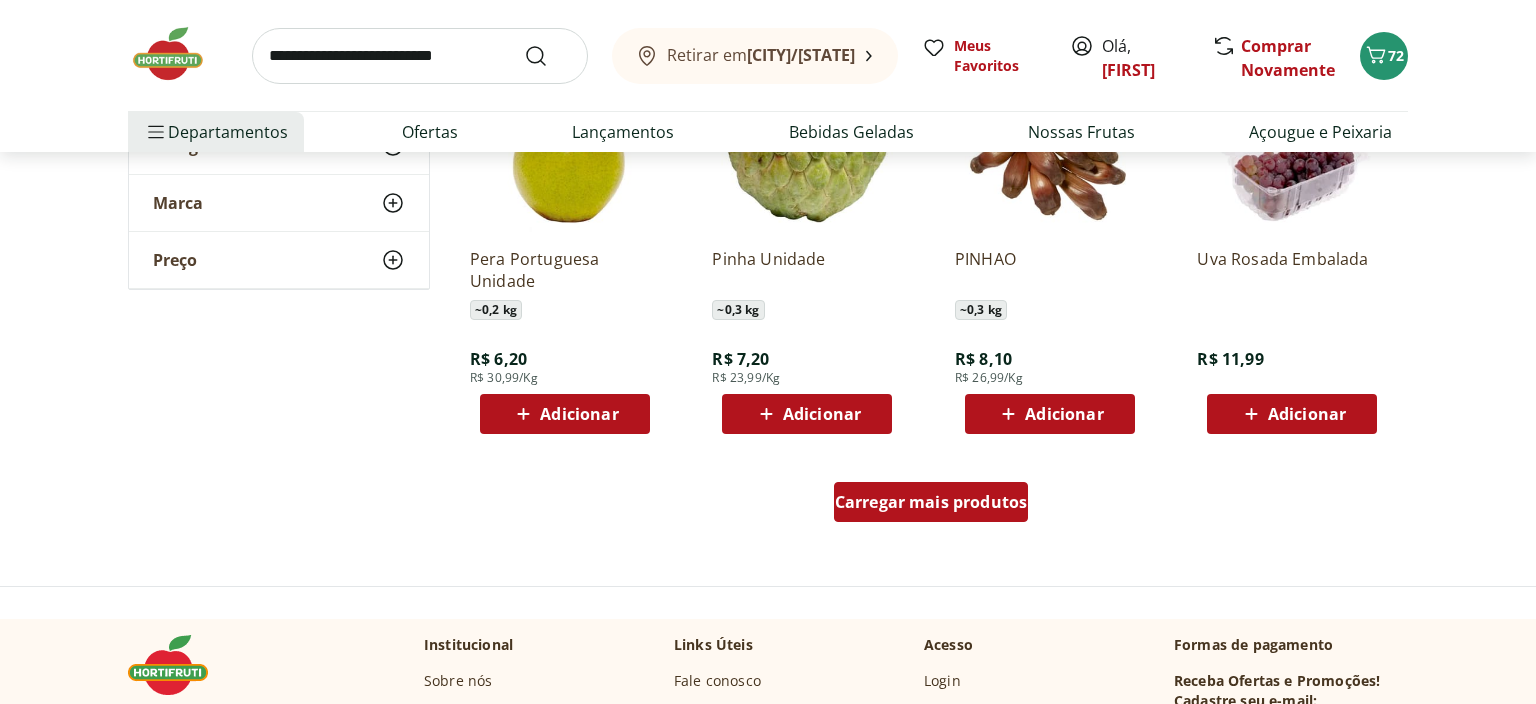 click on "Carregar mais produtos" at bounding box center [931, 502] 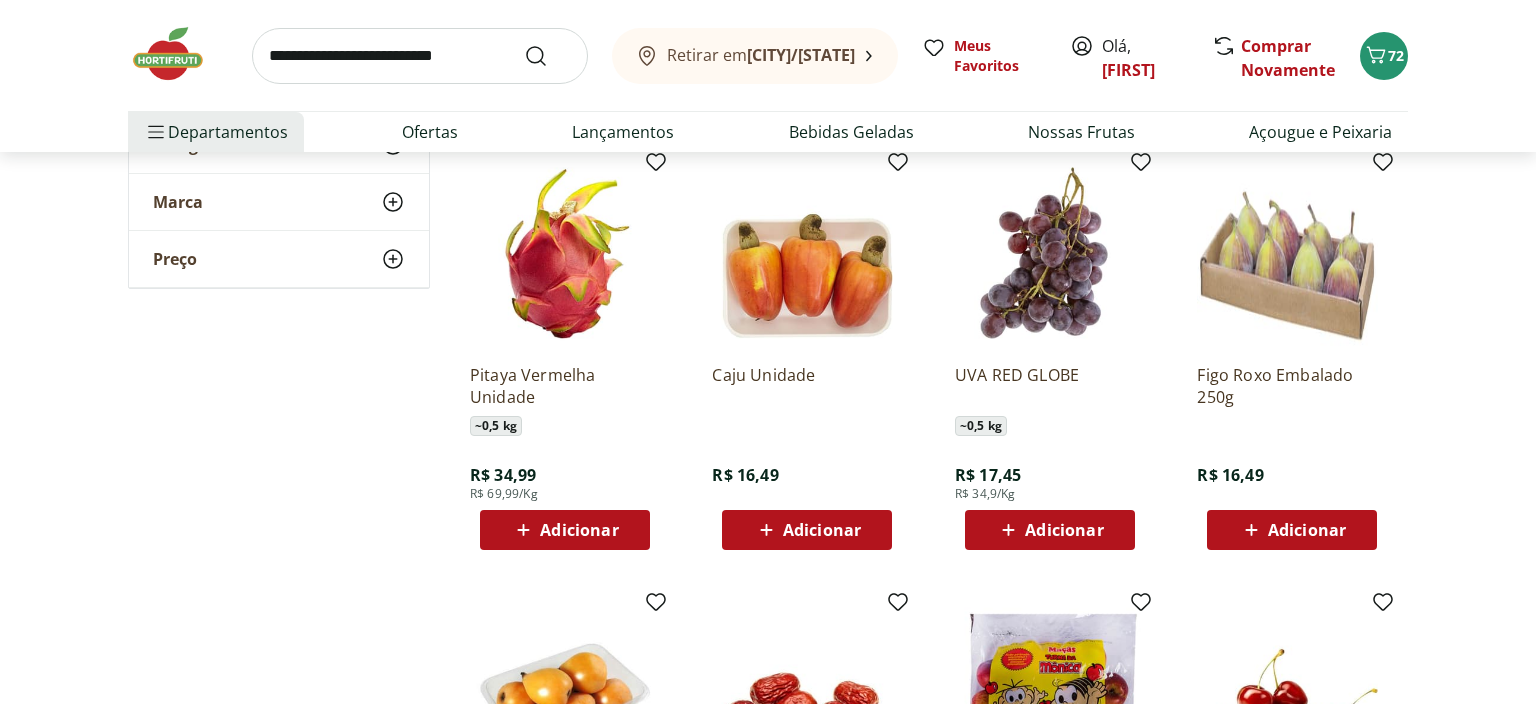 scroll, scrollTop: 8025, scrollLeft: 0, axis: vertical 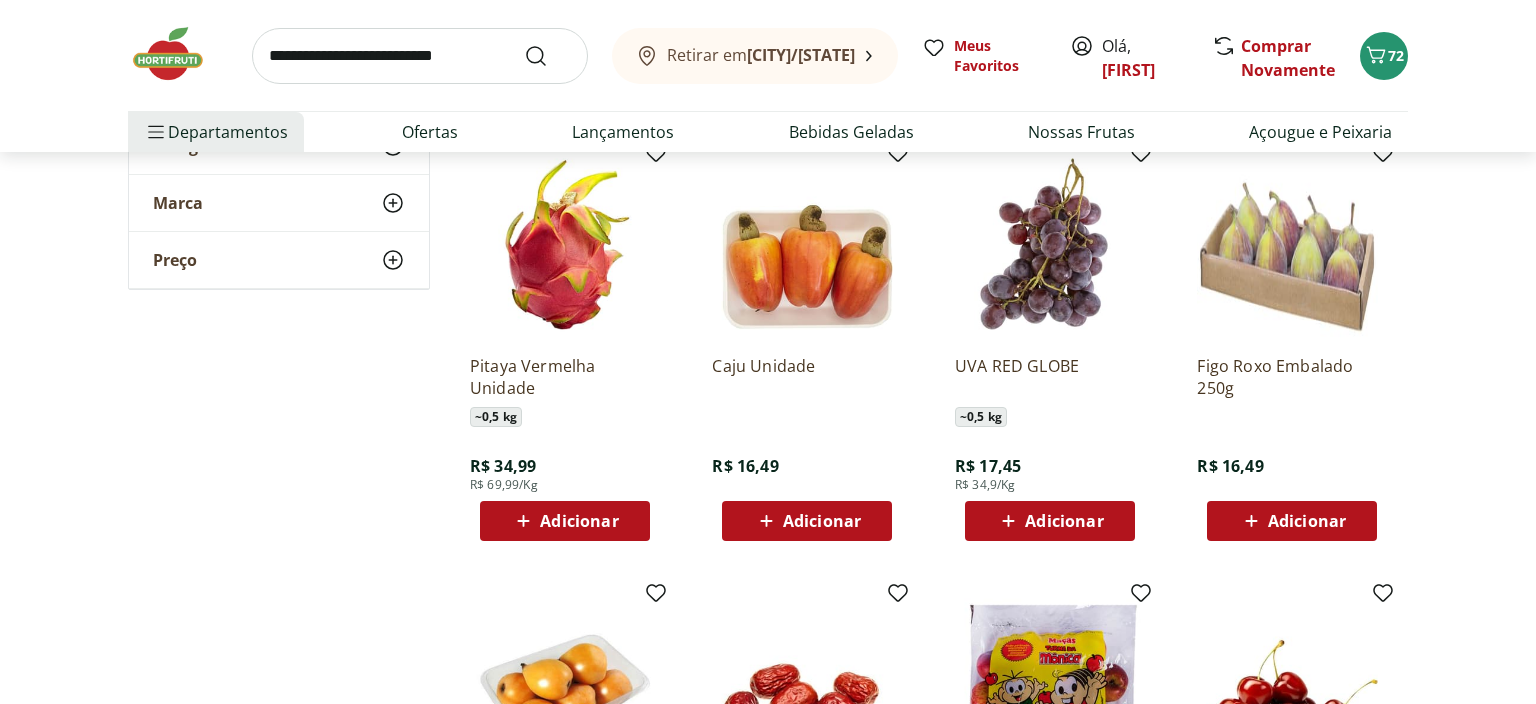 click on "Adicionar" at bounding box center (1307, 521) 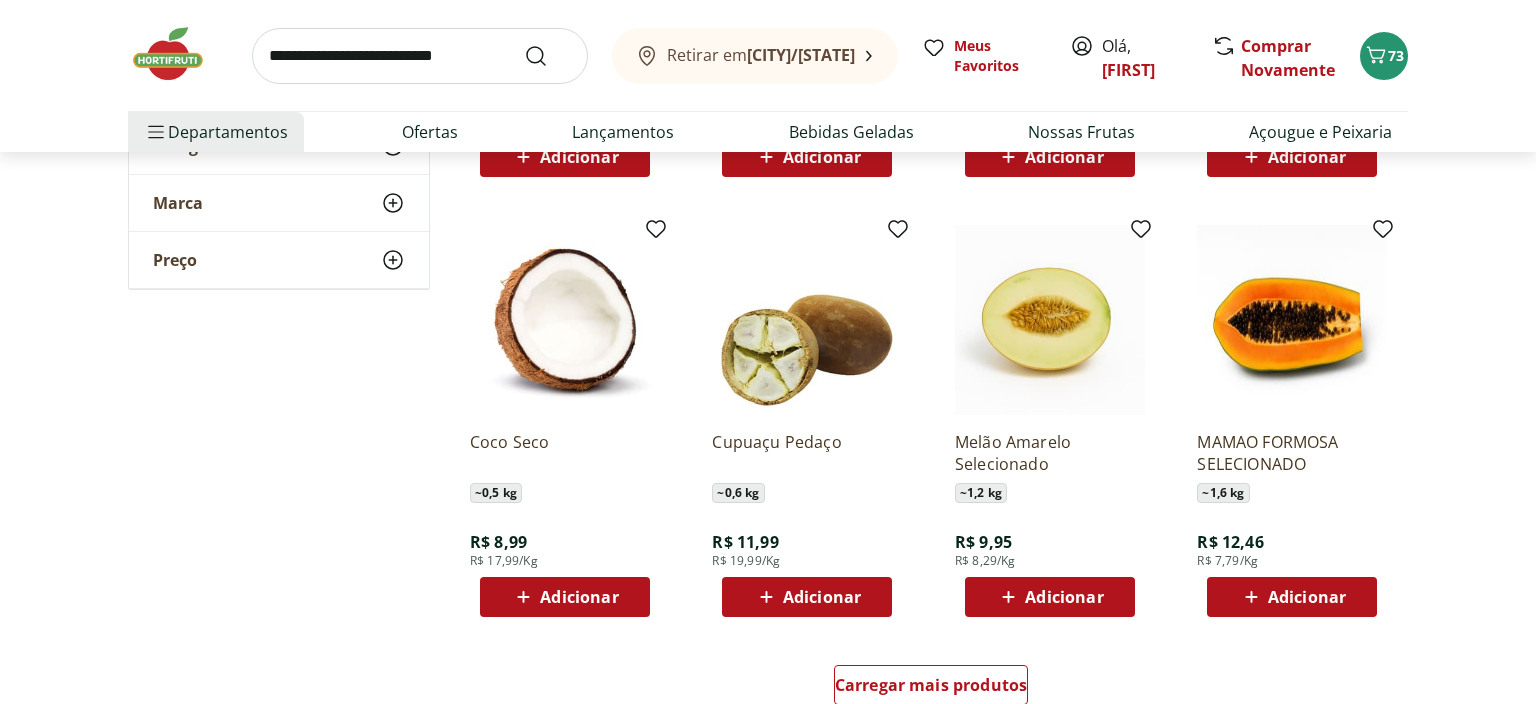 scroll, scrollTop: 8870, scrollLeft: 0, axis: vertical 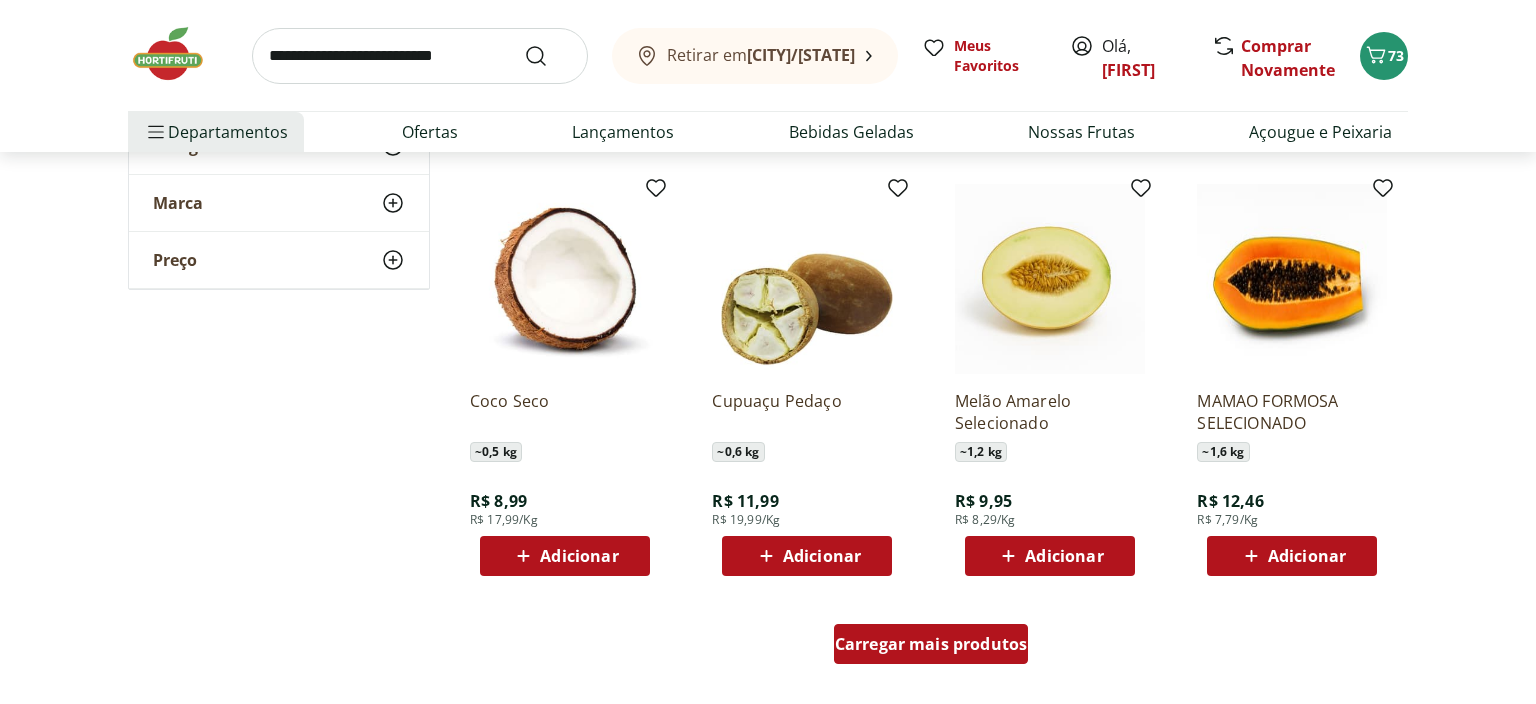 click on "Carregar mais produtos" at bounding box center (931, 644) 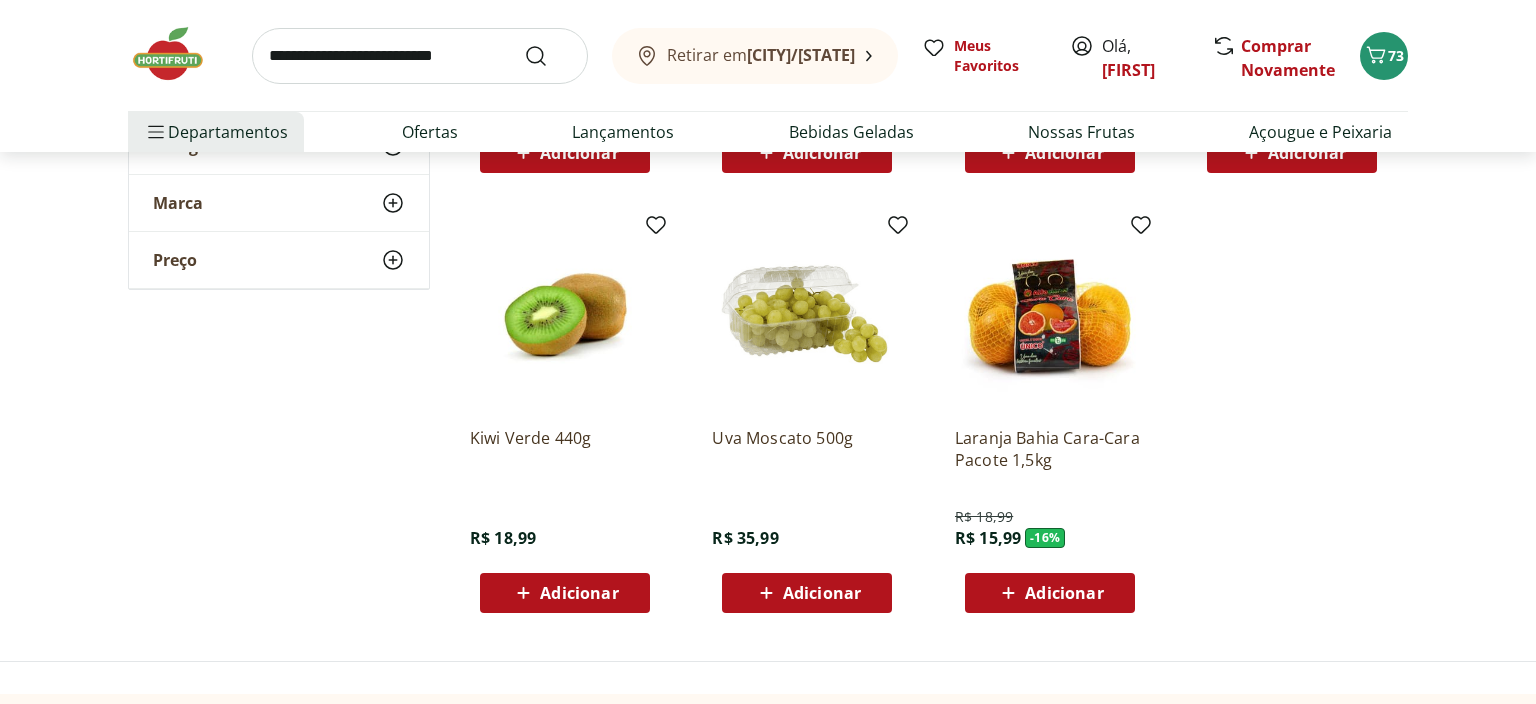scroll, scrollTop: 9820, scrollLeft: 0, axis: vertical 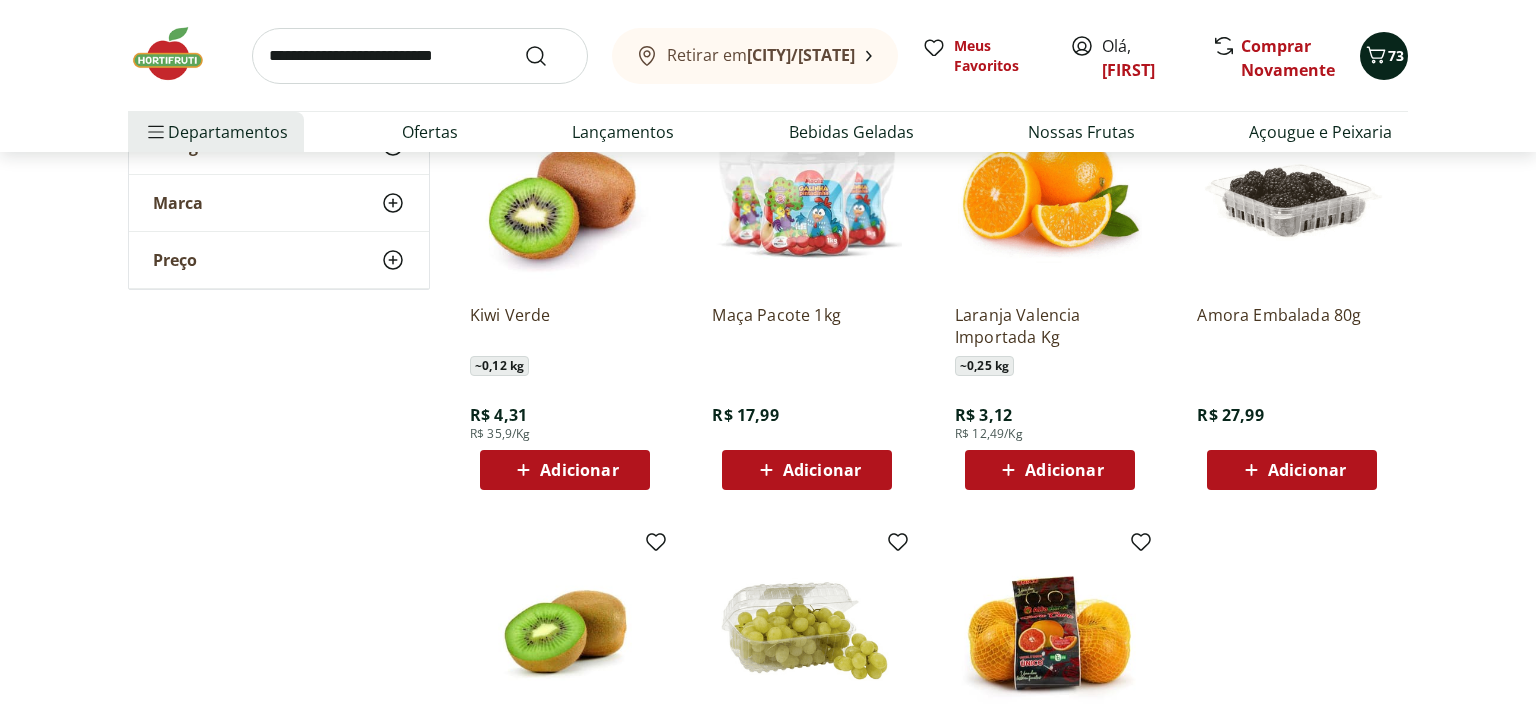 click 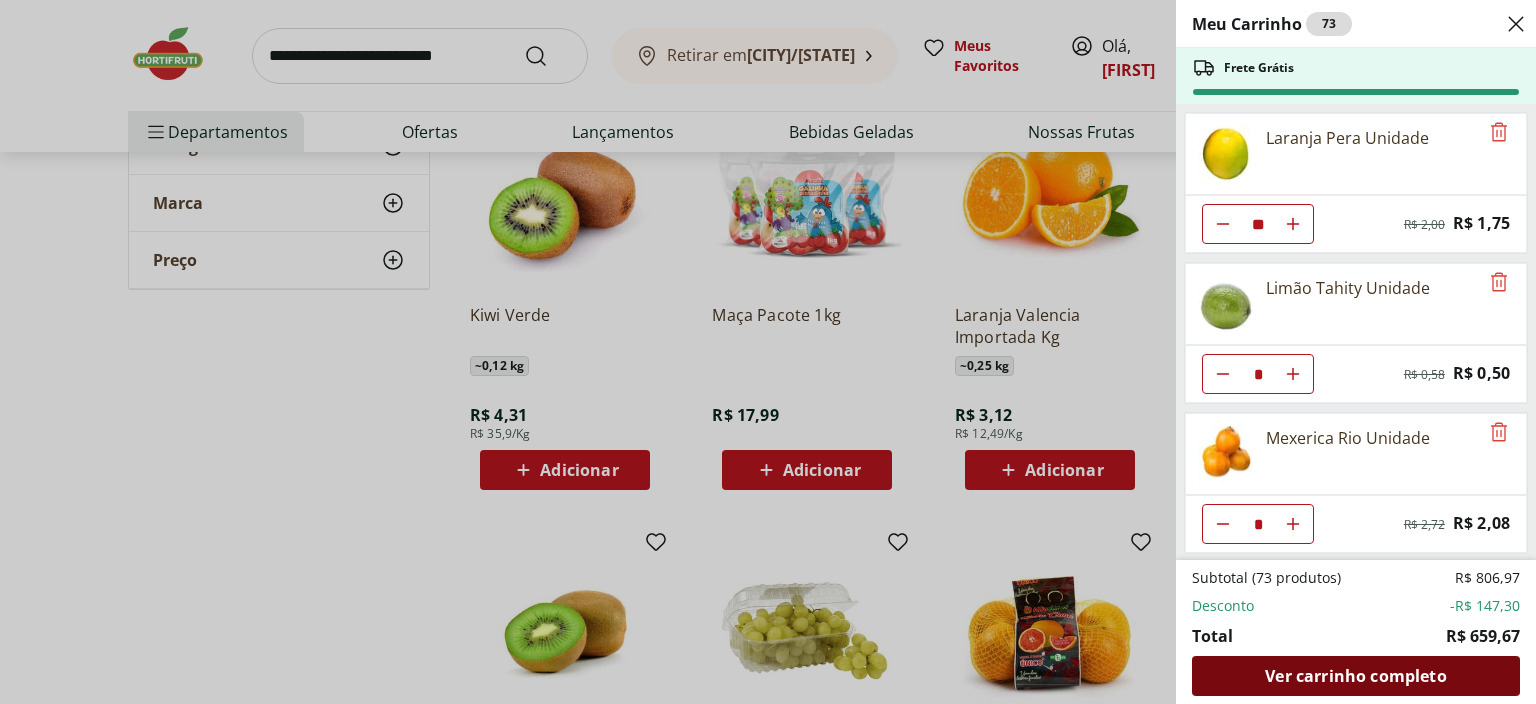 click on "Ver carrinho completo" at bounding box center (1355, 676) 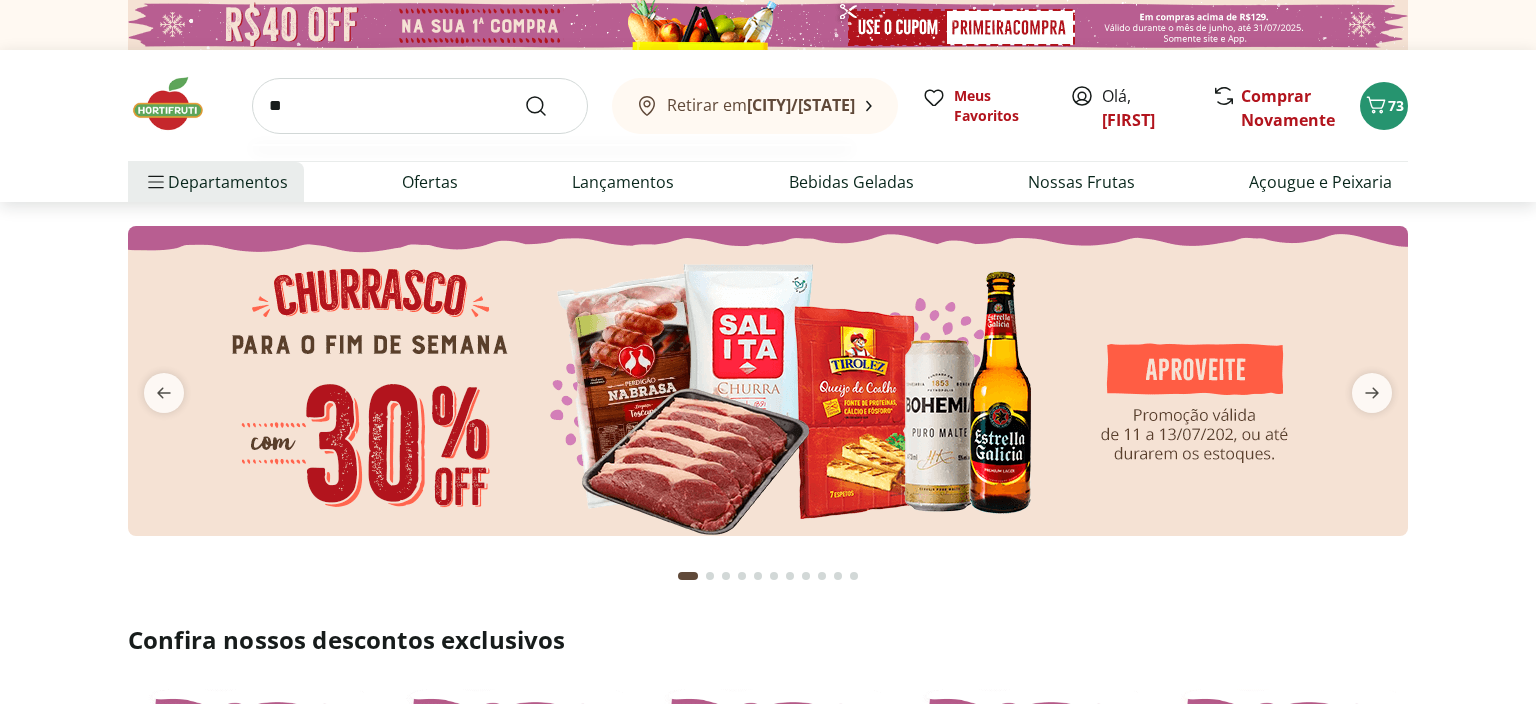 scroll, scrollTop: 0, scrollLeft: 0, axis: both 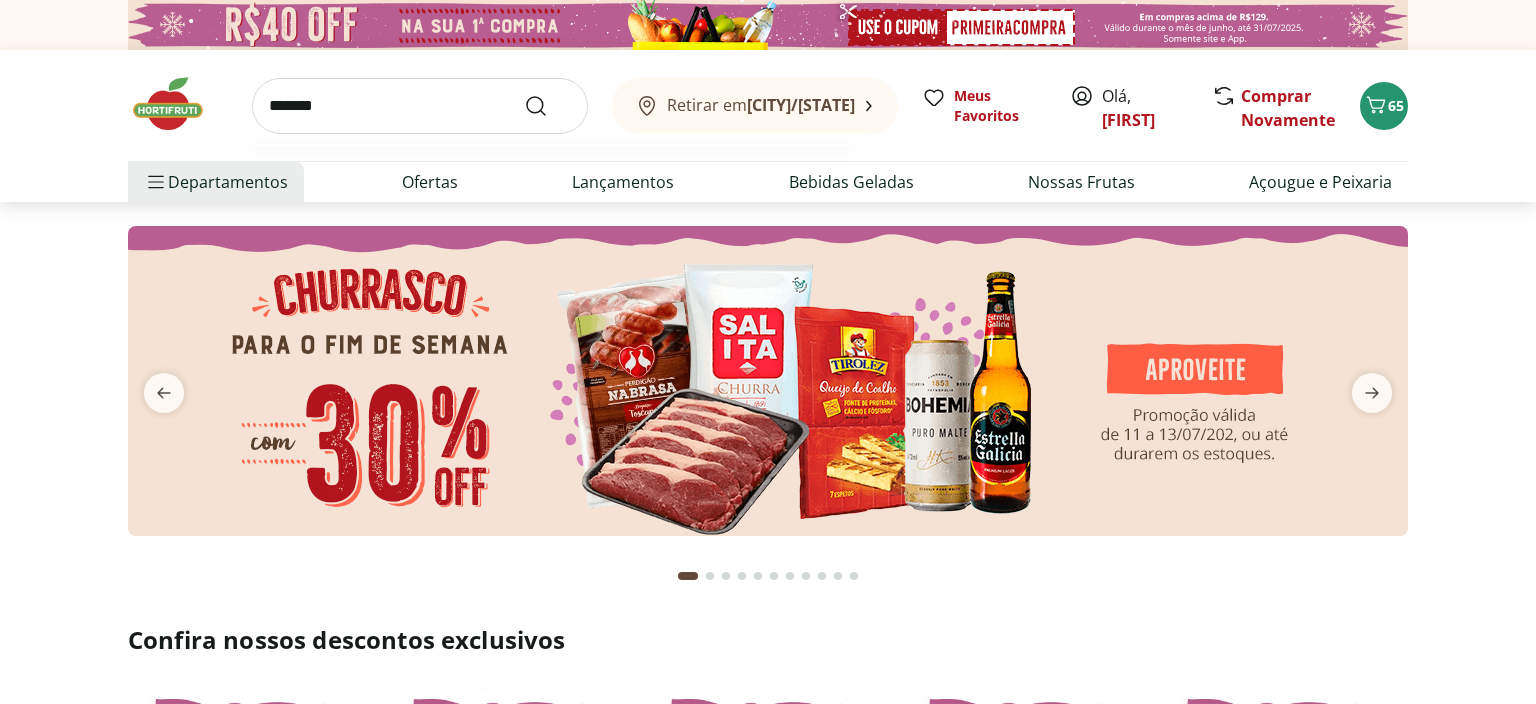 type on "*******" 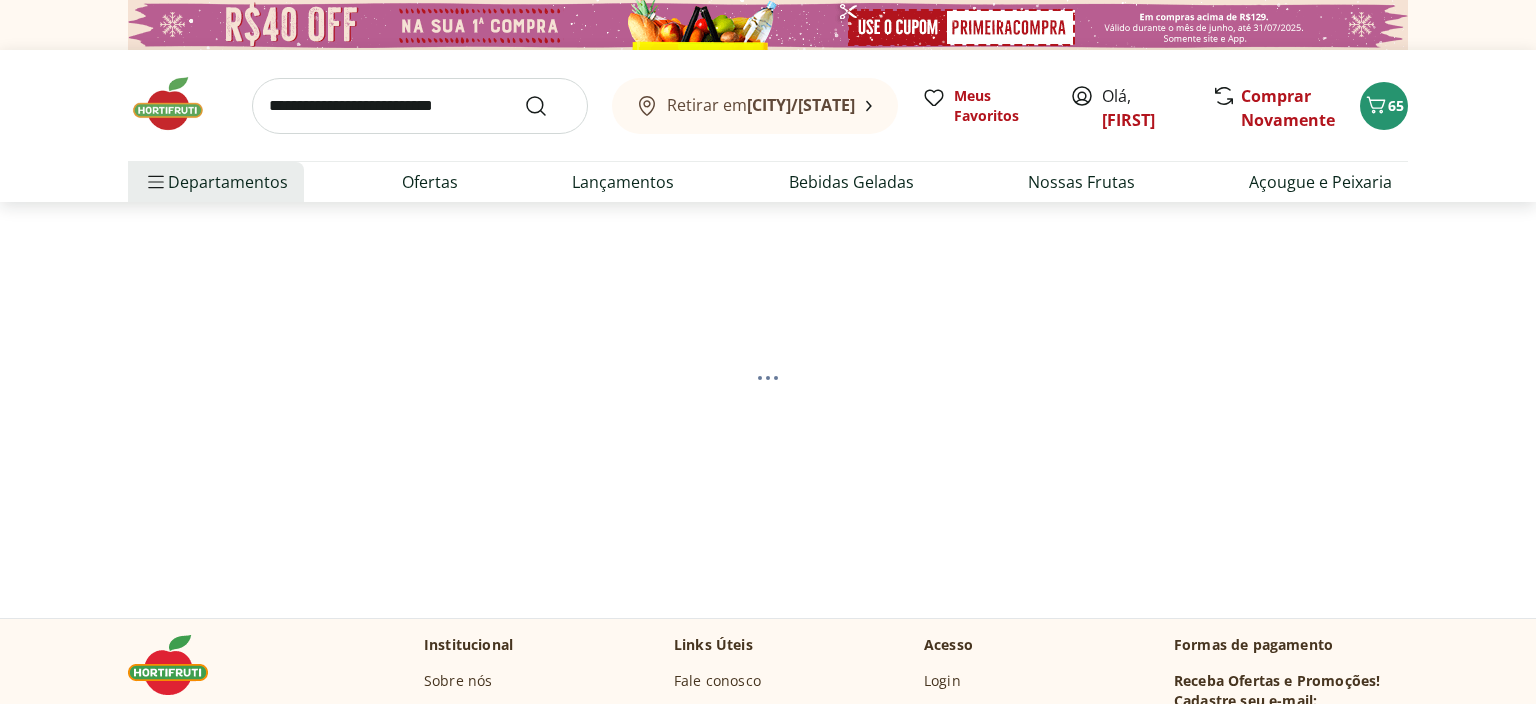 select on "**********" 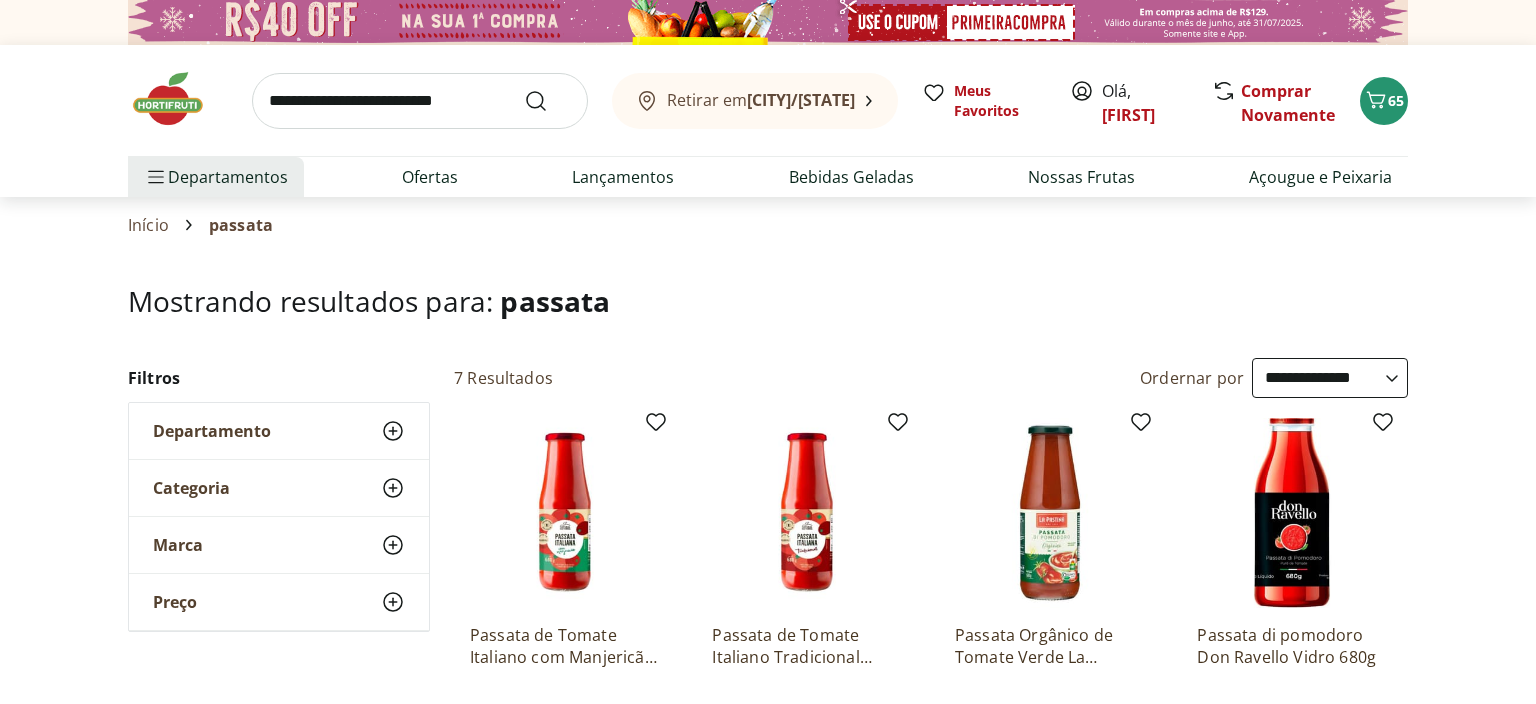 scroll, scrollTop: 0, scrollLeft: 0, axis: both 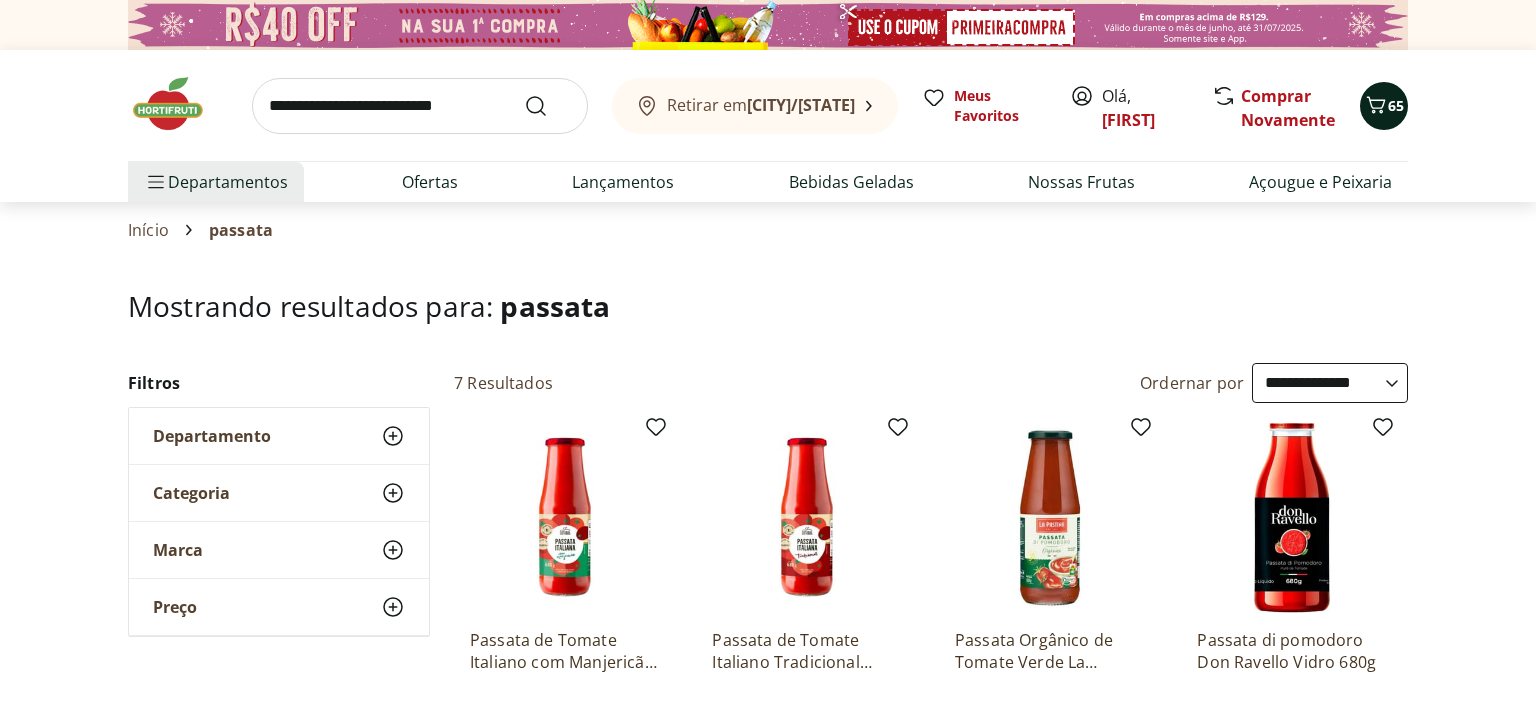 click 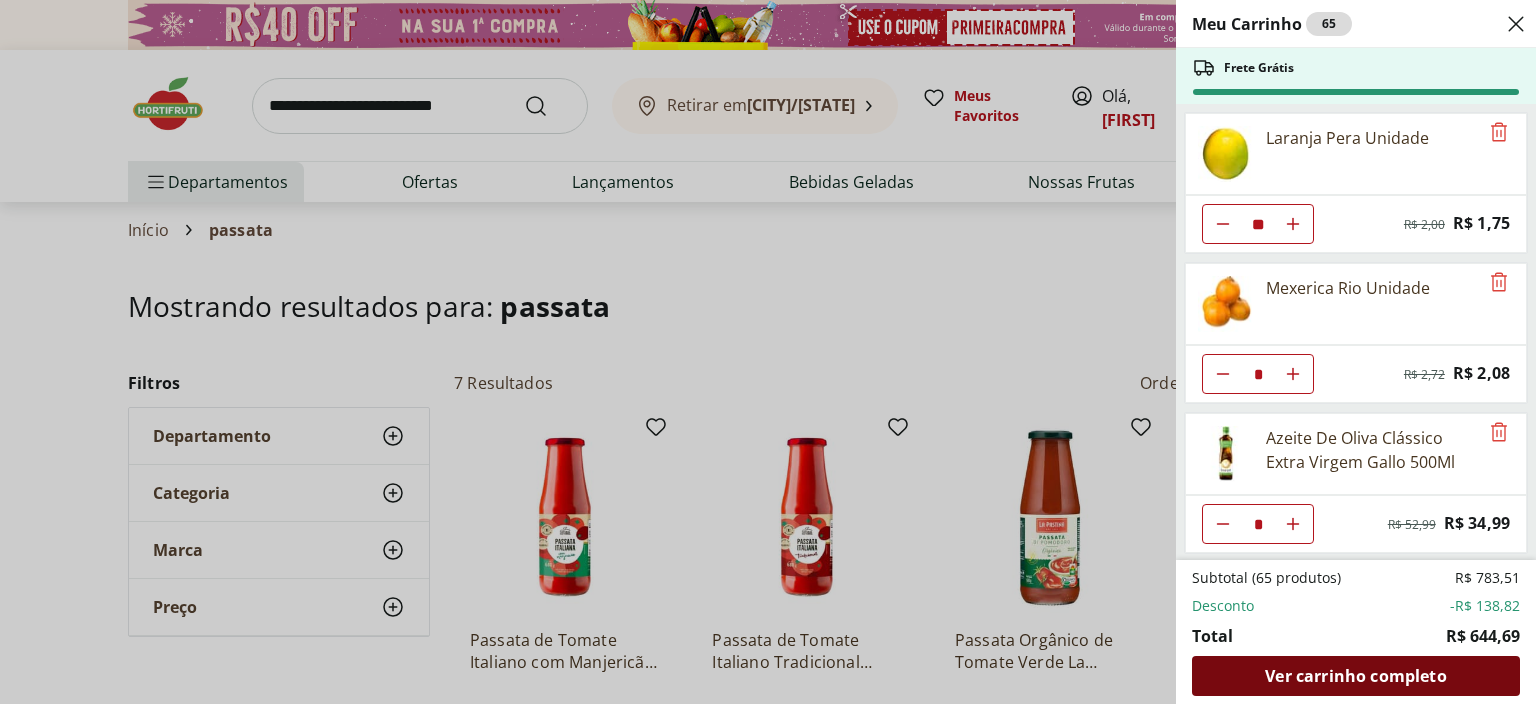 click on "Ver carrinho completo" at bounding box center [1355, 676] 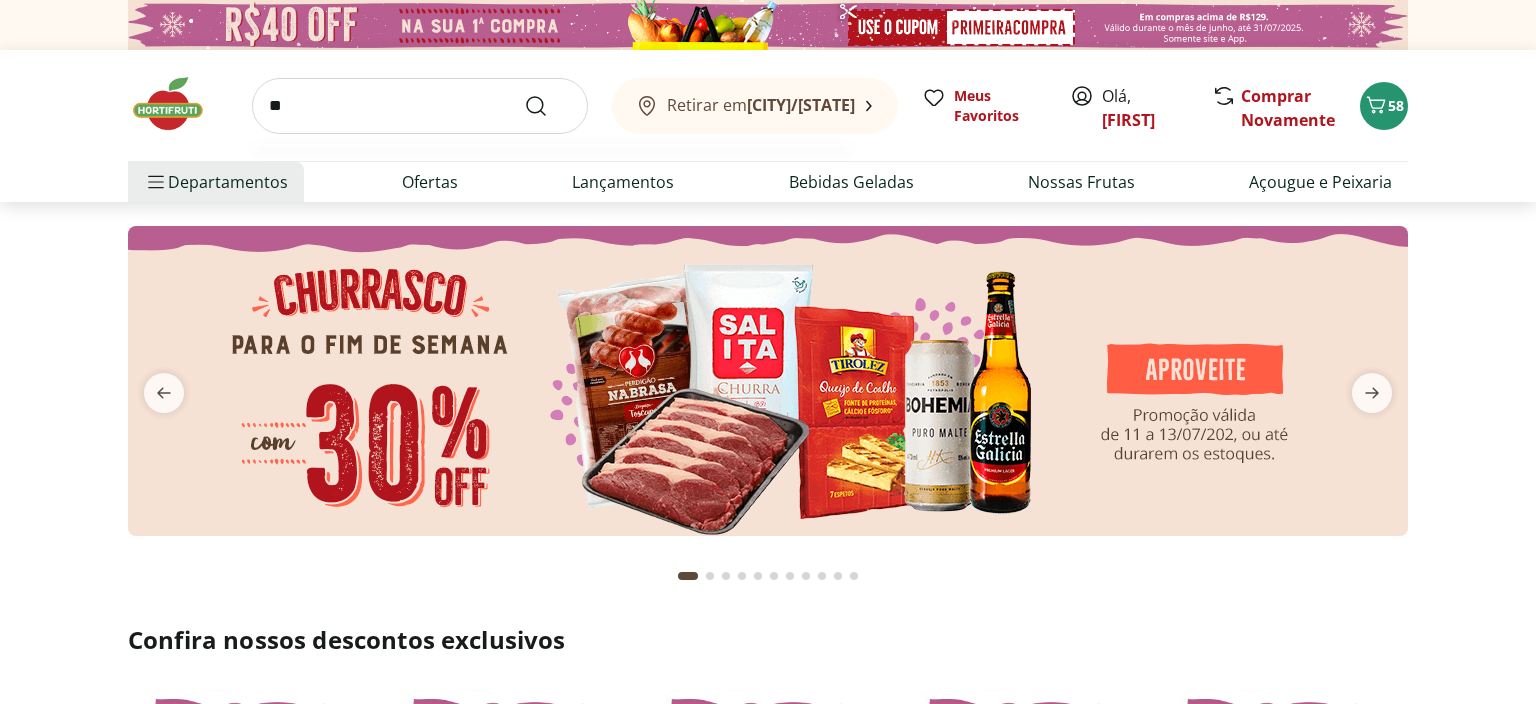 scroll, scrollTop: 0, scrollLeft: 0, axis: both 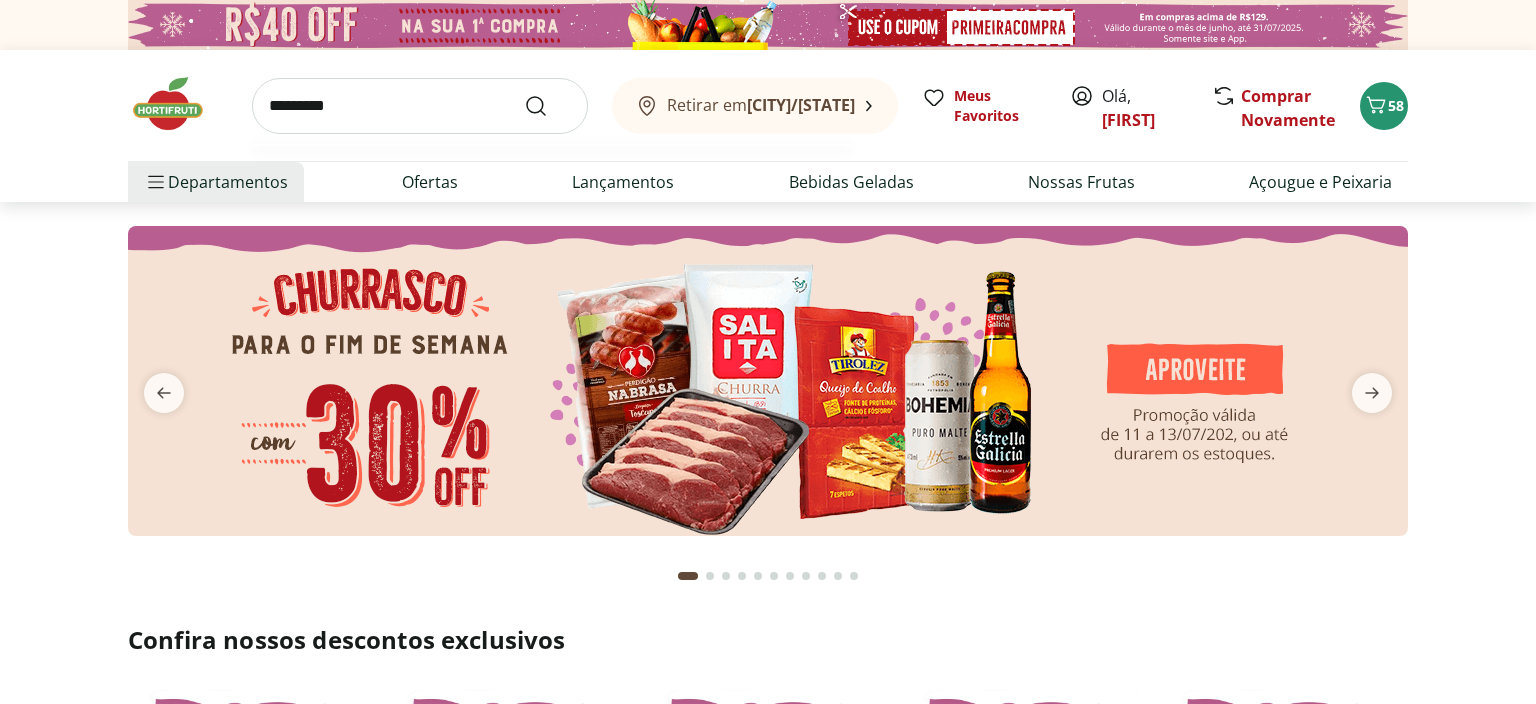 type on "*********" 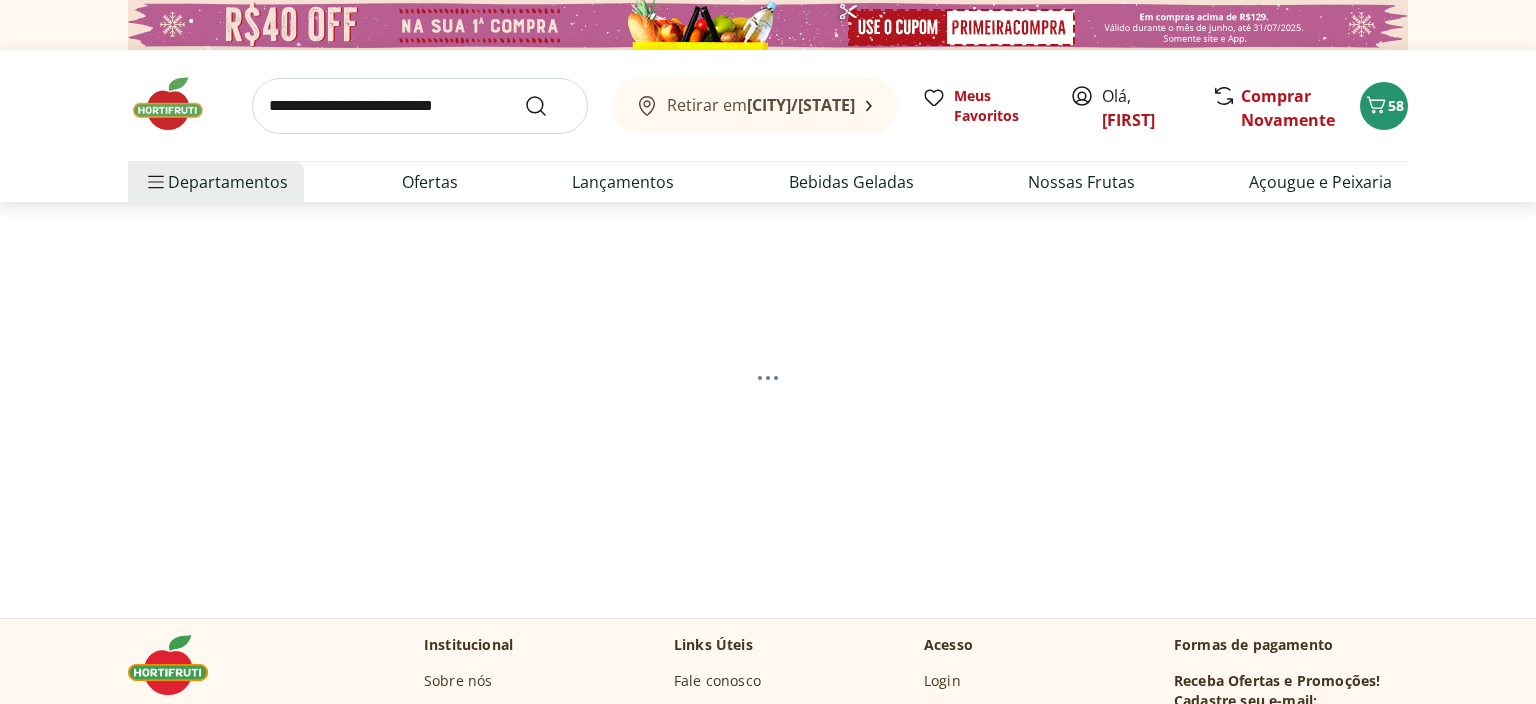 select on "**********" 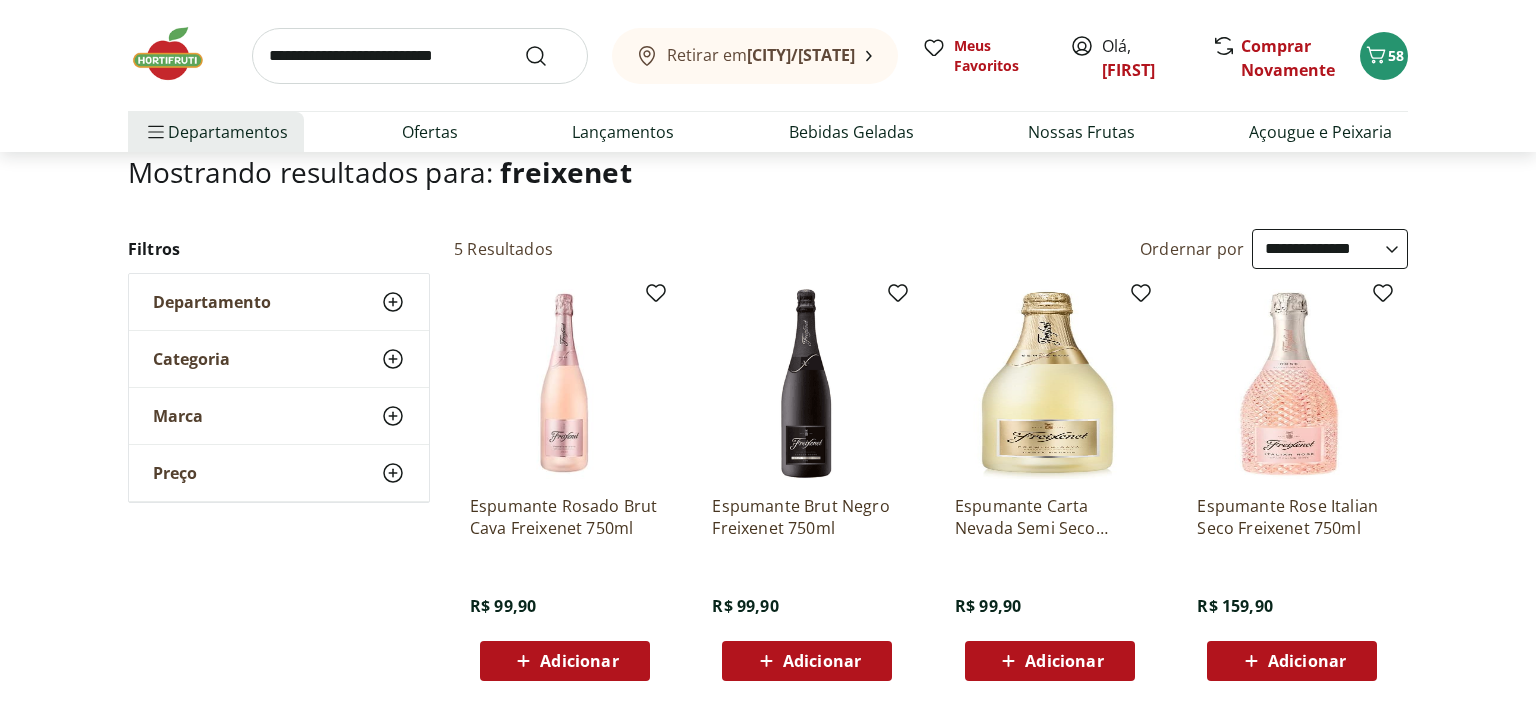 scroll, scrollTop: 211, scrollLeft: 0, axis: vertical 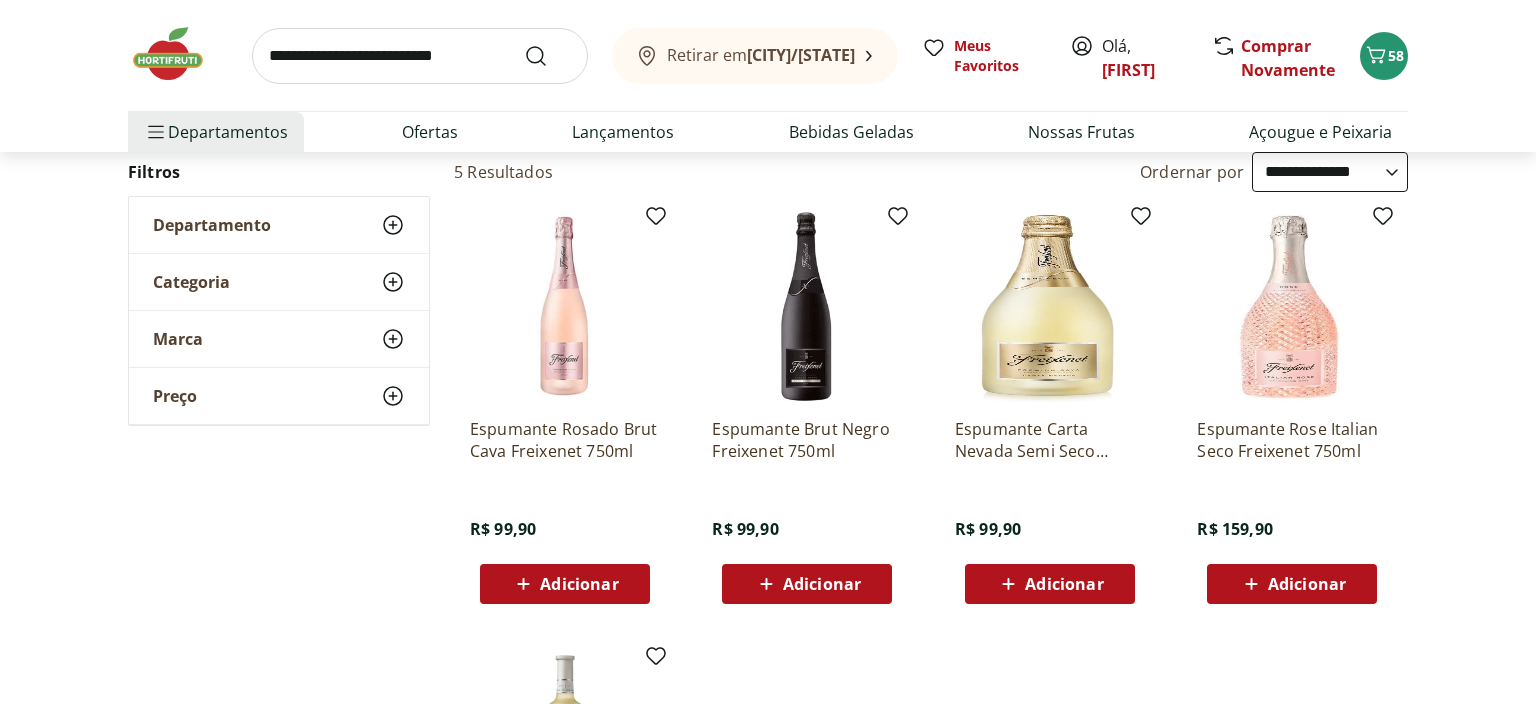 click on "Adicionar" at bounding box center [822, 584] 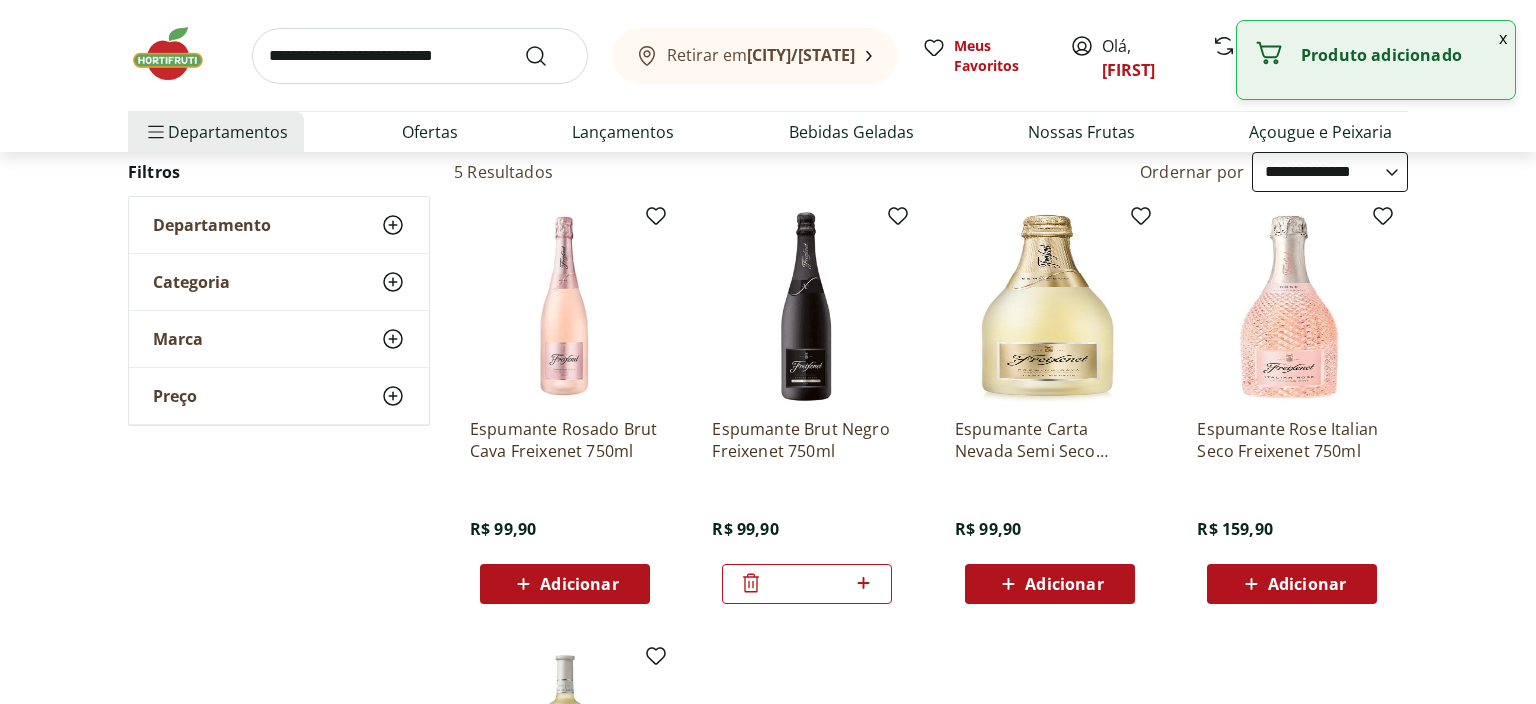 click 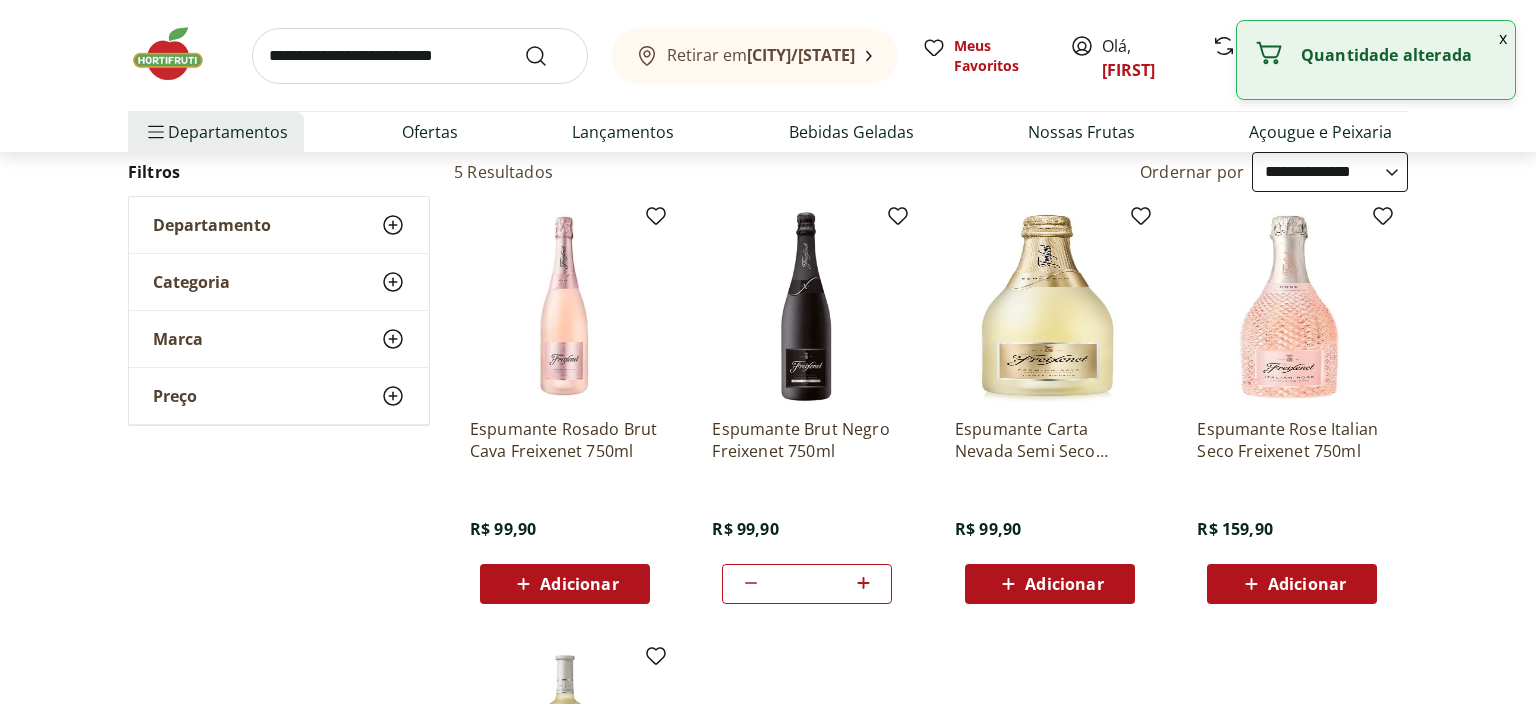 click at bounding box center (420, 56) 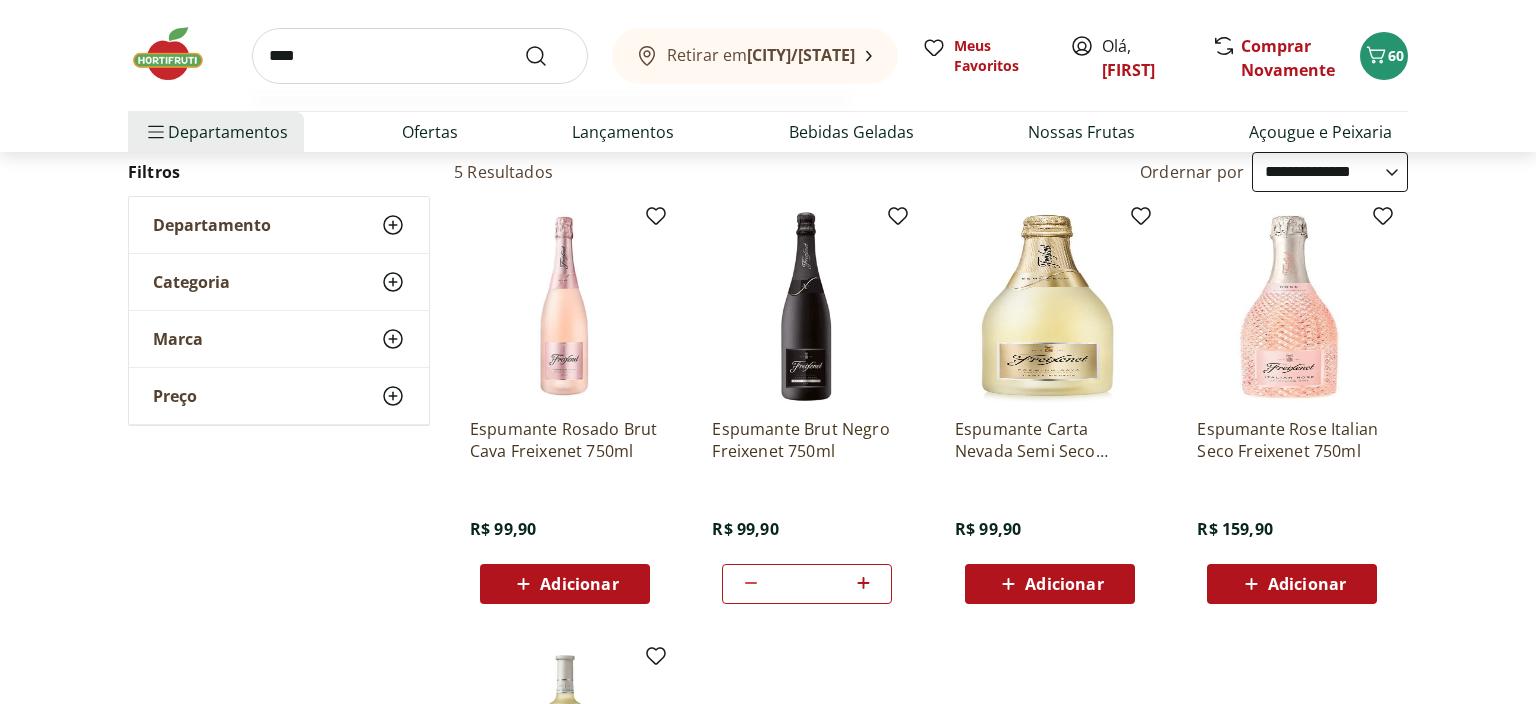 type on "****" 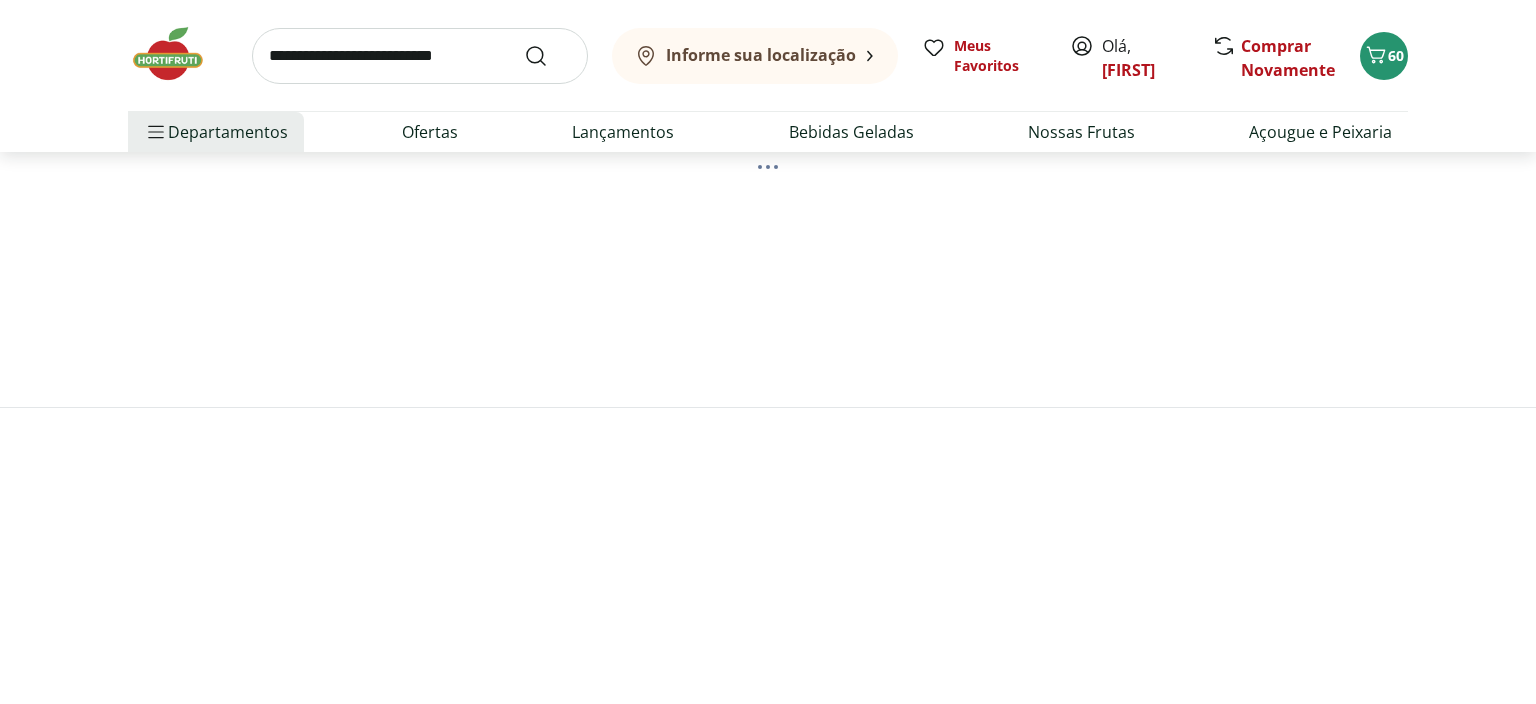 scroll, scrollTop: 0, scrollLeft: 0, axis: both 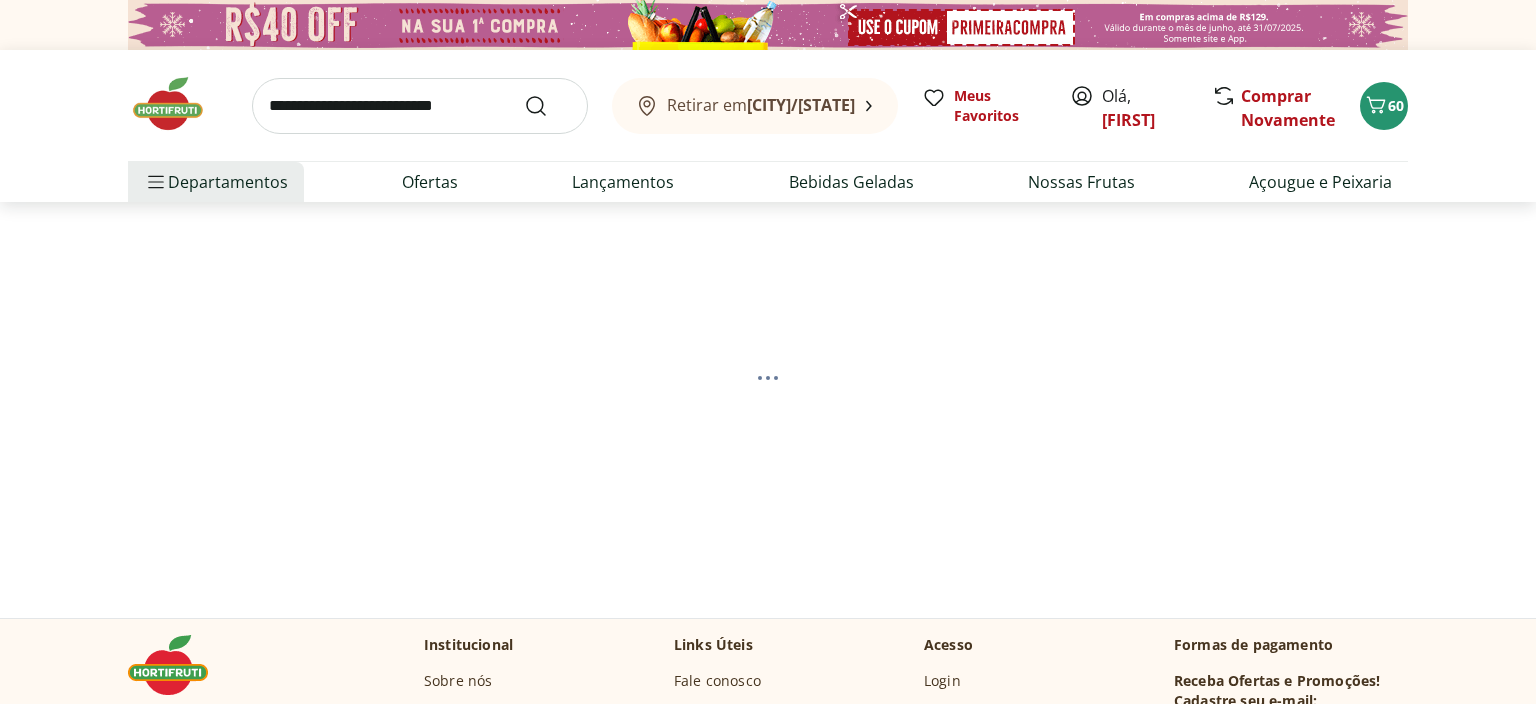 select on "**********" 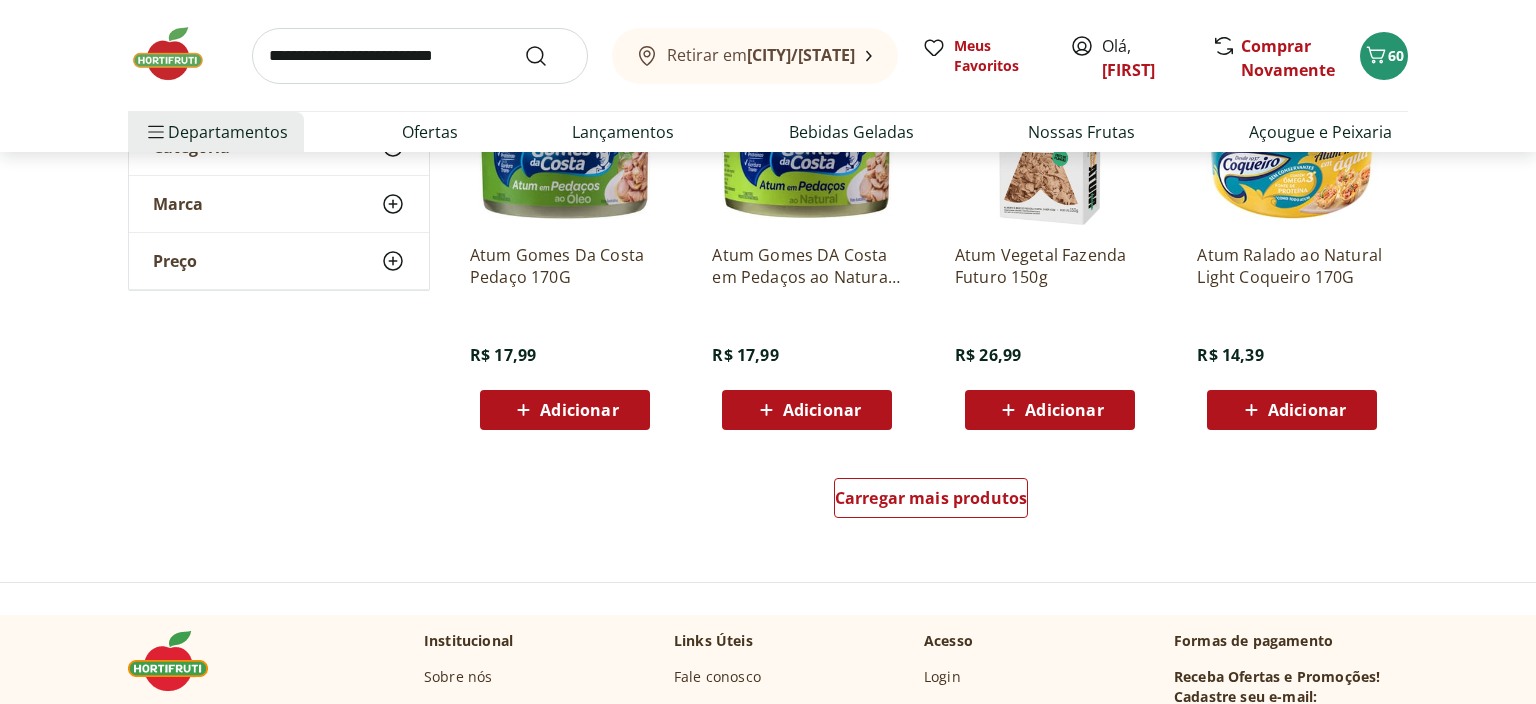 scroll, scrollTop: 1267, scrollLeft: 0, axis: vertical 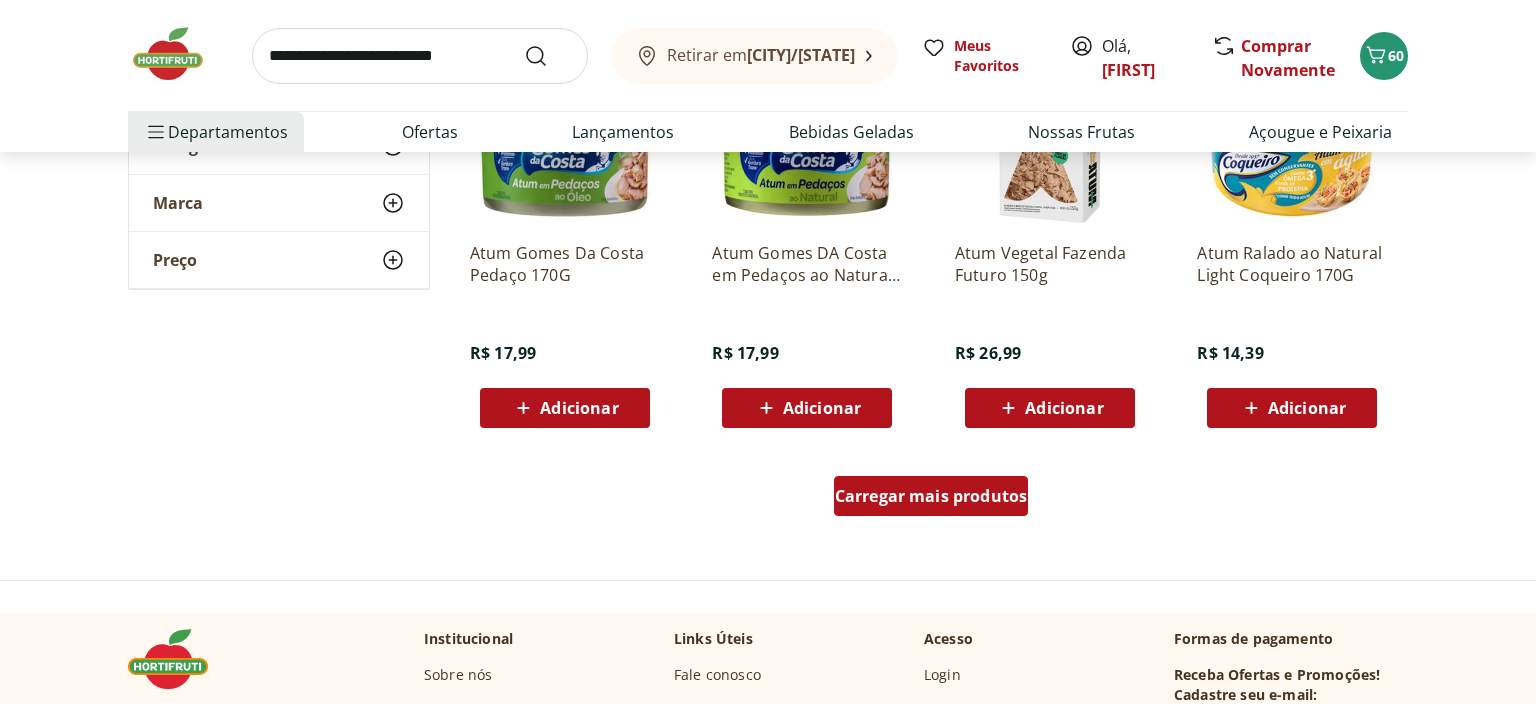 click on "Carregar mais produtos" at bounding box center [931, 496] 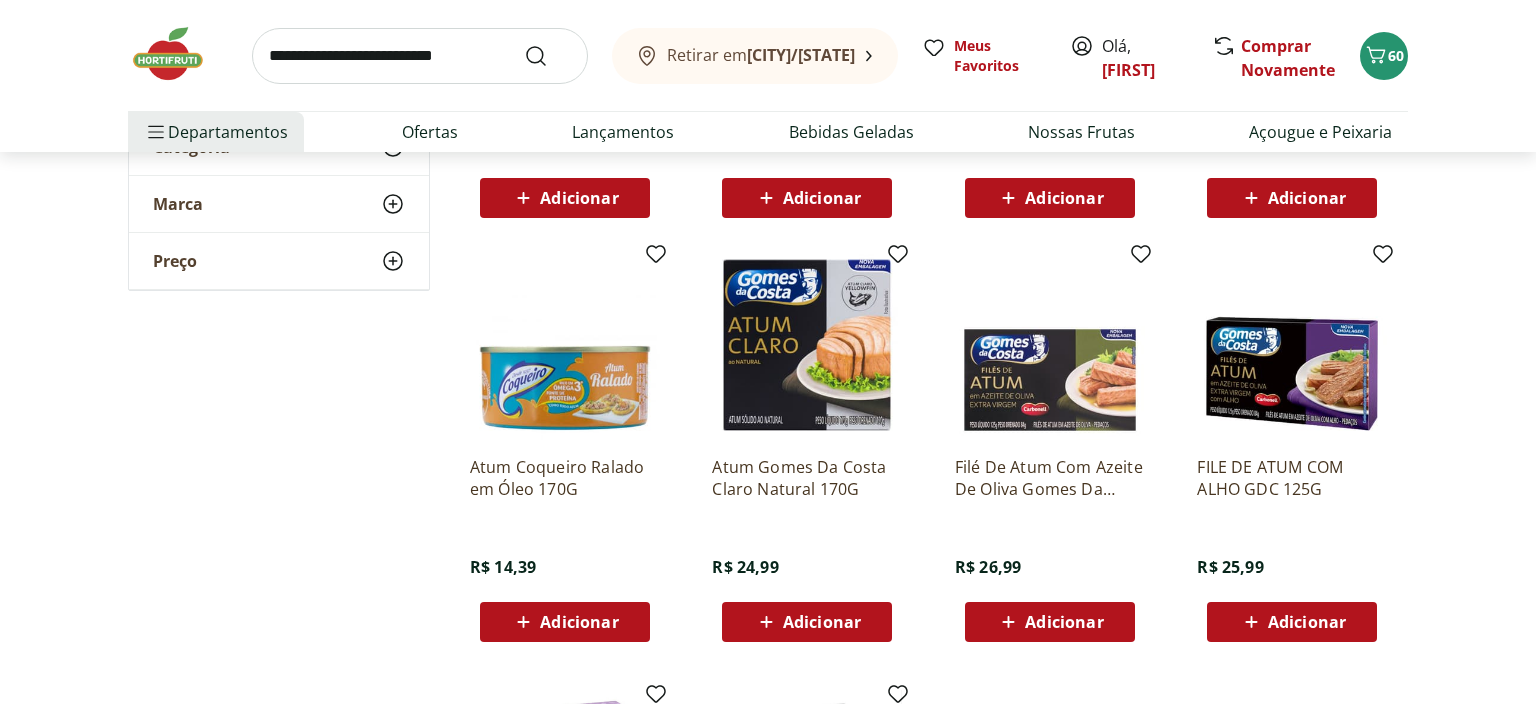 scroll, scrollTop: 1478, scrollLeft: 0, axis: vertical 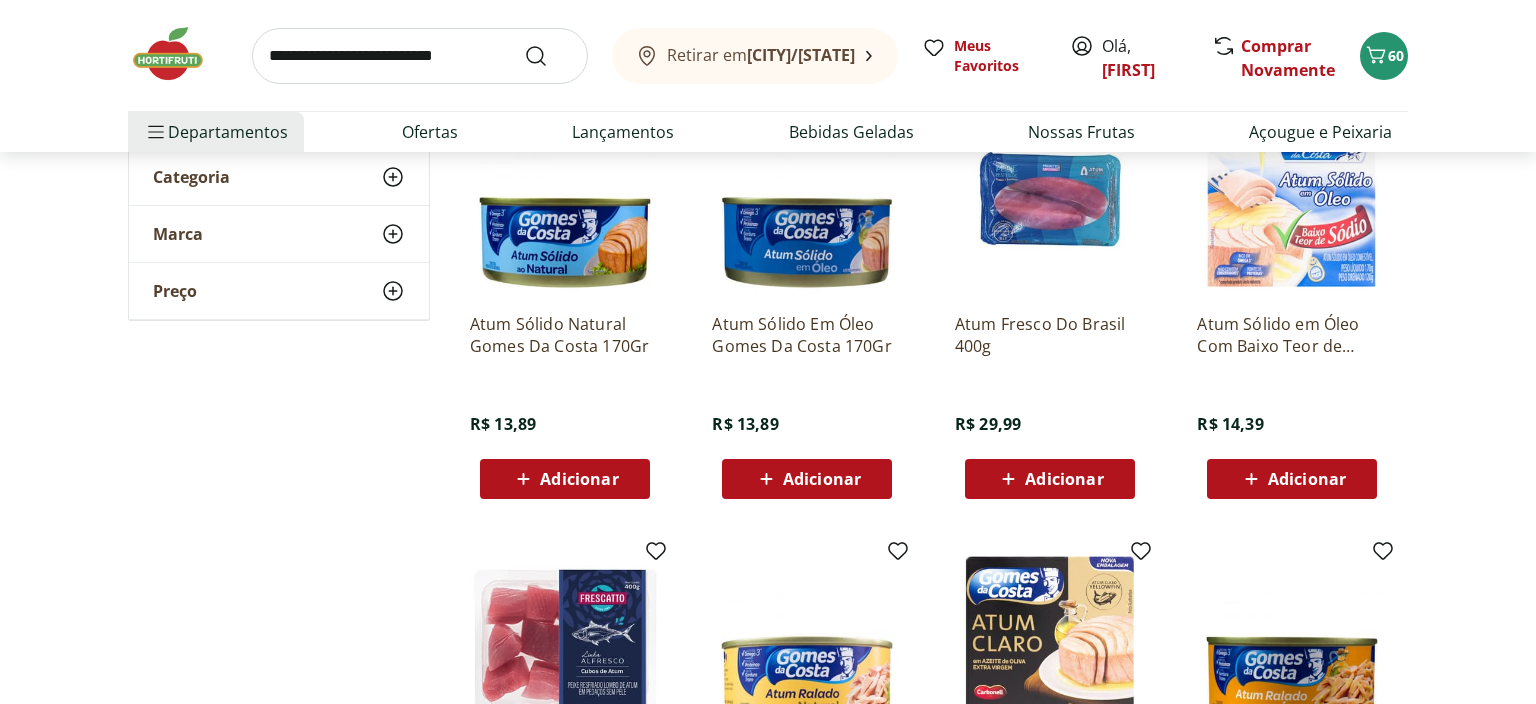 click on "Adicionar" at bounding box center (579, 479) 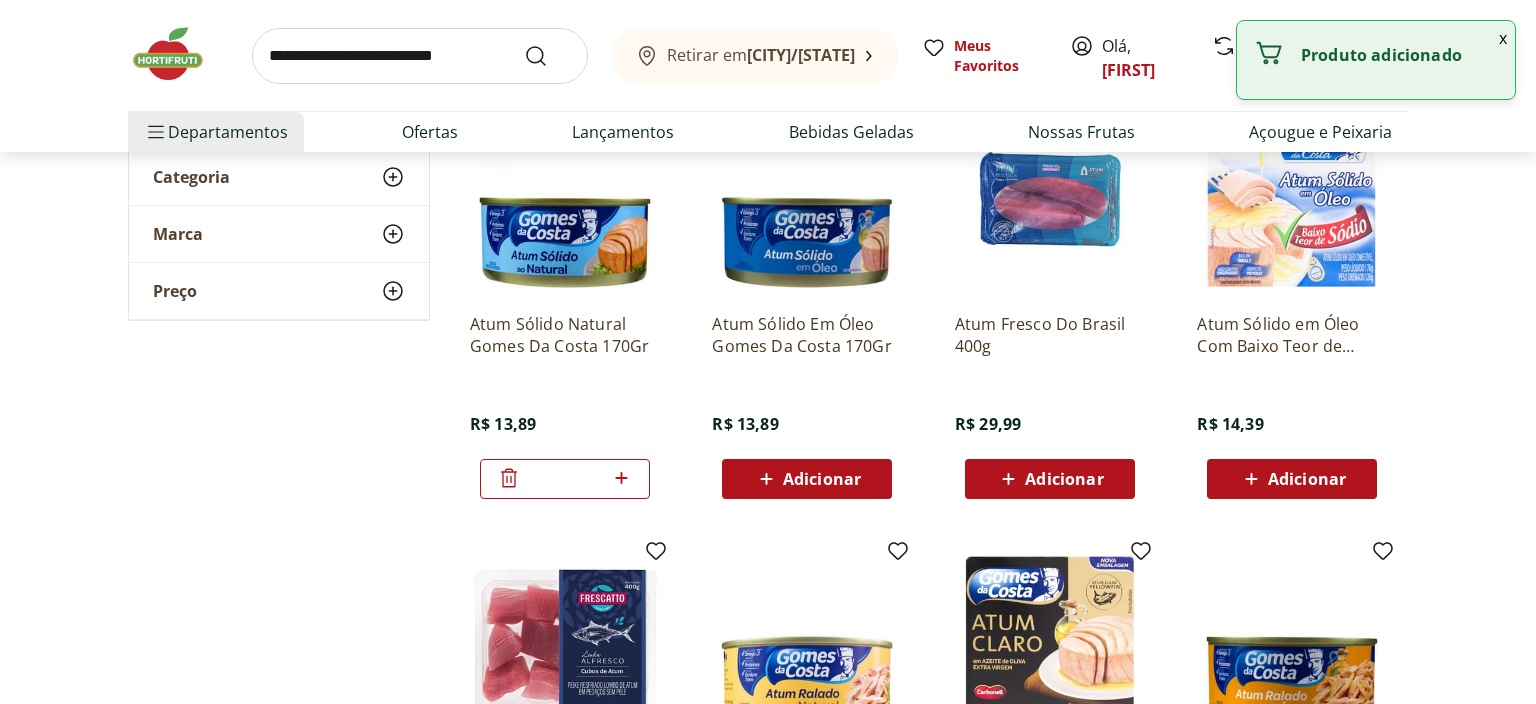 click 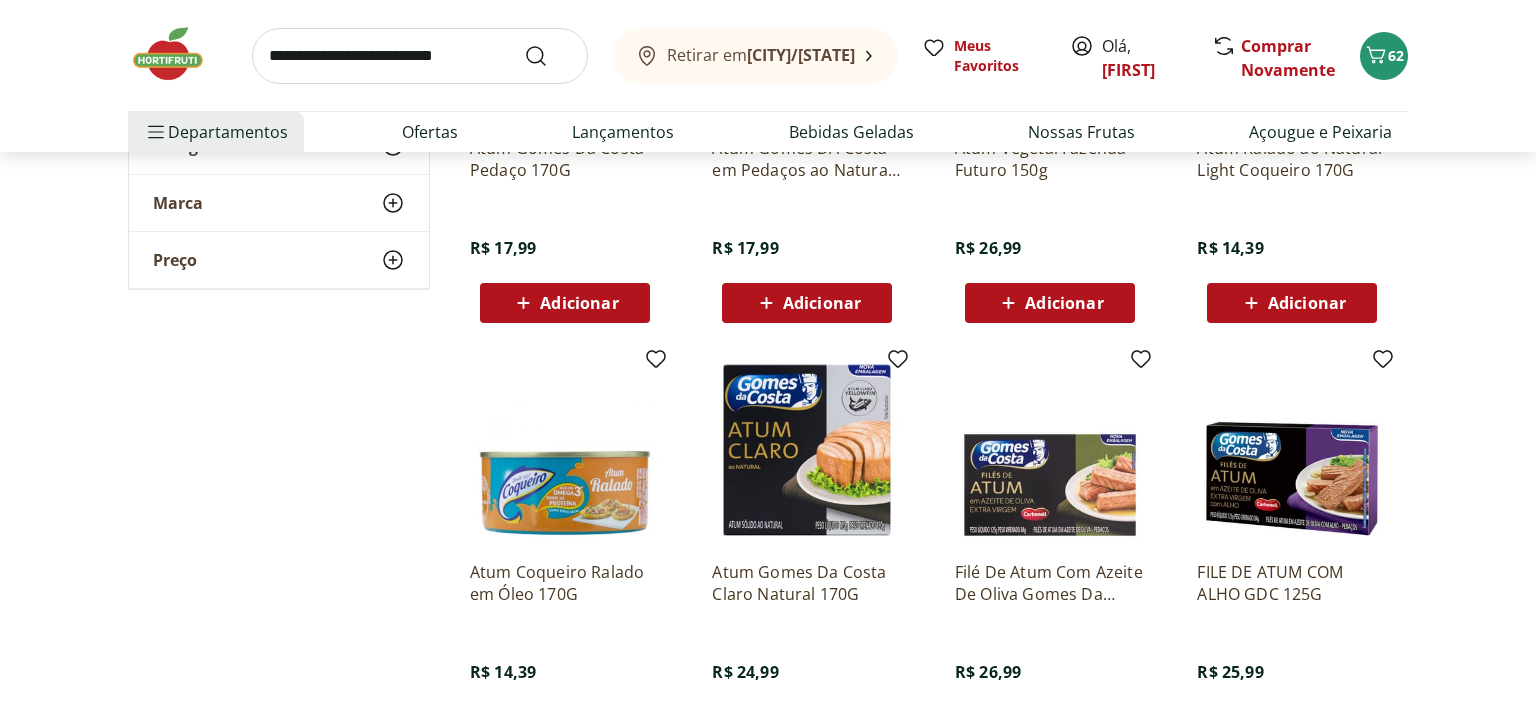 scroll, scrollTop: 1584, scrollLeft: 0, axis: vertical 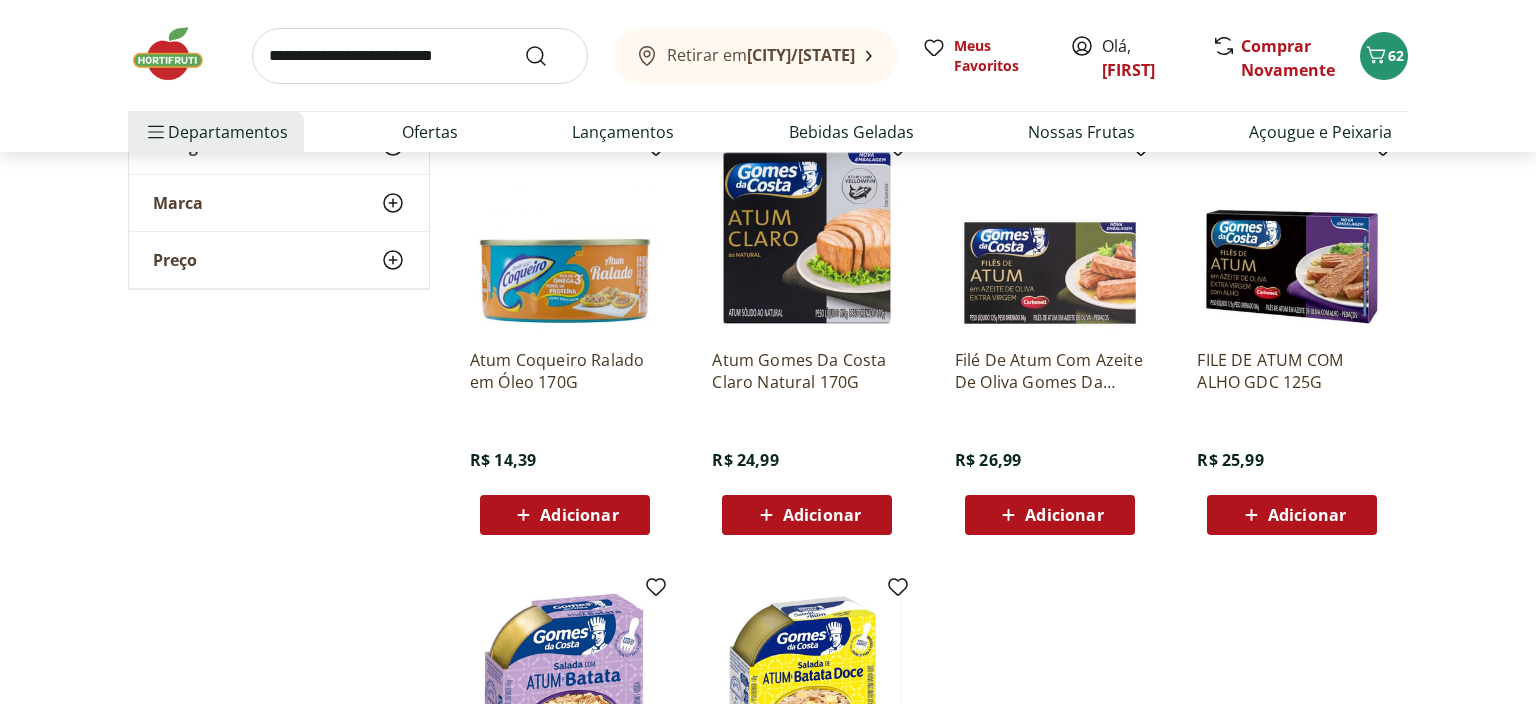 click on "Adicionar" at bounding box center [822, 515] 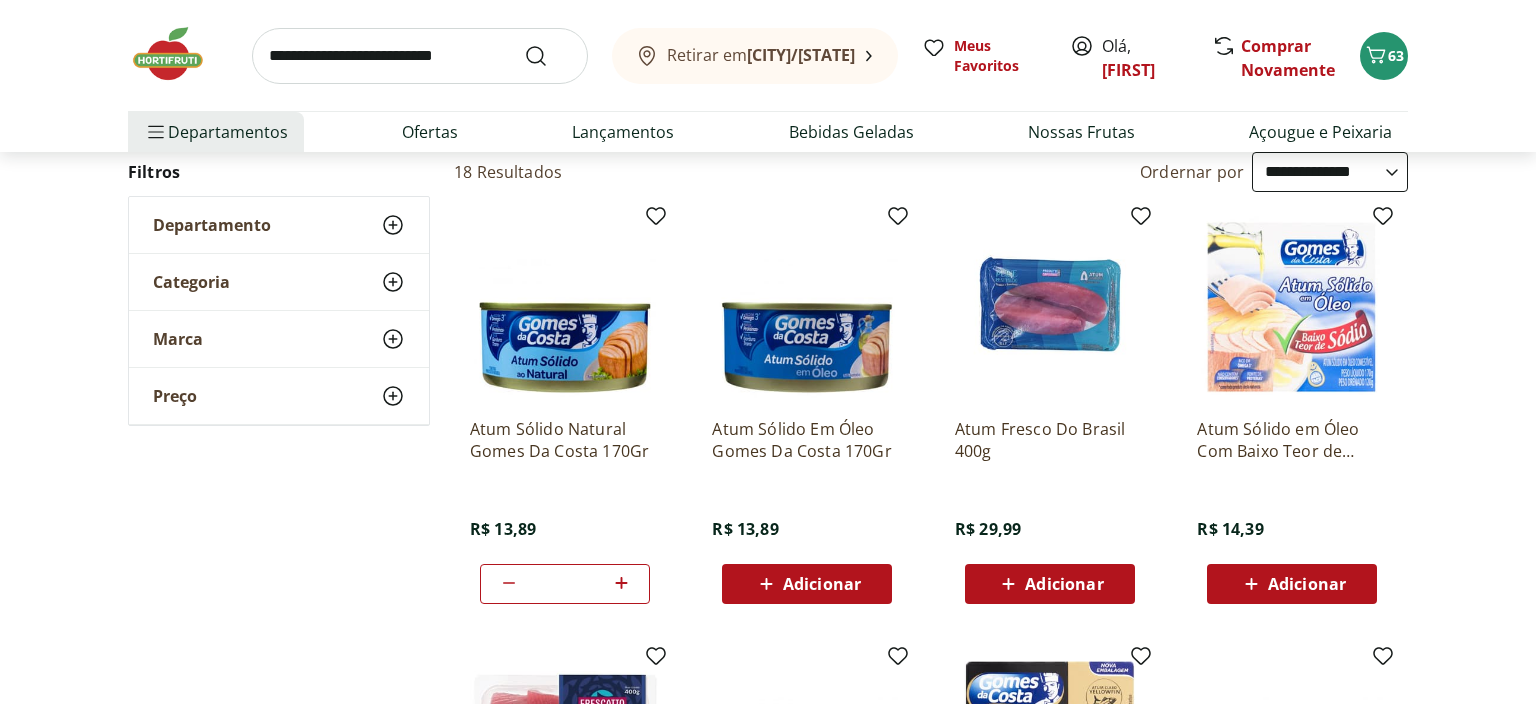 scroll, scrollTop: 0, scrollLeft: 0, axis: both 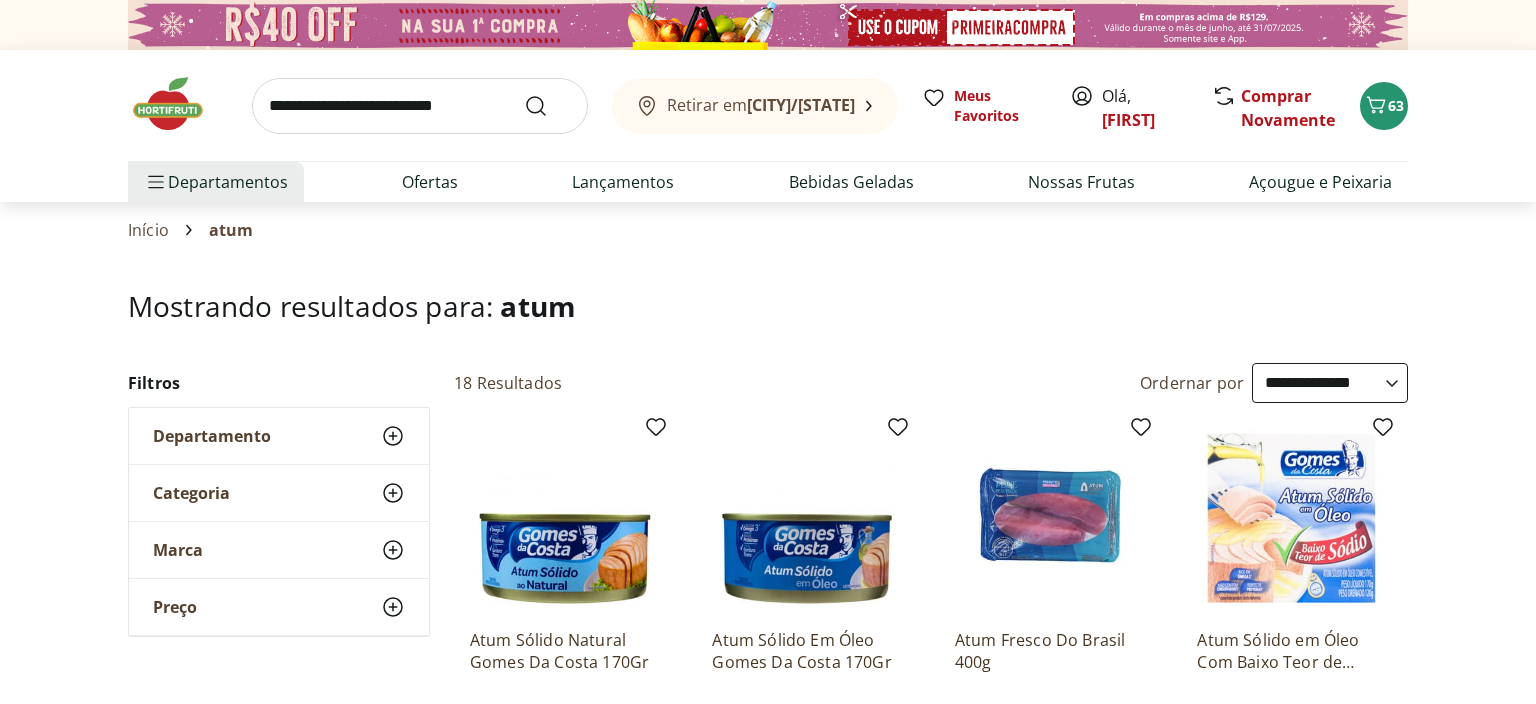 click at bounding box center [420, 106] 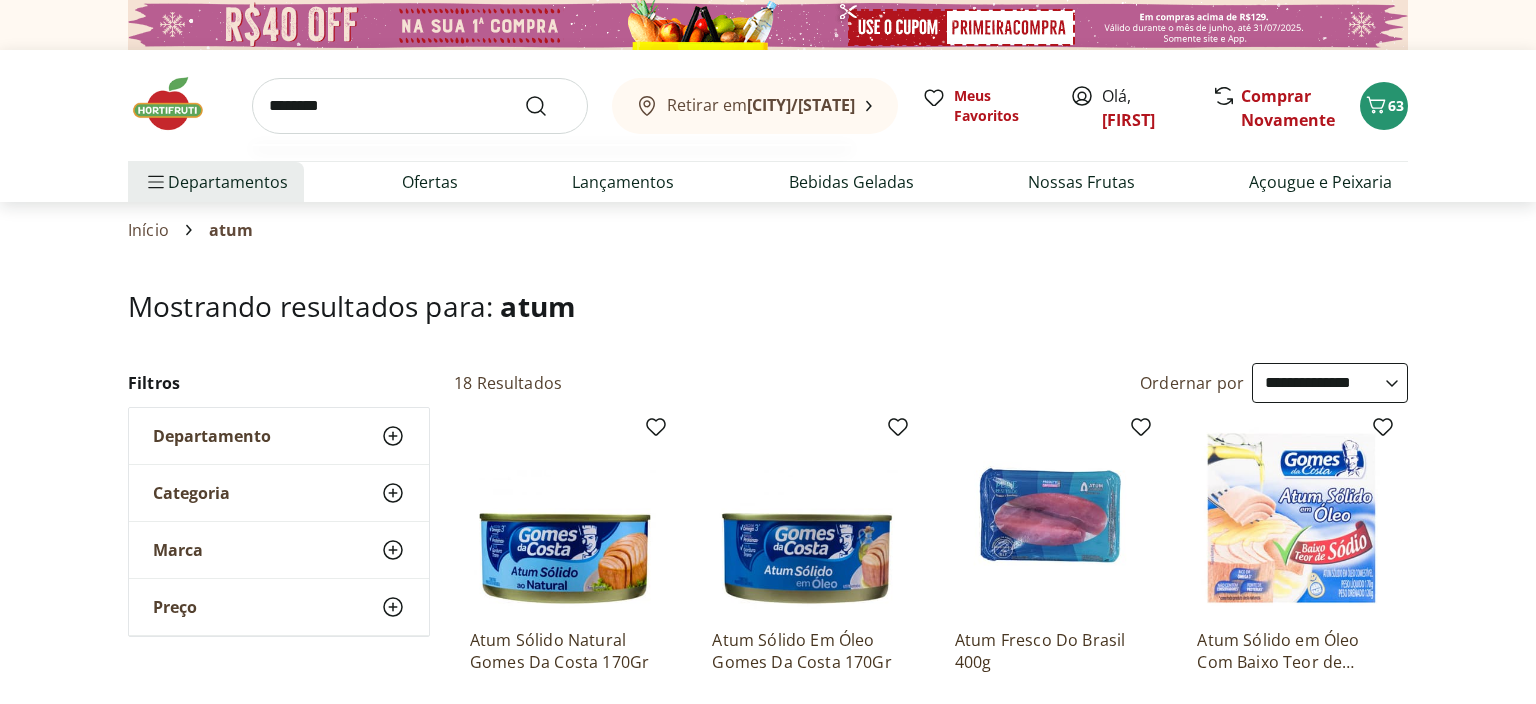 type on "********" 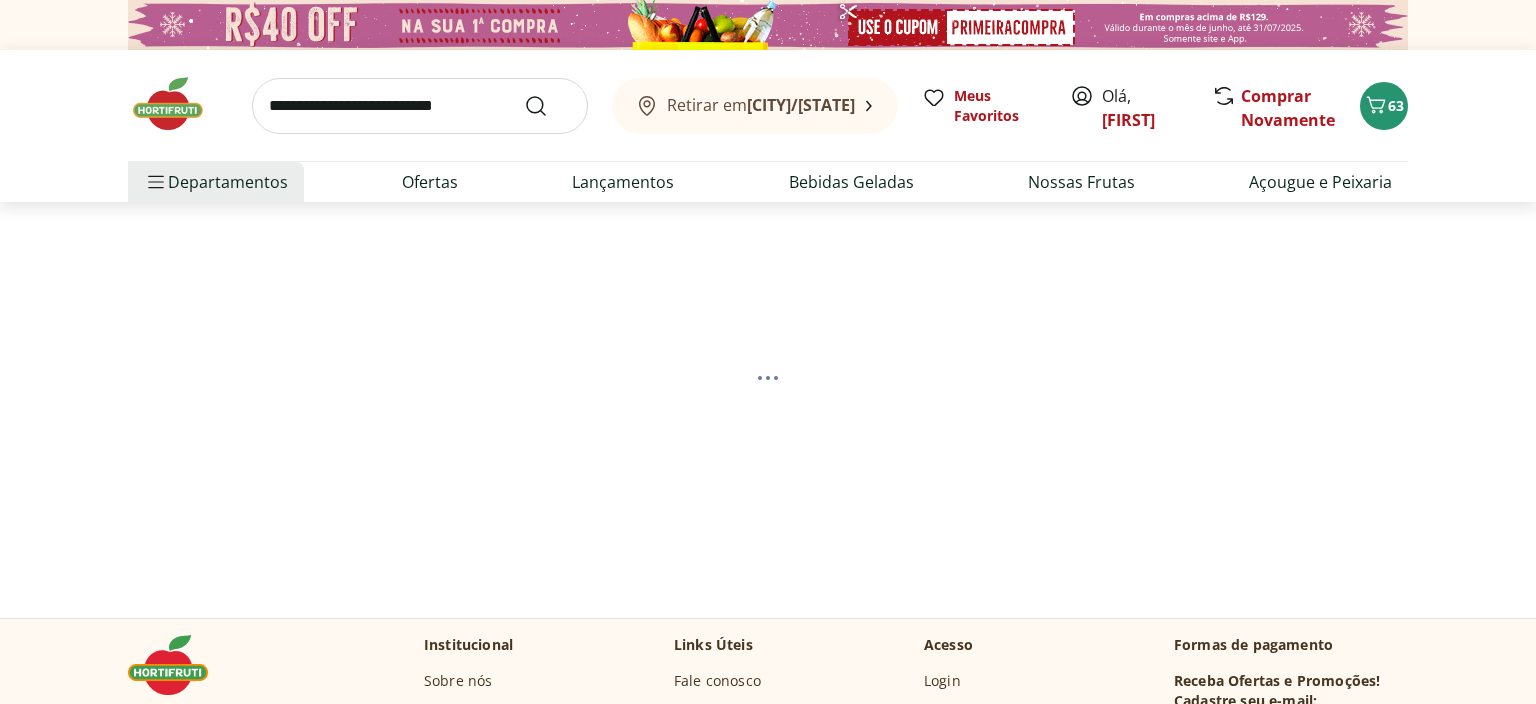select on "**********" 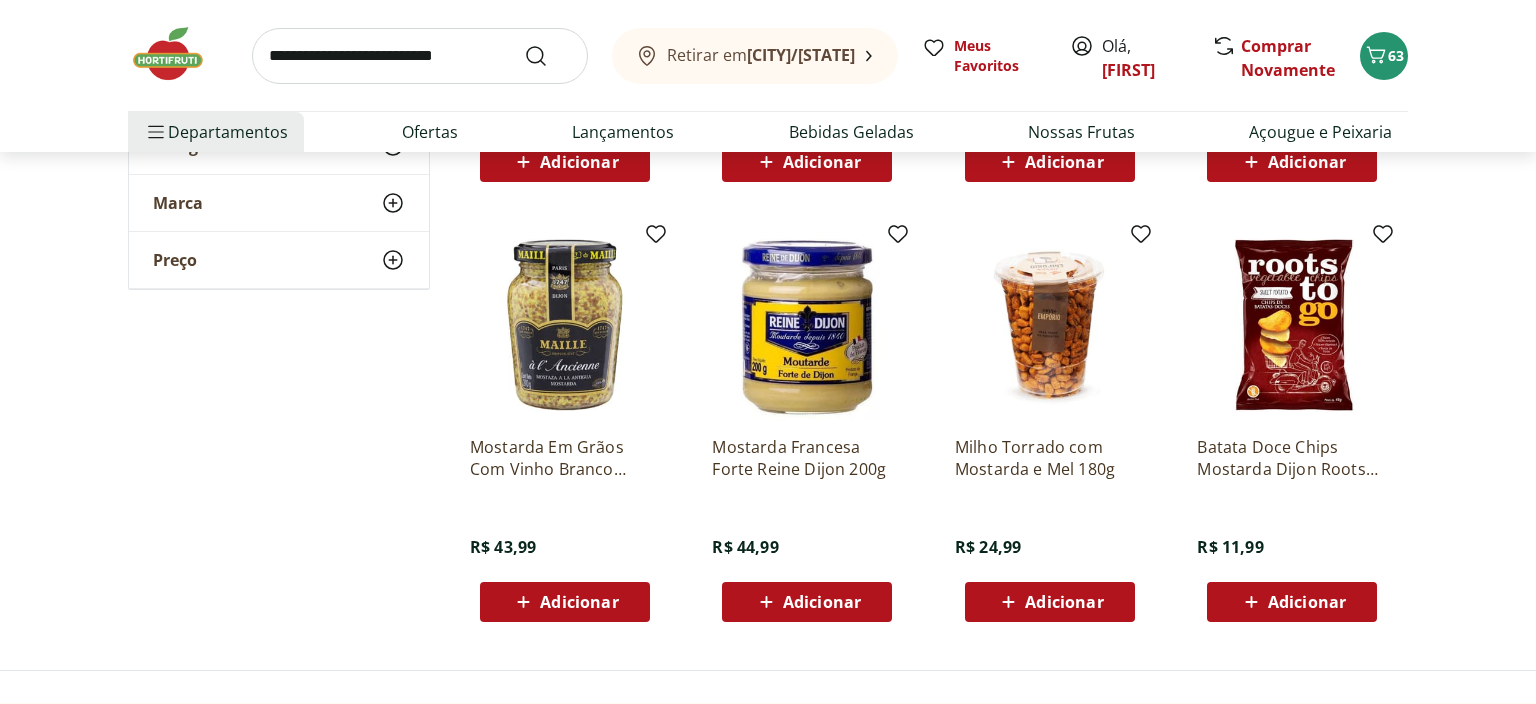scroll, scrollTop: 0, scrollLeft: 0, axis: both 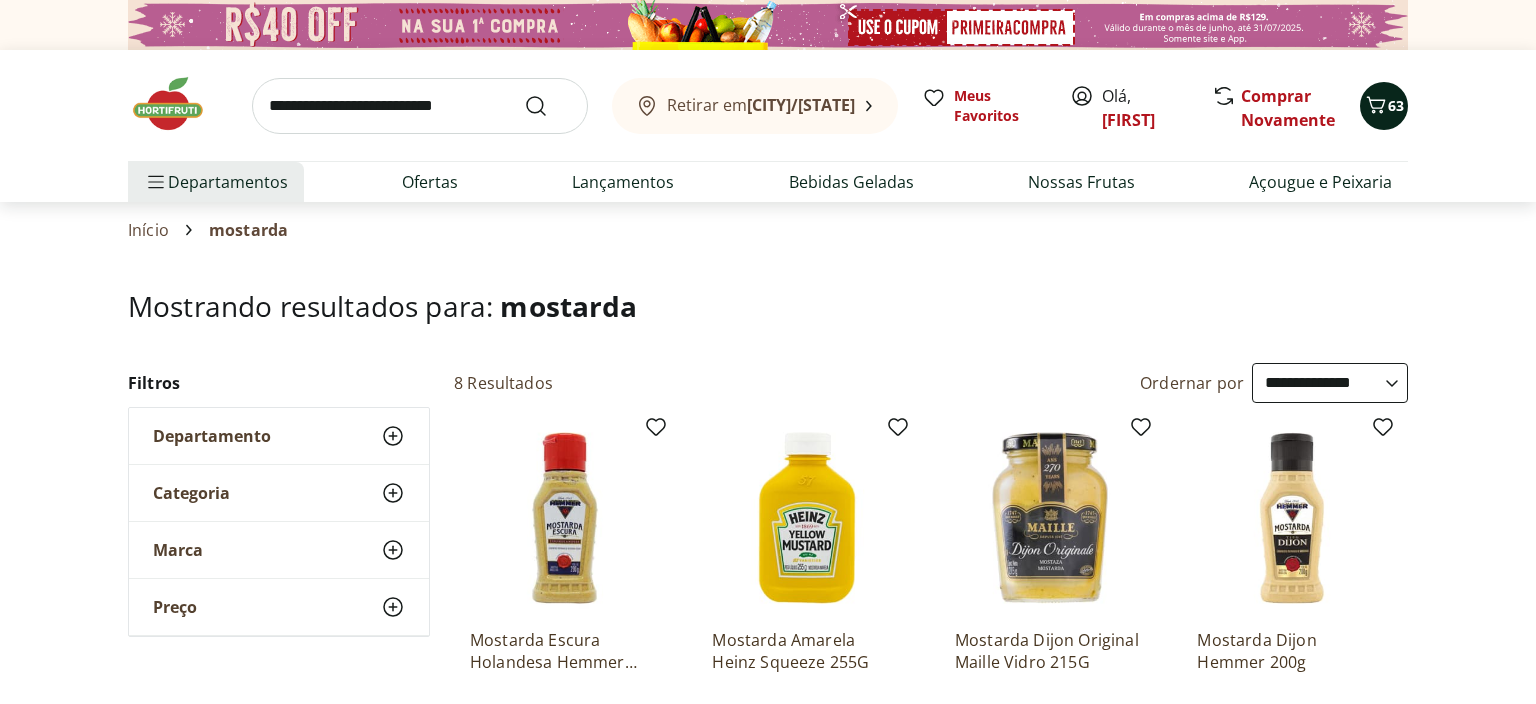 click 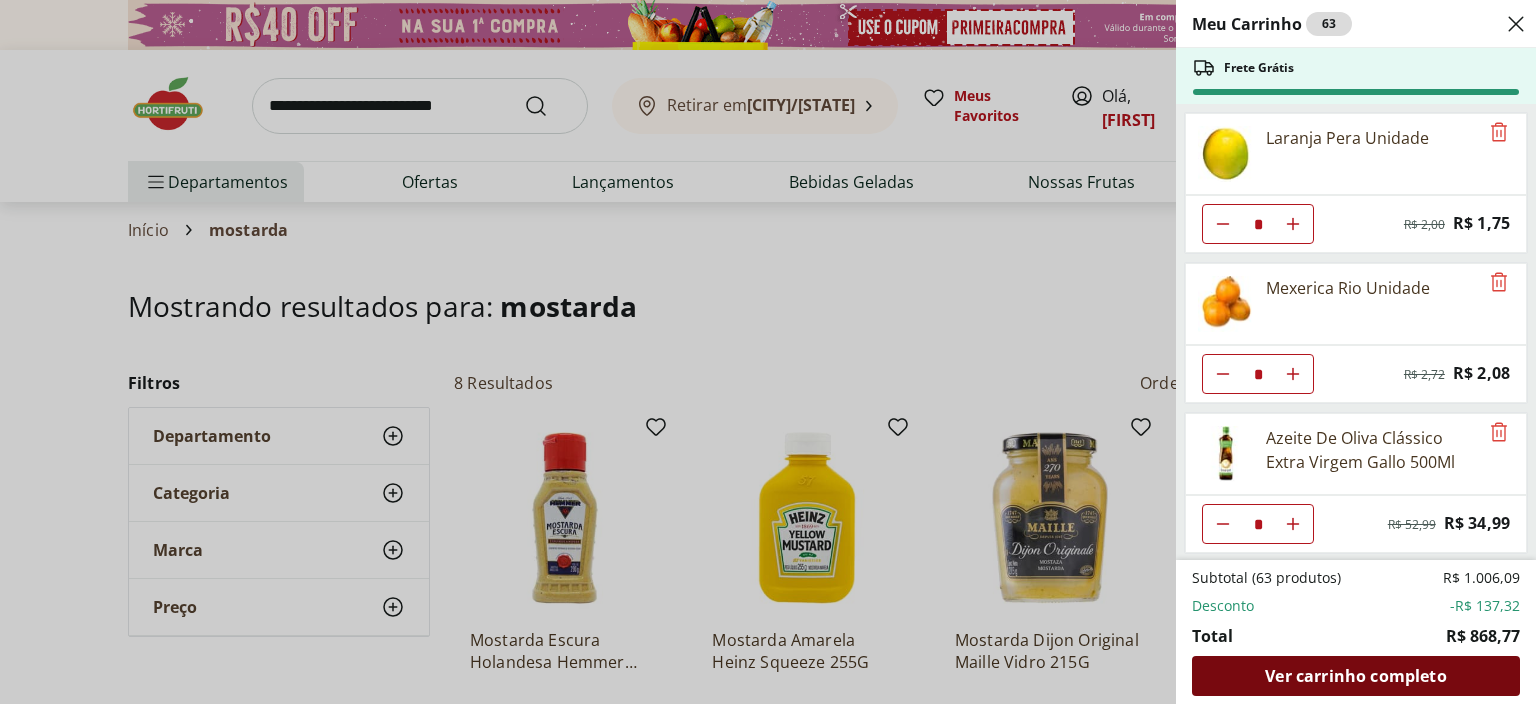 click on "Ver carrinho completo" at bounding box center (1355, 676) 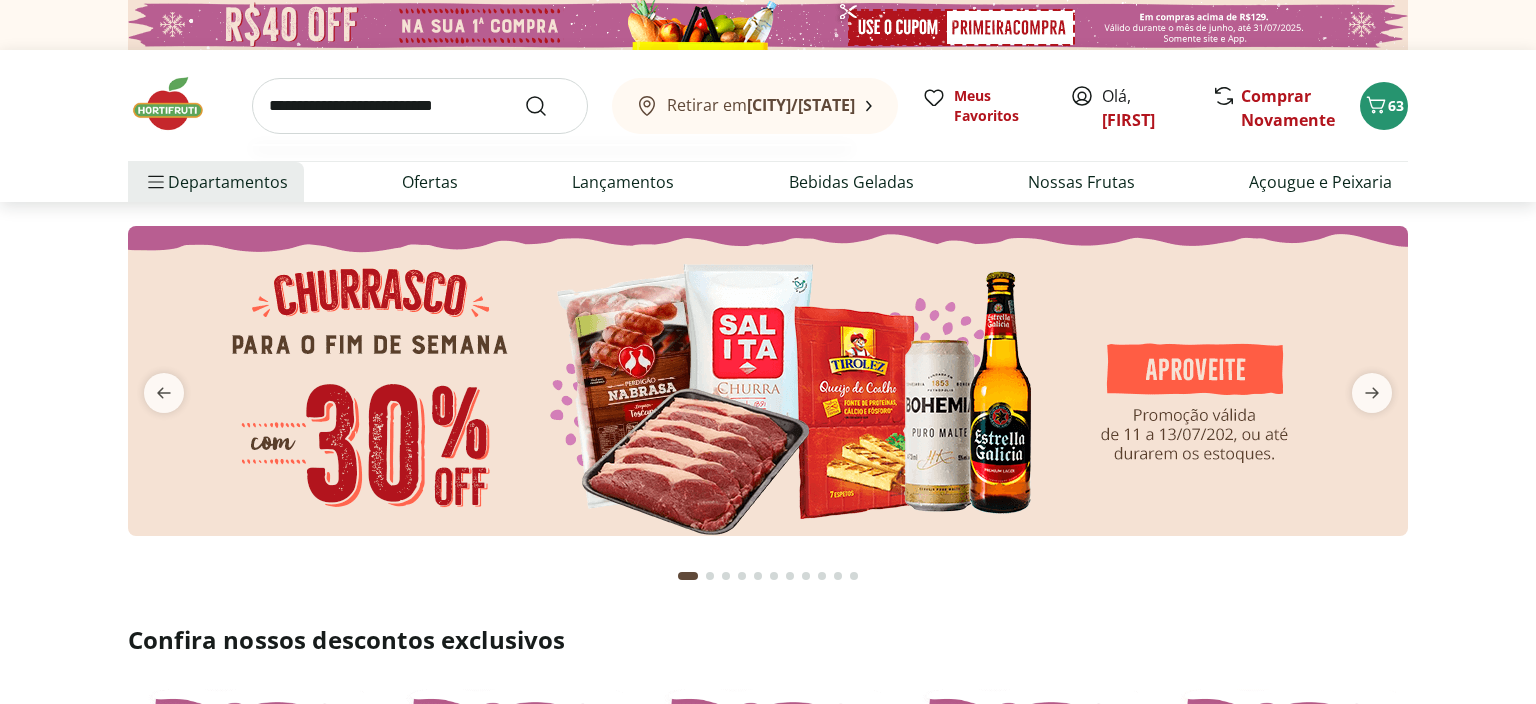 scroll, scrollTop: 0, scrollLeft: 0, axis: both 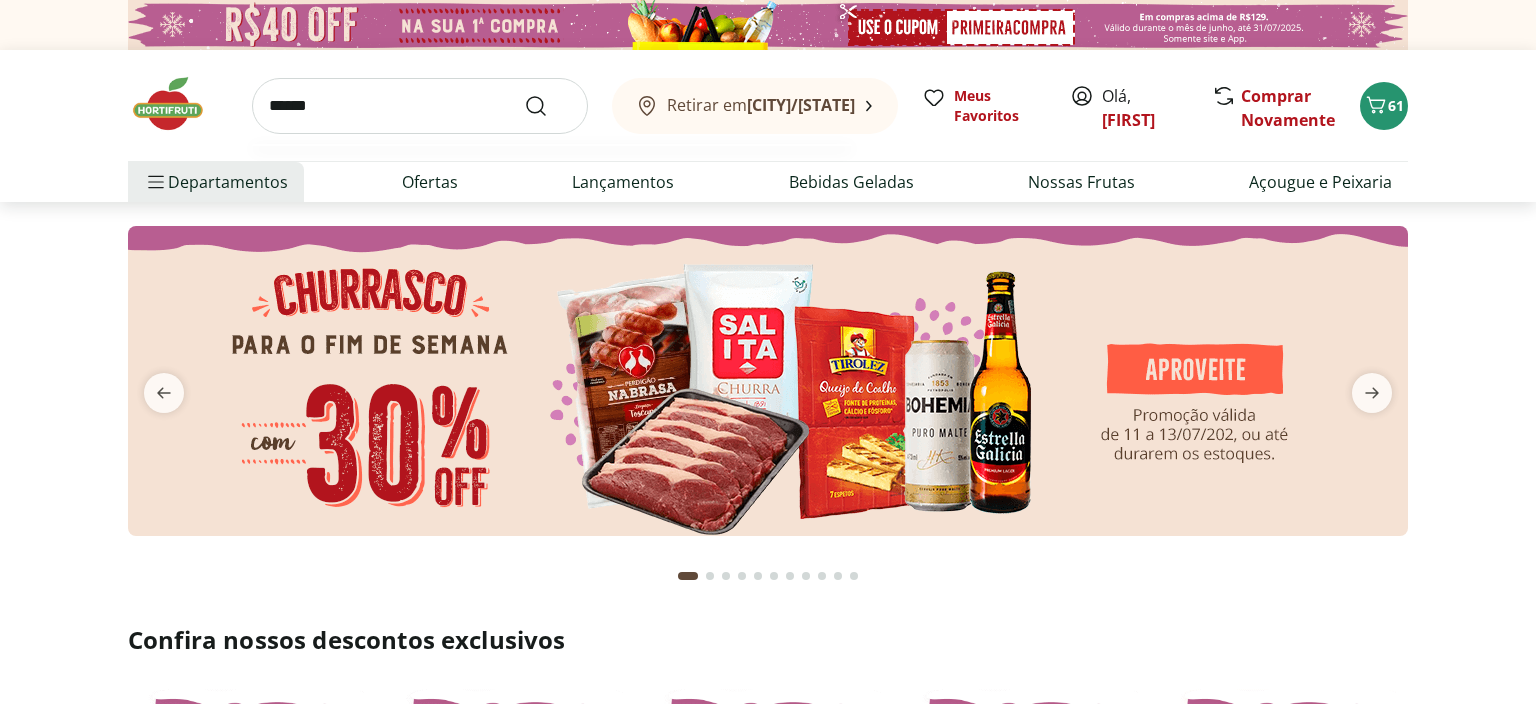 type on "******" 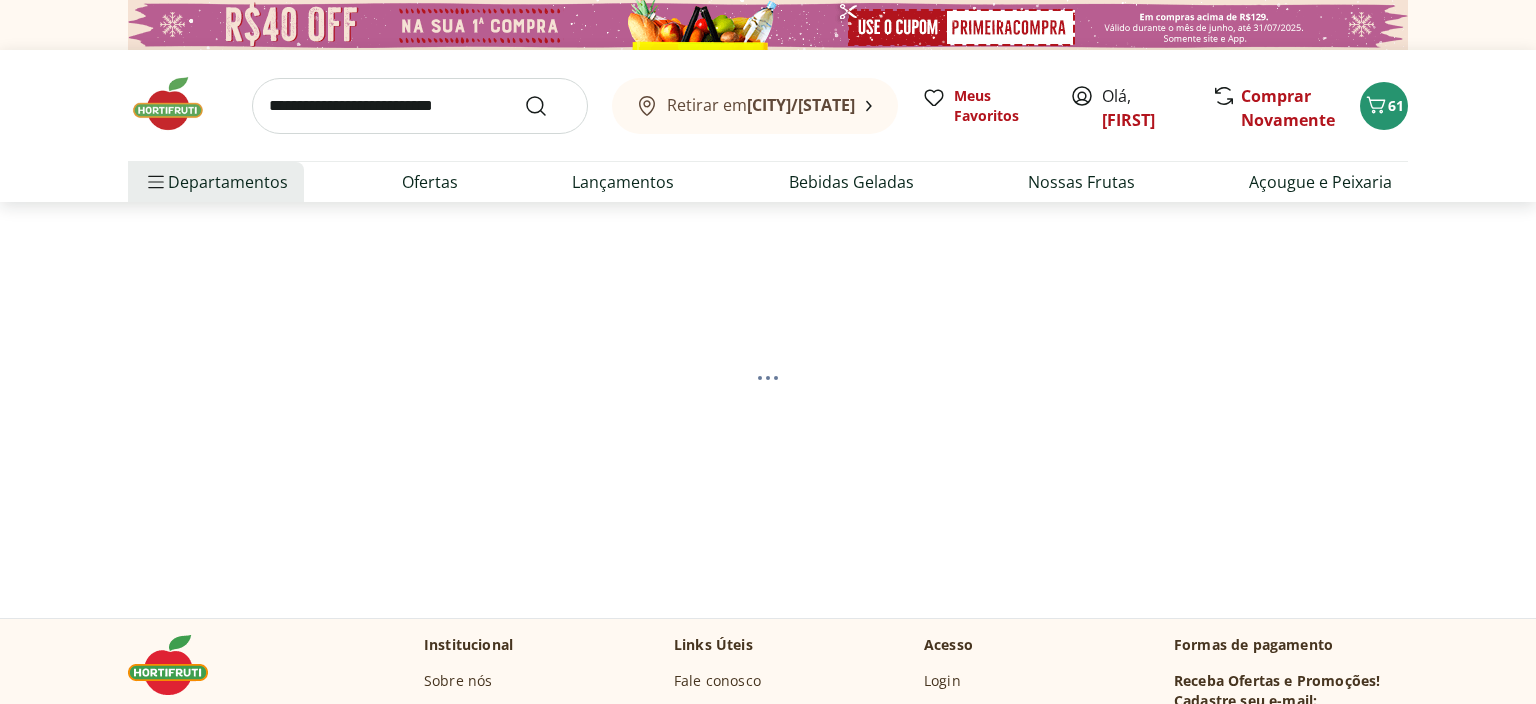select on "**********" 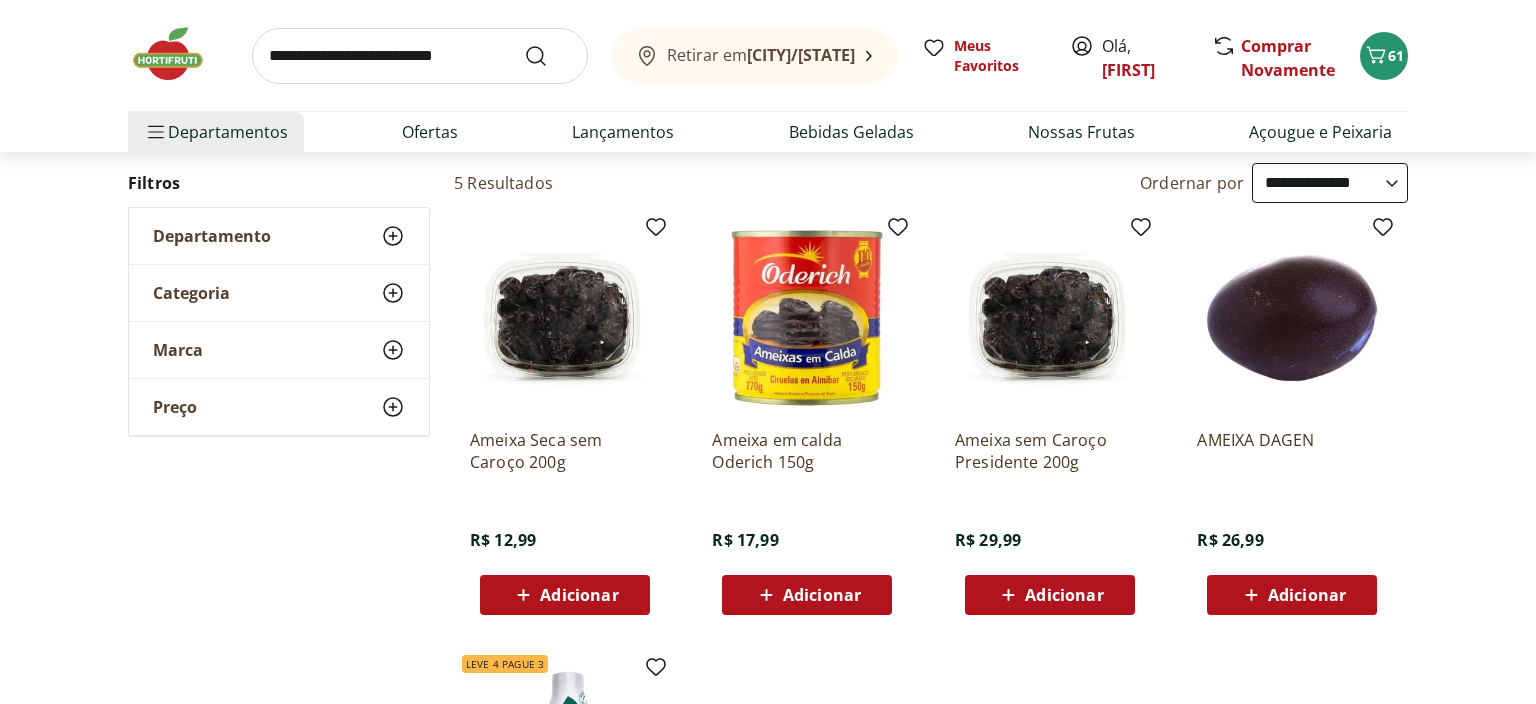scroll, scrollTop: 211, scrollLeft: 0, axis: vertical 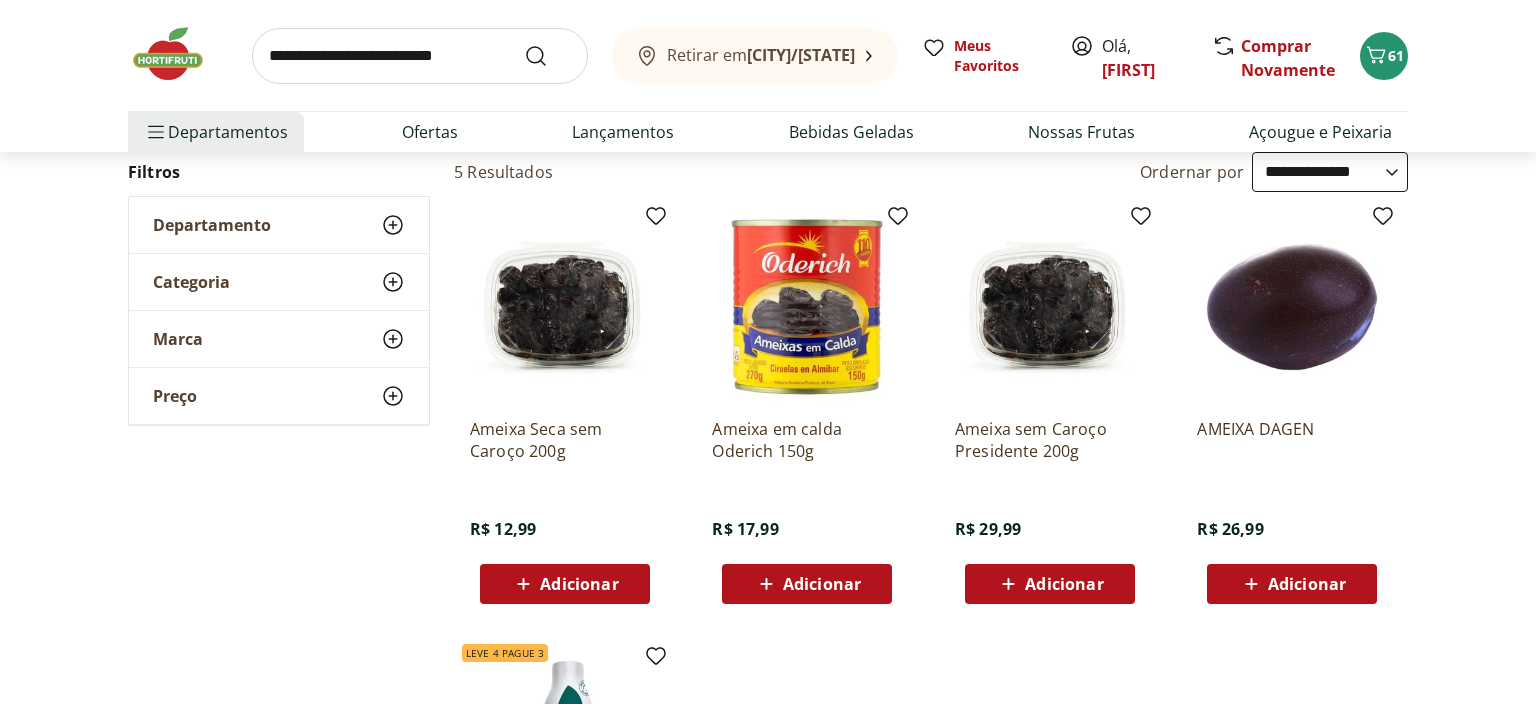 click on "Adicionar" at bounding box center (579, 584) 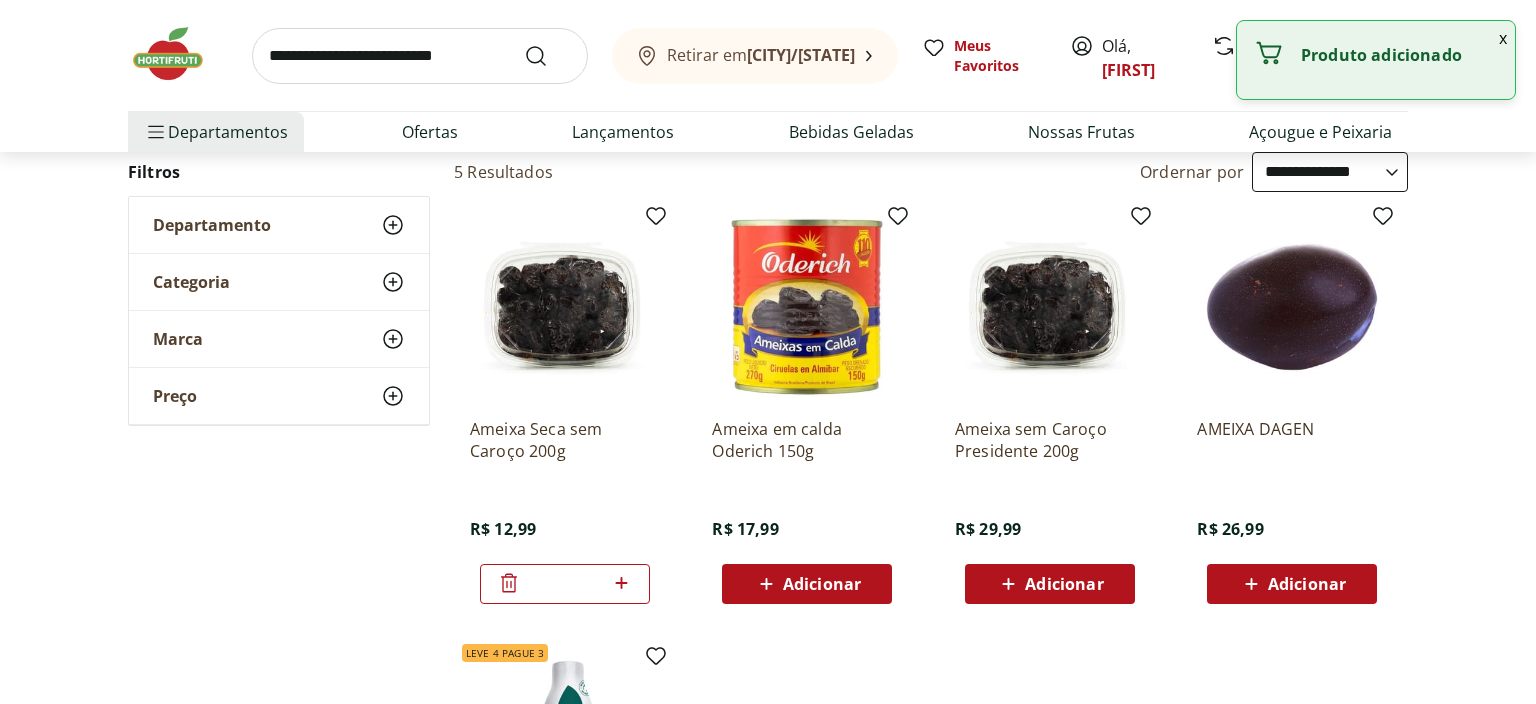click 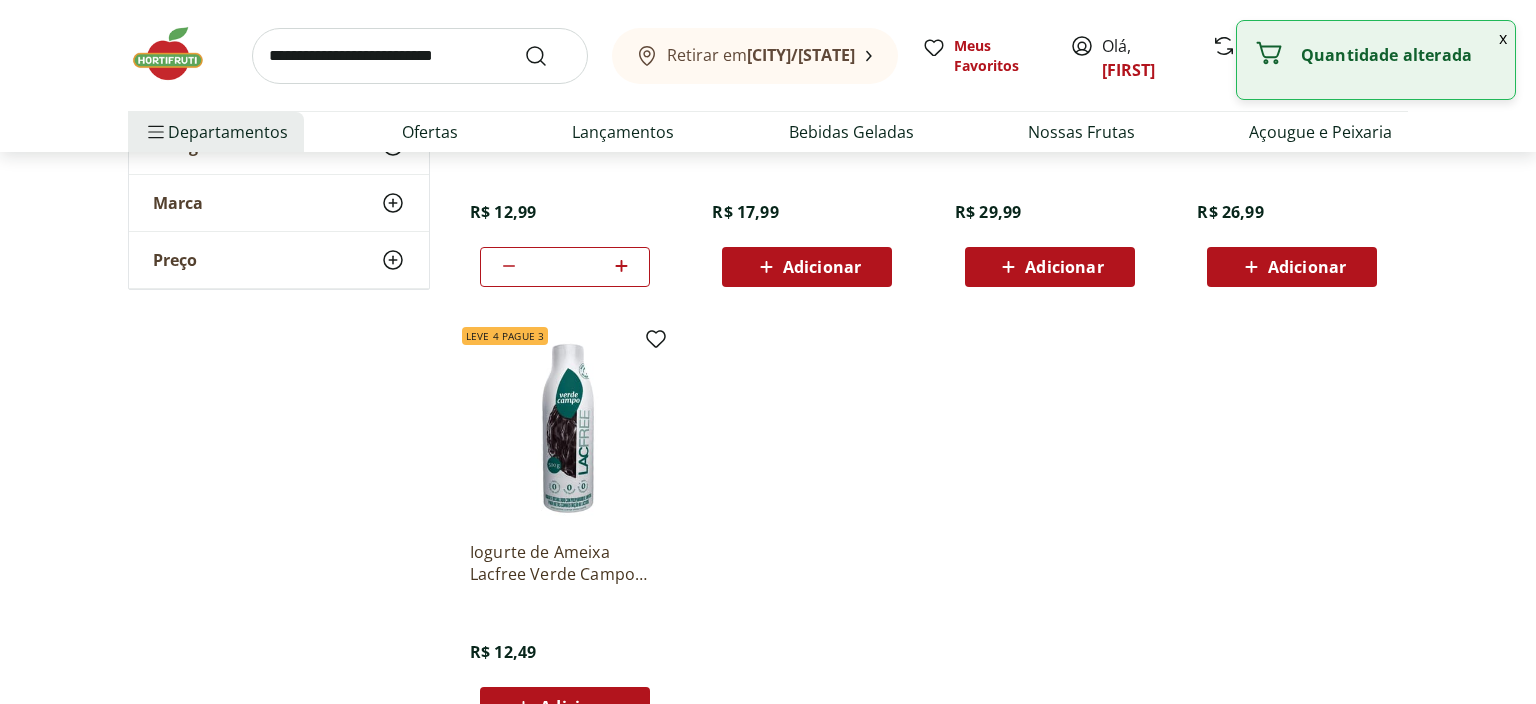 scroll, scrollTop: 0, scrollLeft: 0, axis: both 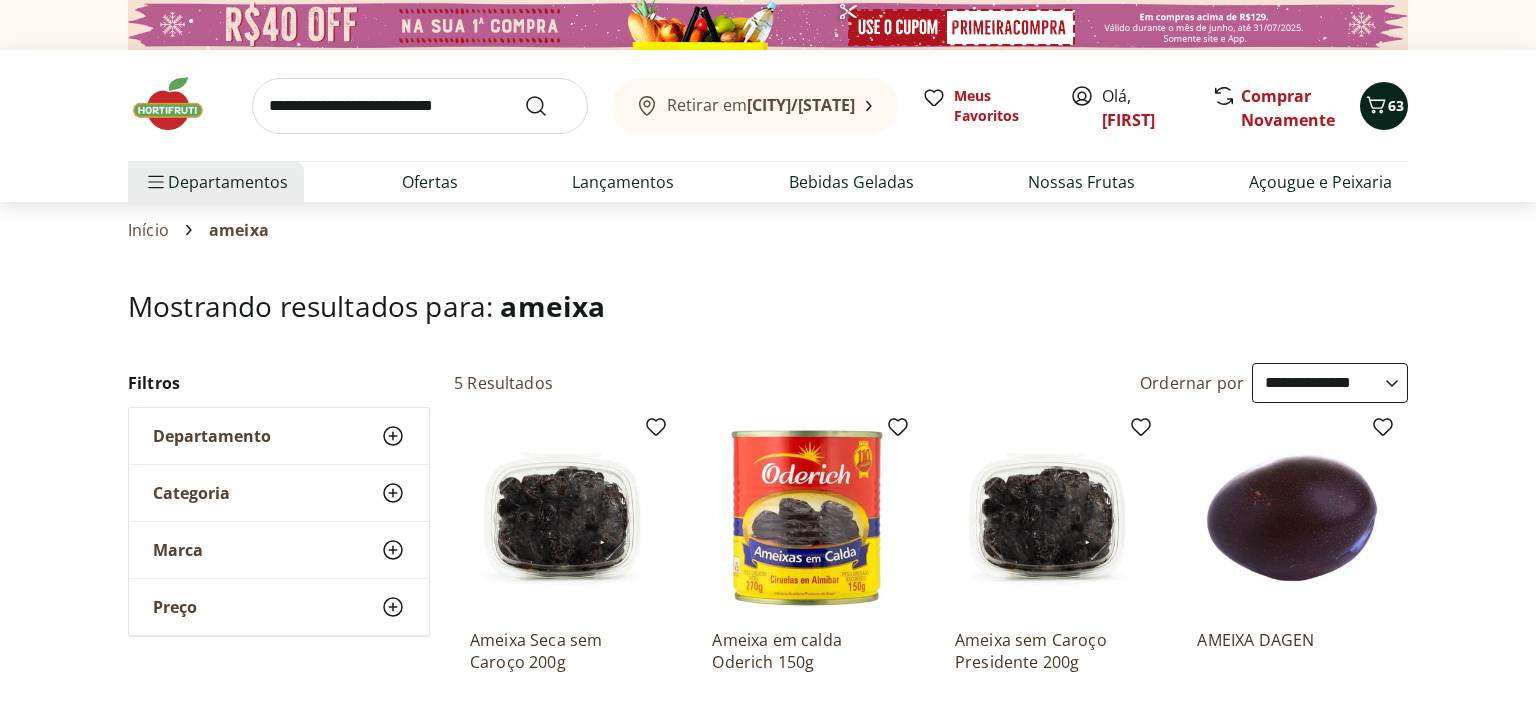 click on "63" at bounding box center [1396, 105] 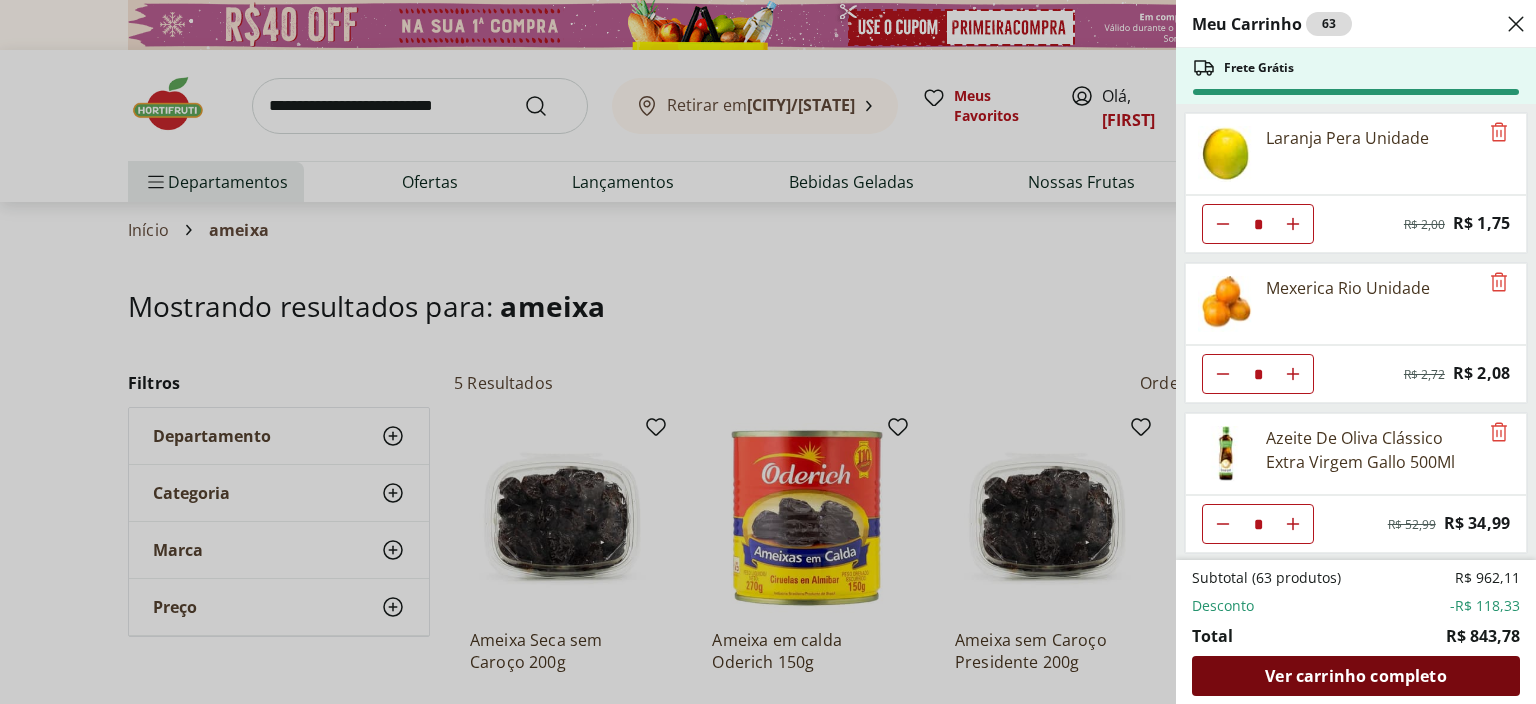 click on "Ver carrinho completo" at bounding box center [1355, 676] 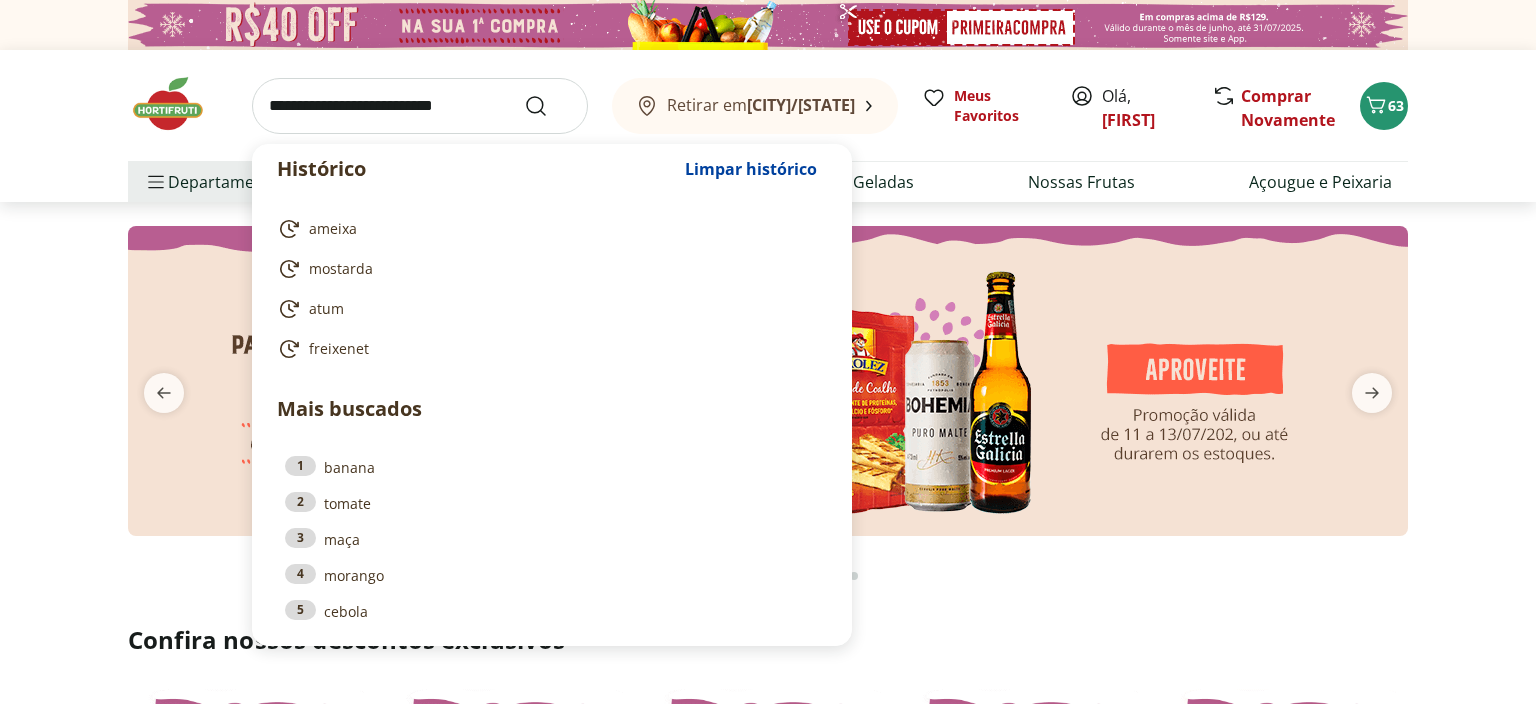 scroll, scrollTop: 0, scrollLeft: 0, axis: both 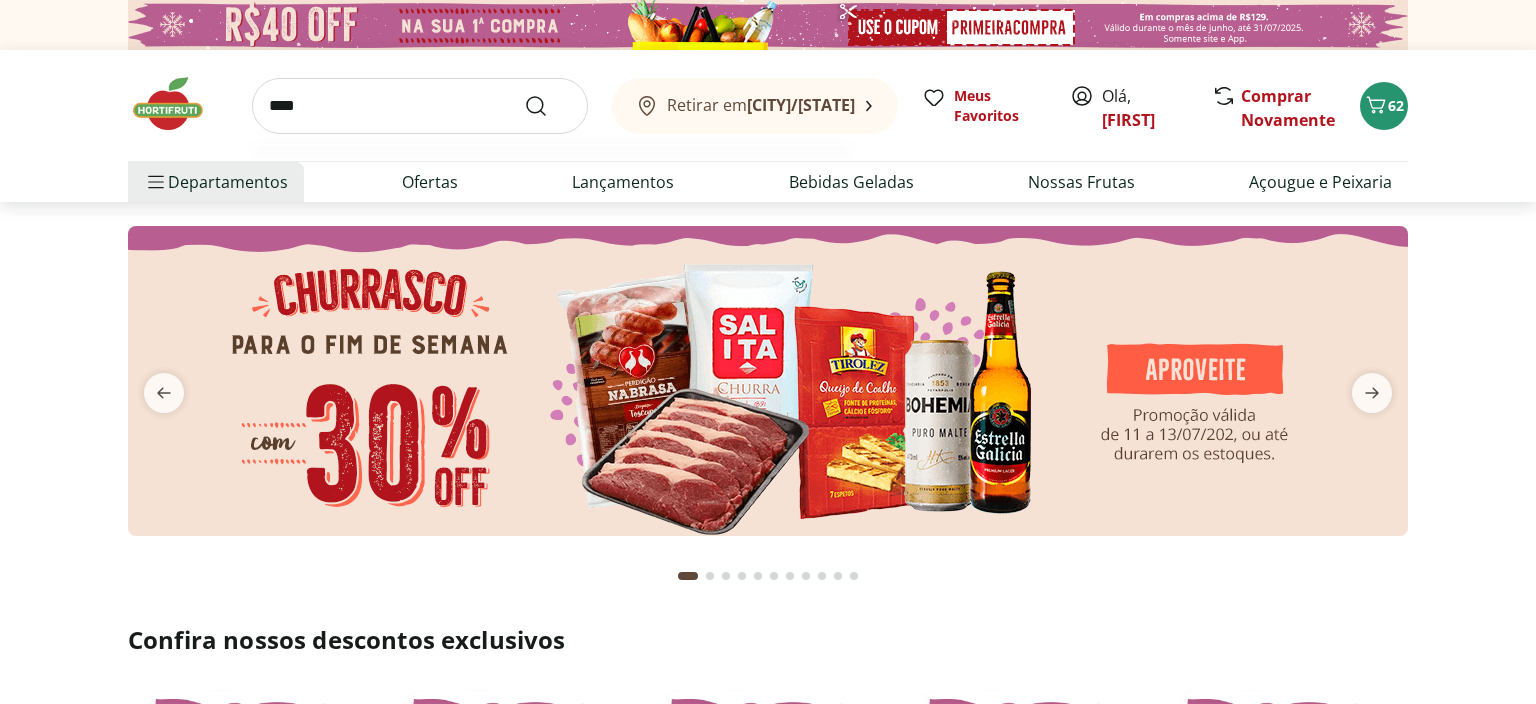 type on "****" 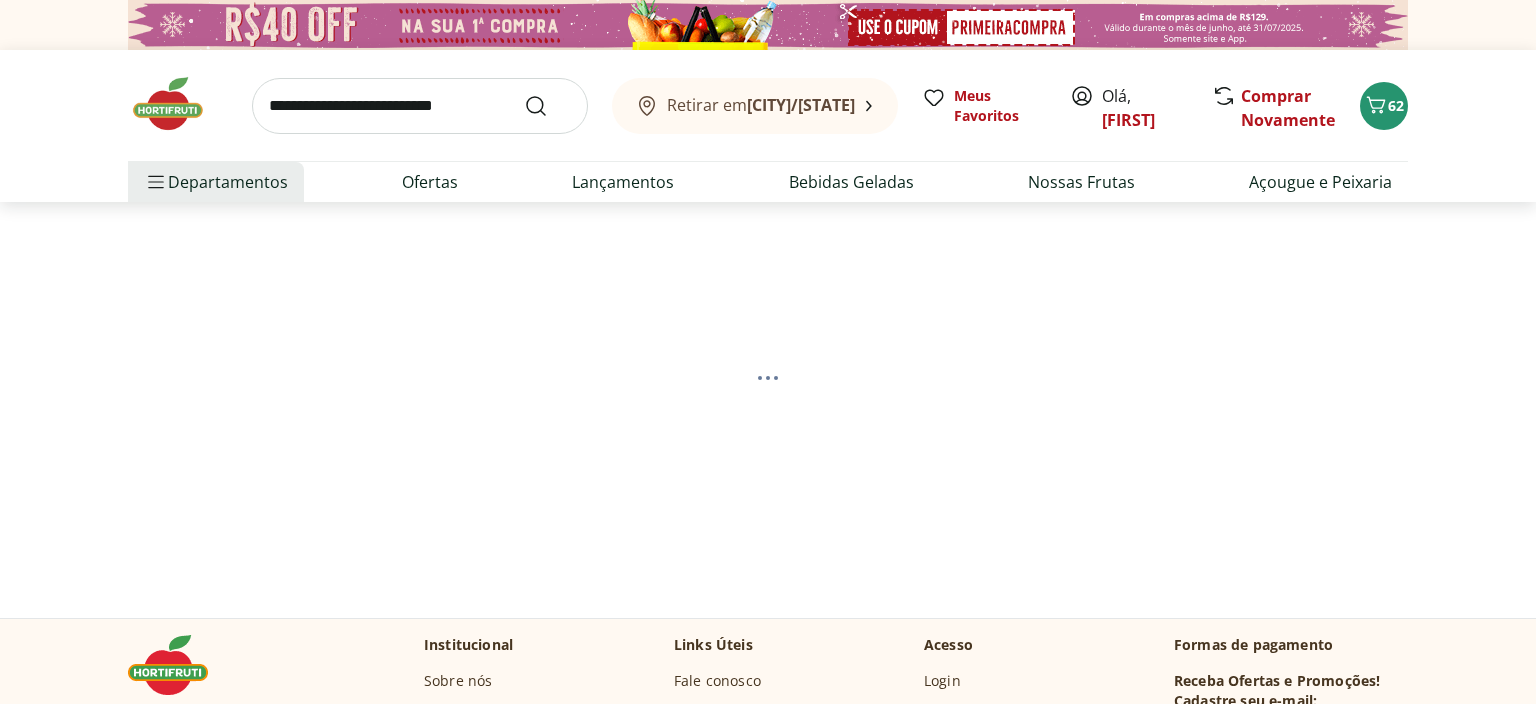 select on "**********" 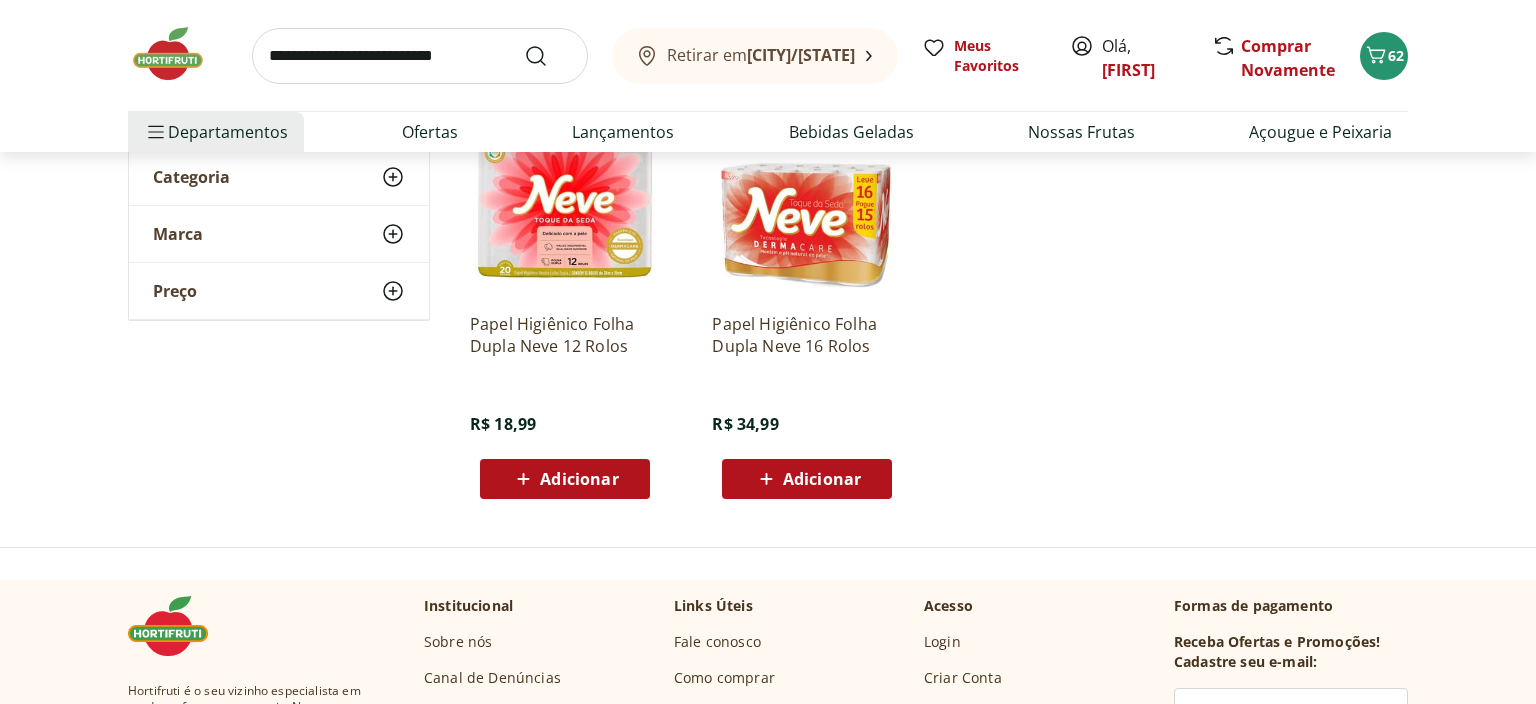 scroll, scrollTop: 316, scrollLeft: 0, axis: vertical 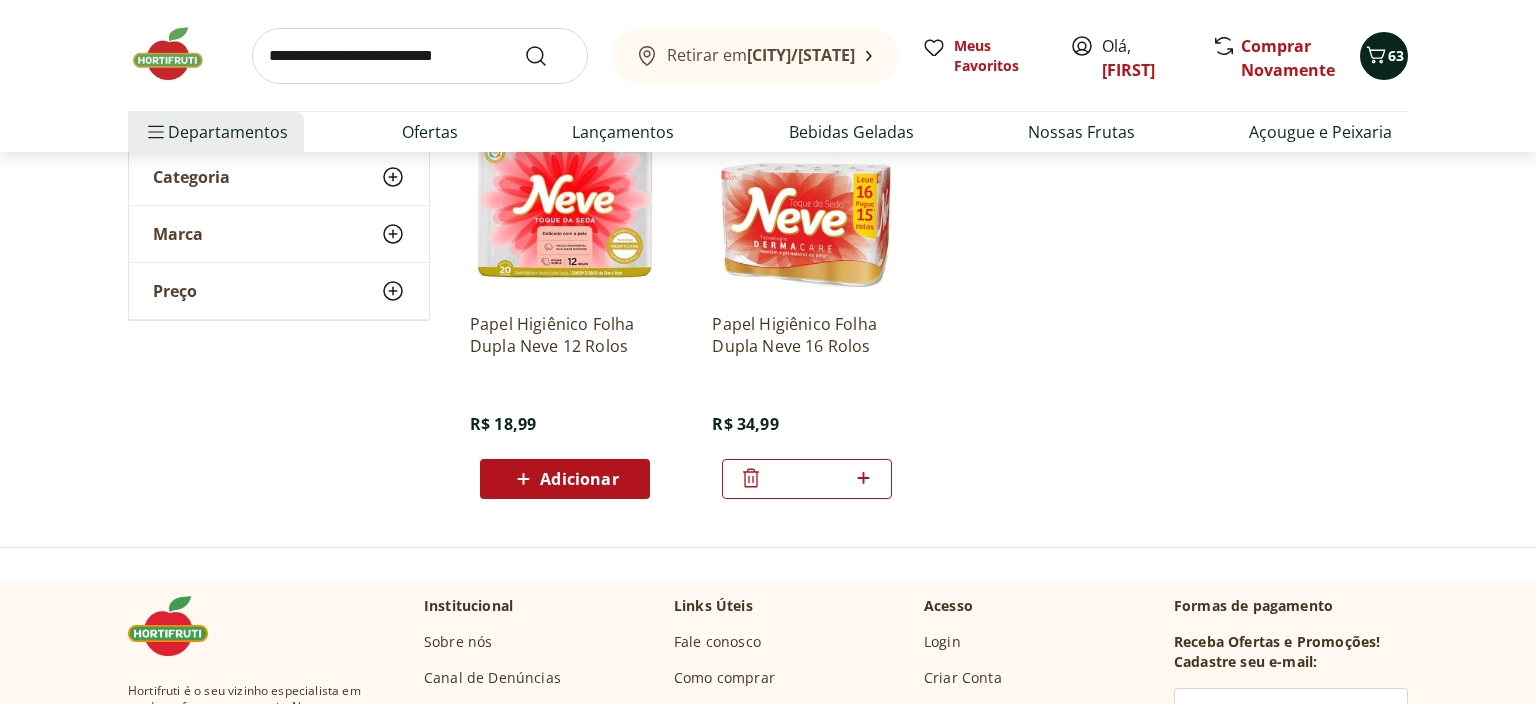 click on "63" at bounding box center (1396, 55) 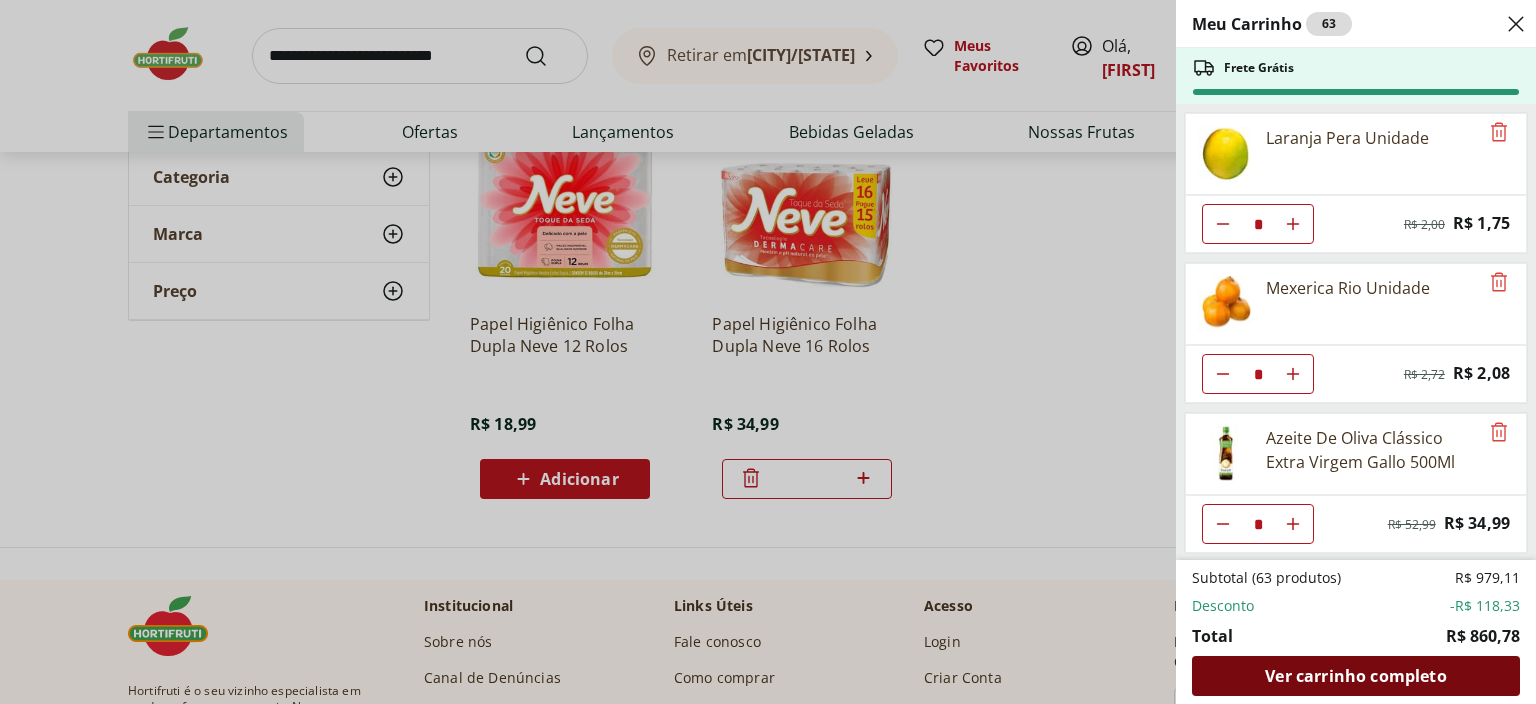 click on "Ver carrinho completo" at bounding box center (1355, 676) 